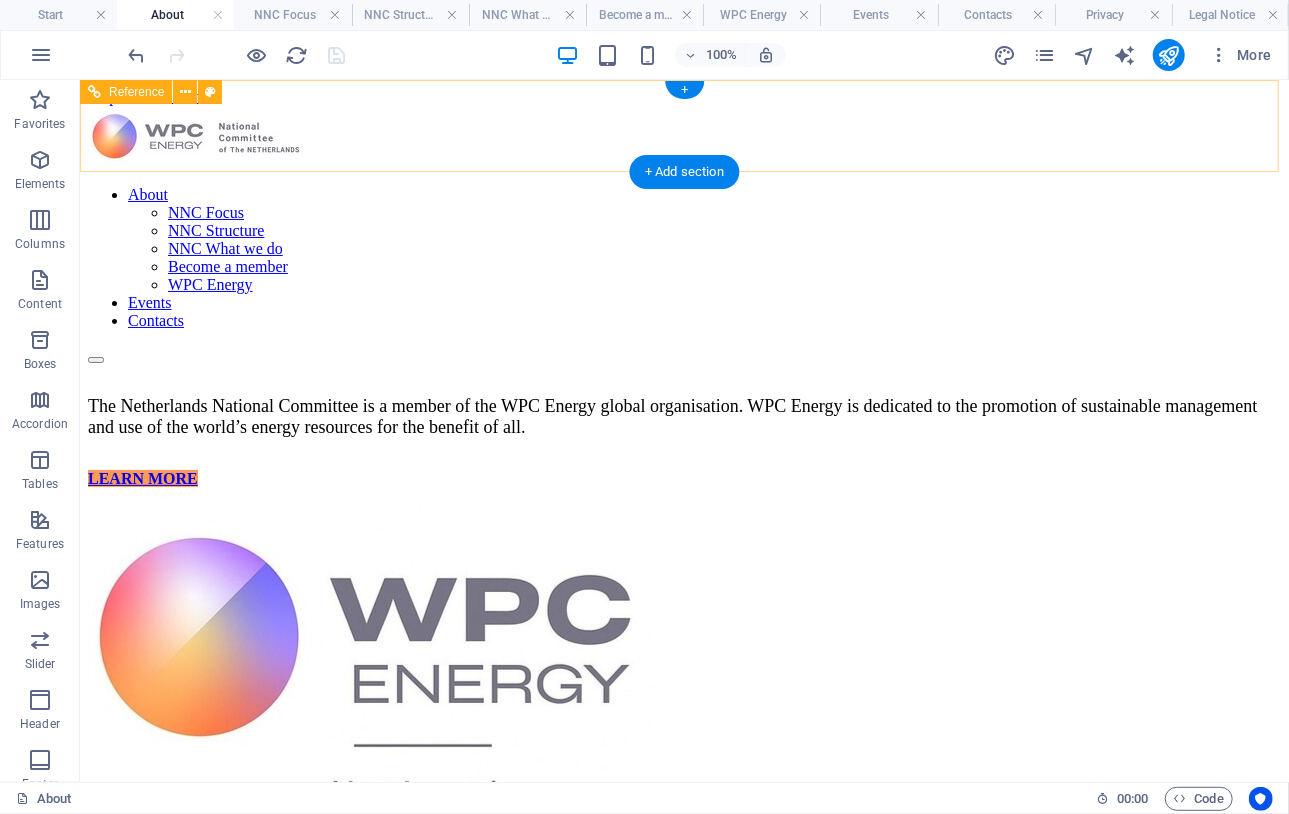 scroll, scrollTop: 0, scrollLeft: 0, axis: both 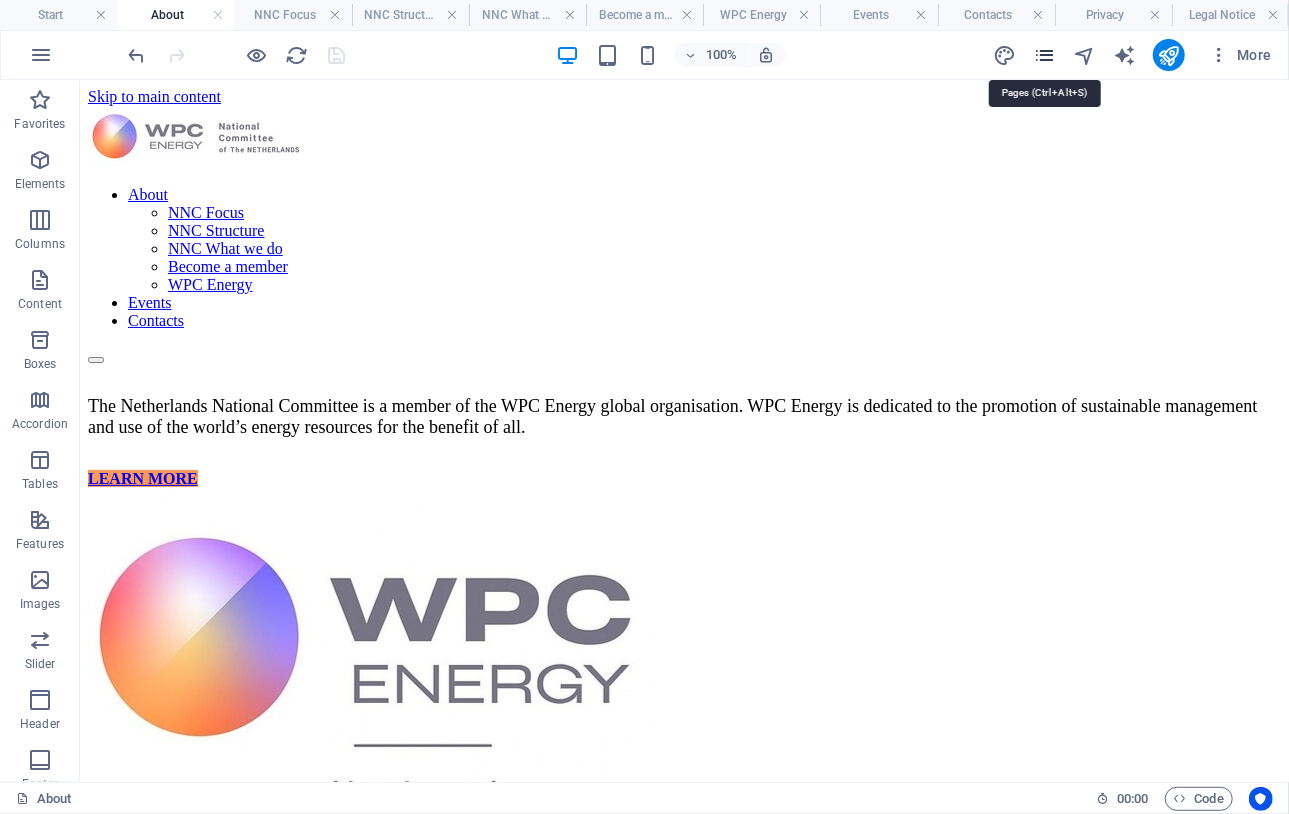 click at bounding box center (1044, 55) 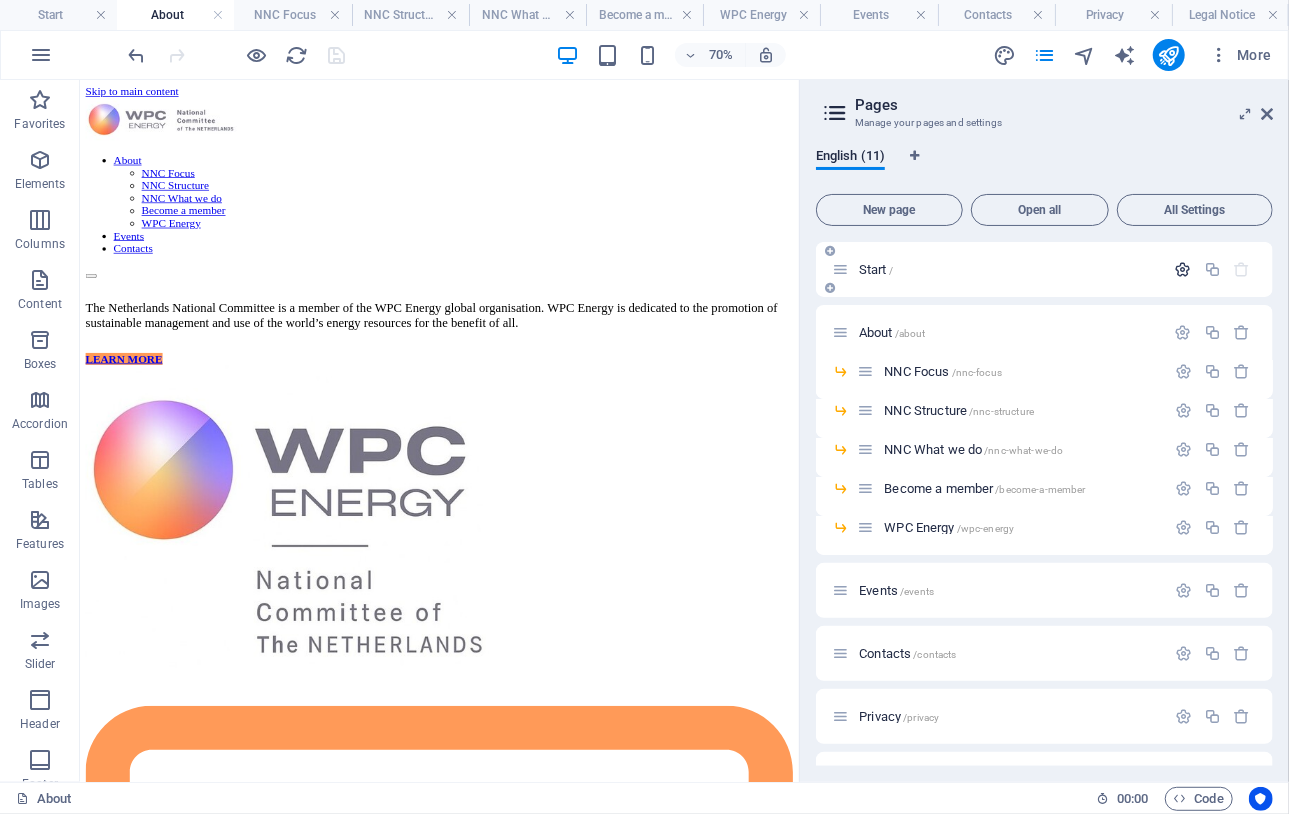 click at bounding box center [1183, 269] 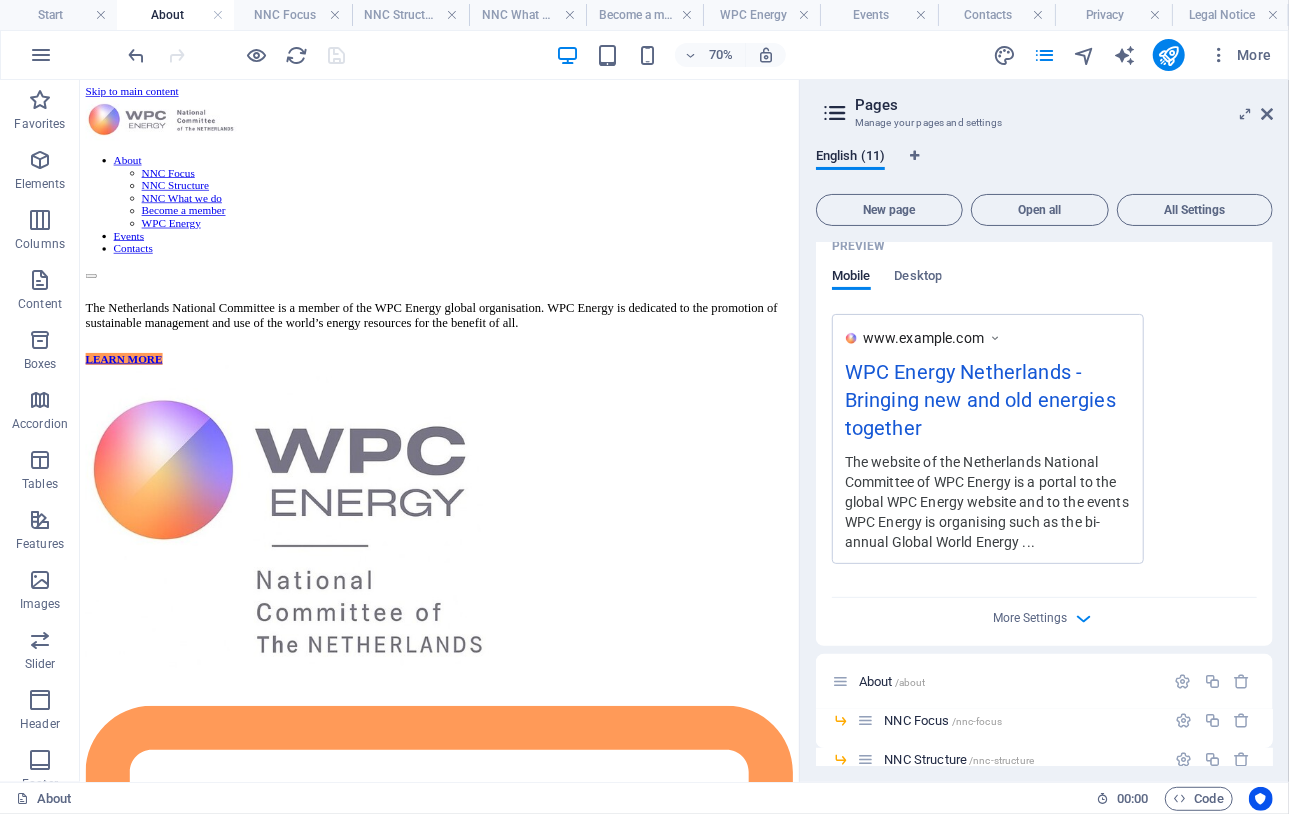 scroll, scrollTop: 533, scrollLeft: 0, axis: vertical 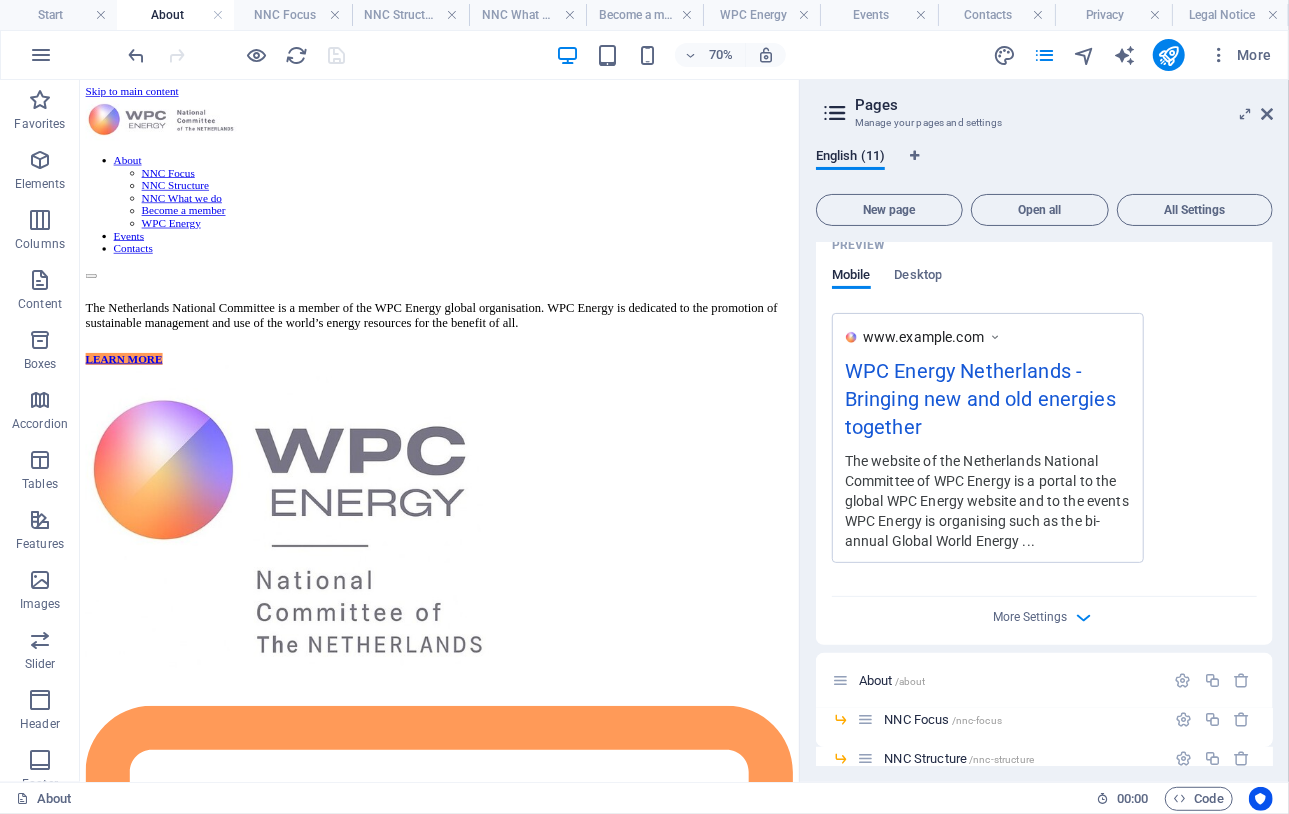 click on "The website of the Netherlands National Committee of WPC Energy is a portal to the global WPC Energy website and to the events WPC Energy is organising such as the bi-annual Global World Energy ..." at bounding box center [988, 500] 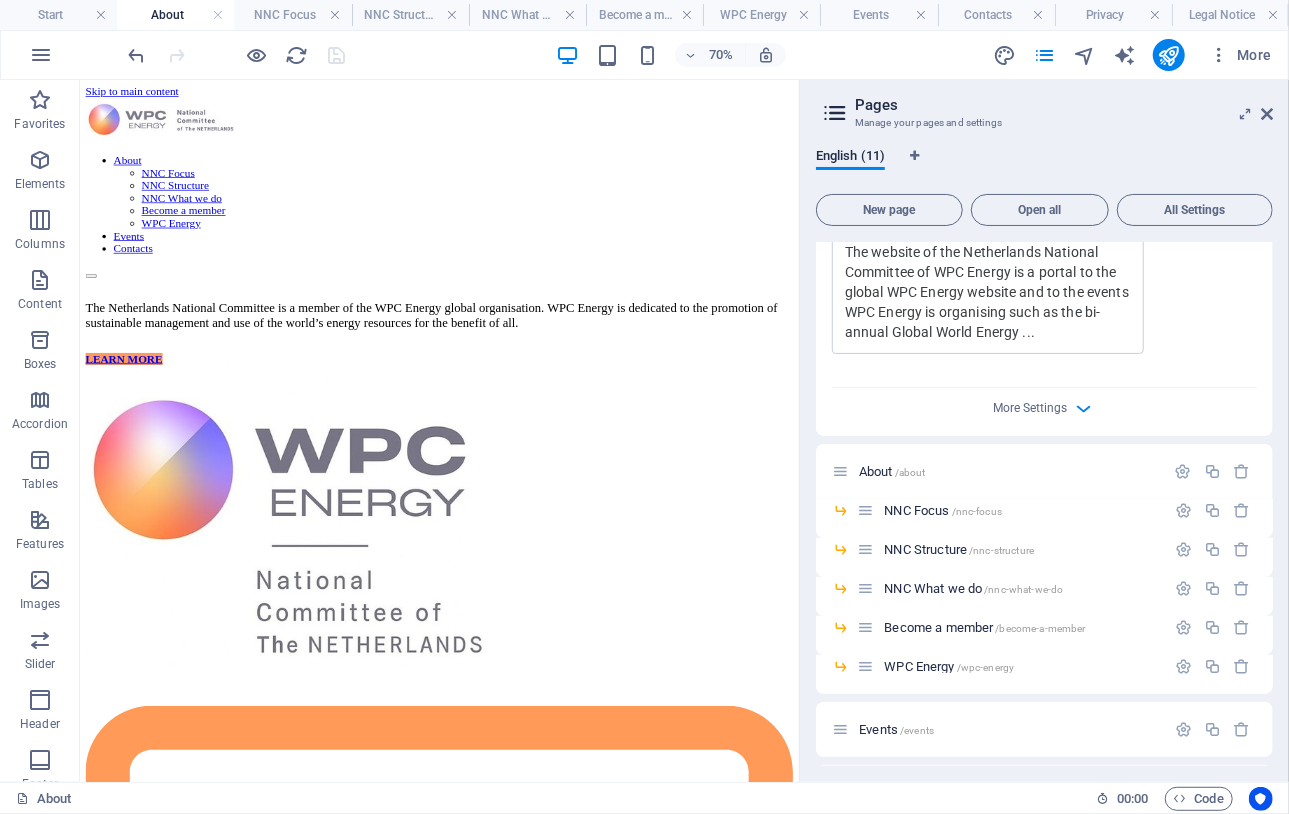 scroll, scrollTop: 800, scrollLeft: 0, axis: vertical 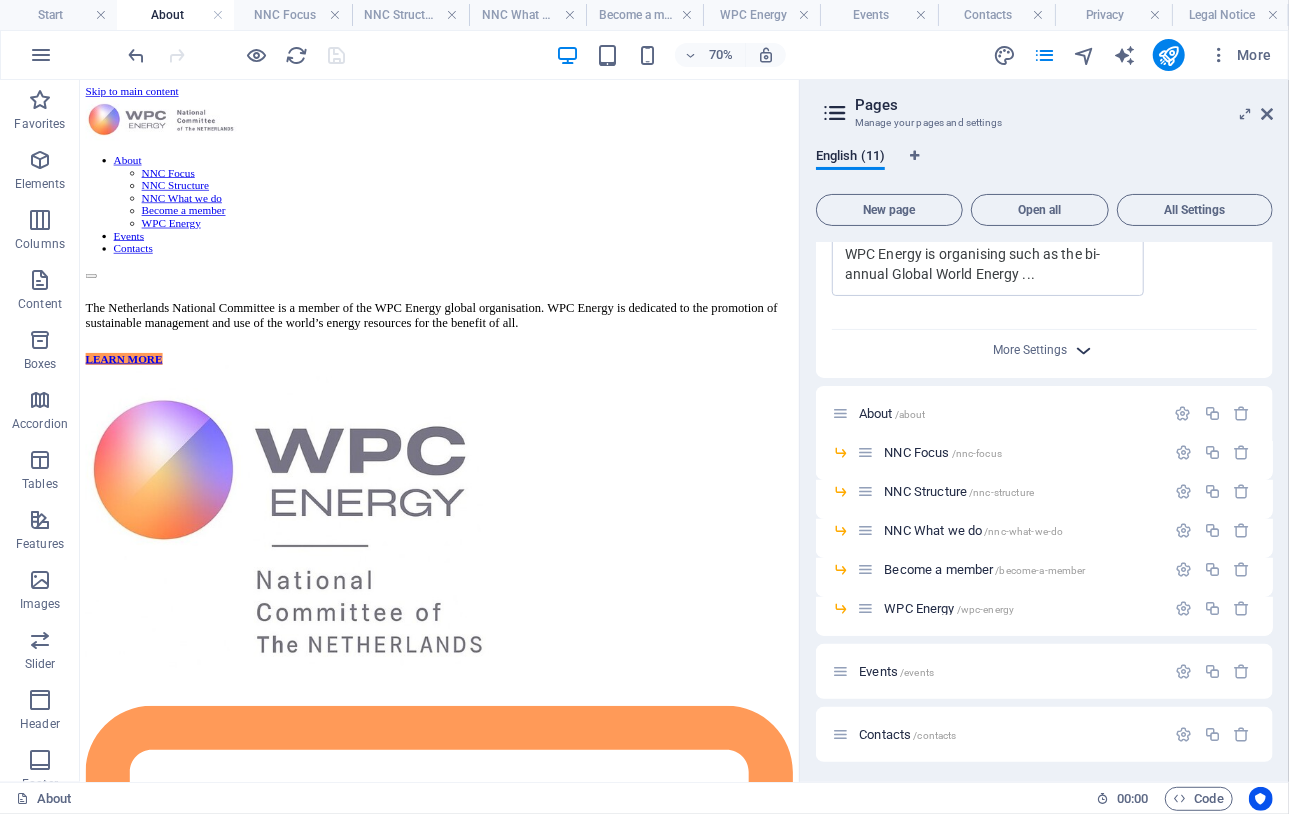 click at bounding box center (1084, 350) 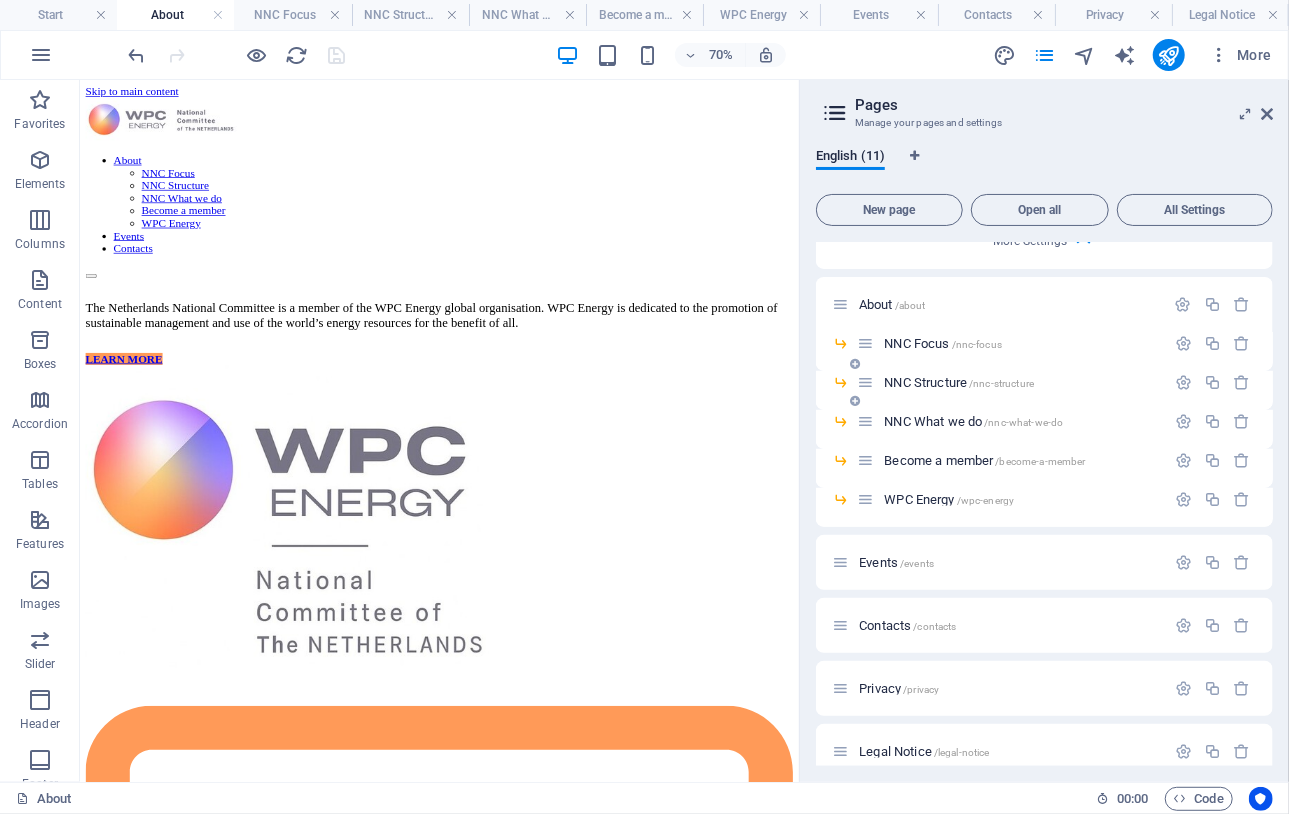 scroll, scrollTop: 1200, scrollLeft: 0, axis: vertical 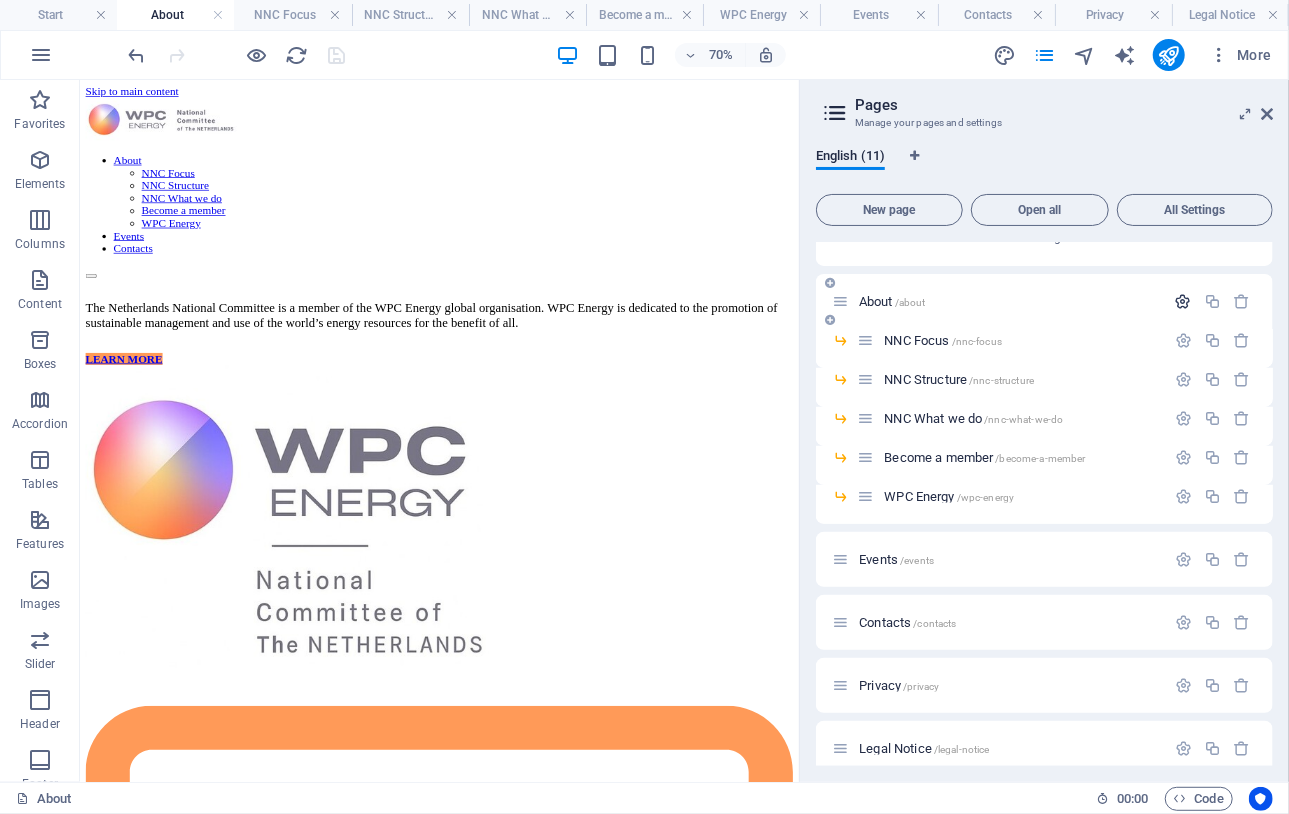 click at bounding box center [1183, 301] 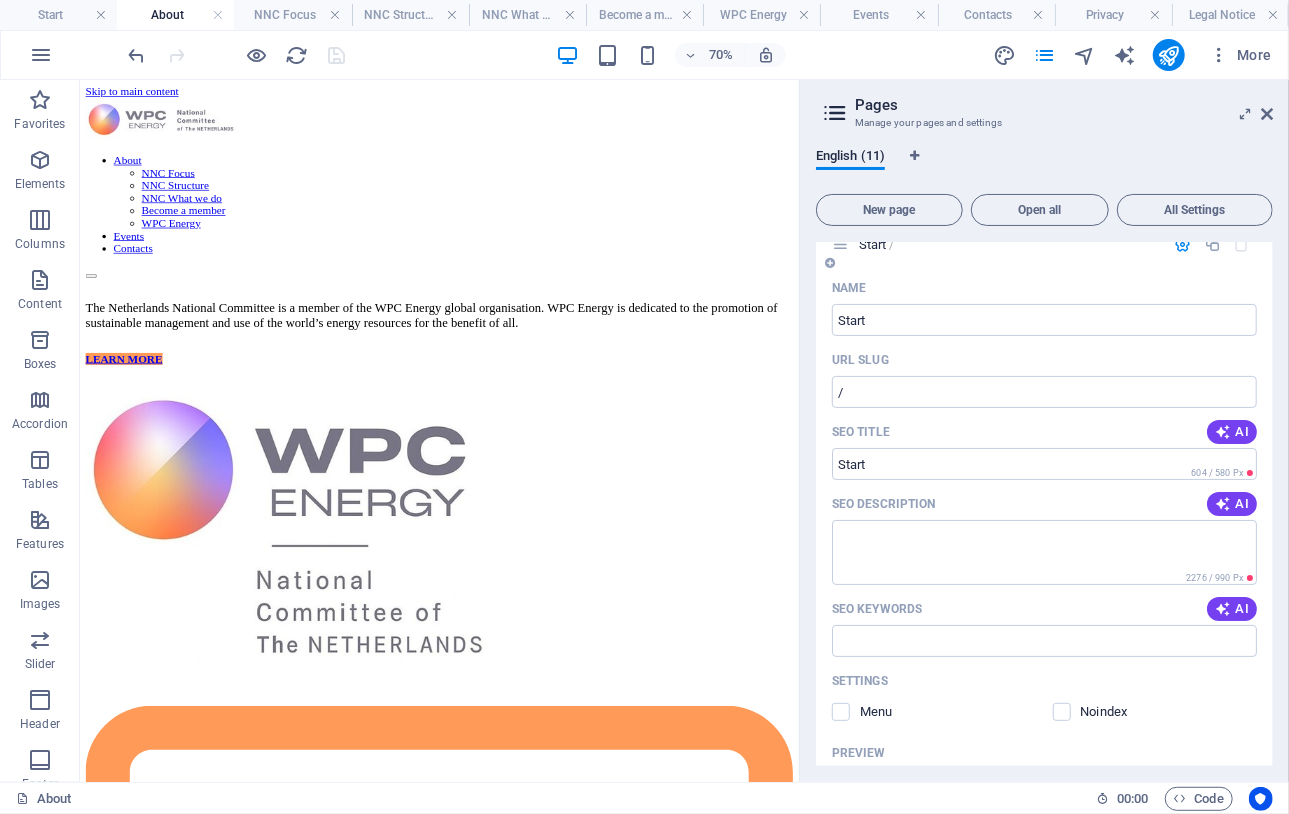 scroll, scrollTop: 0, scrollLeft: 0, axis: both 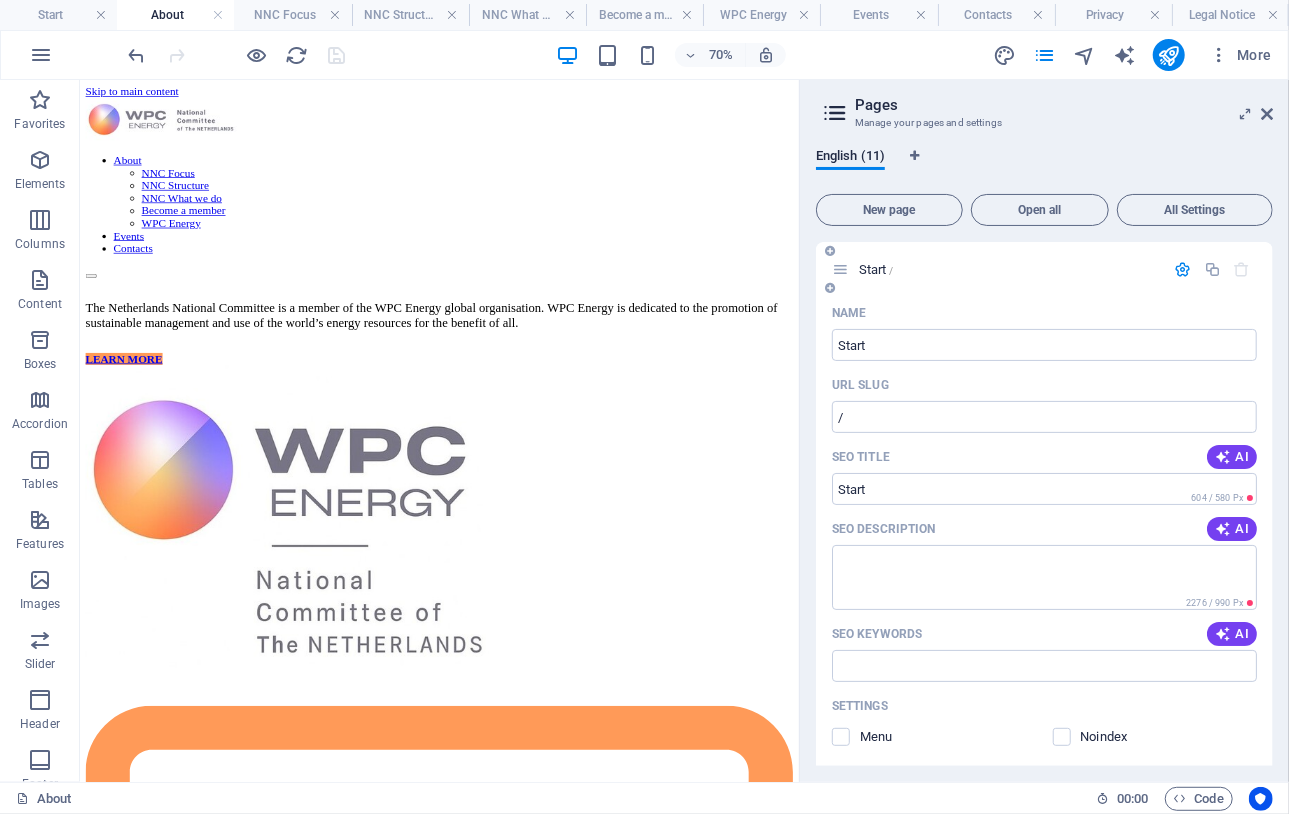 click at bounding box center [1183, 269] 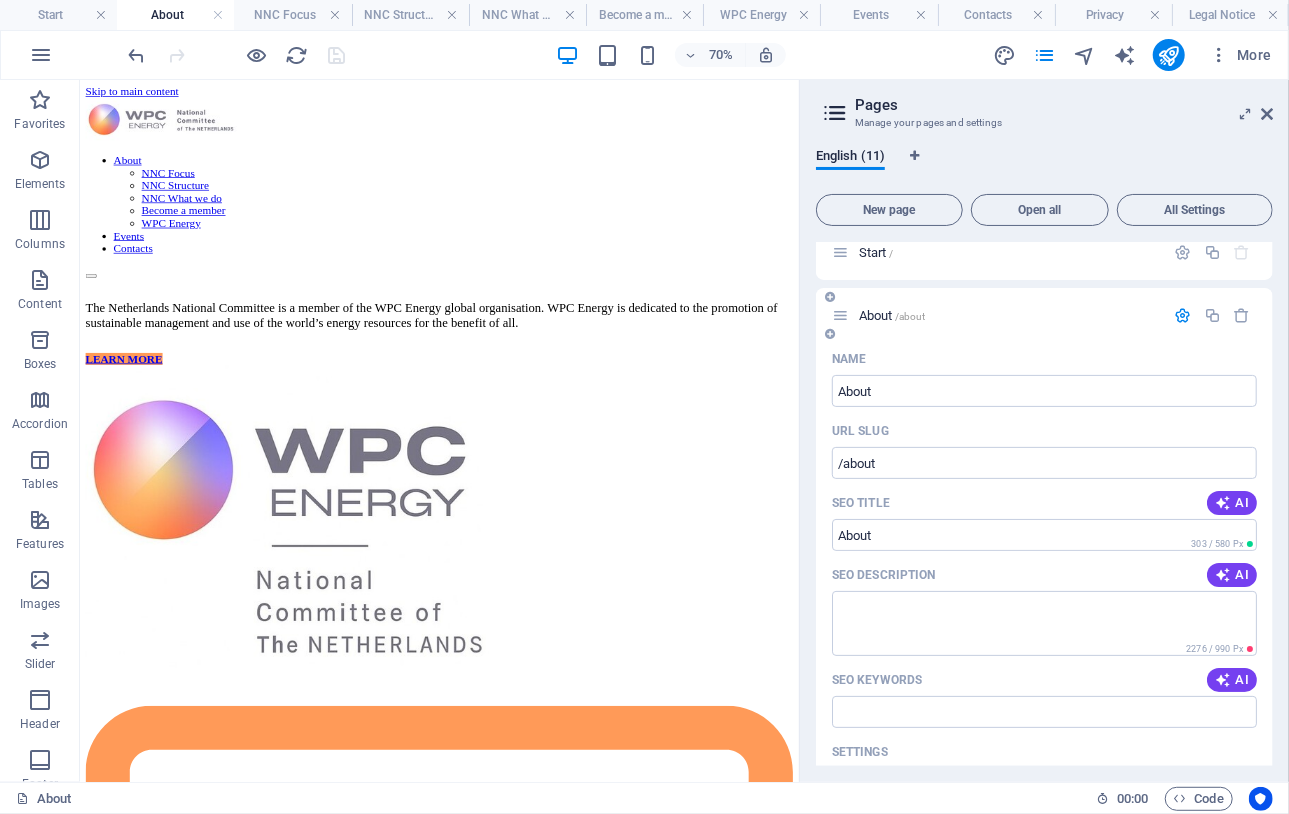 scroll, scrollTop: 0, scrollLeft: 0, axis: both 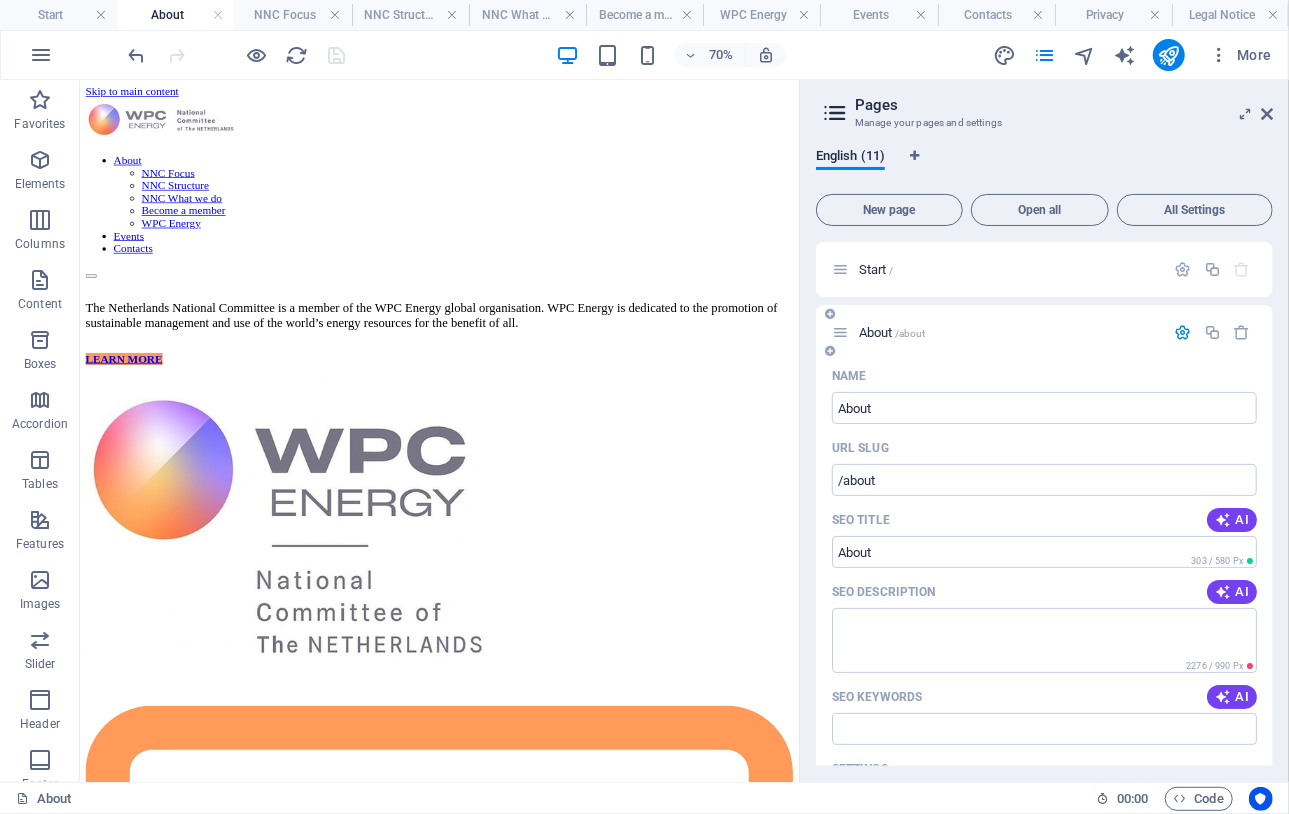 click at bounding box center [1183, 332] 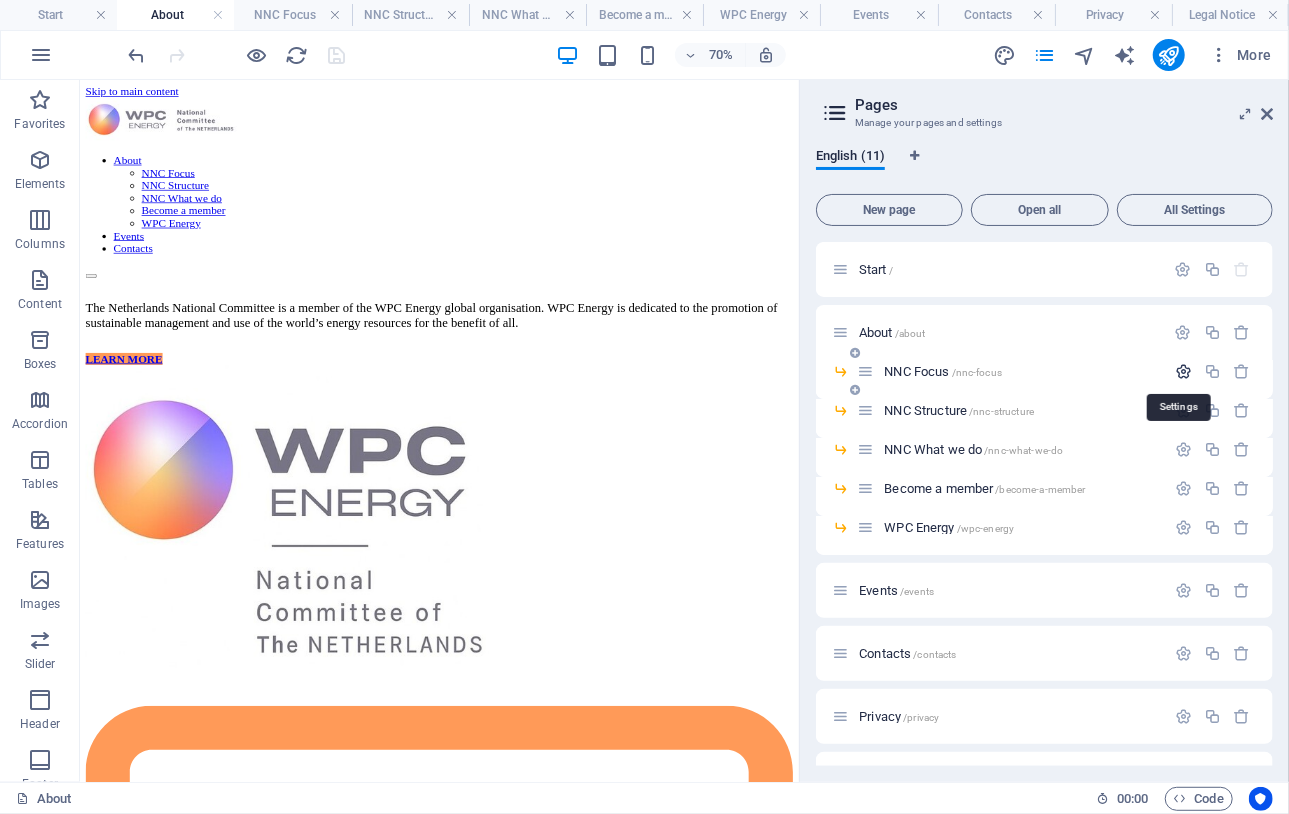 click at bounding box center [1183, 371] 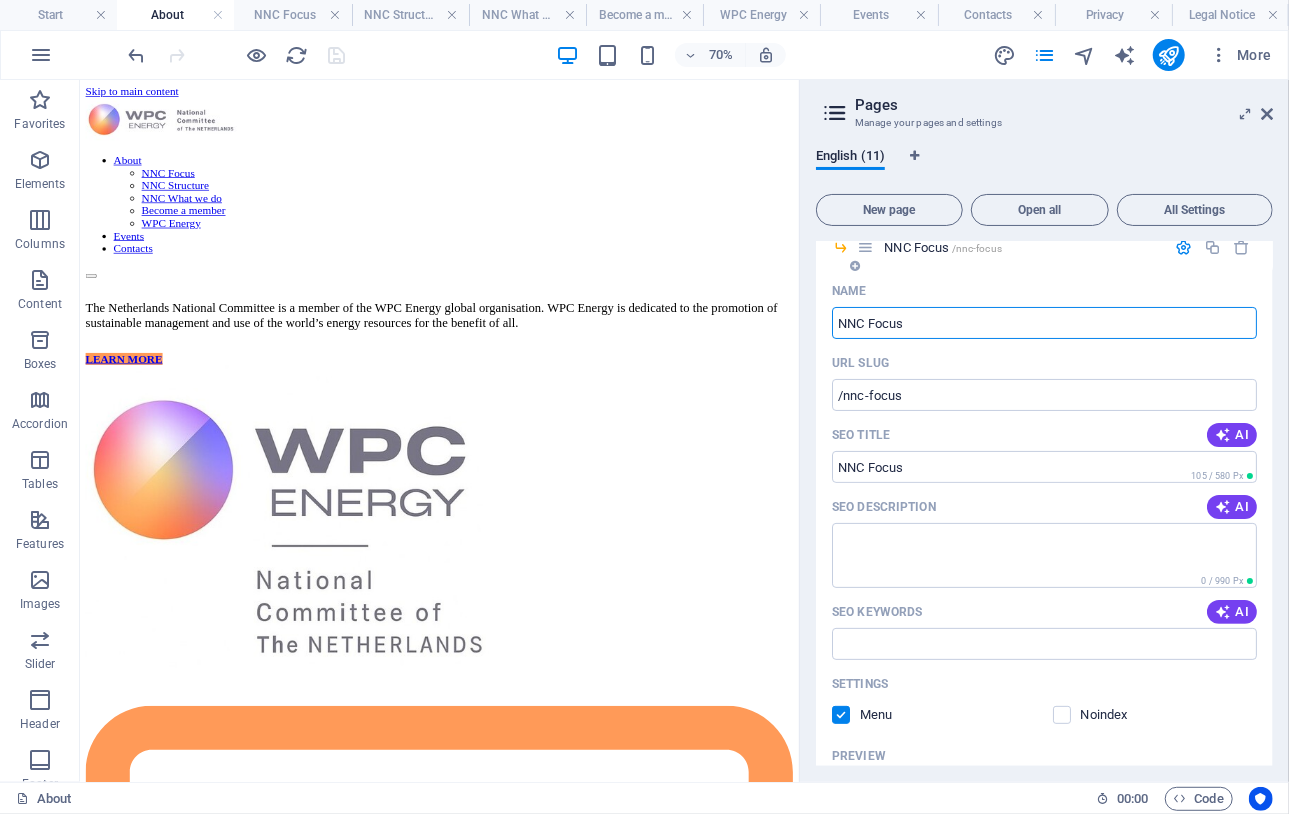 scroll, scrollTop: 0, scrollLeft: 0, axis: both 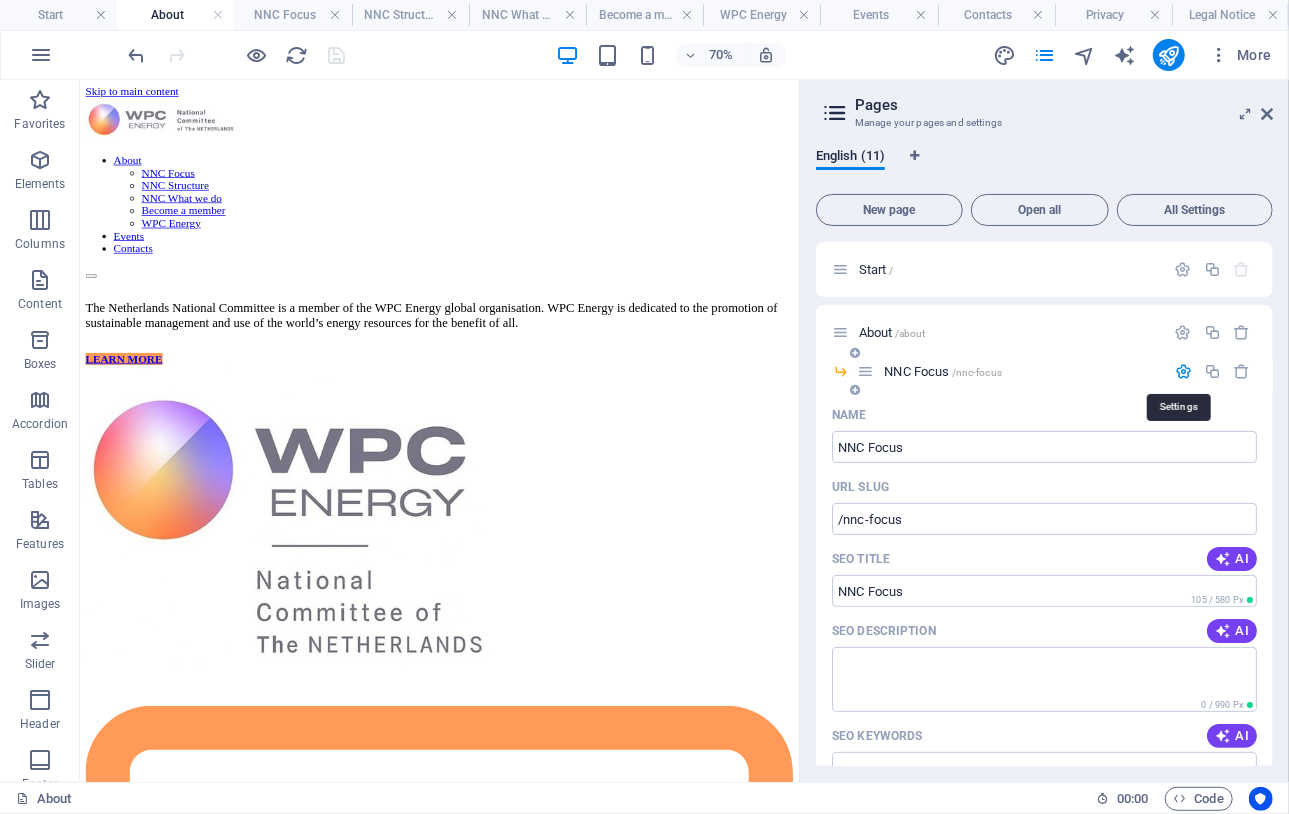 click at bounding box center [1183, 371] 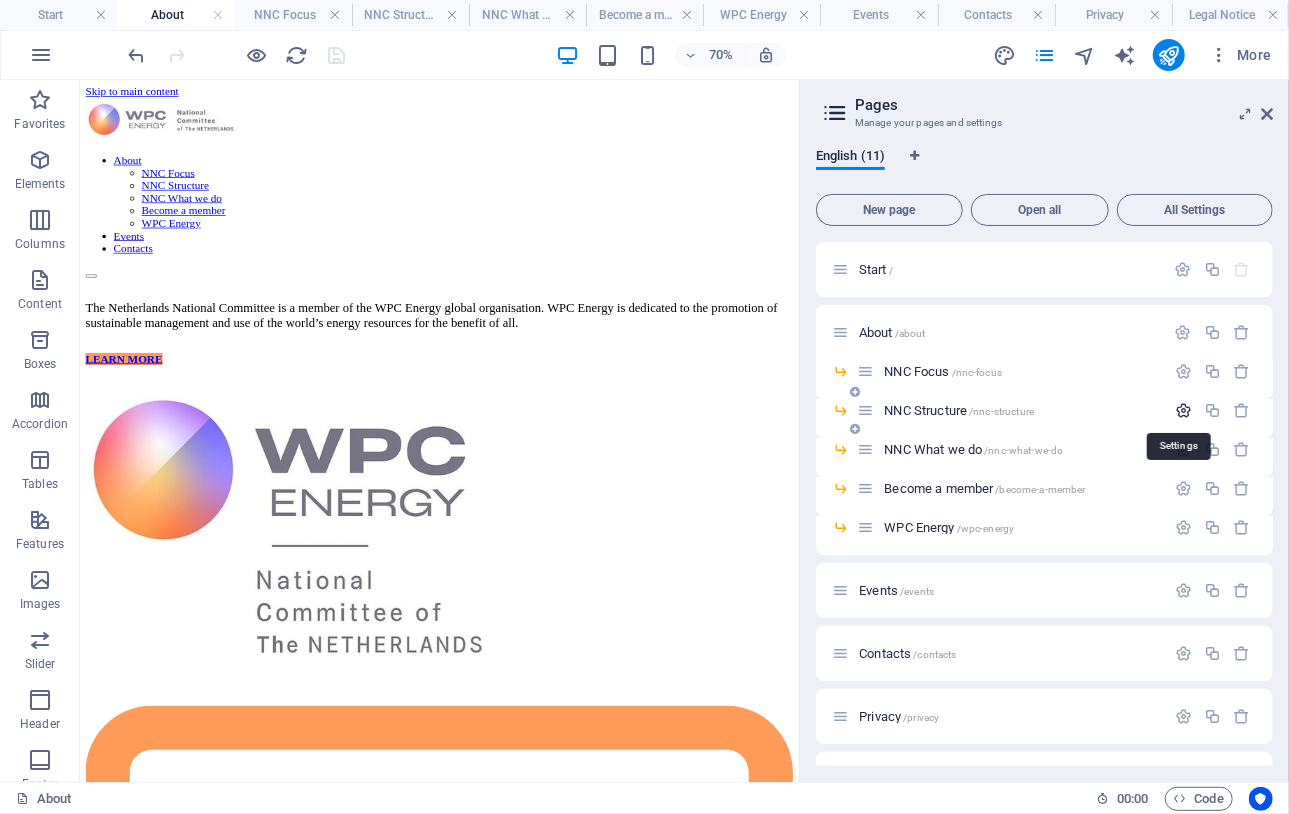 click at bounding box center [1183, 410] 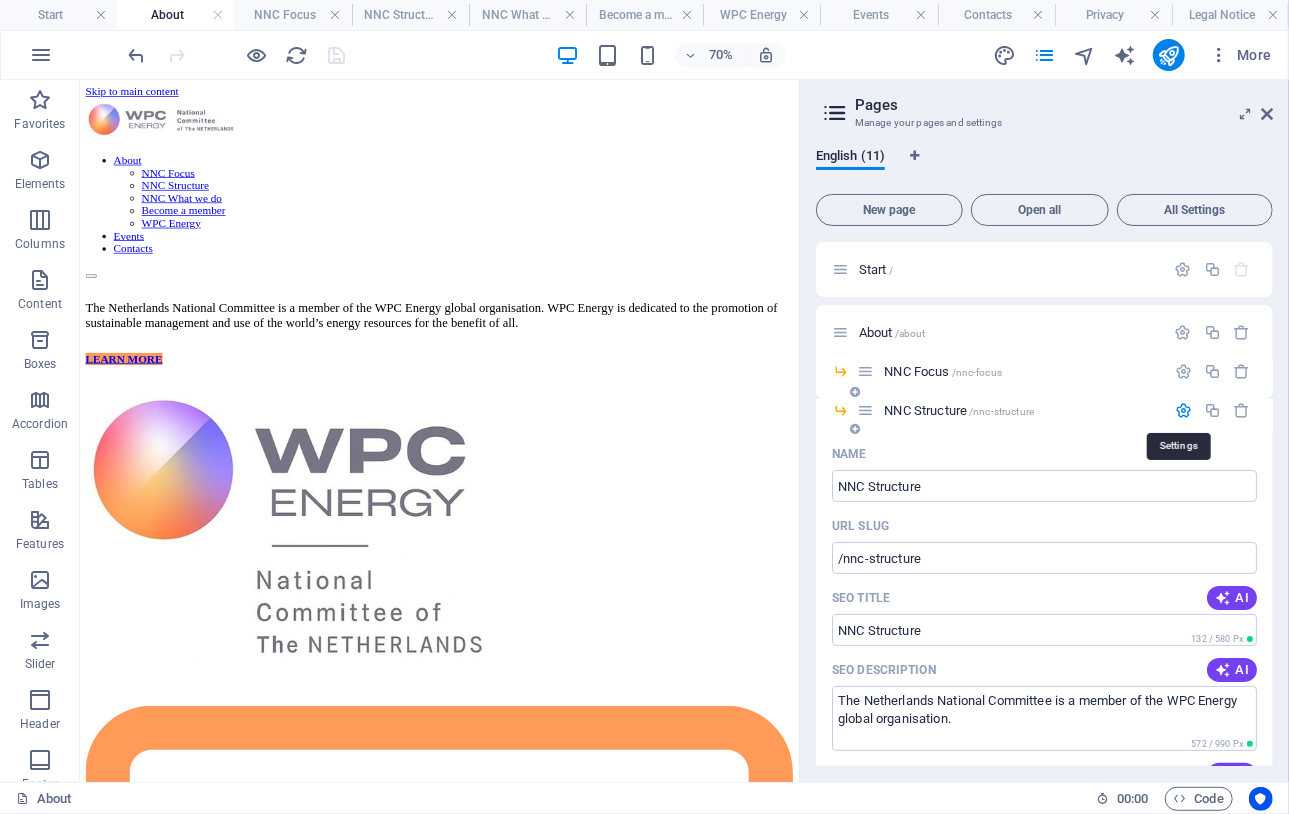 click at bounding box center (1183, 410) 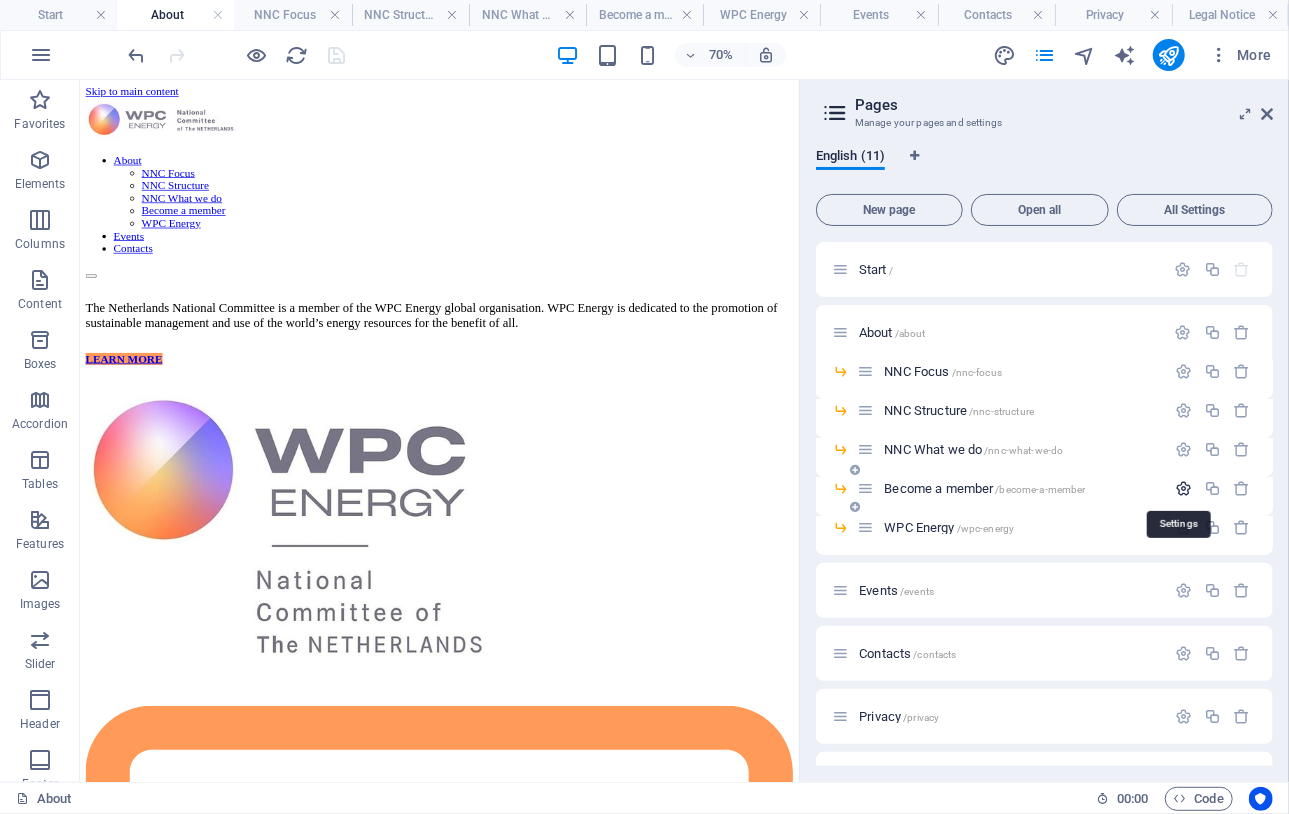 click at bounding box center [1183, 488] 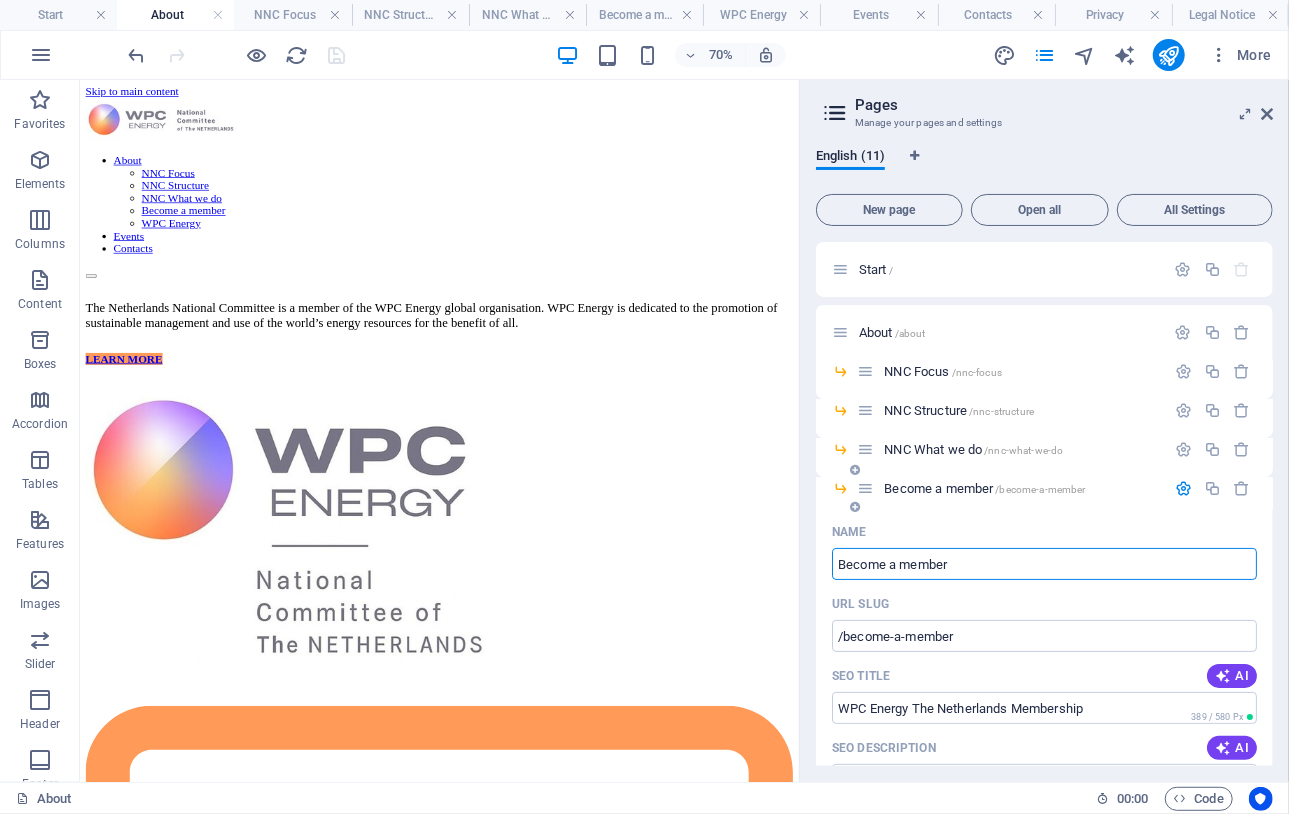 scroll, scrollTop: 133, scrollLeft: 0, axis: vertical 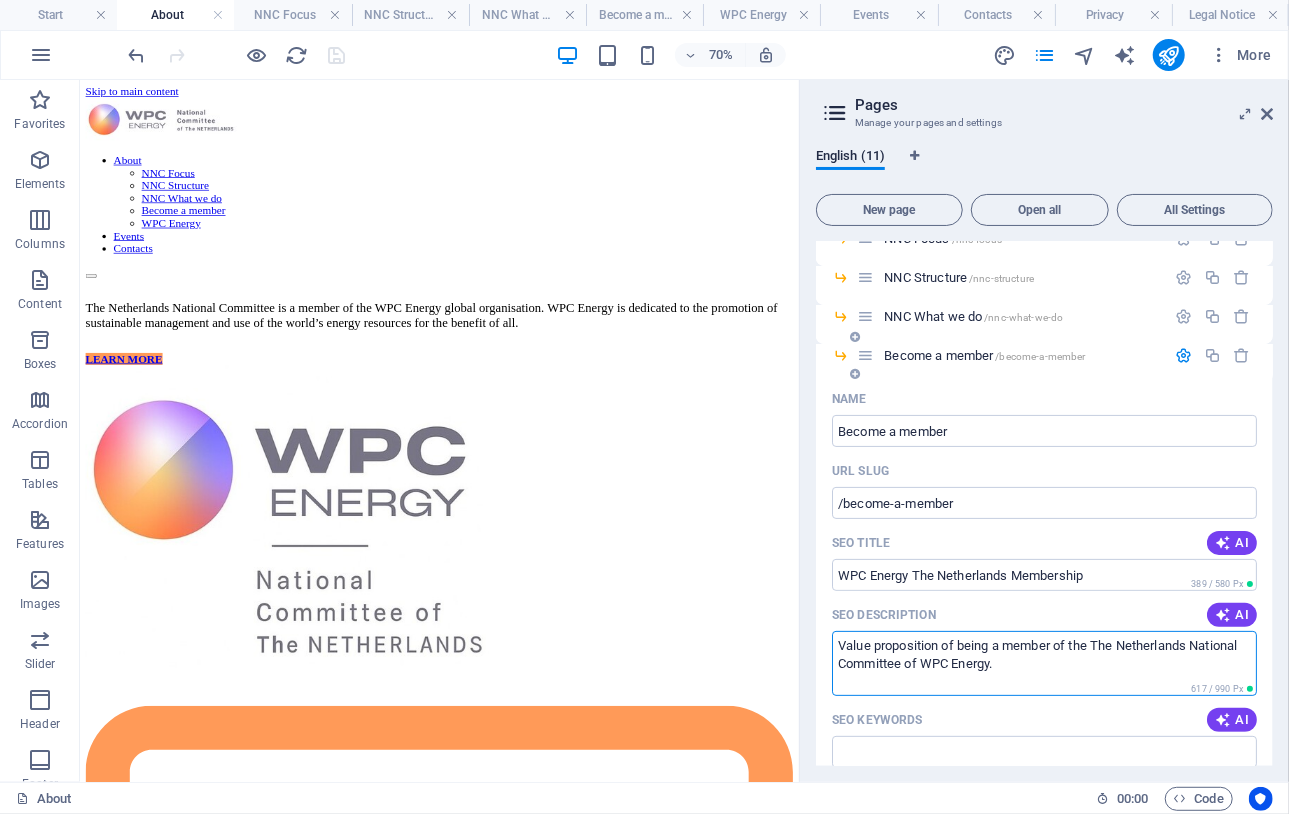 drag, startPoint x: 978, startPoint y: 662, endPoint x: 1045, endPoint y: 661, distance: 67.00746 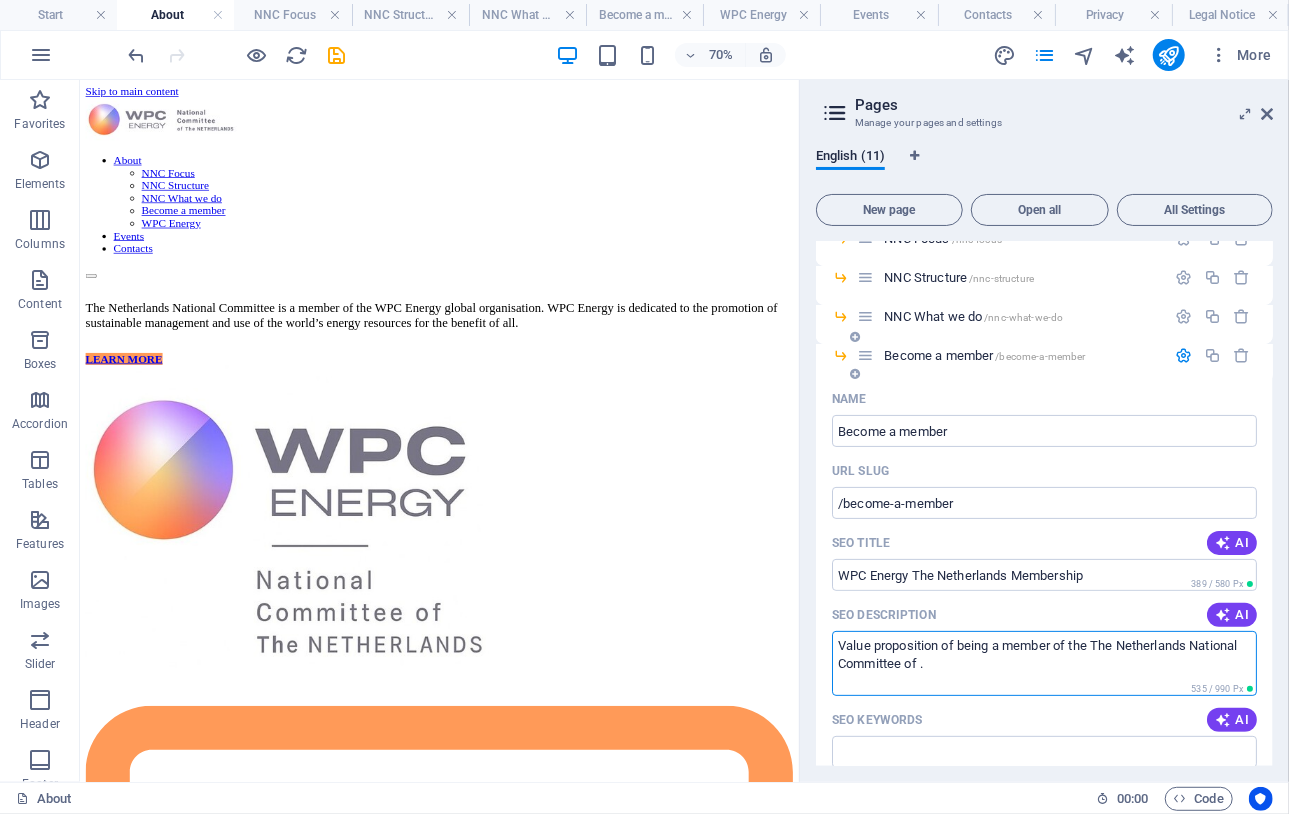 click on "Value proposition of being a member of the The Netherlands National Committee of ." at bounding box center (1044, 663) 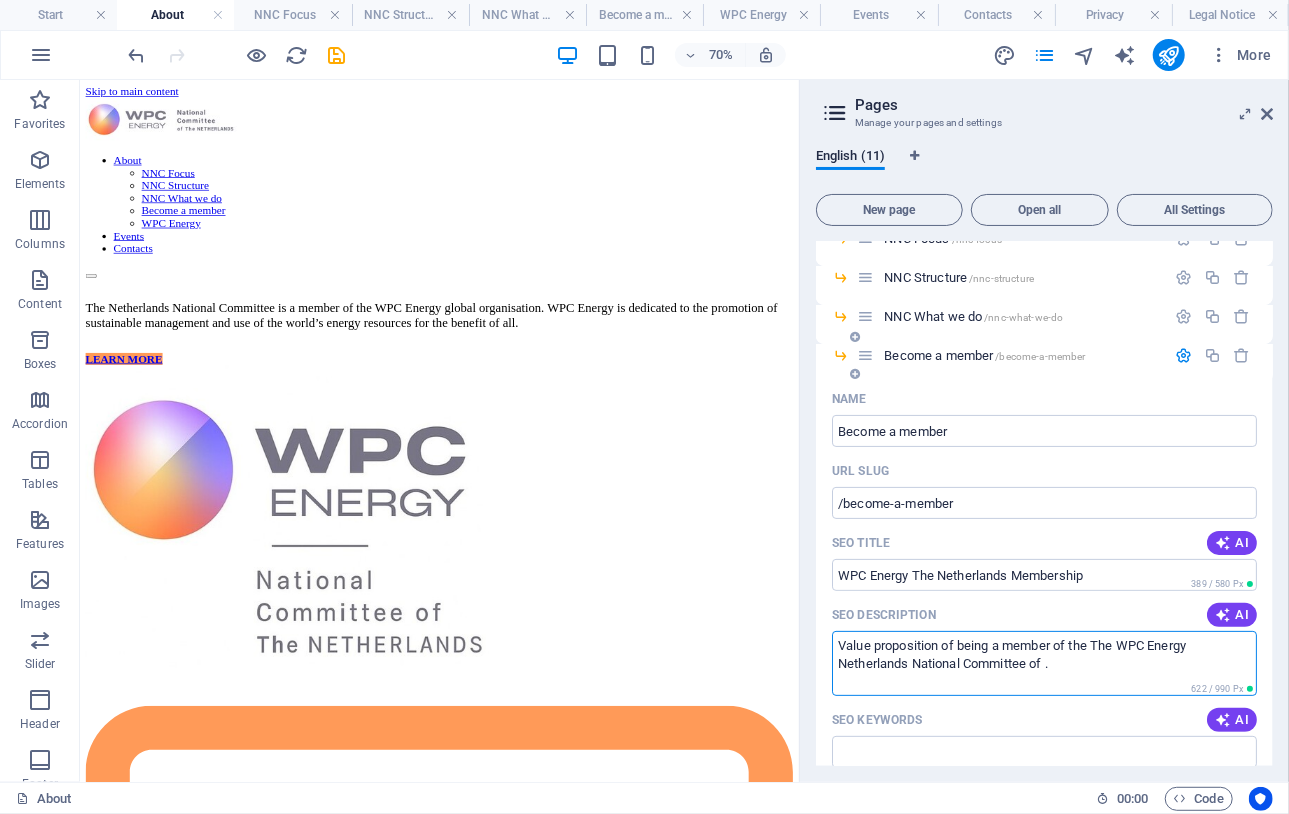 click on "Value proposition of being a member of the The WPC Energy Netherlands National Committee of ." at bounding box center [1044, 663] 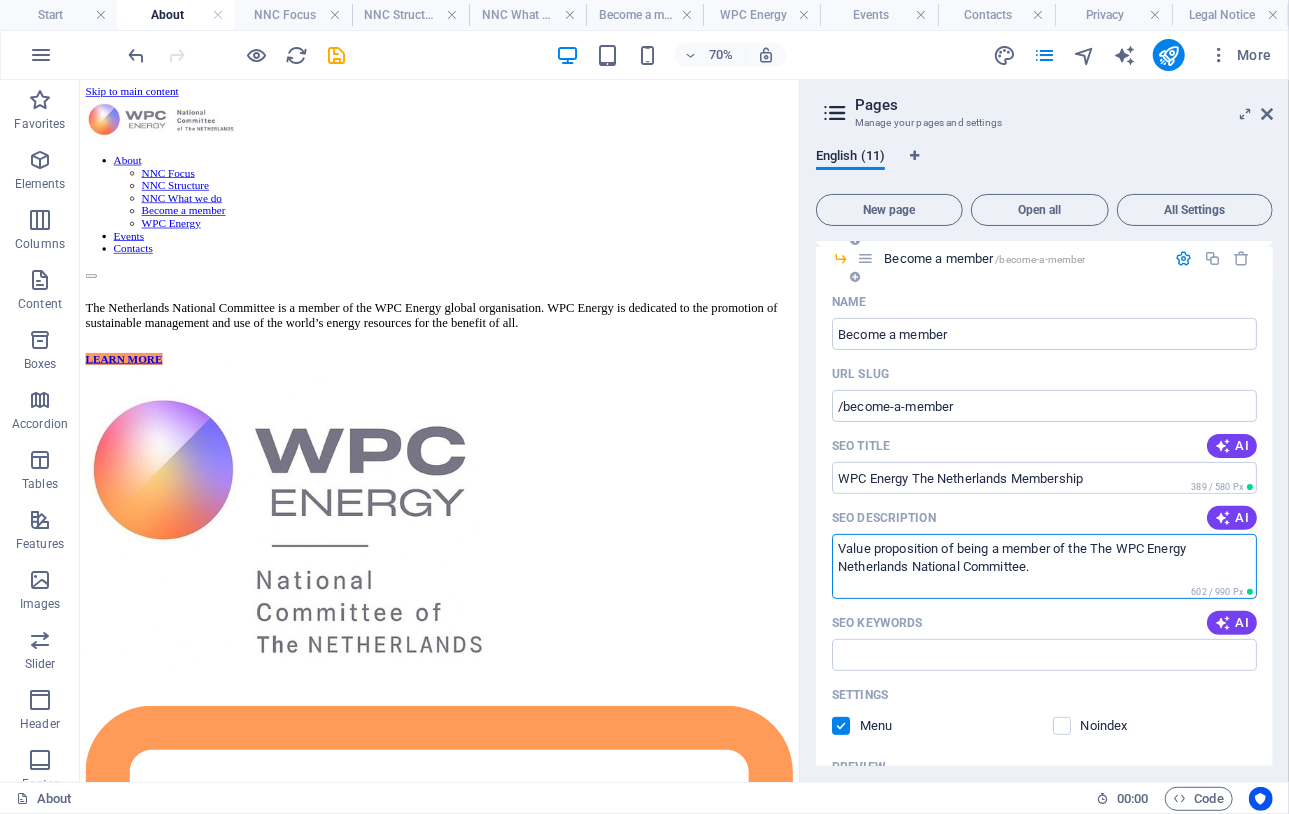 scroll, scrollTop: 66, scrollLeft: 0, axis: vertical 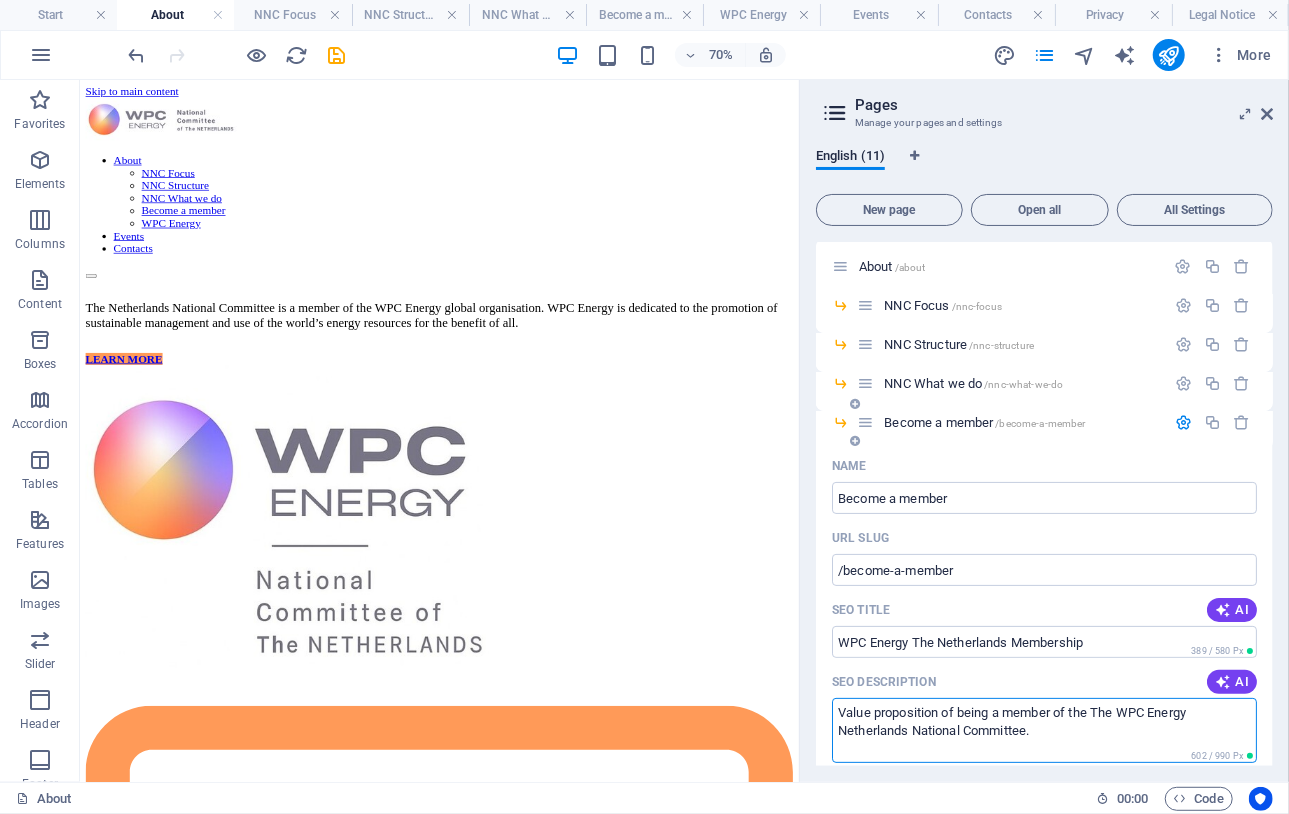 type on "Value proposition of being a member of the The WPC Energy Netherlands National Committee." 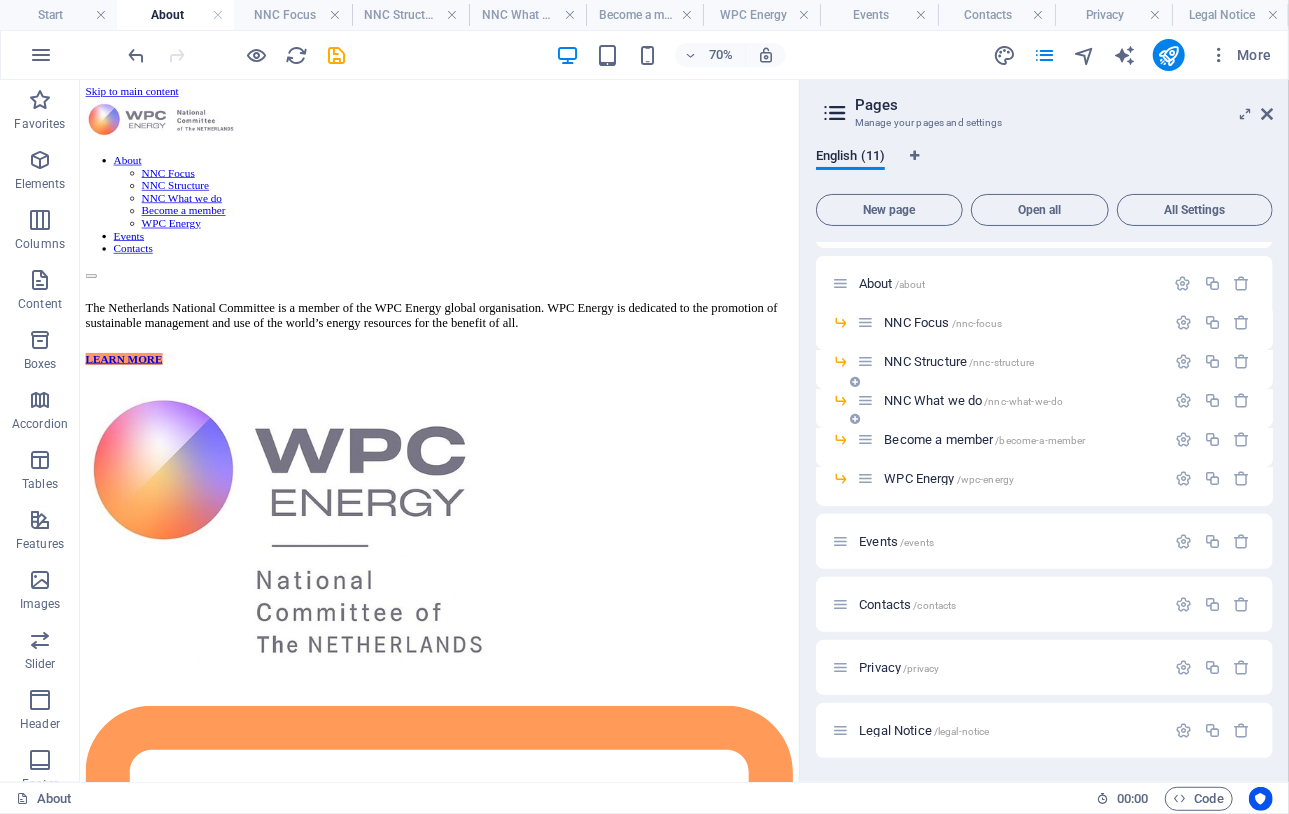 scroll, scrollTop: 48, scrollLeft: 0, axis: vertical 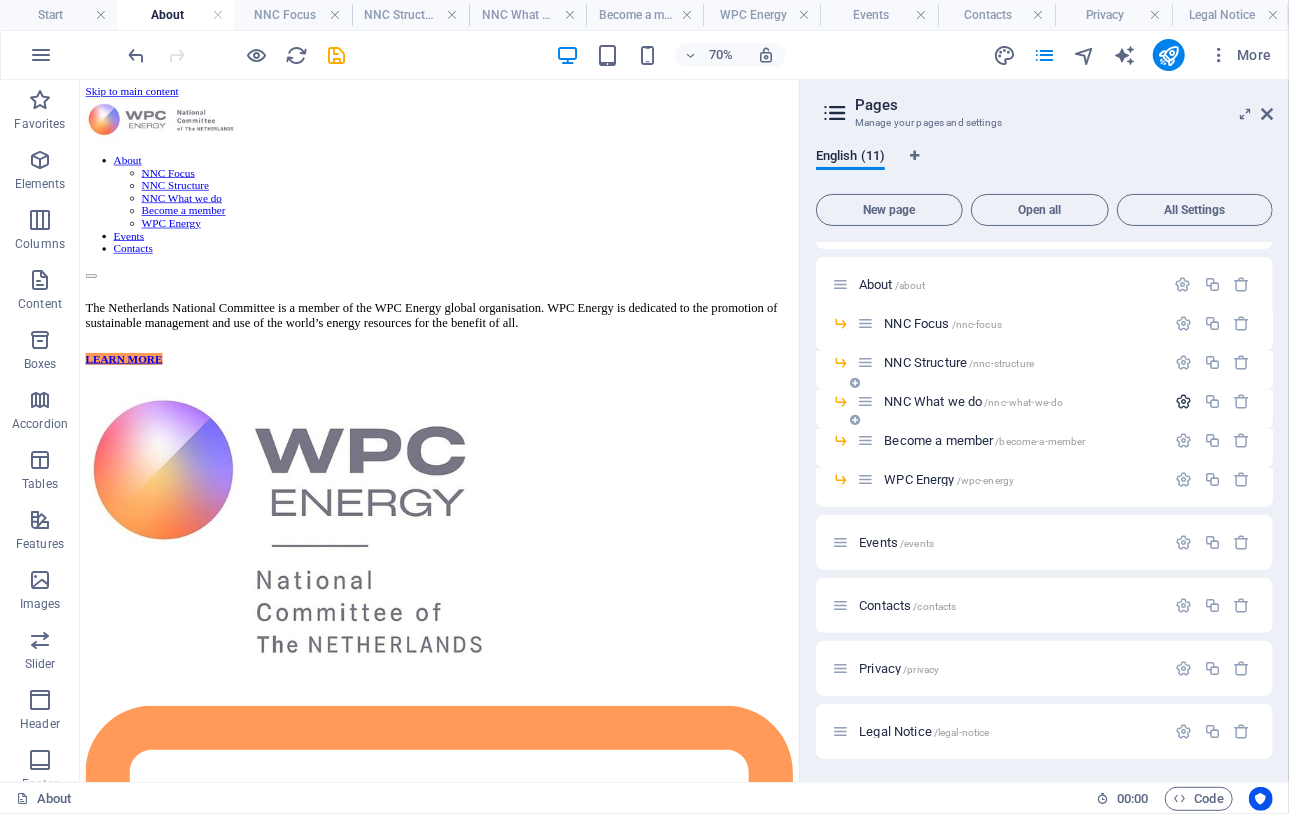 click at bounding box center (1183, 401) 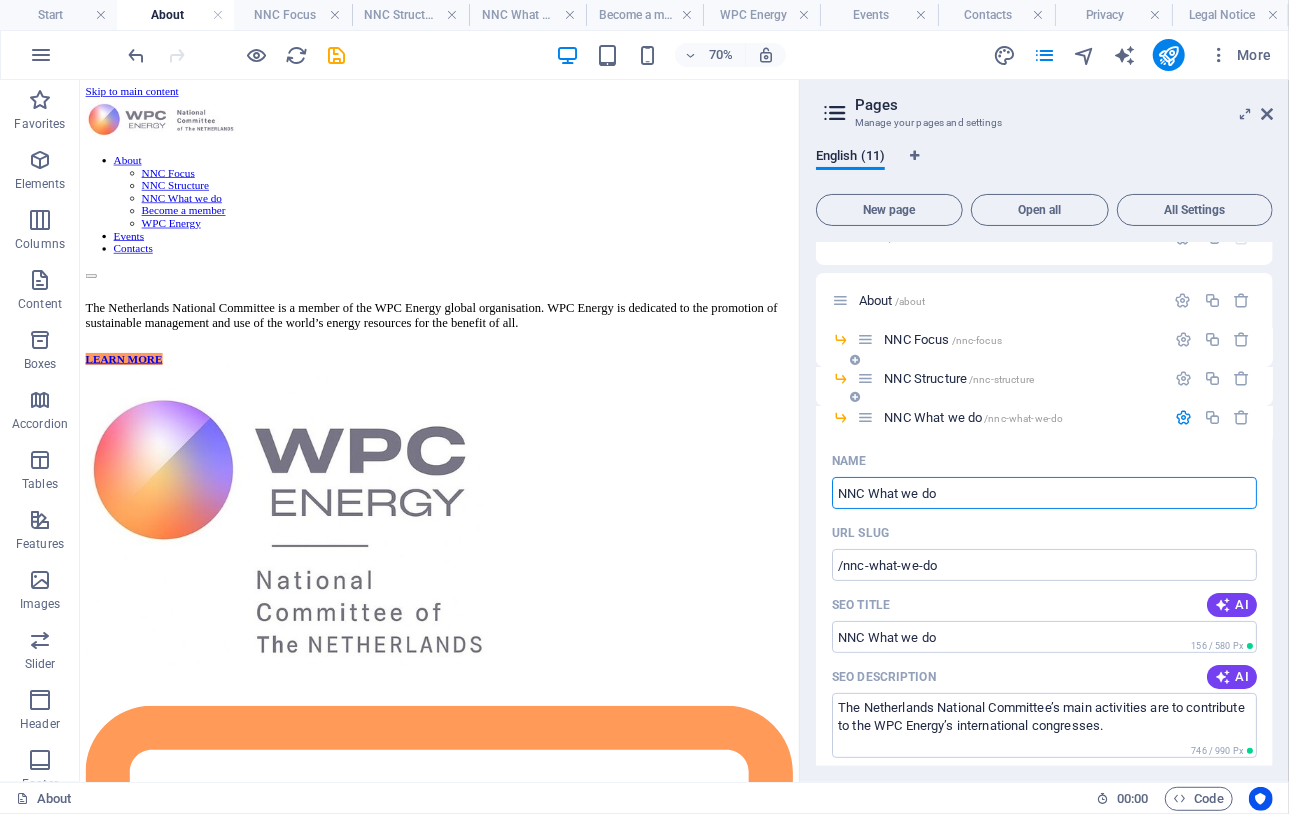 scroll, scrollTop: 0, scrollLeft: 0, axis: both 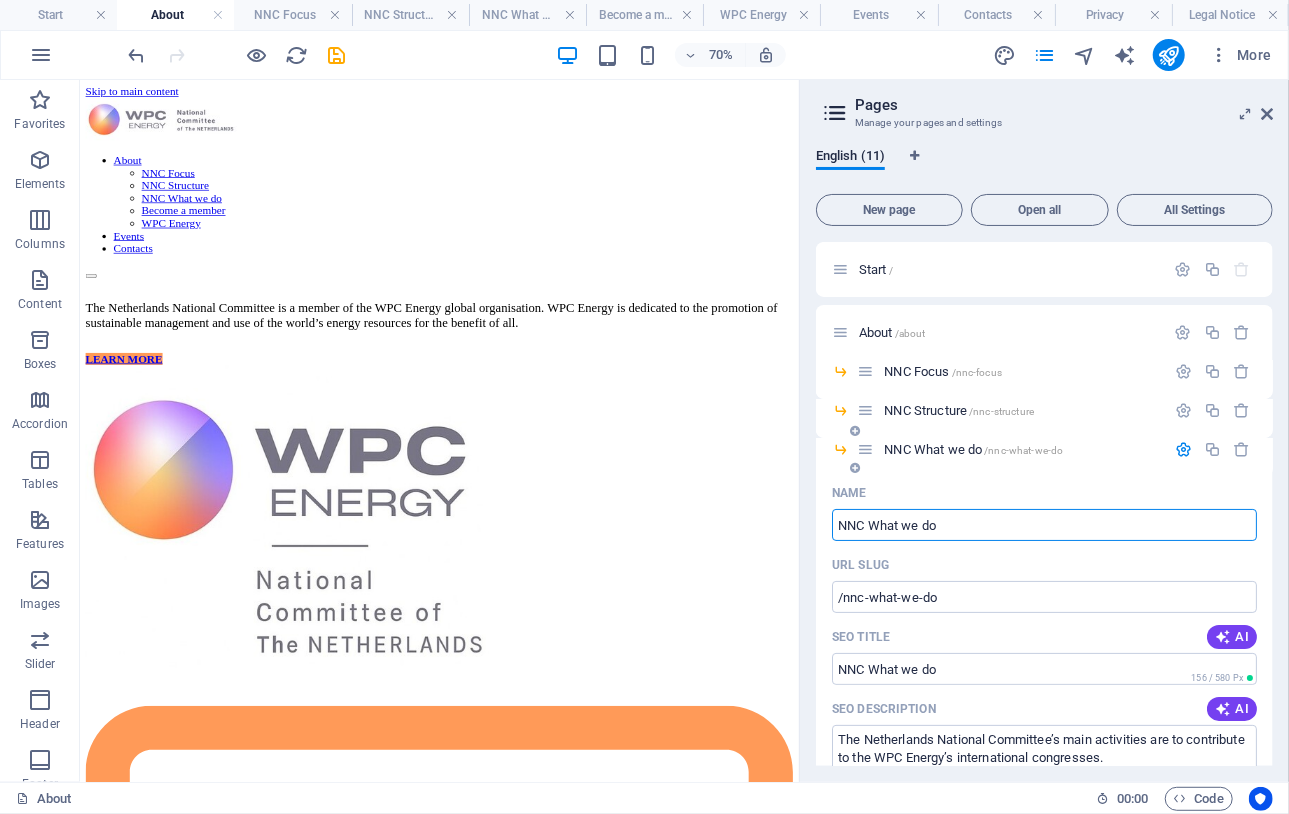click at bounding box center [1183, 449] 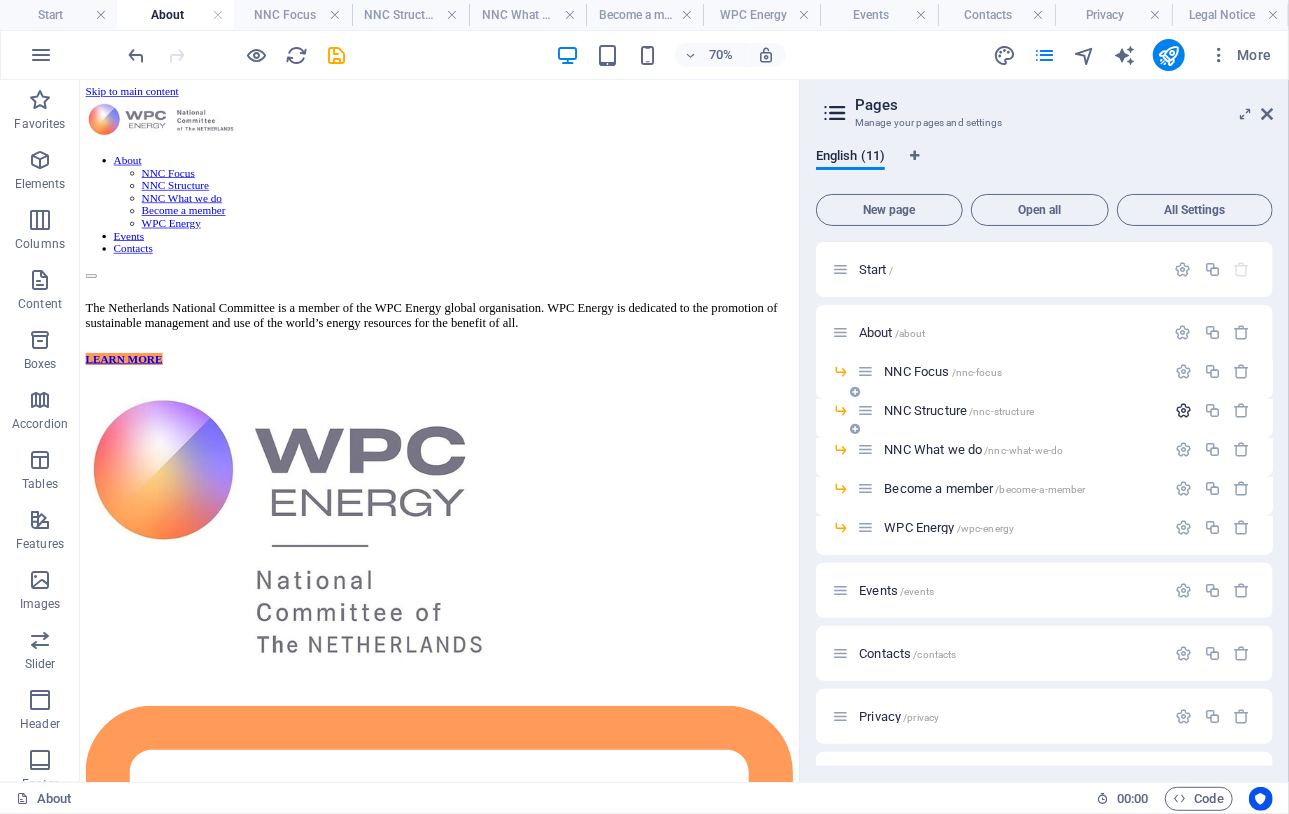 click at bounding box center (1183, 410) 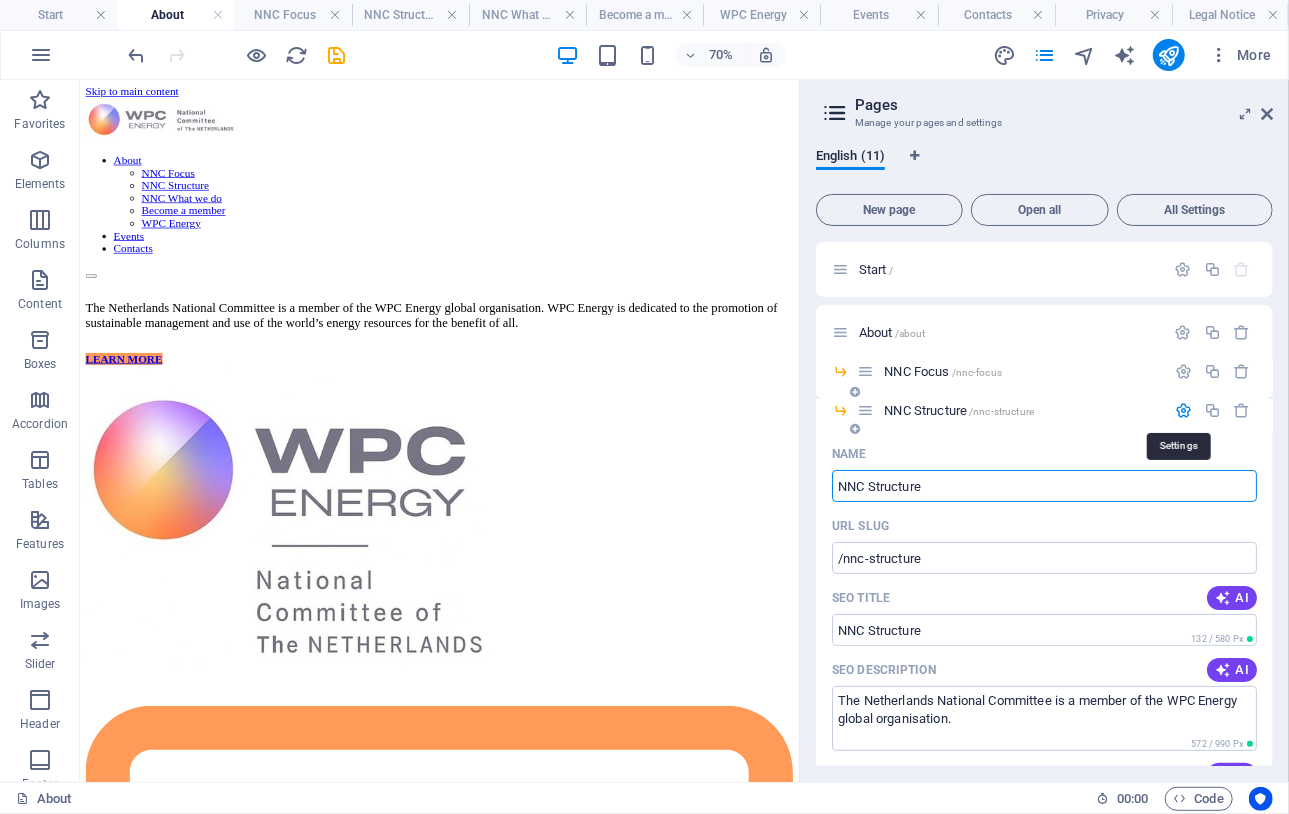 click at bounding box center [1183, 410] 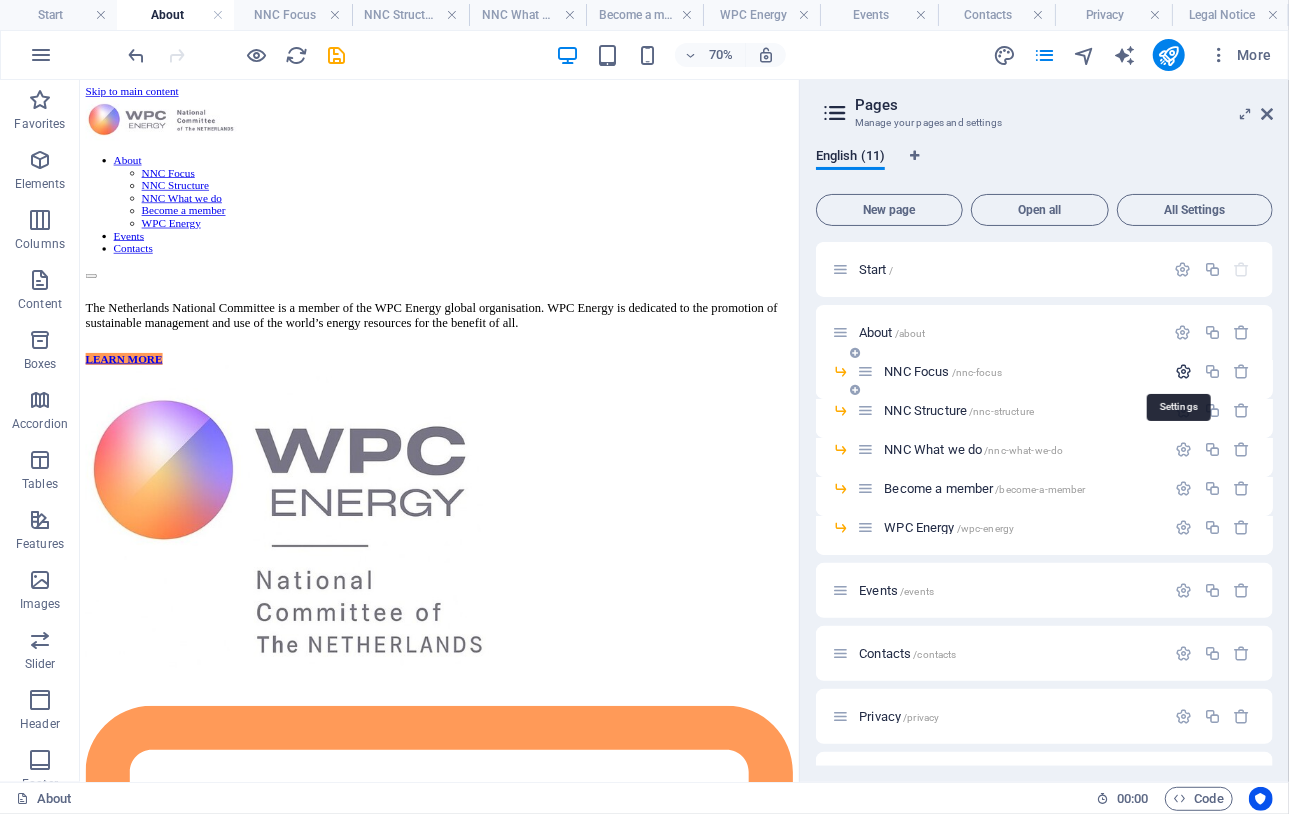 click at bounding box center (1183, 371) 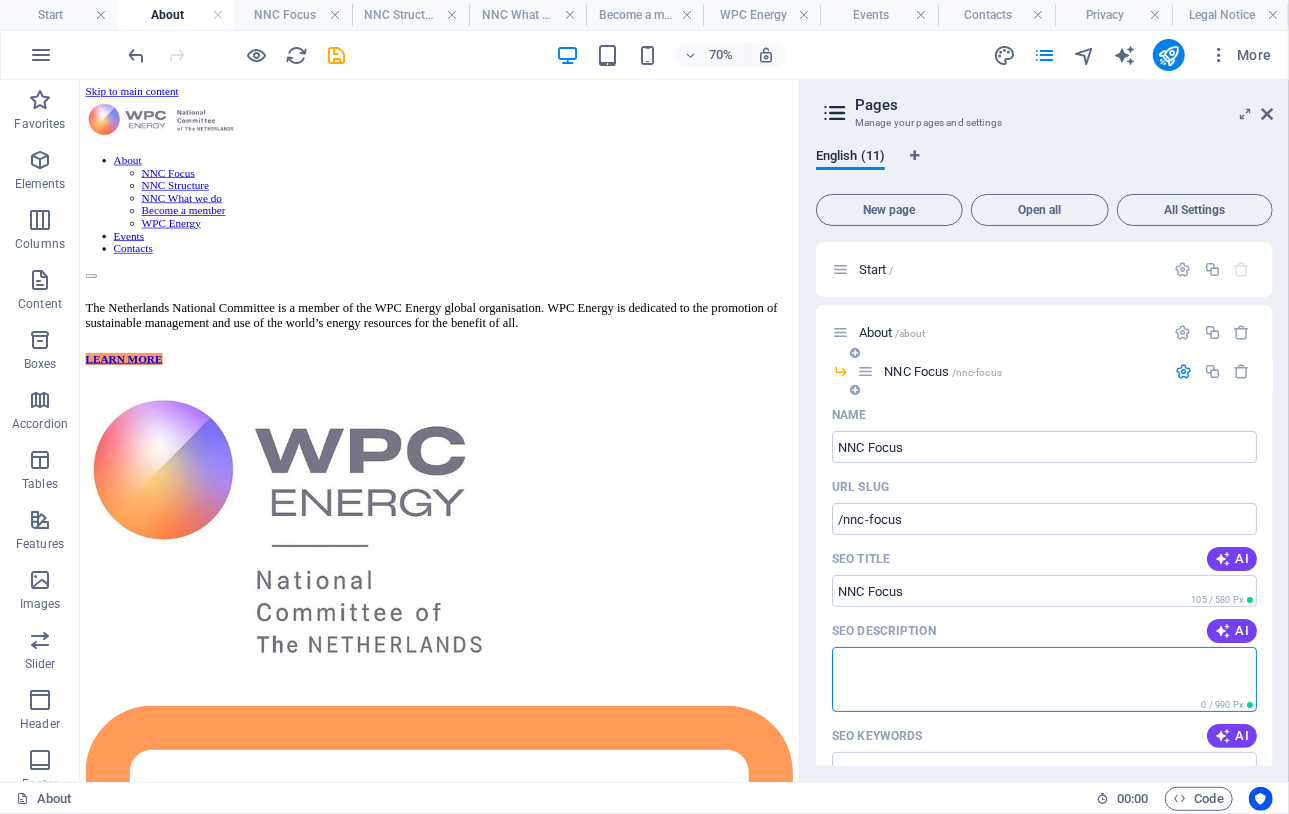 click on "SEO Description" at bounding box center [1044, 679] 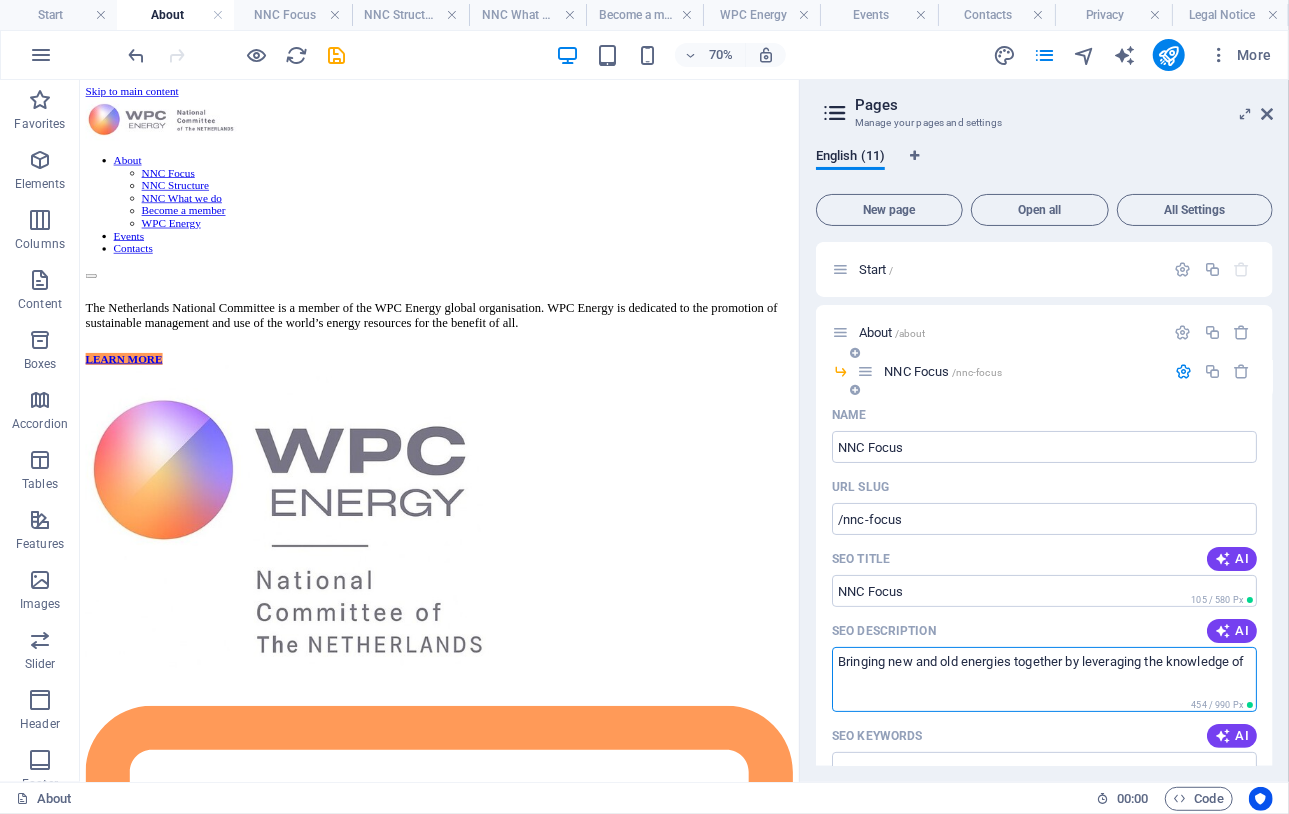 click on "Bringing new and old energies together by leveraging the knowledge of" at bounding box center [1044, 679] 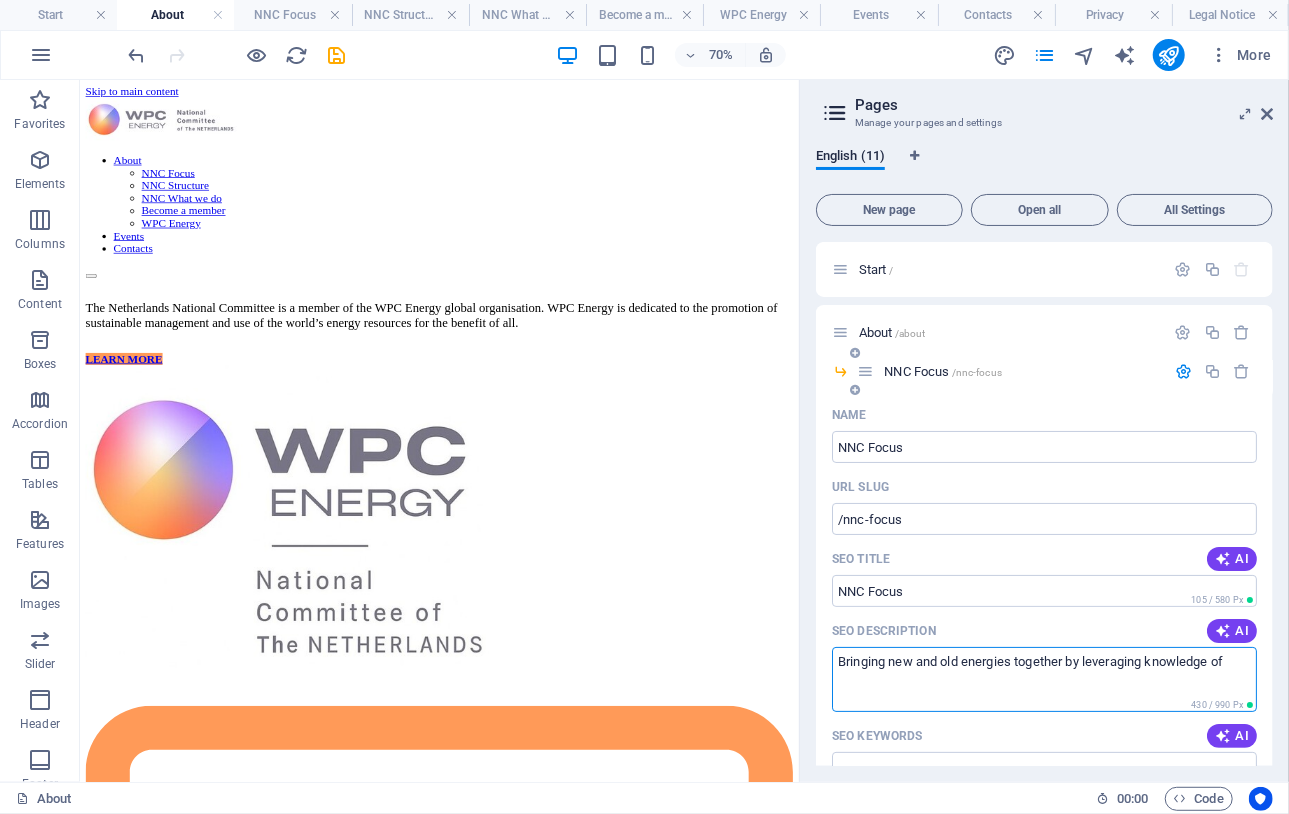 click on "Bringing new and old energies together by leveraging knowledge of" at bounding box center (1044, 679) 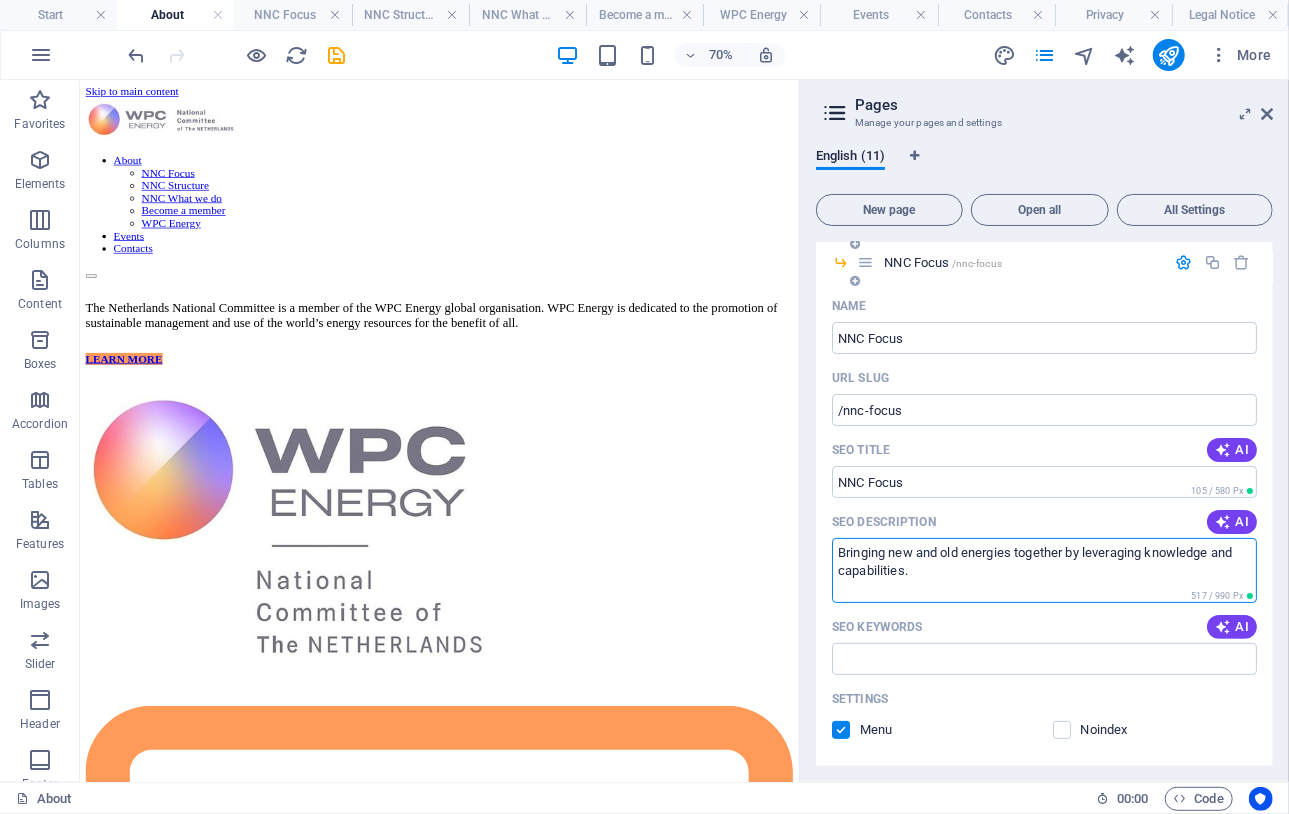 scroll, scrollTop: 0, scrollLeft: 0, axis: both 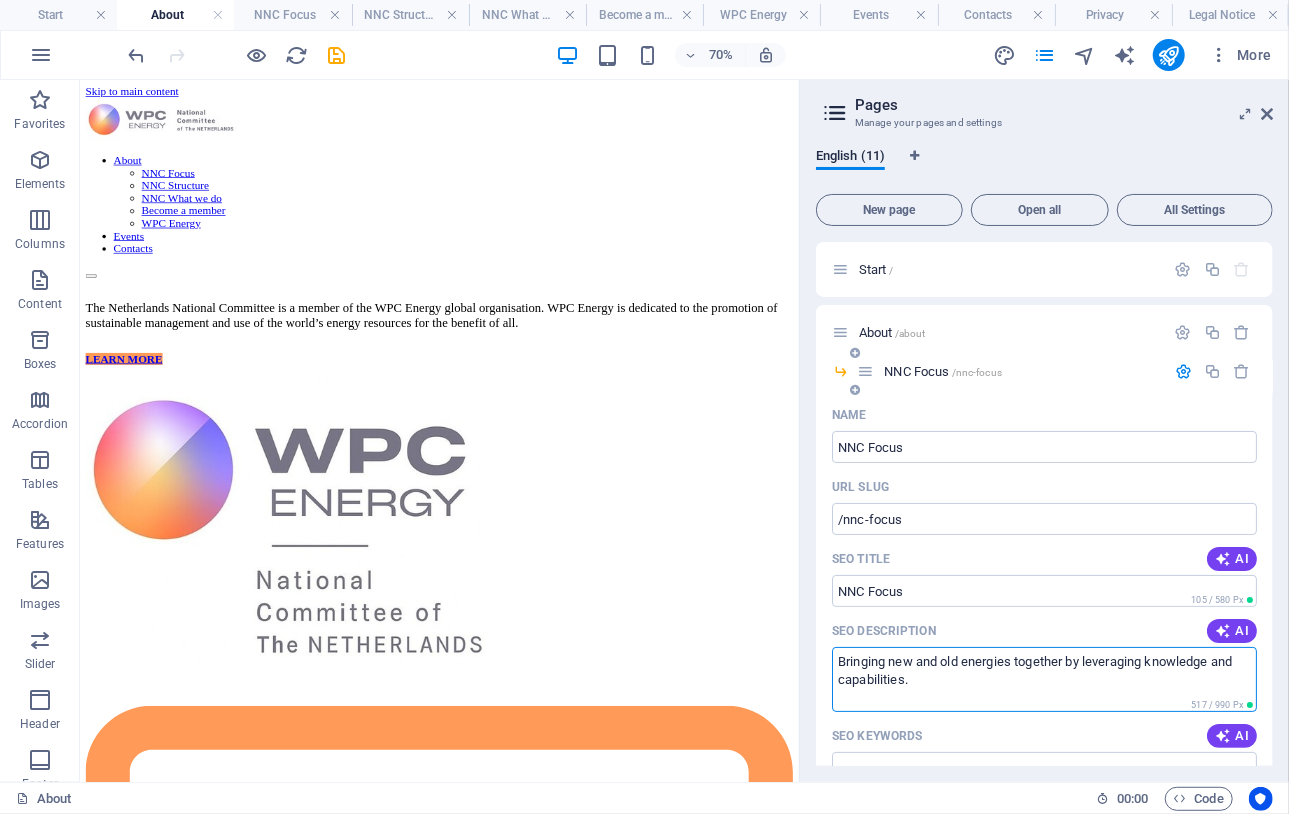 type on "Bringing new and old energies together by leveraging knowledge and capabilities." 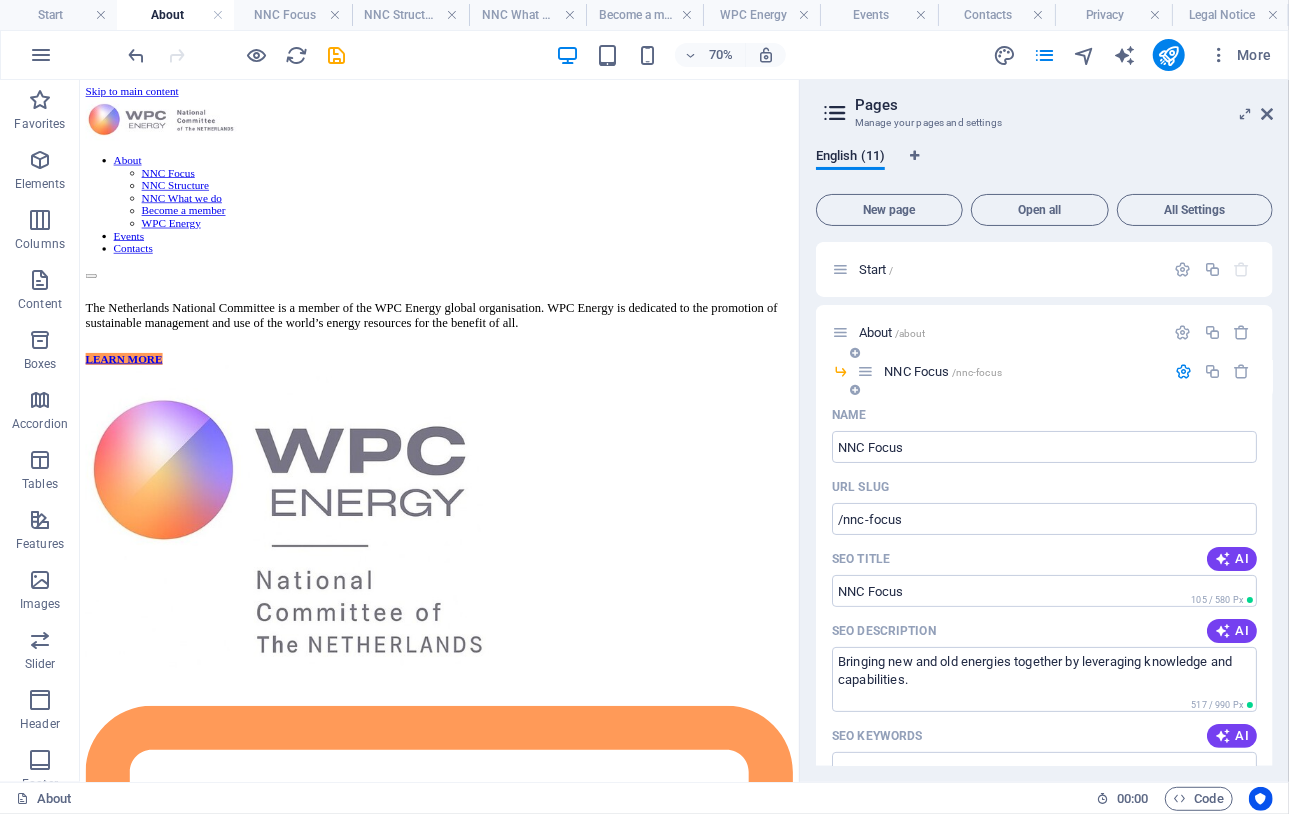 click at bounding box center (1183, 371) 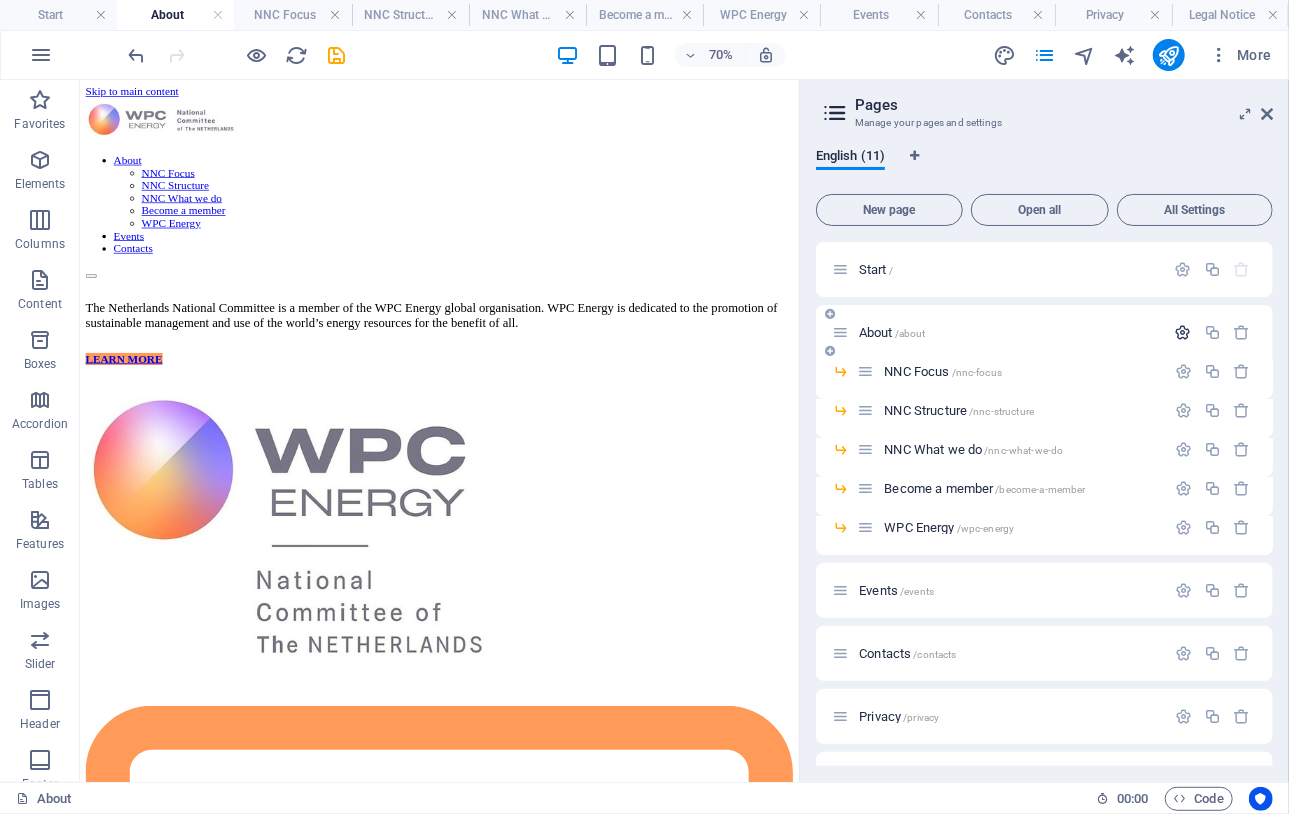click at bounding box center [1183, 332] 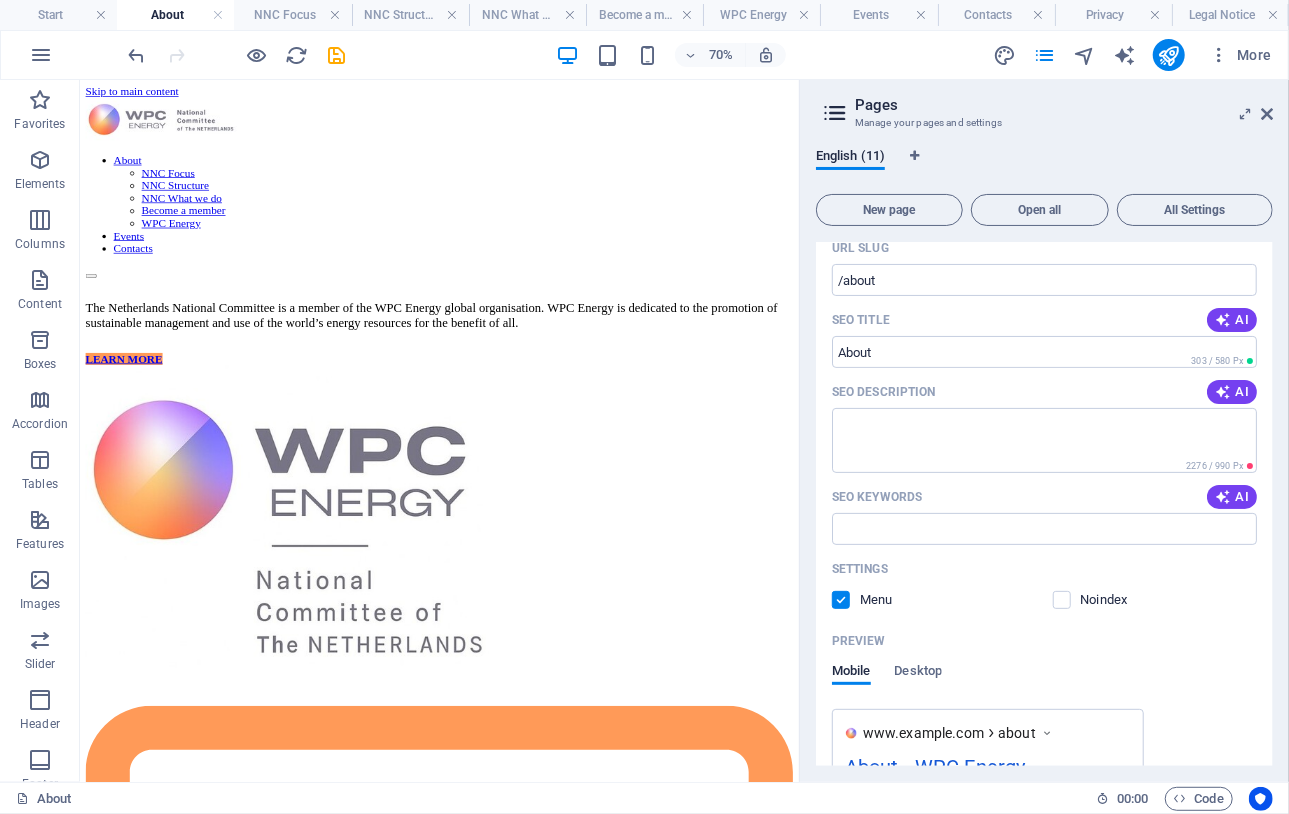scroll, scrollTop: 0, scrollLeft: 0, axis: both 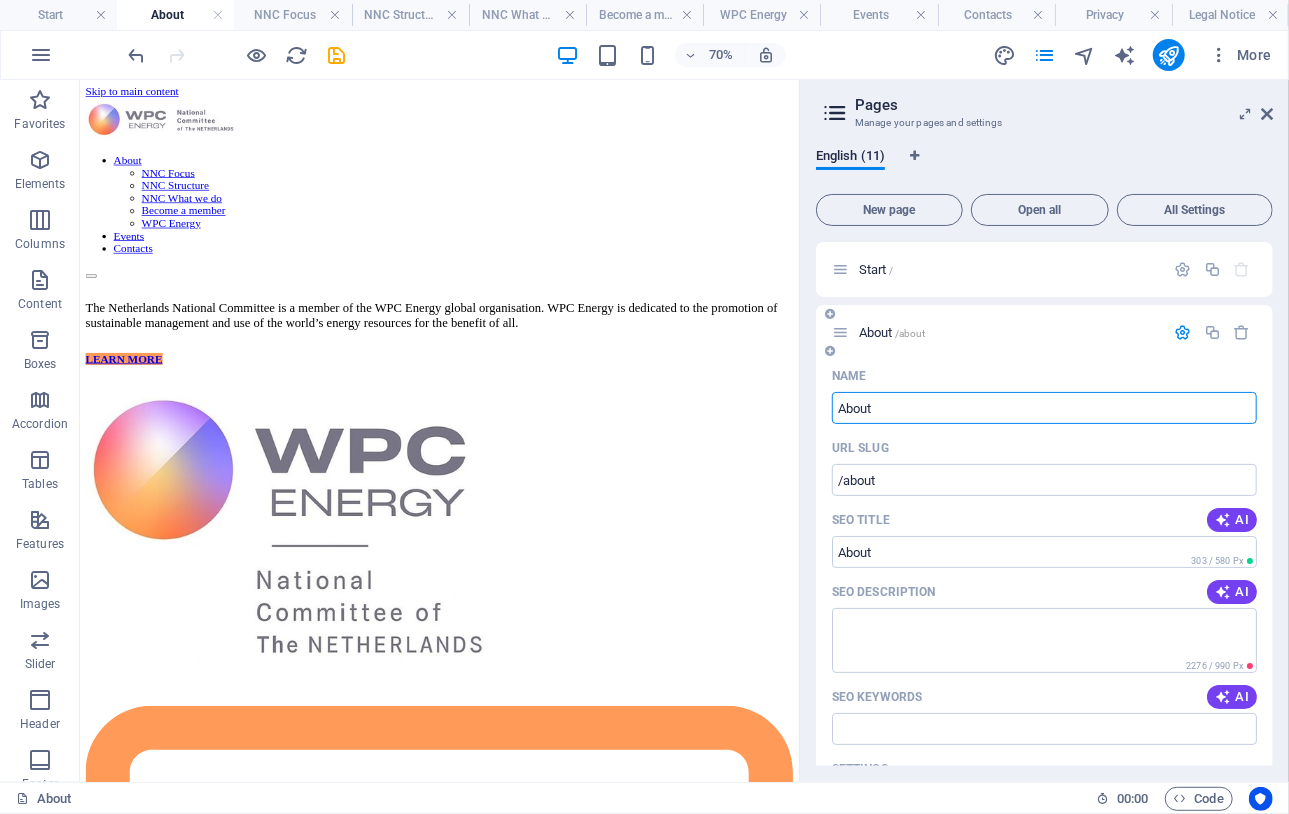click at bounding box center (1183, 332) 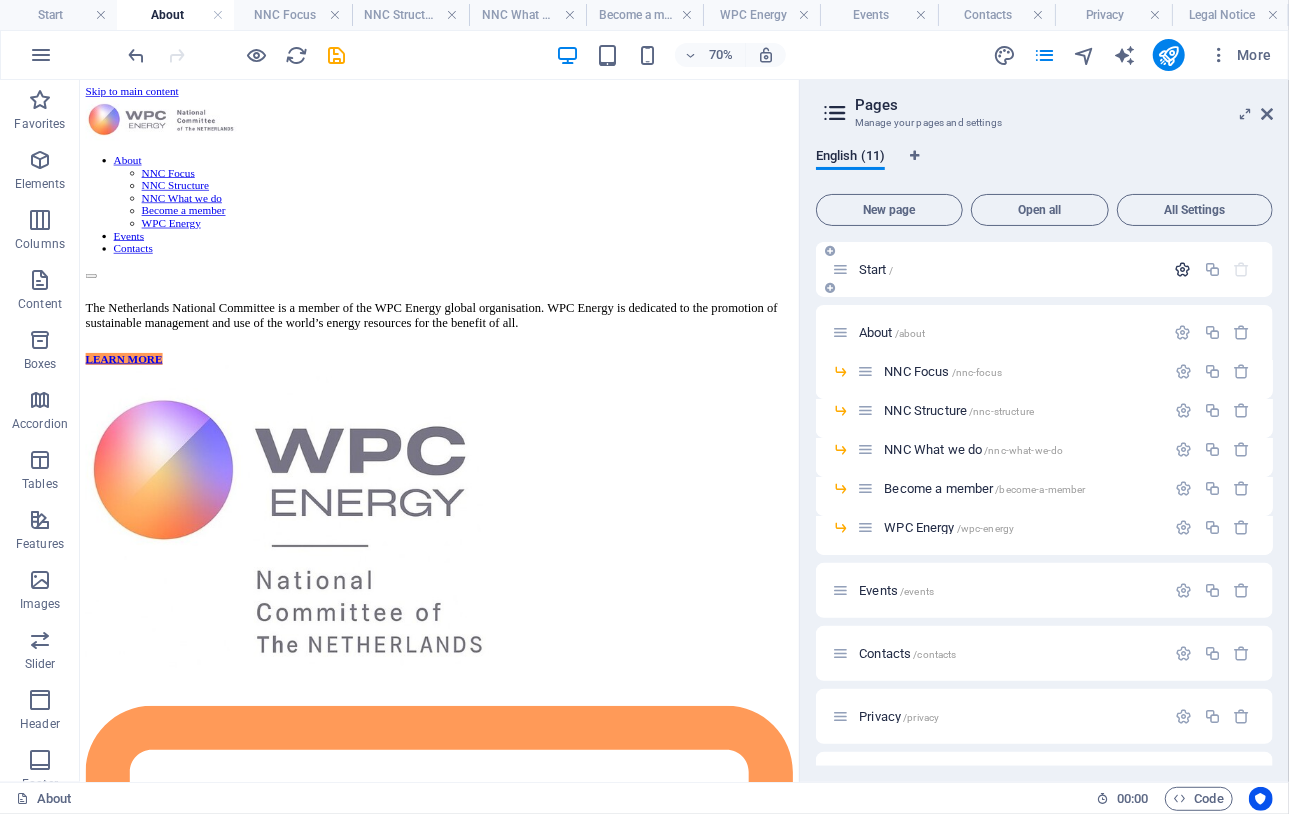 click at bounding box center [1183, 269] 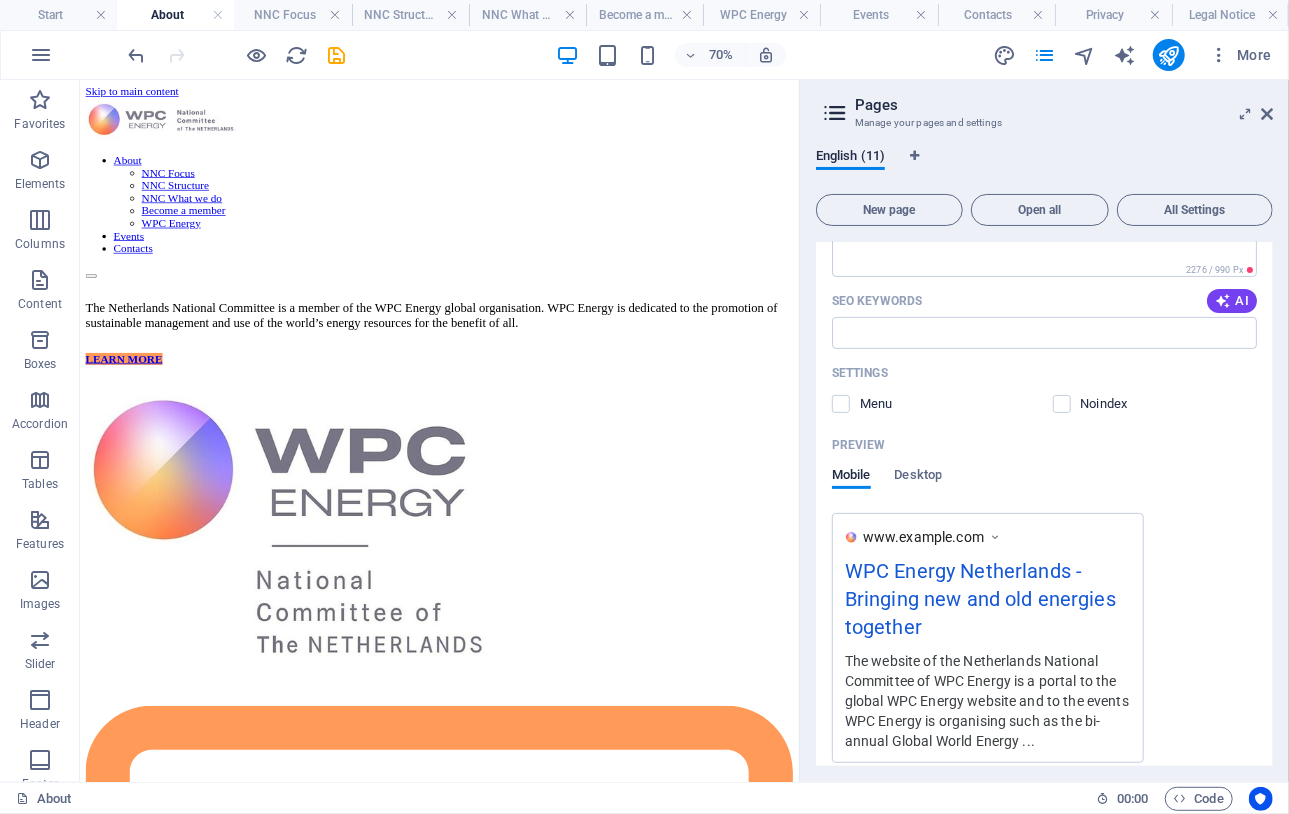 scroll, scrollTop: 0, scrollLeft: 0, axis: both 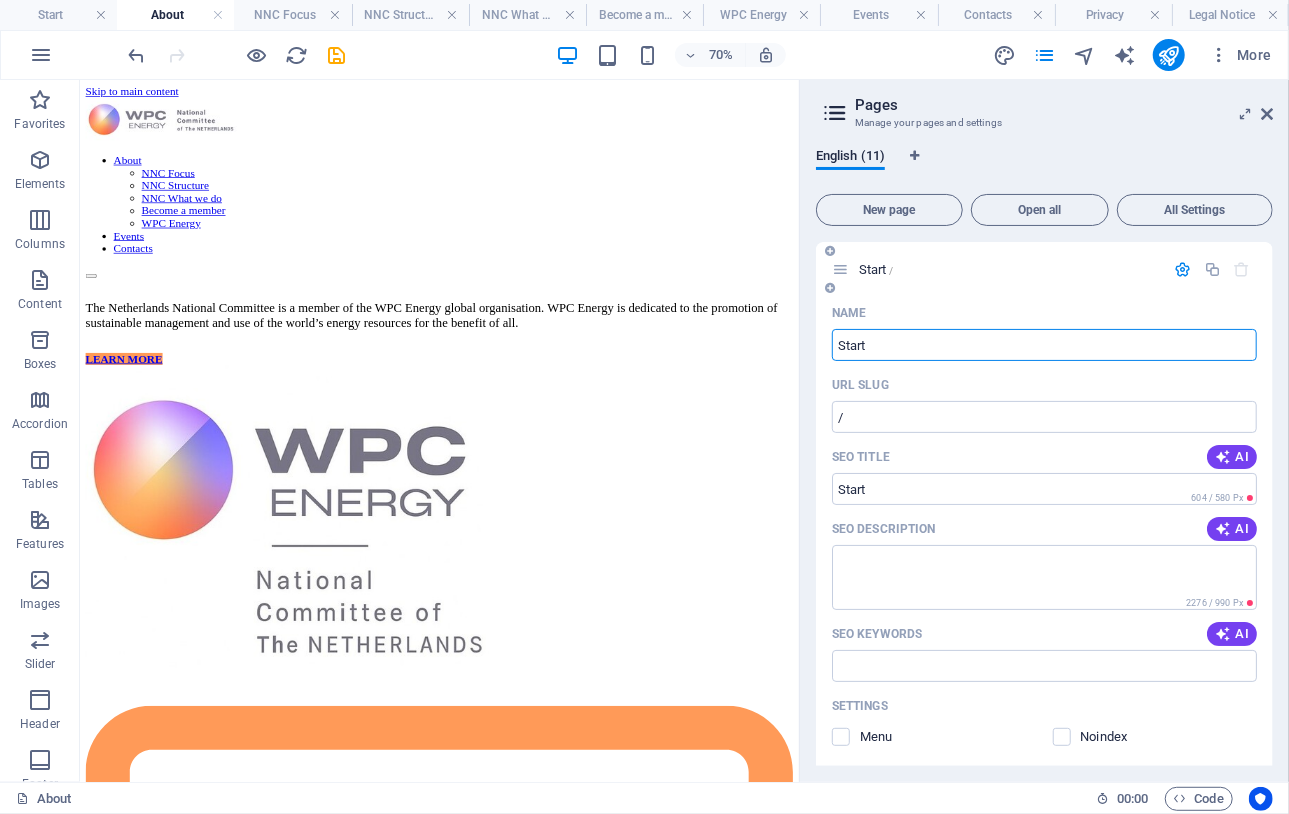 click at bounding box center (1183, 269) 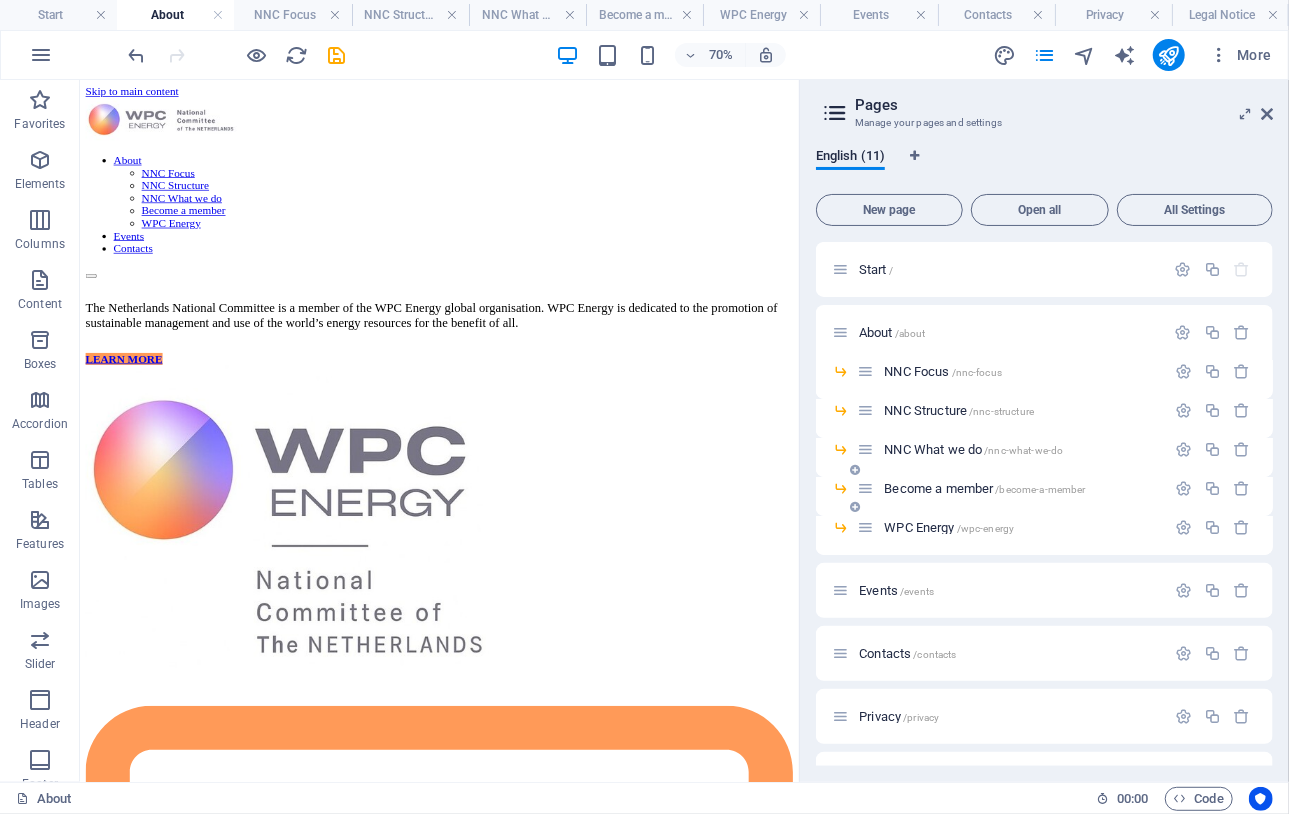 scroll, scrollTop: 48, scrollLeft: 0, axis: vertical 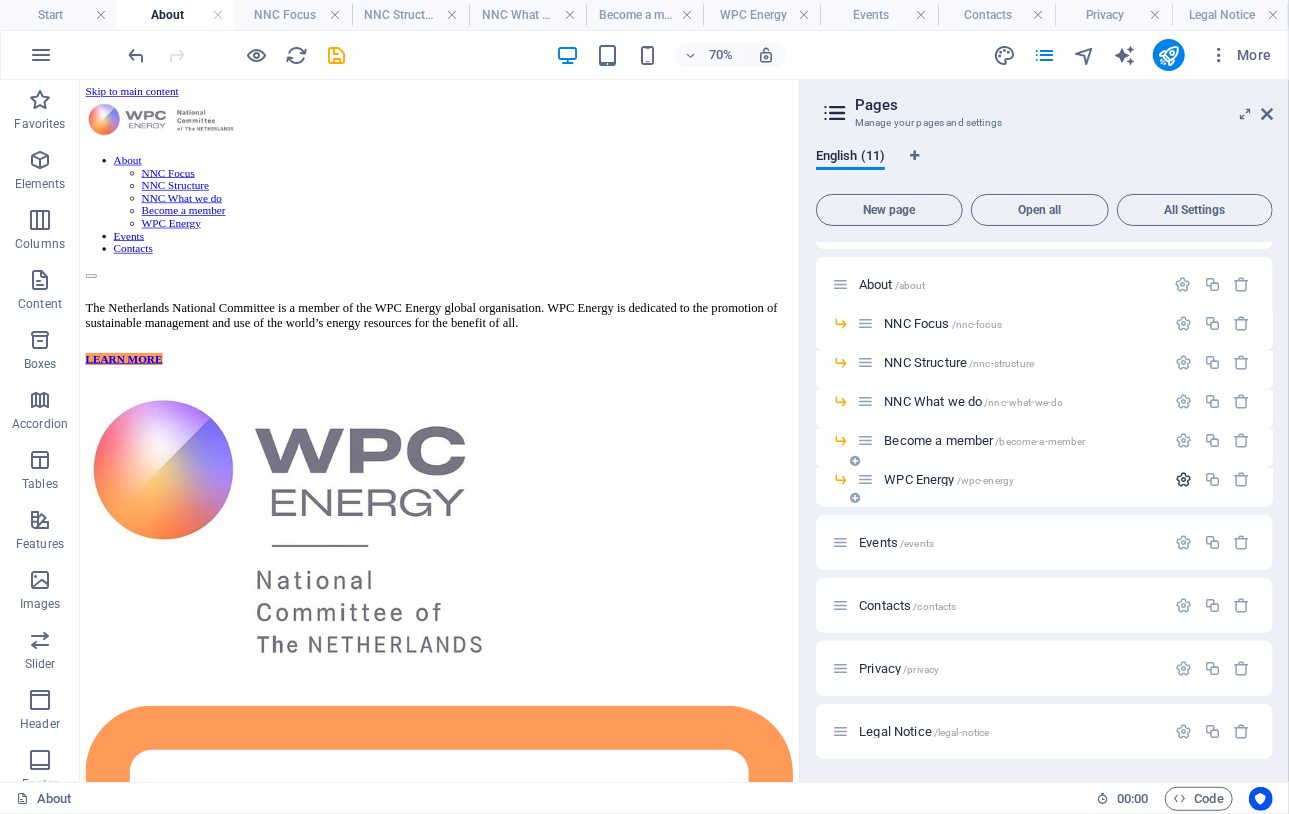 click at bounding box center [1183, 479] 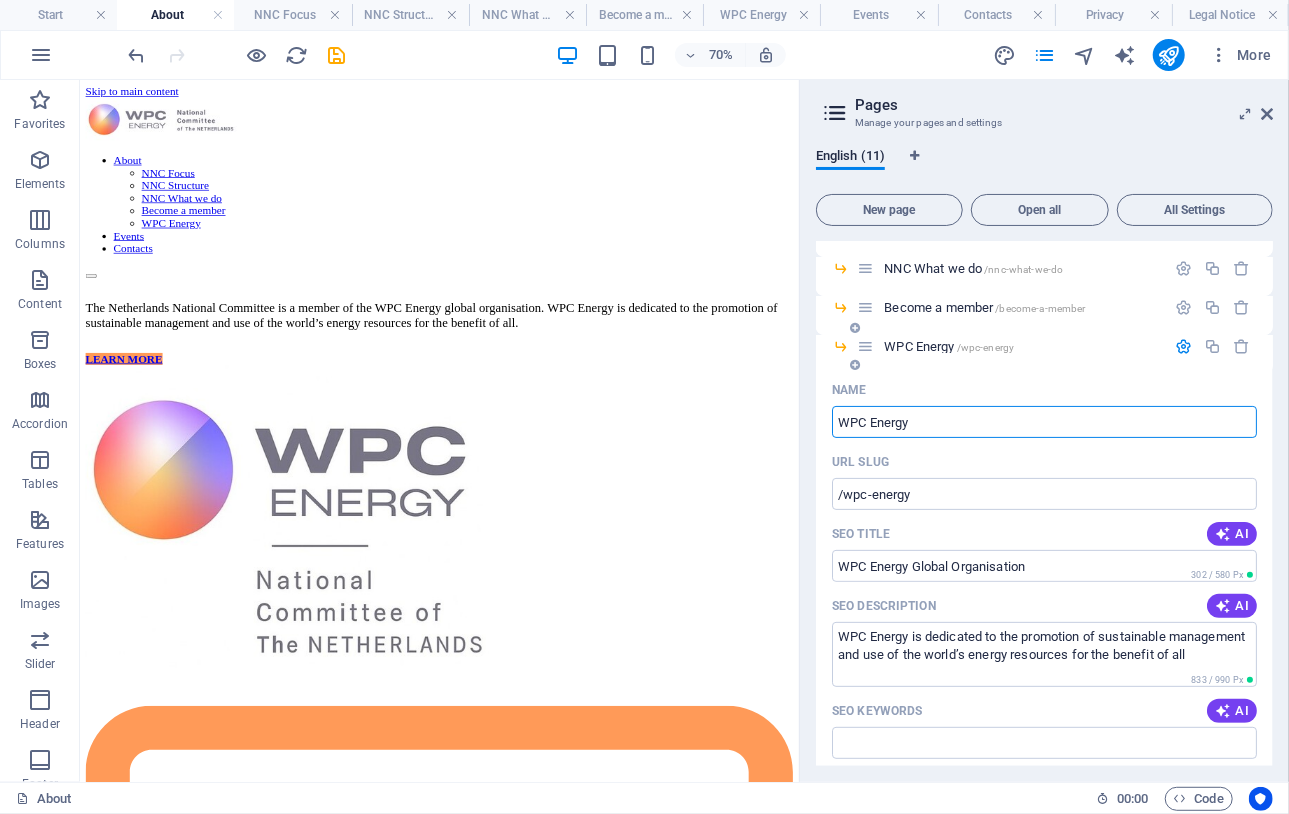 scroll, scrollTop: 248, scrollLeft: 0, axis: vertical 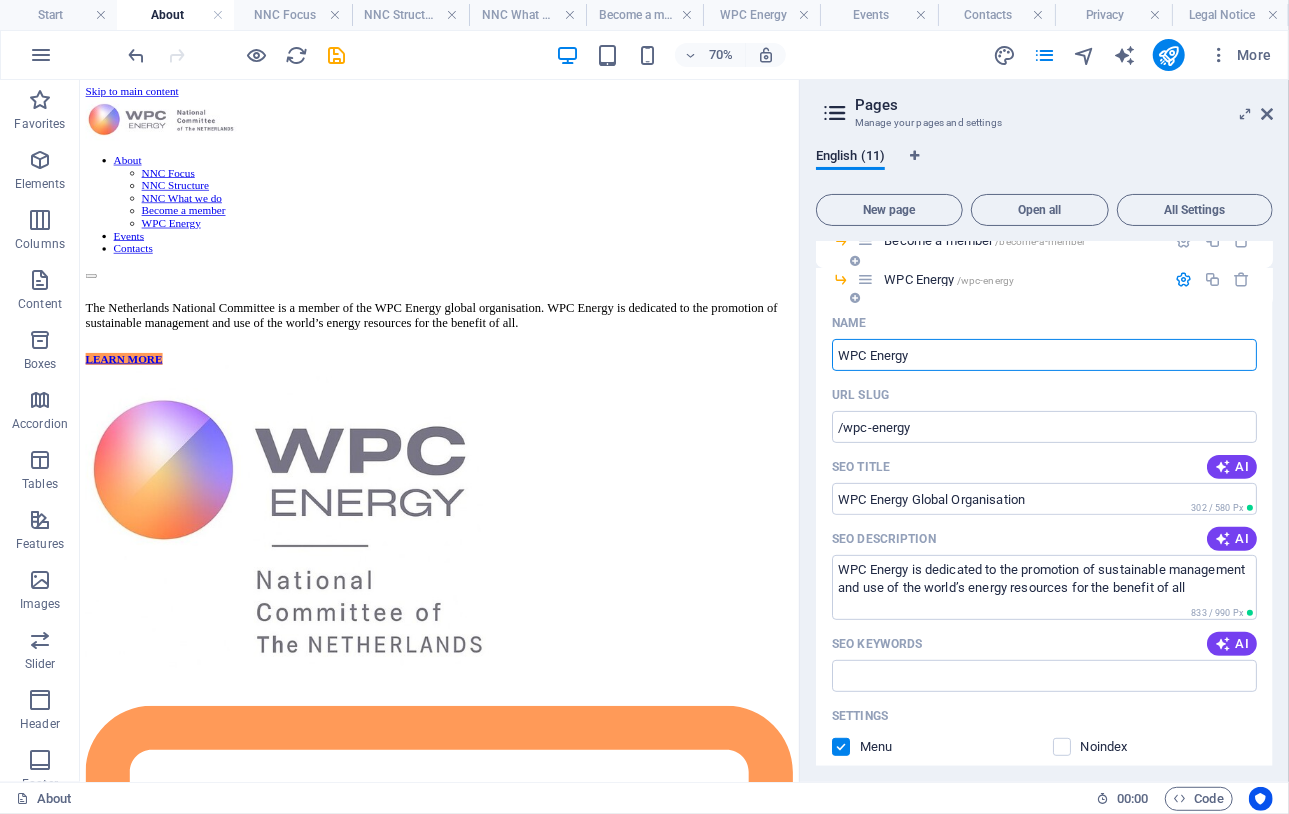 click at bounding box center [1183, 279] 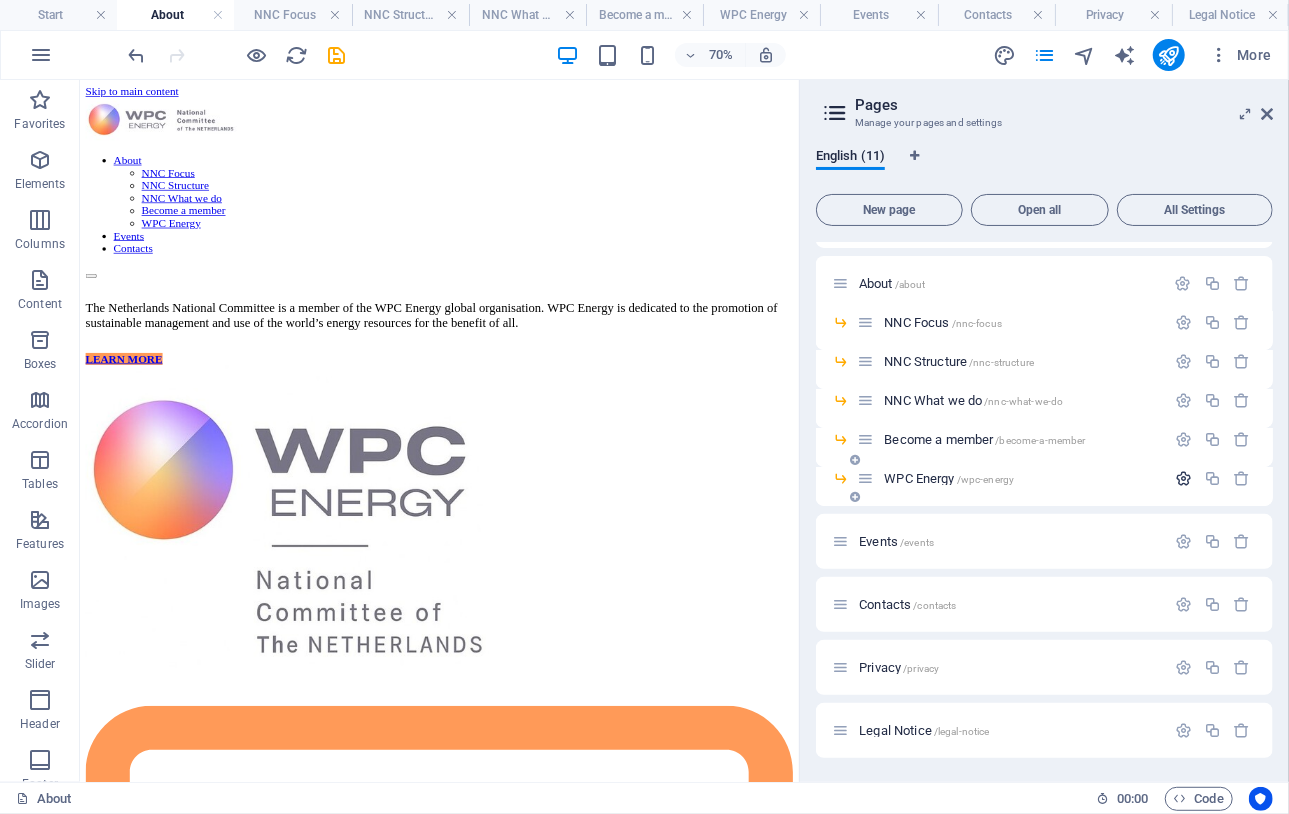 scroll, scrollTop: 48, scrollLeft: 0, axis: vertical 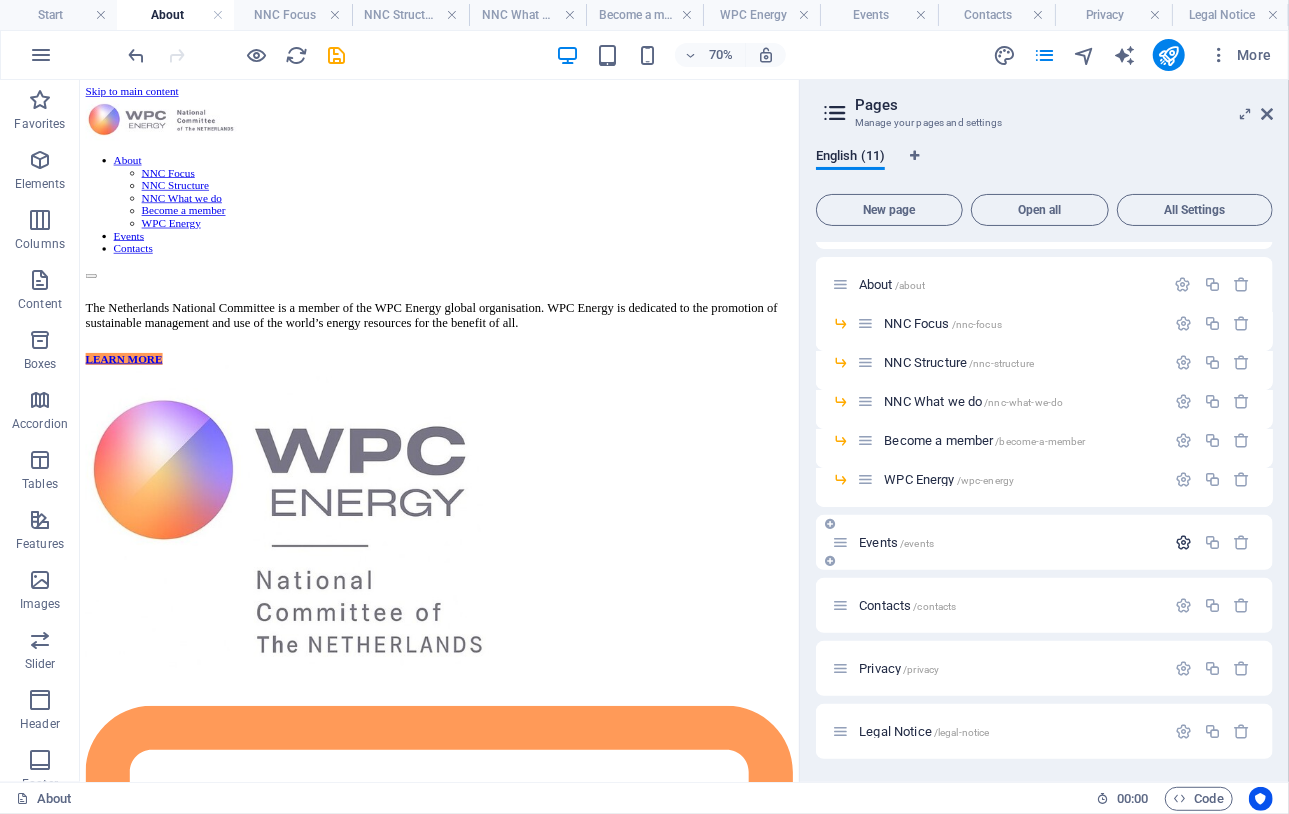 click at bounding box center (1183, 542) 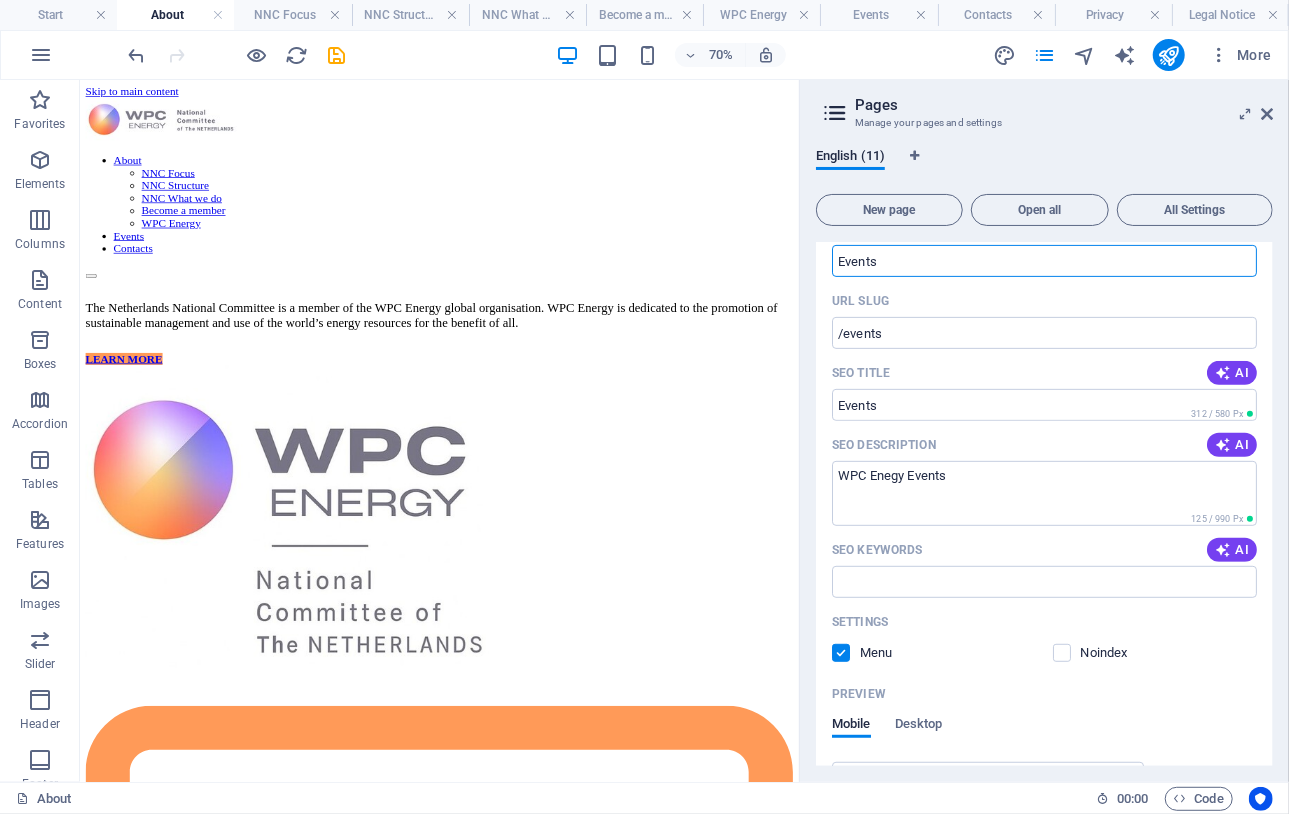 scroll, scrollTop: 181, scrollLeft: 0, axis: vertical 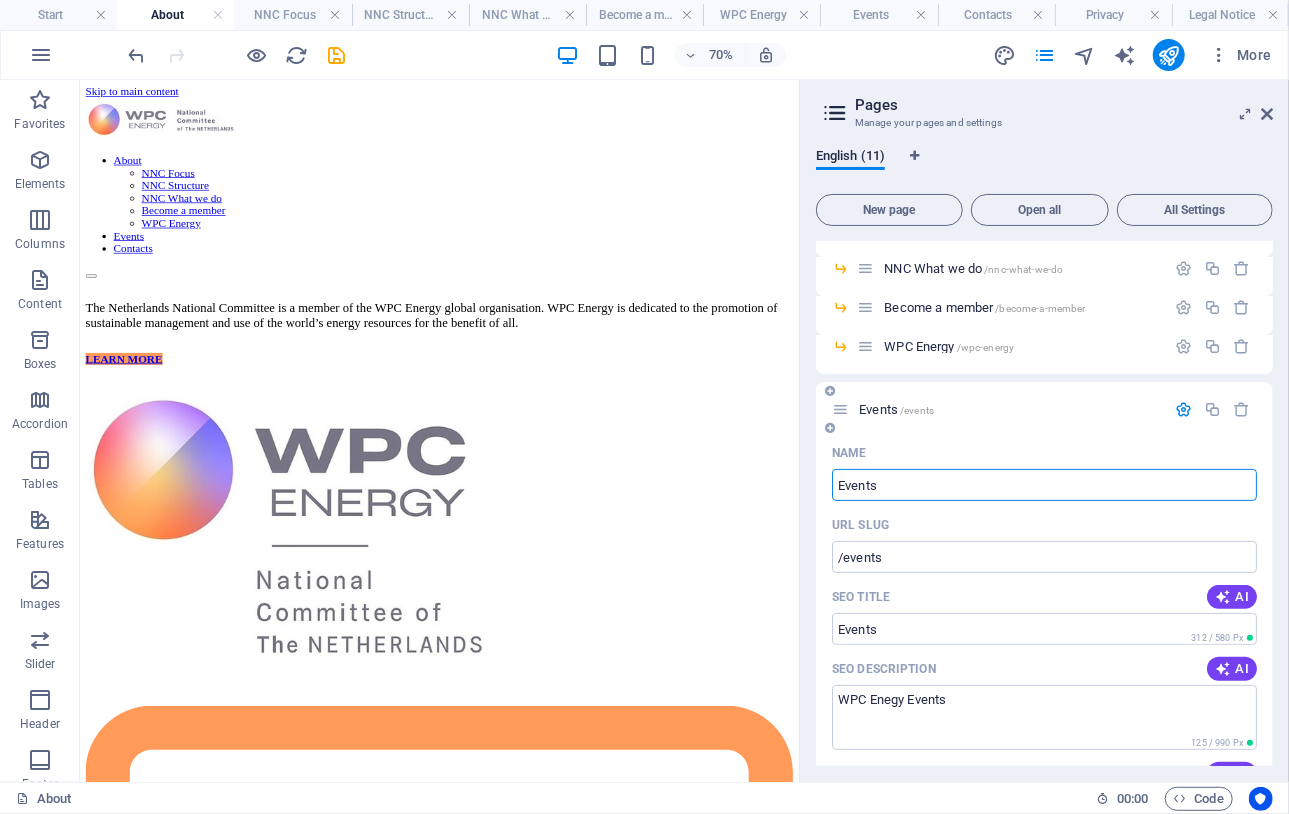 click at bounding box center [1183, 409] 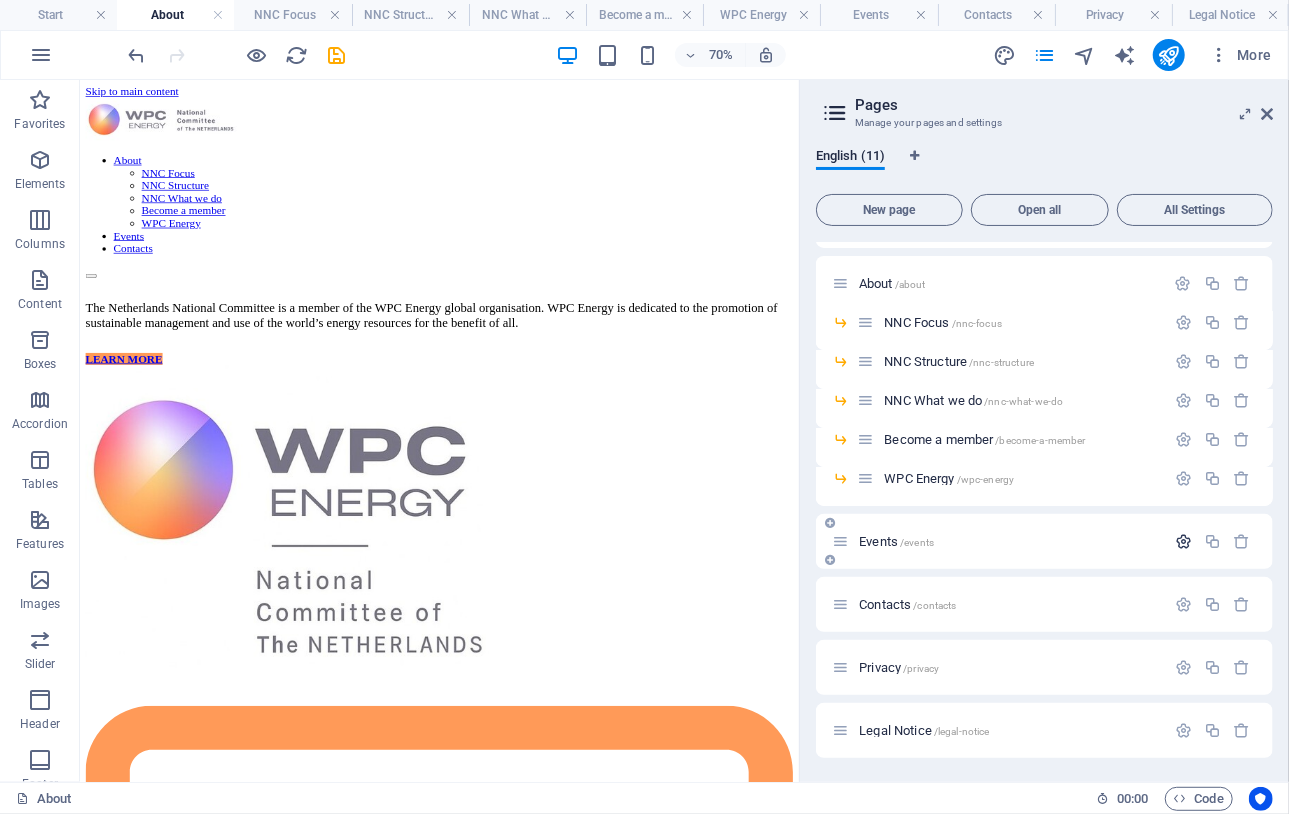 scroll, scrollTop: 48, scrollLeft: 0, axis: vertical 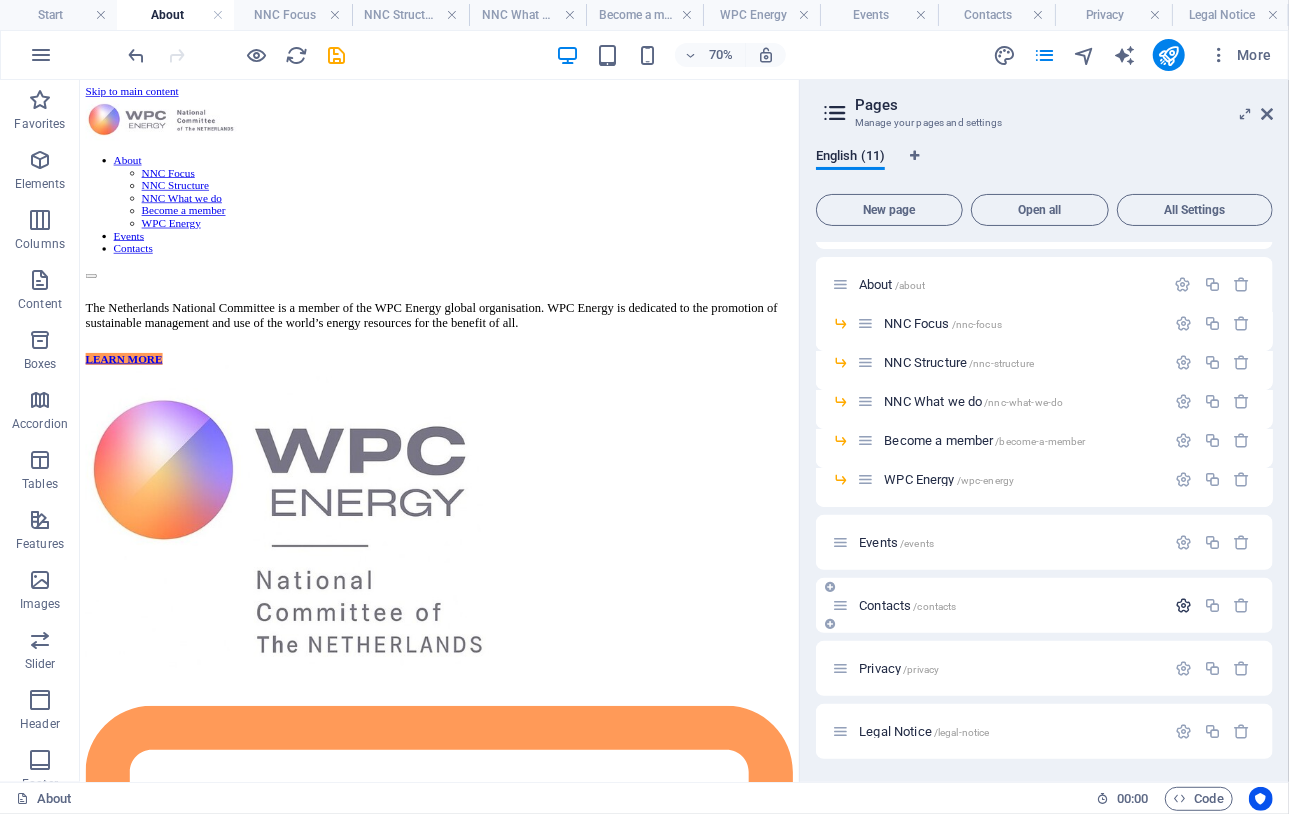 click at bounding box center [1183, 605] 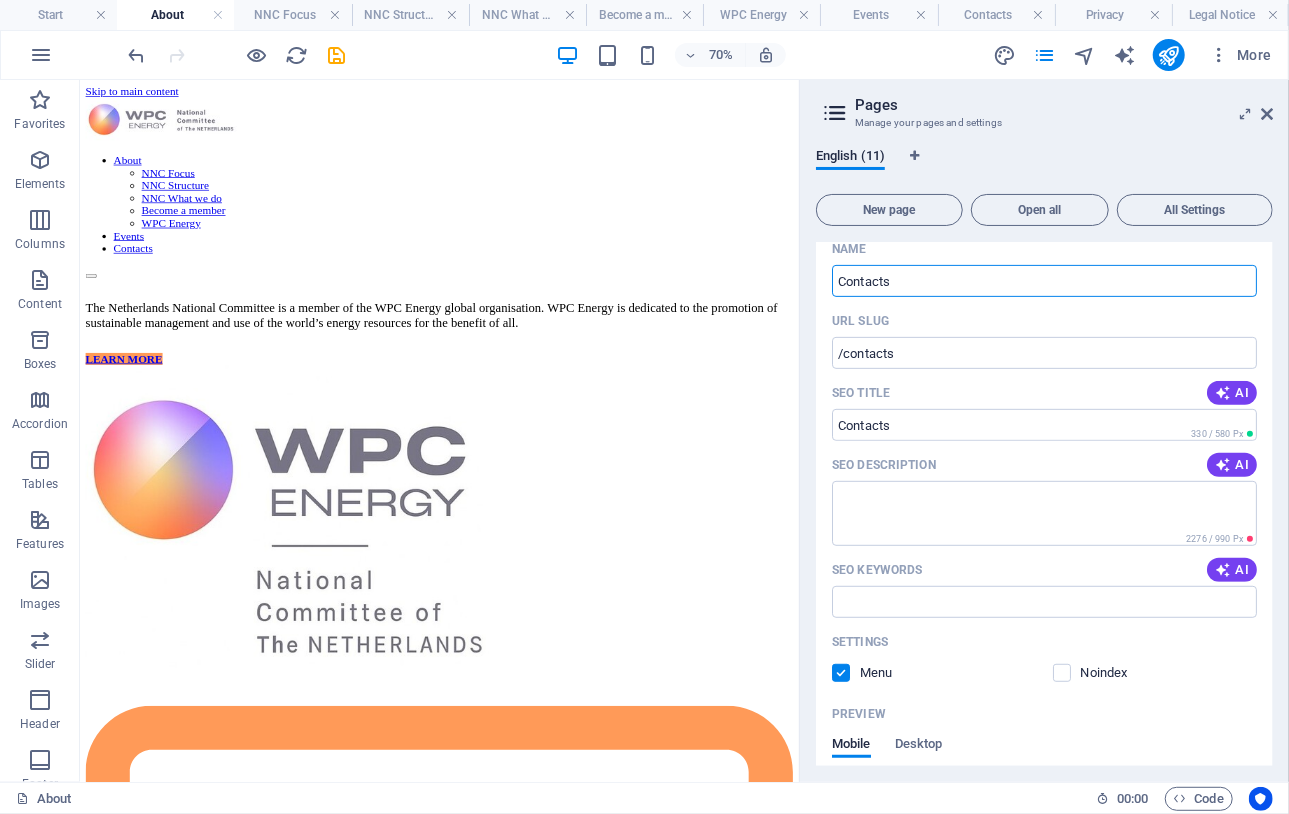 scroll, scrollTop: 448, scrollLeft: 0, axis: vertical 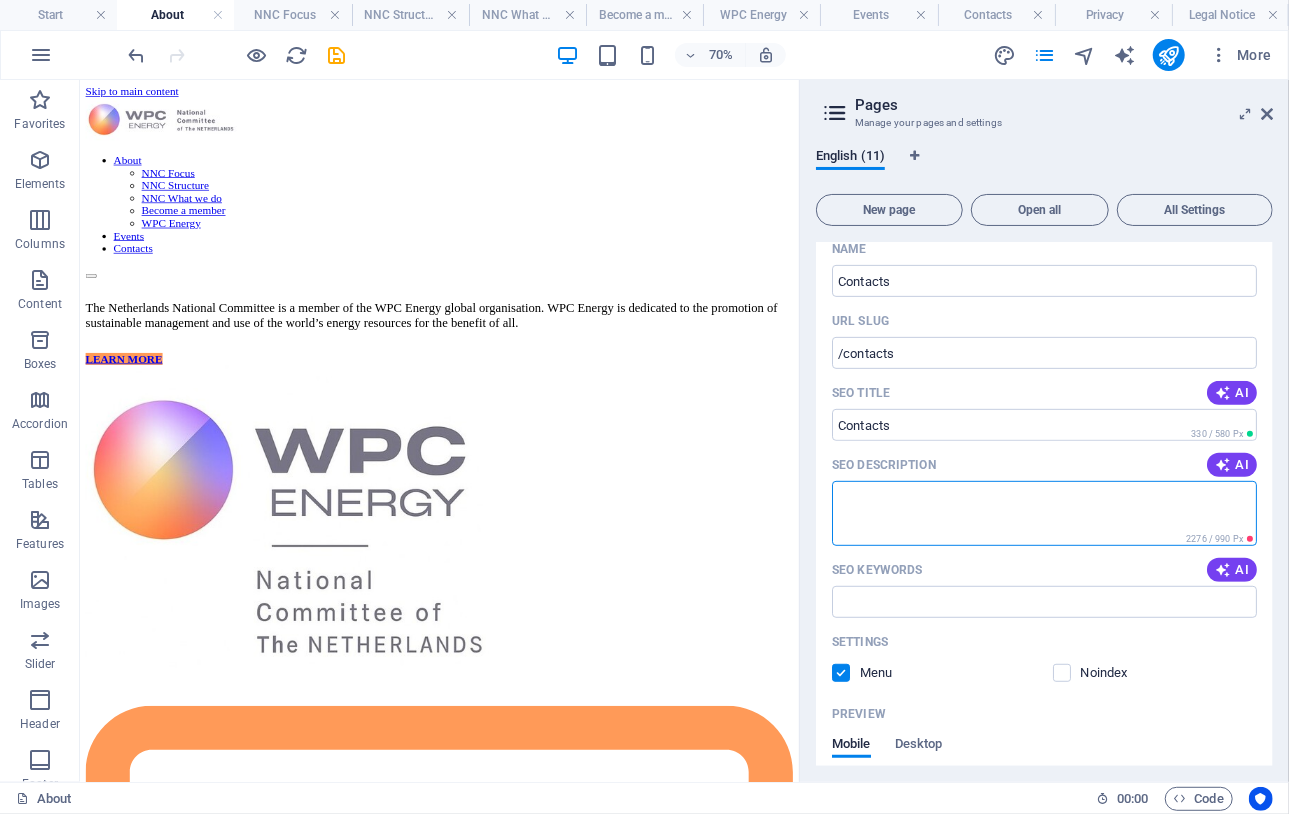 click on "SEO Description" at bounding box center [1044, 513] 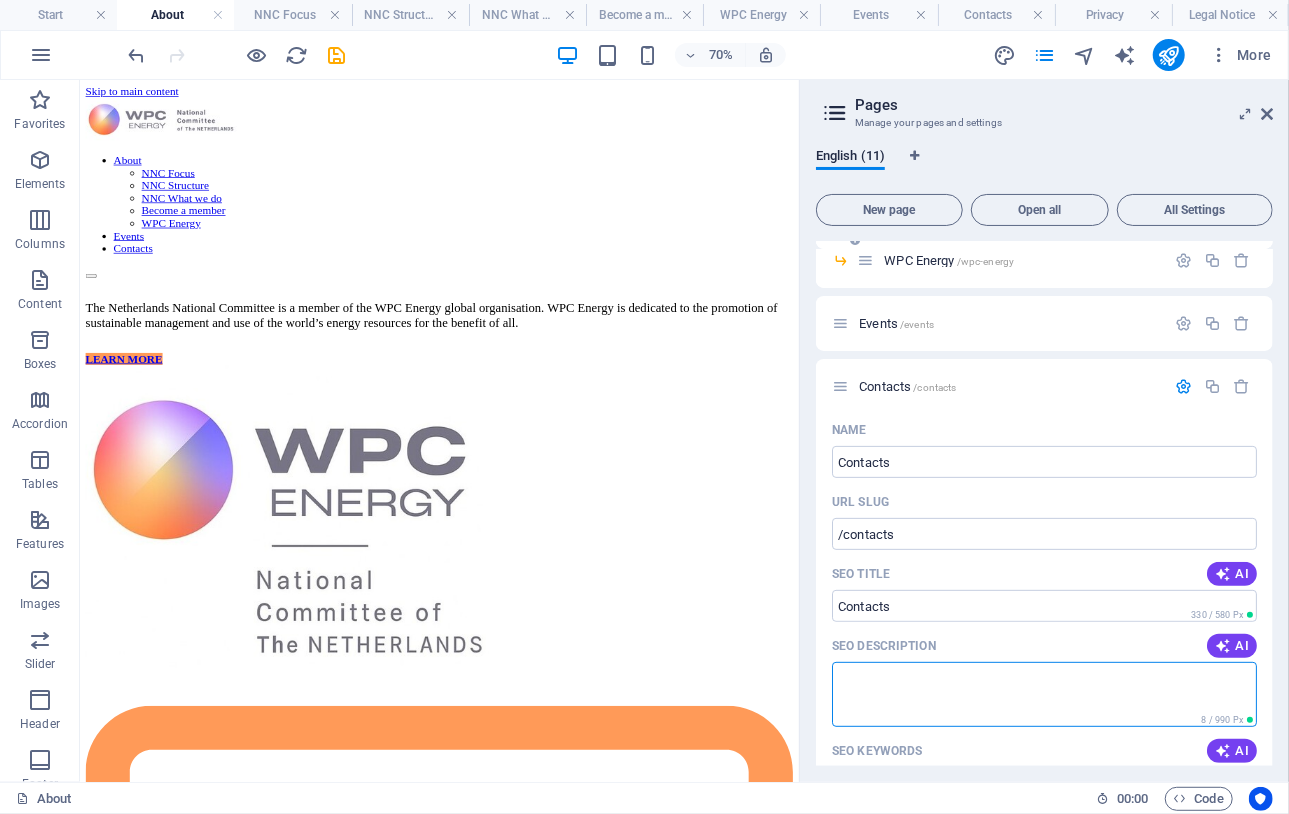 scroll, scrollTop: 135, scrollLeft: 0, axis: vertical 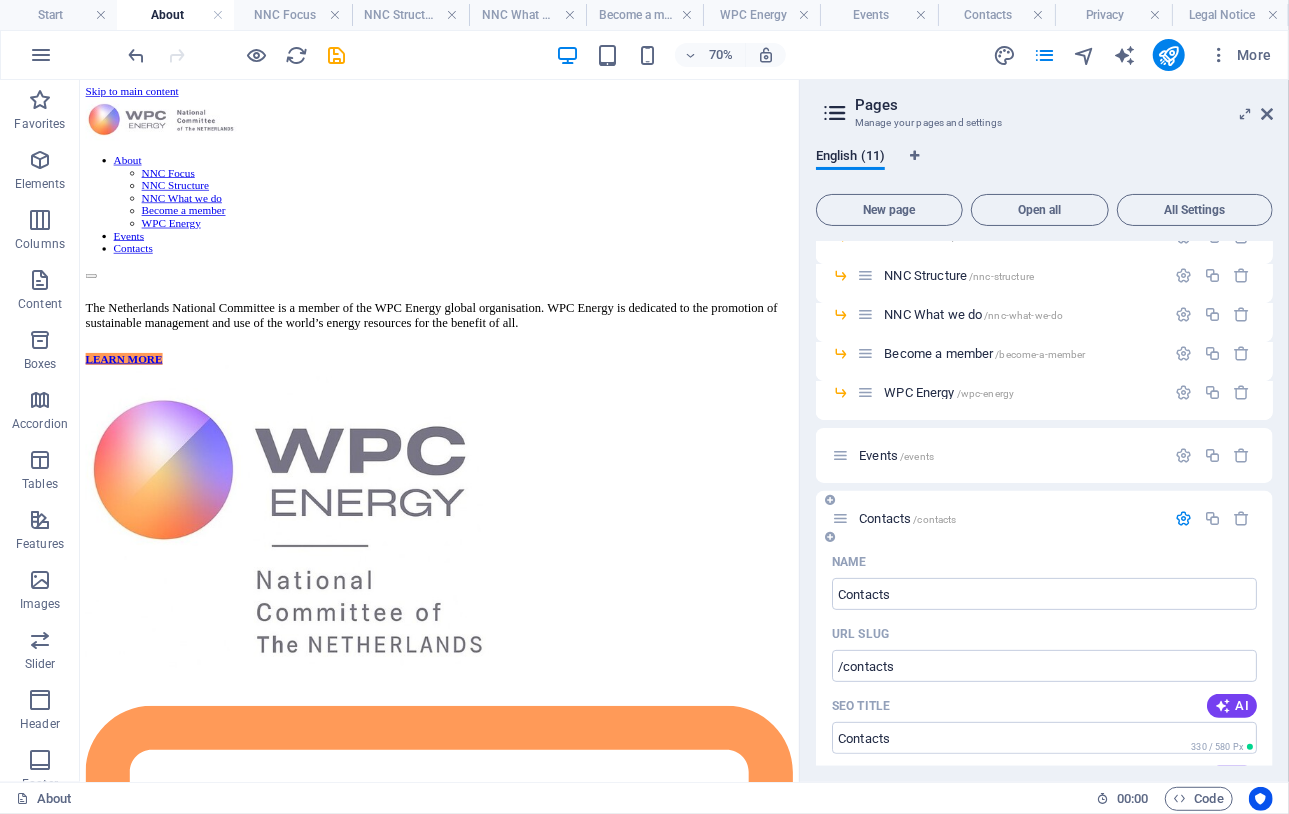 type 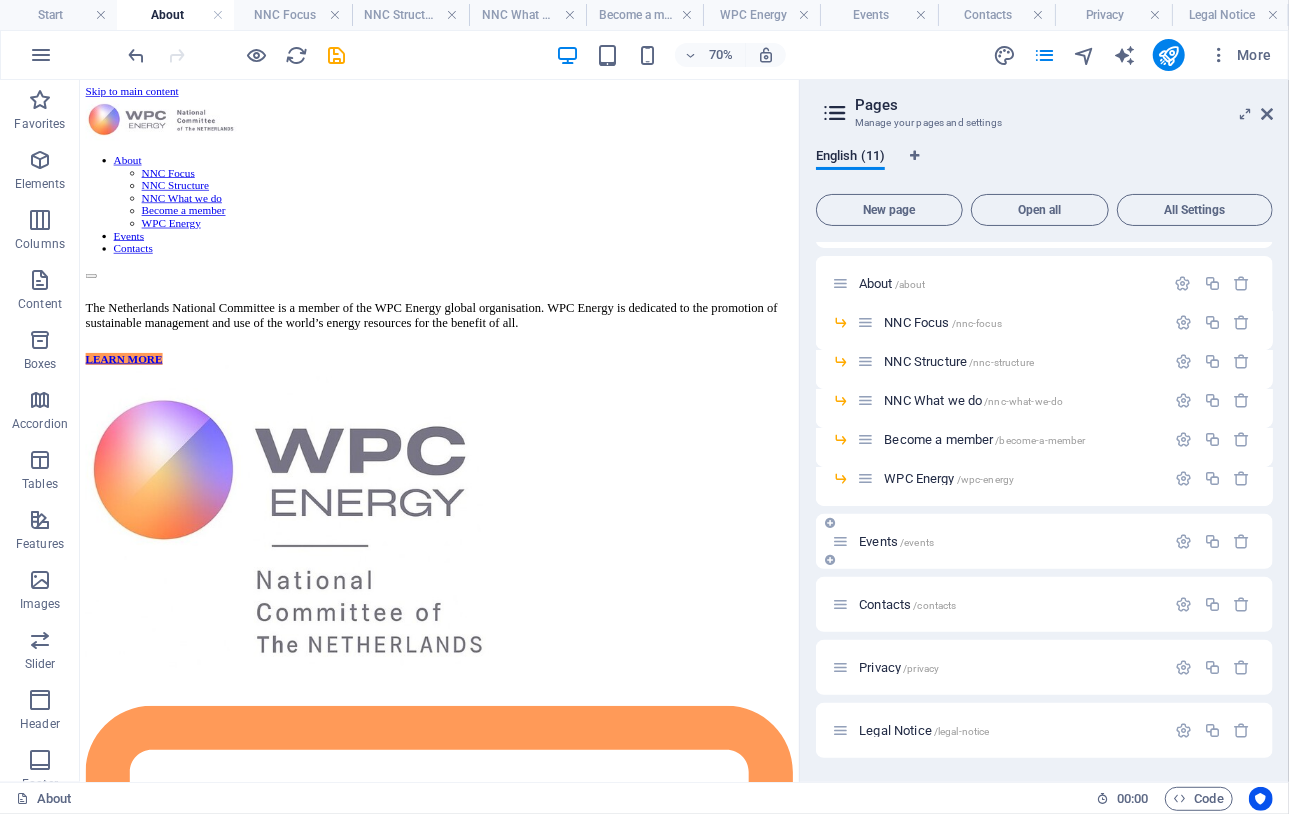 scroll, scrollTop: 48, scrollLeft: 0, axis: vertical 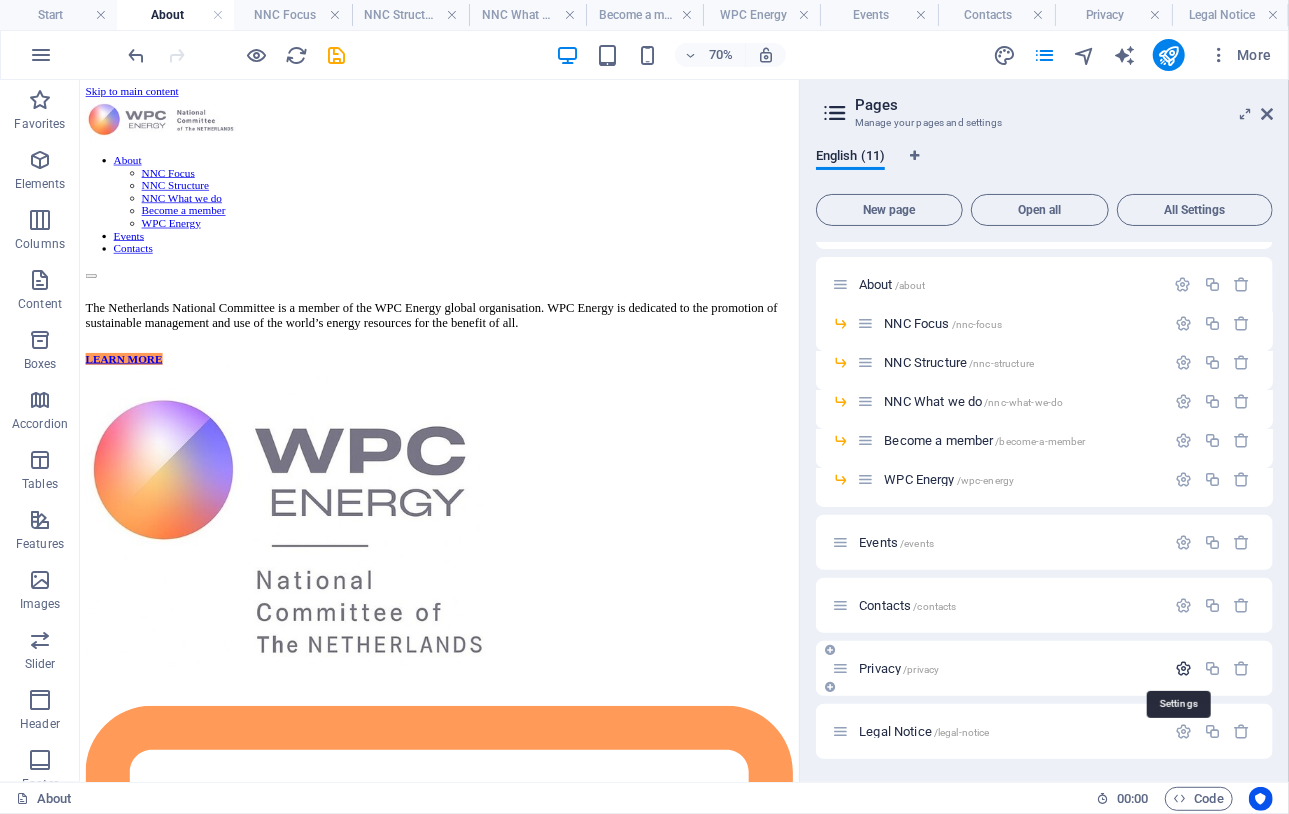 click at bounding box center (1183, 668) 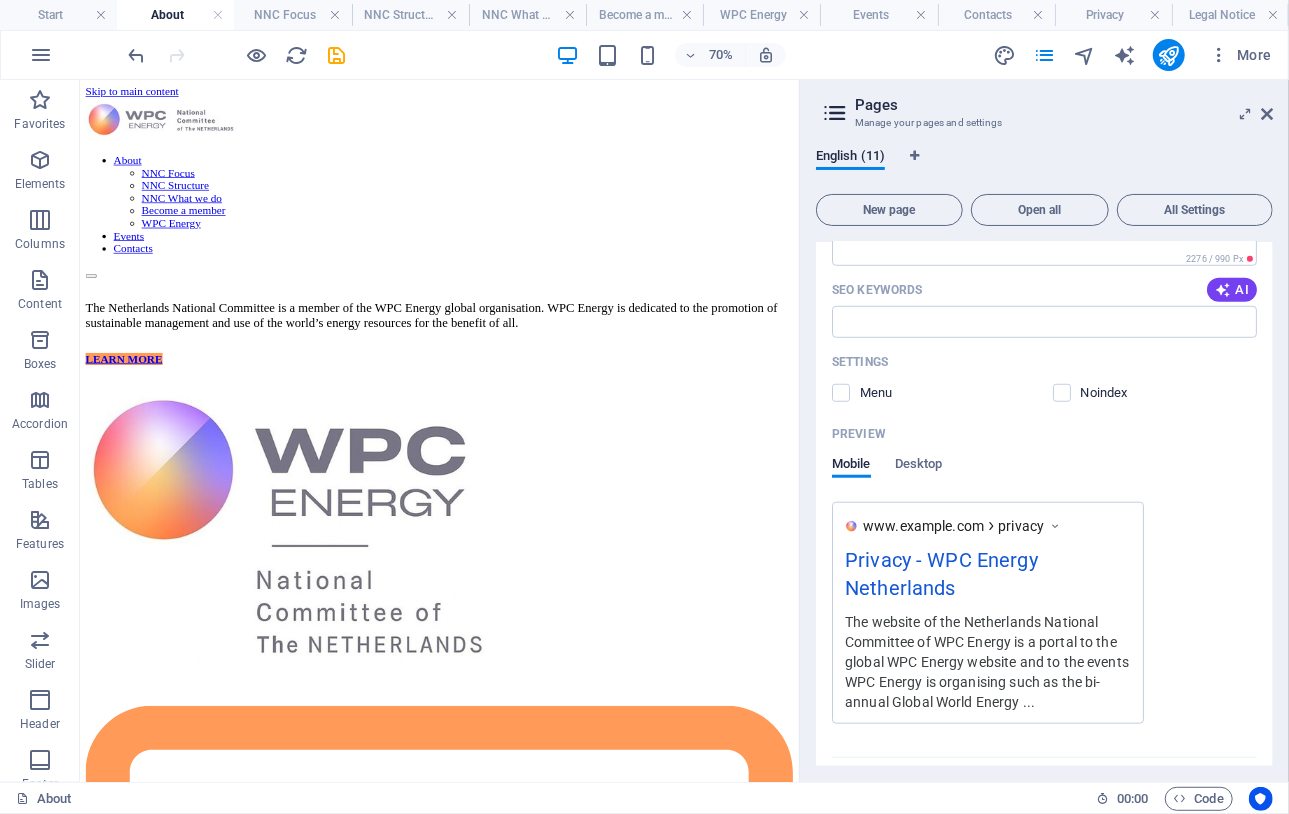 scroll, scrollTop: 701, scrollLeft: 0, axis: vertical 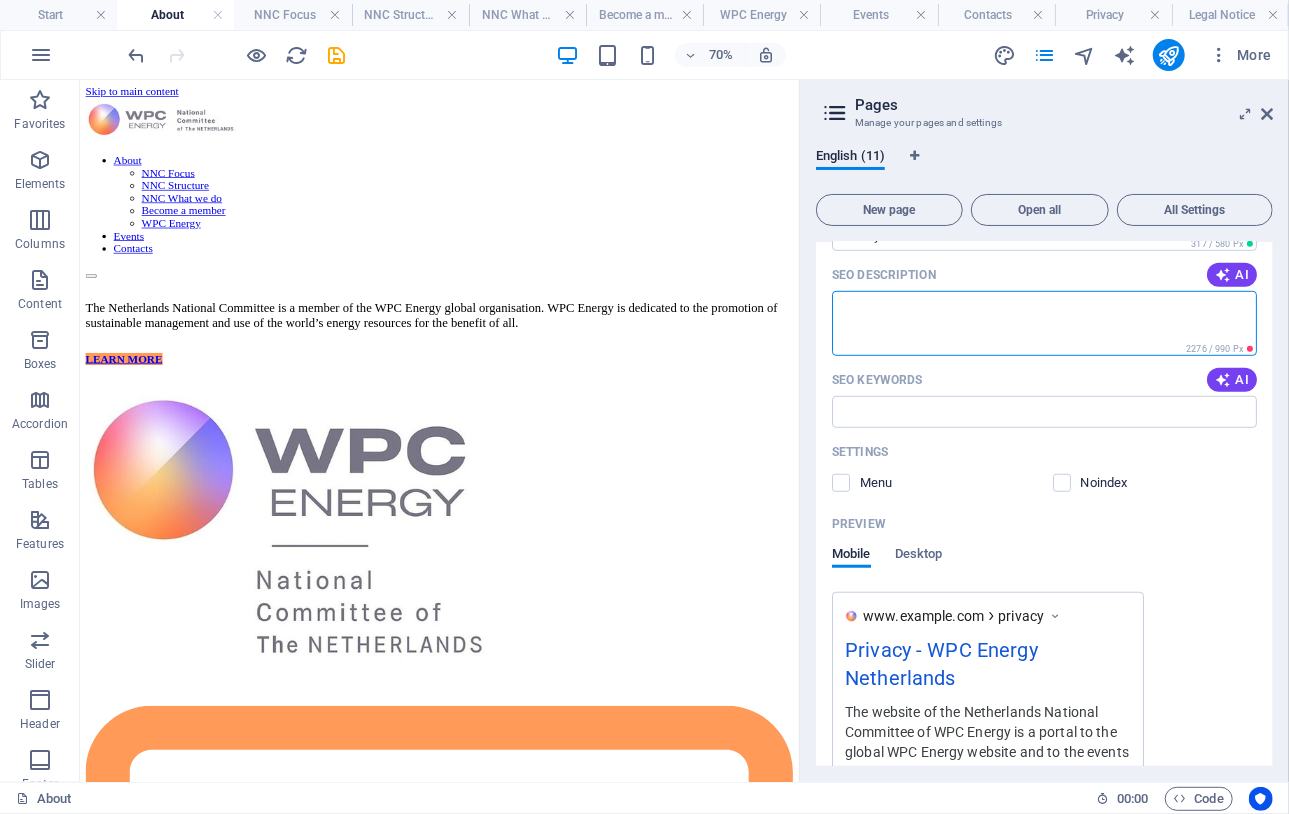 click on "SEO Description" at bounding box center [1044, 323] 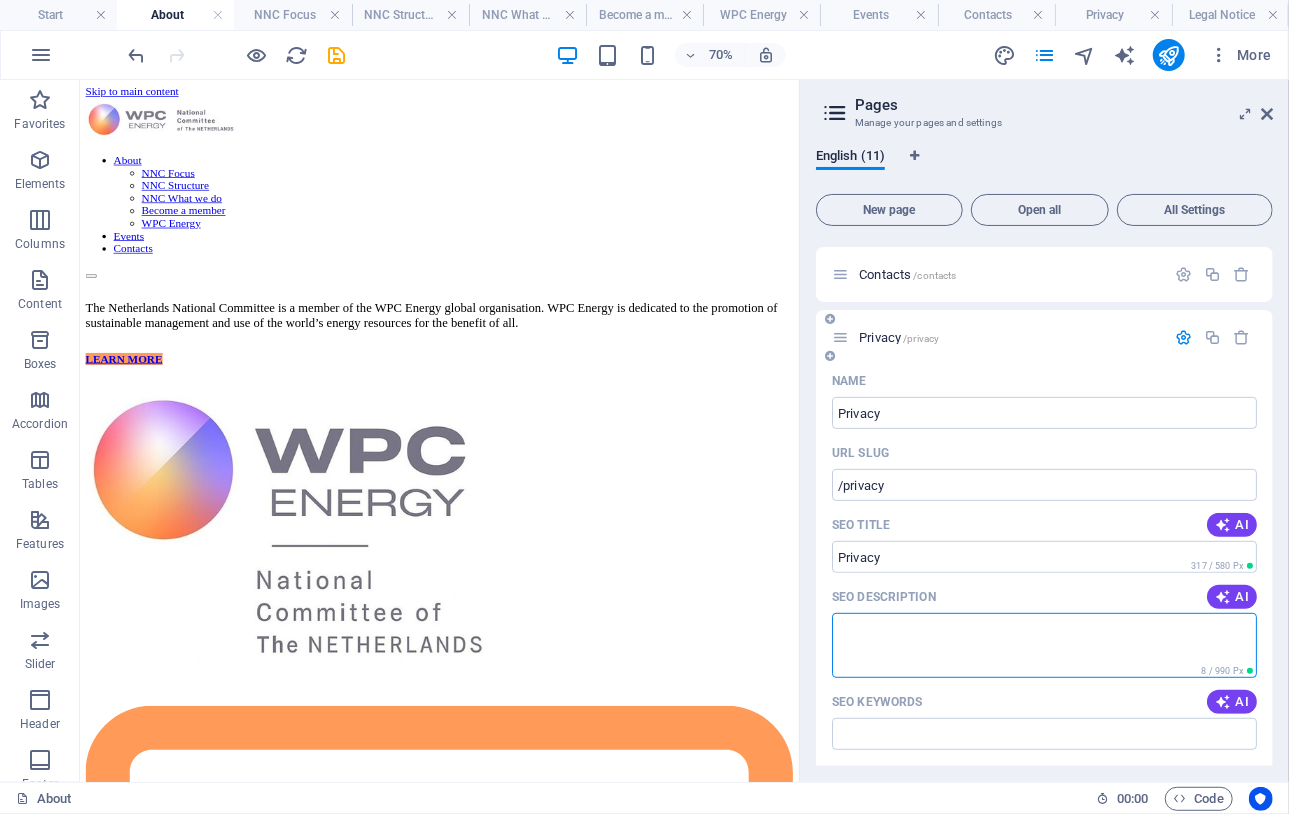 scroll, scrollTop: 368, scrollLeft: 0, axis: vertical 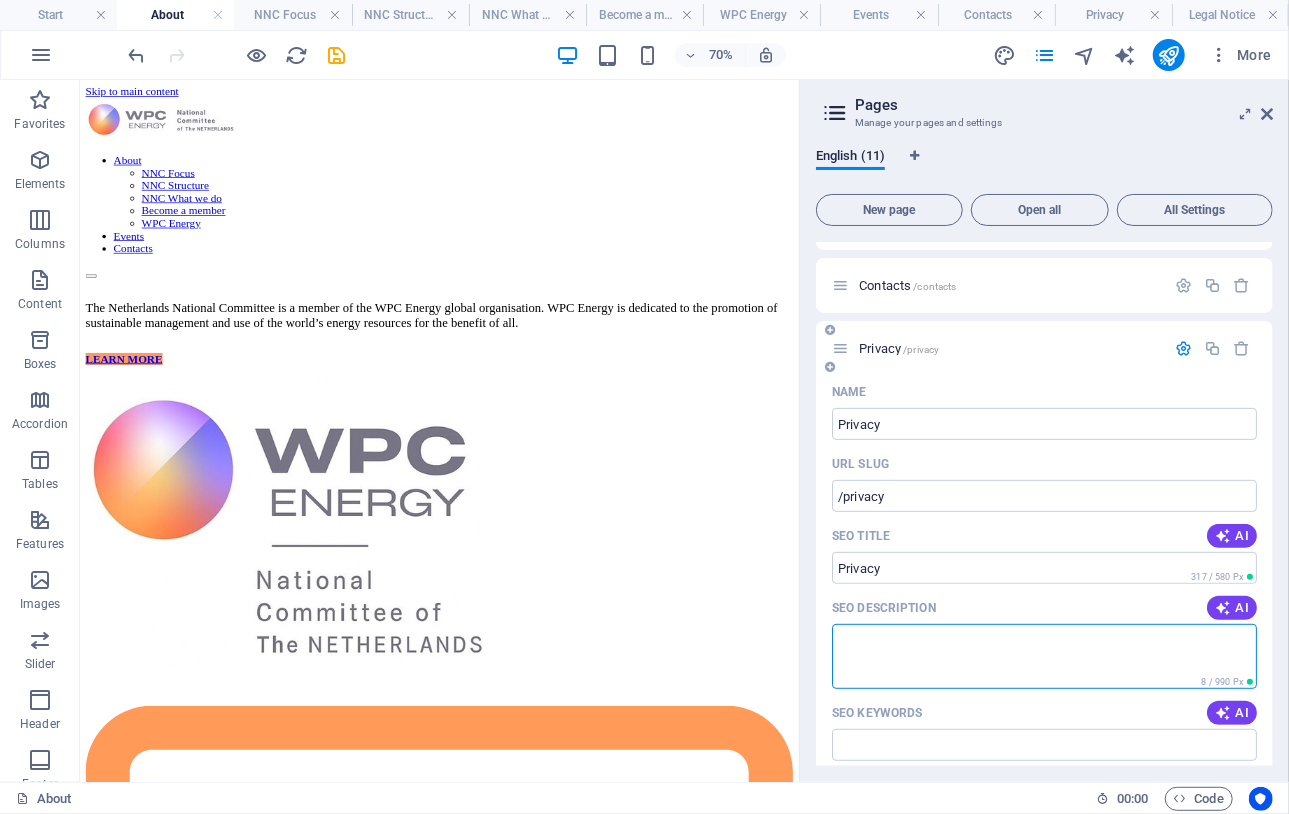 type 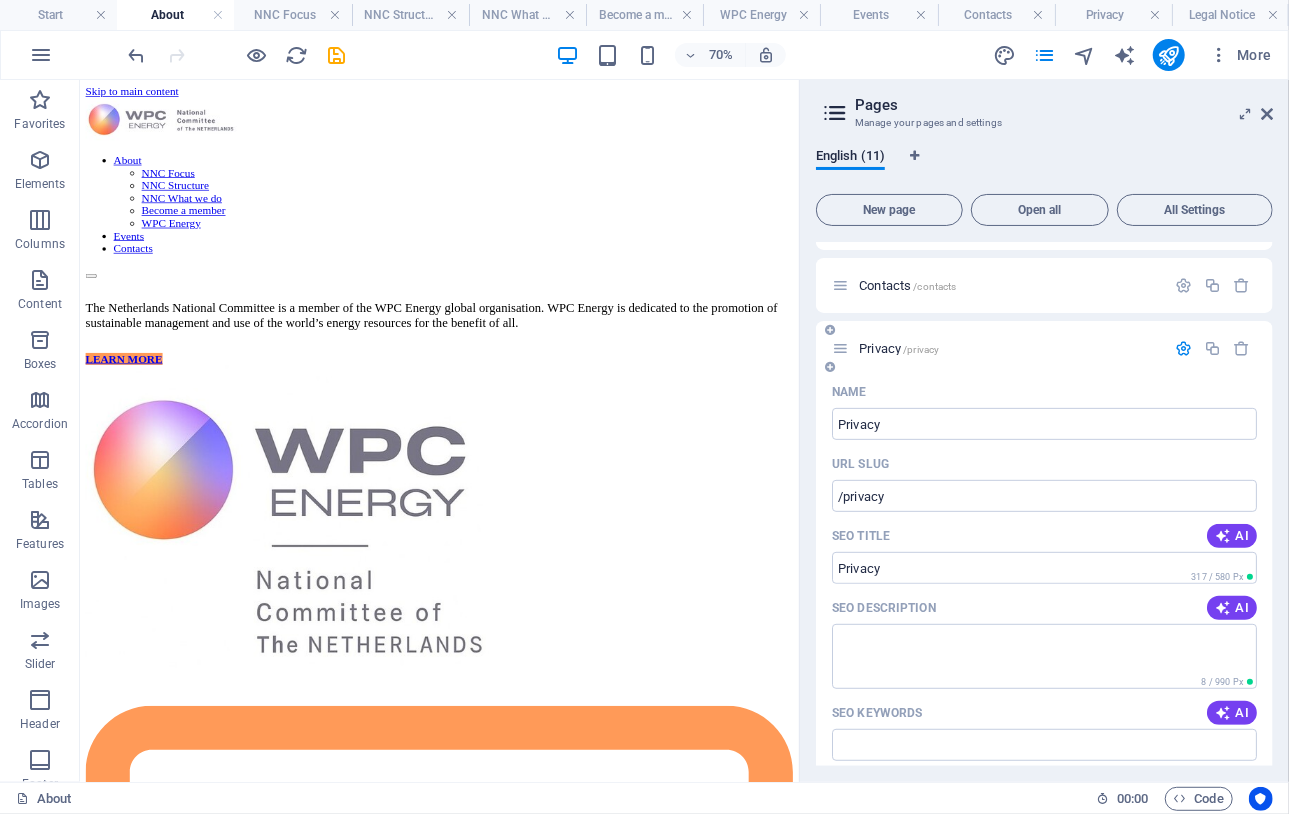 click at bounding box center (1183, 348) 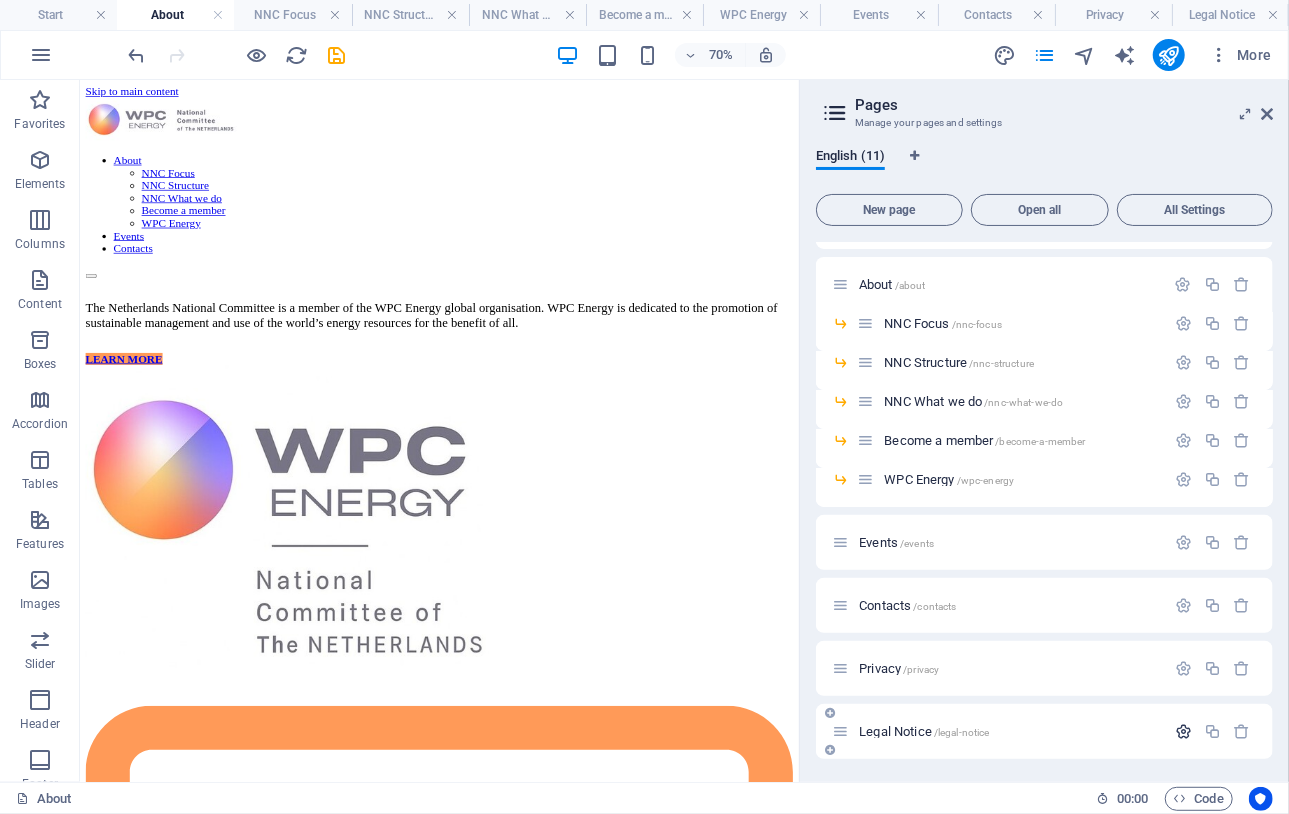 click at bounding box center [1183, 731] 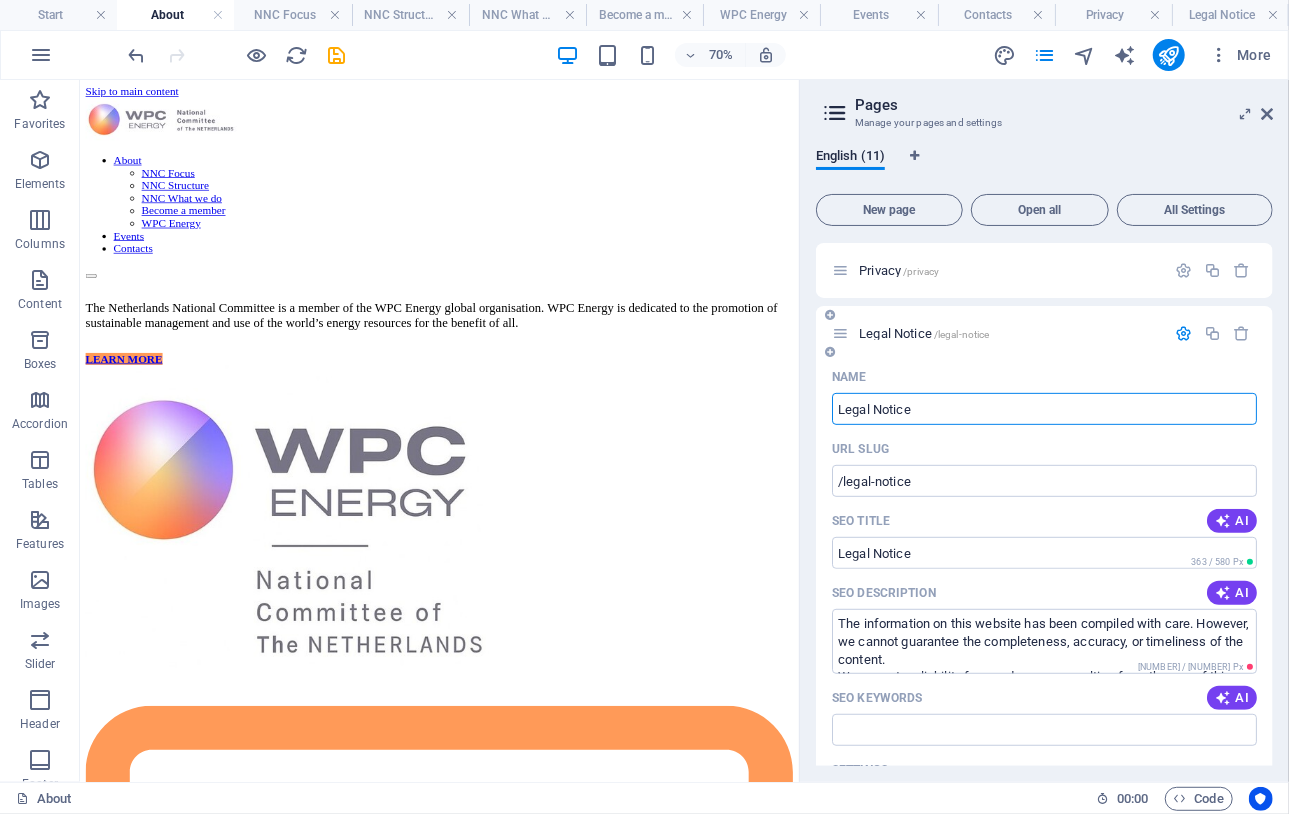 scroll, scrollTop: 484, scrollLeft: 0, axis: vertical 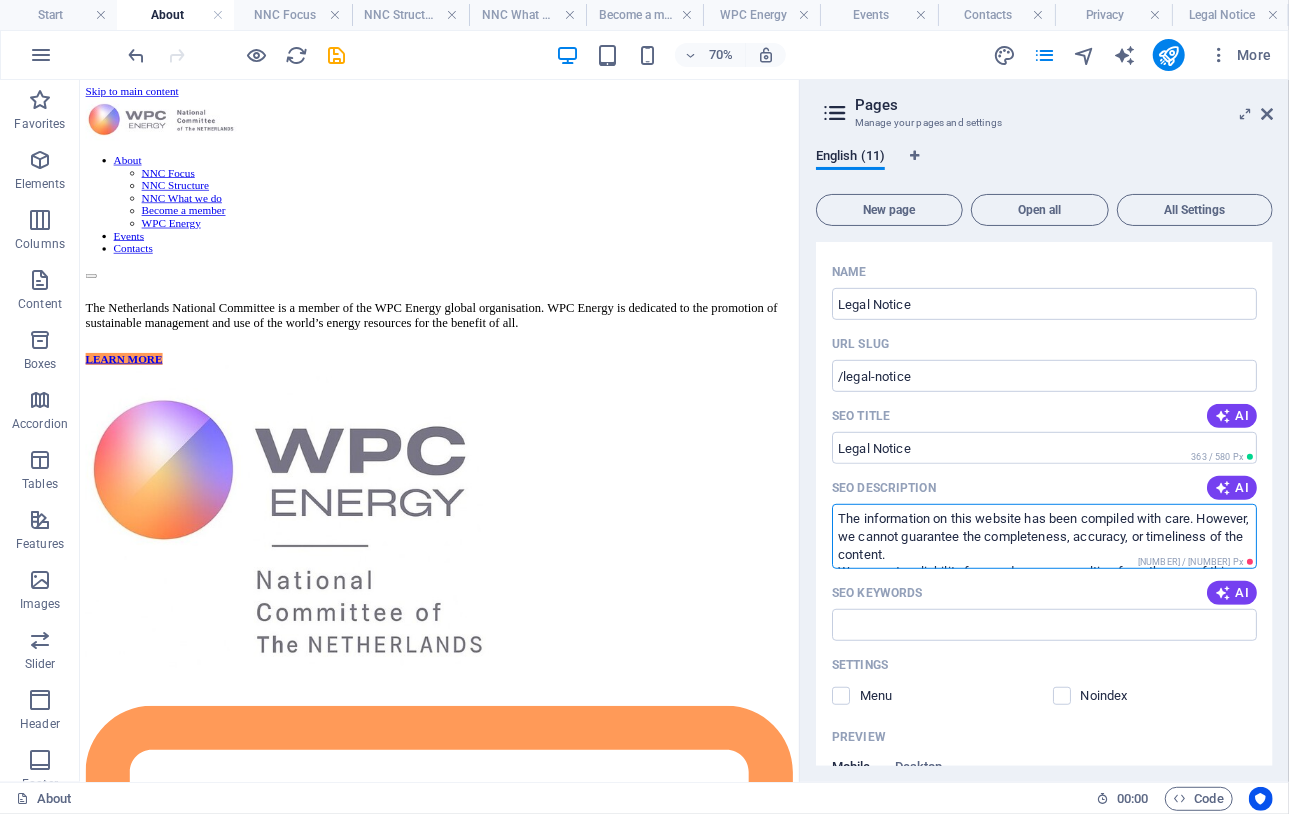 drag, startPoint x: 1235, startPoint y: 541, endPoint x: 814, endPoint y: 501, distance: 422.89597 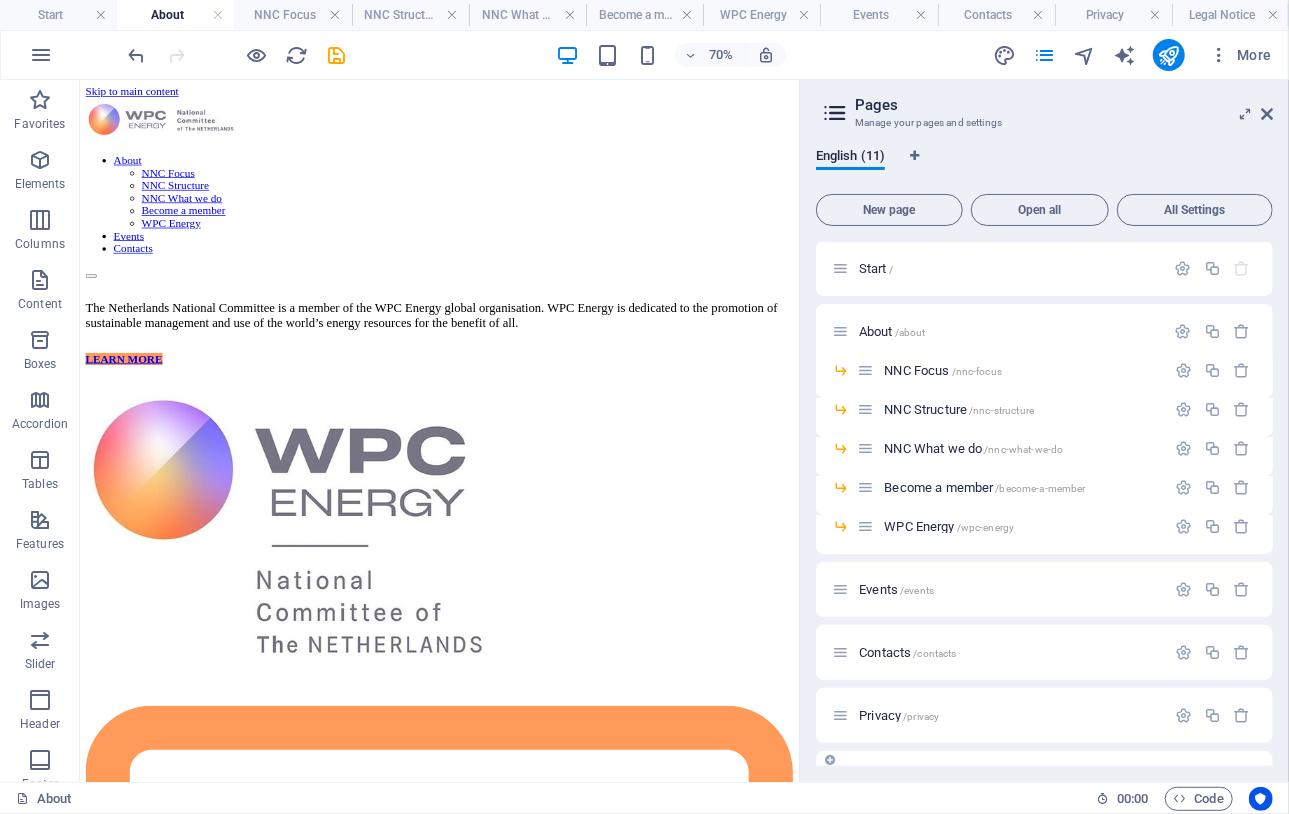 scroll, scrollTop: 335, scrollLeft: 0, axis: vertical 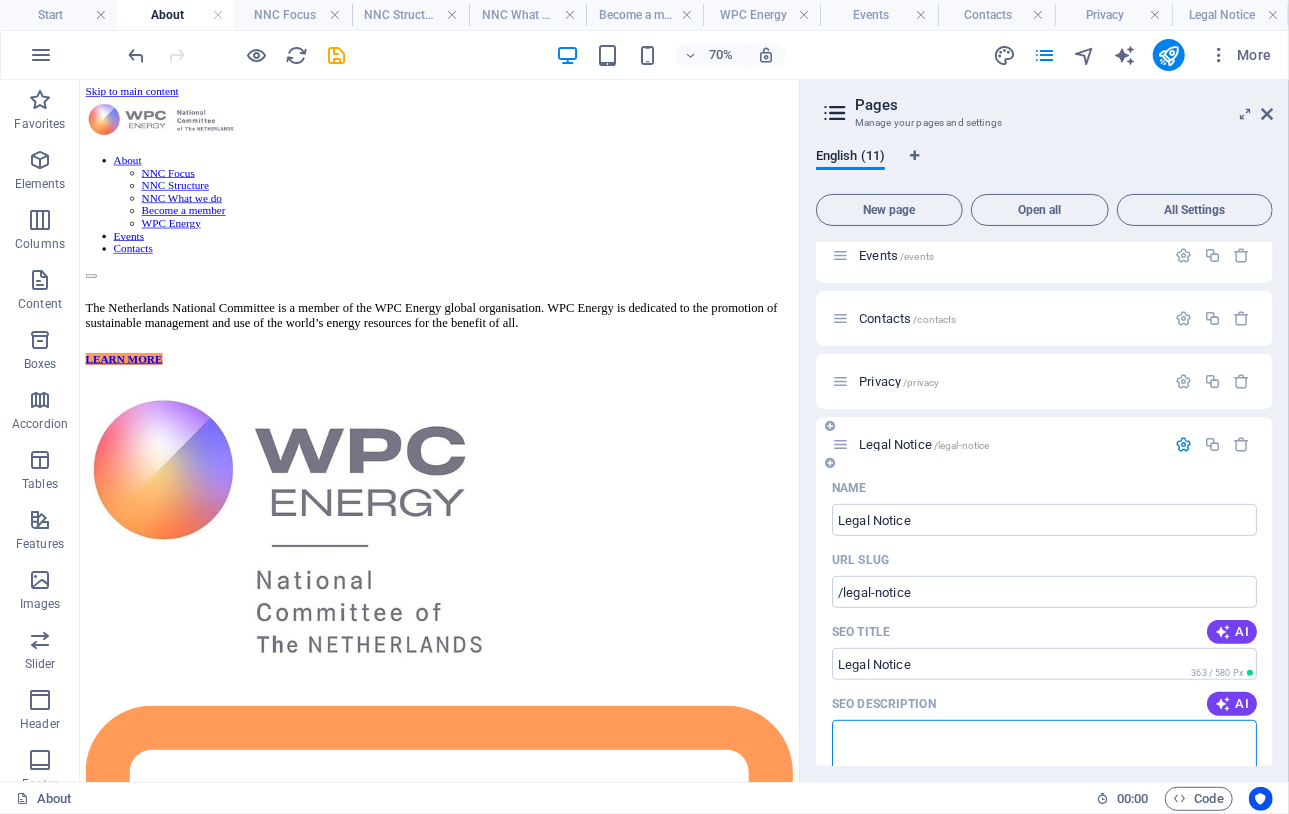 type 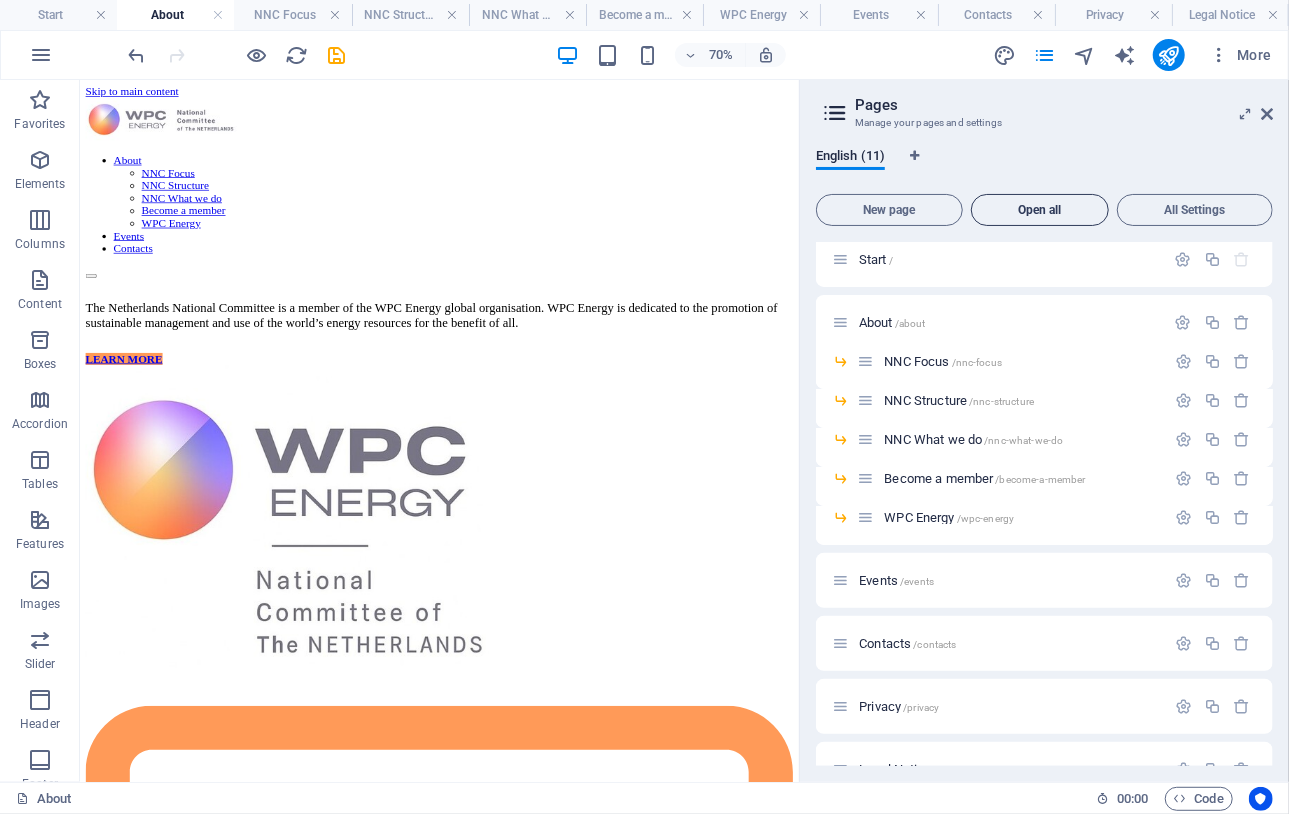 scroll, scrollTop: 0, scrollLeft: 0, axis: both 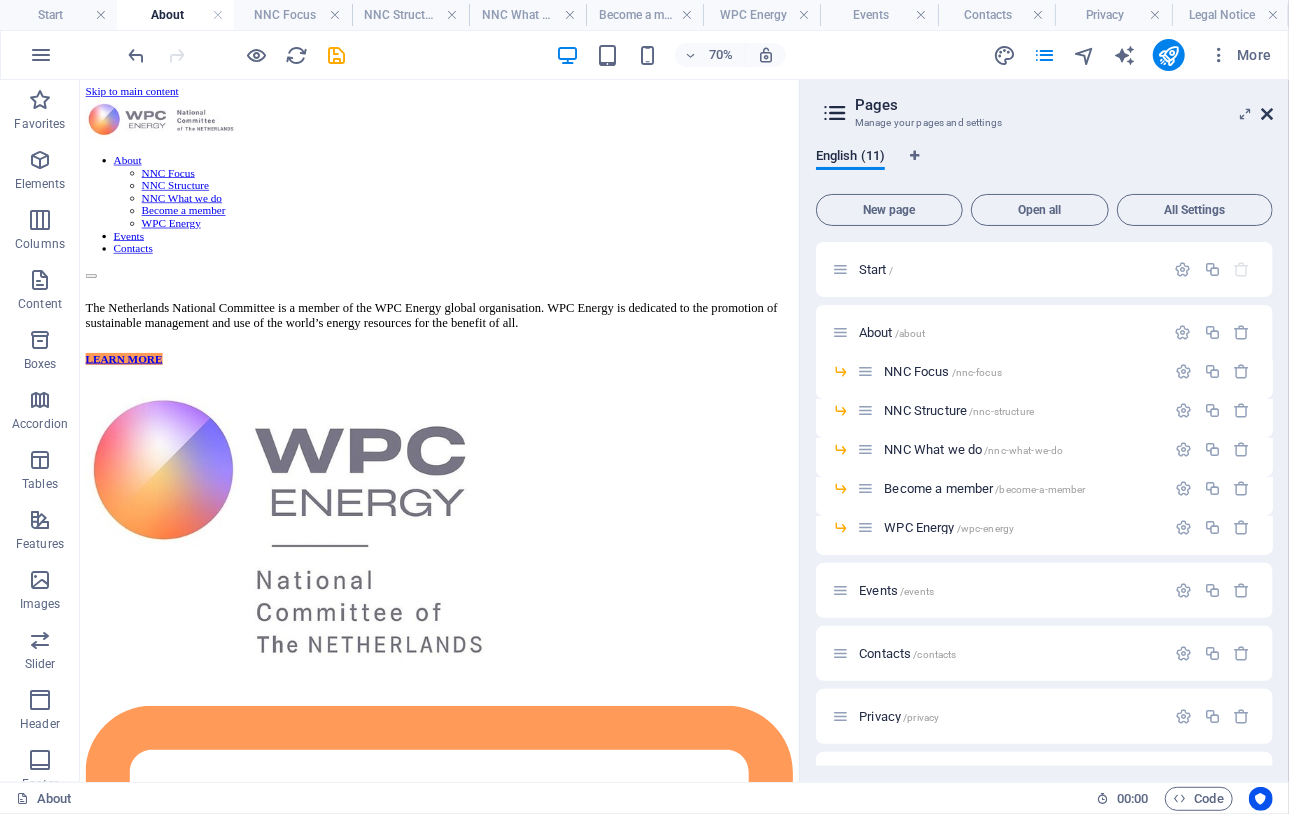click at bounding box center [1267, 114] 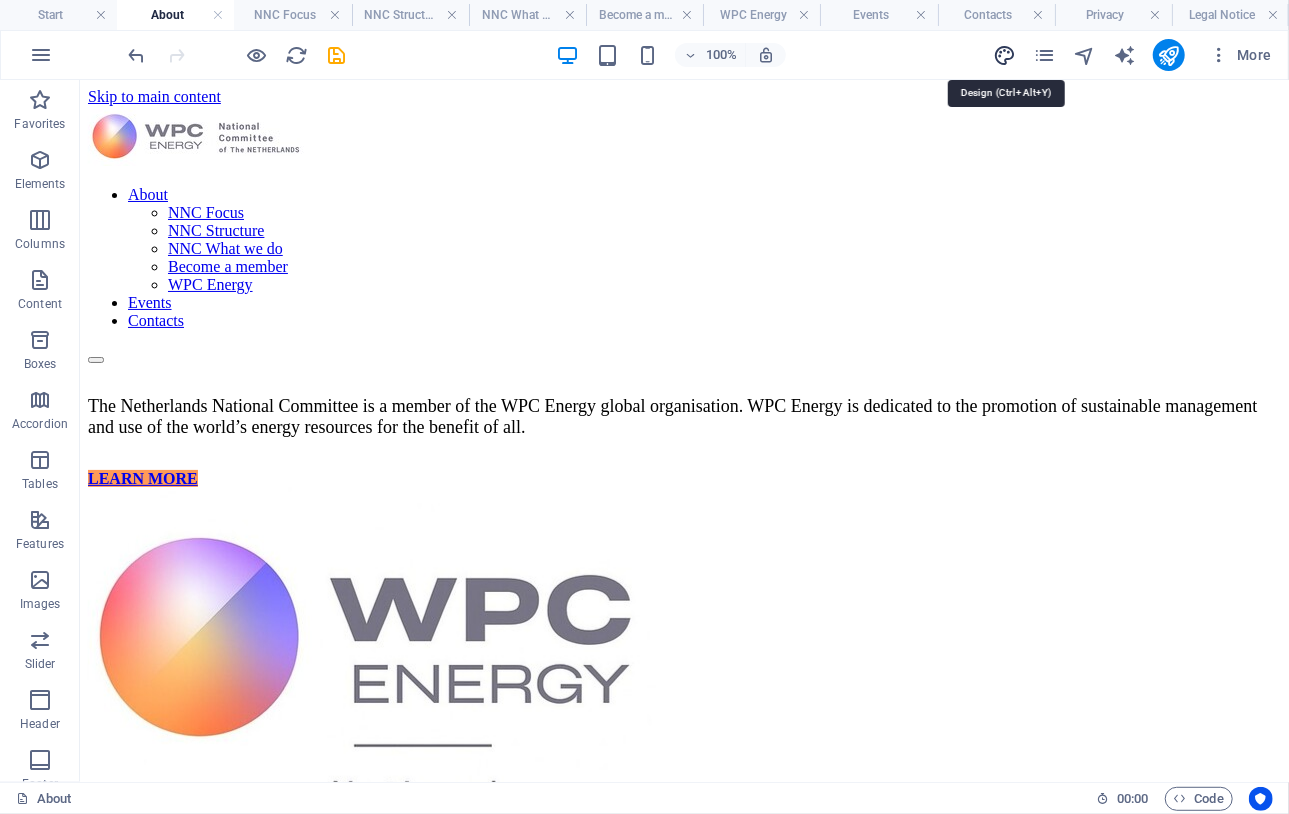 click at bounding box center (1004, 55) 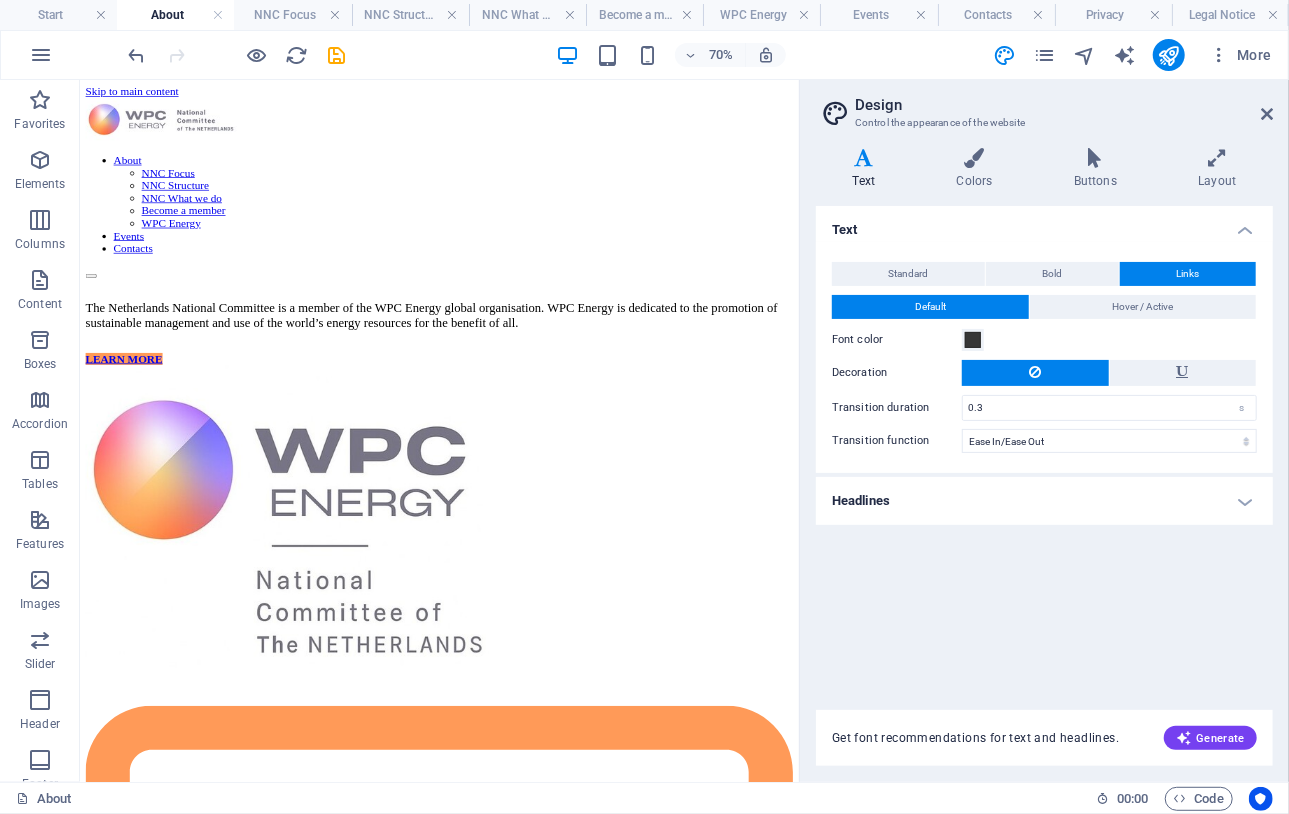 click on "Text" at bounding box center (868, 169) 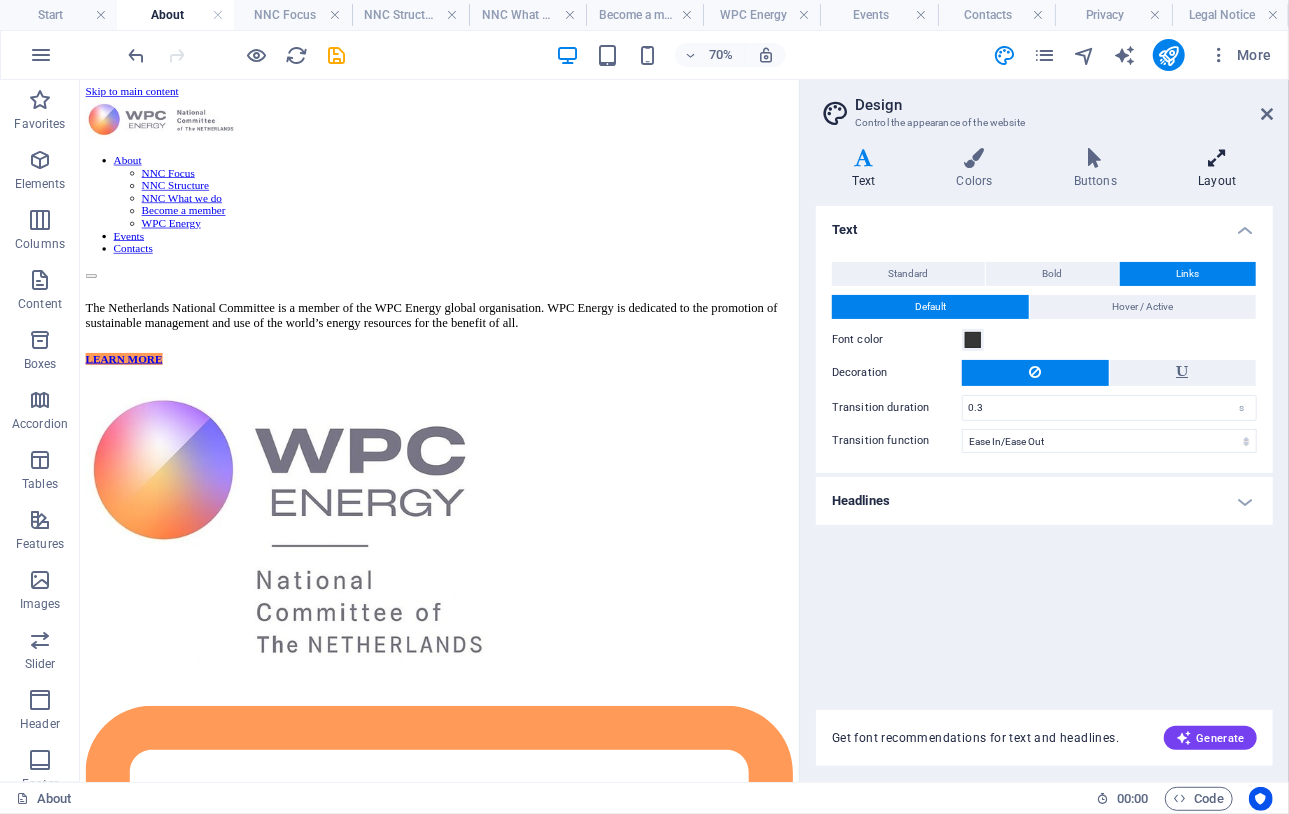 click at bounding box center [1217, 158] 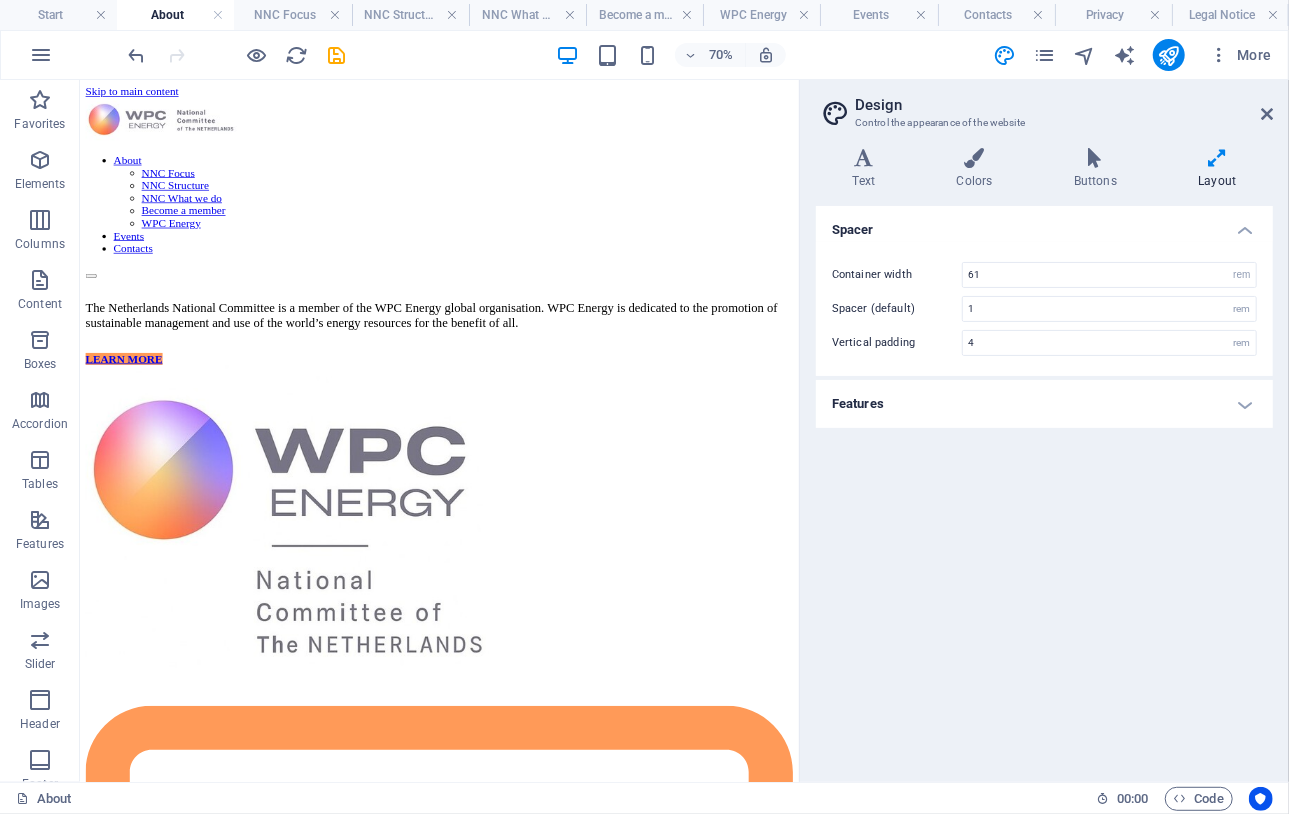 click on "Features" at bounding box center (1044, 404) 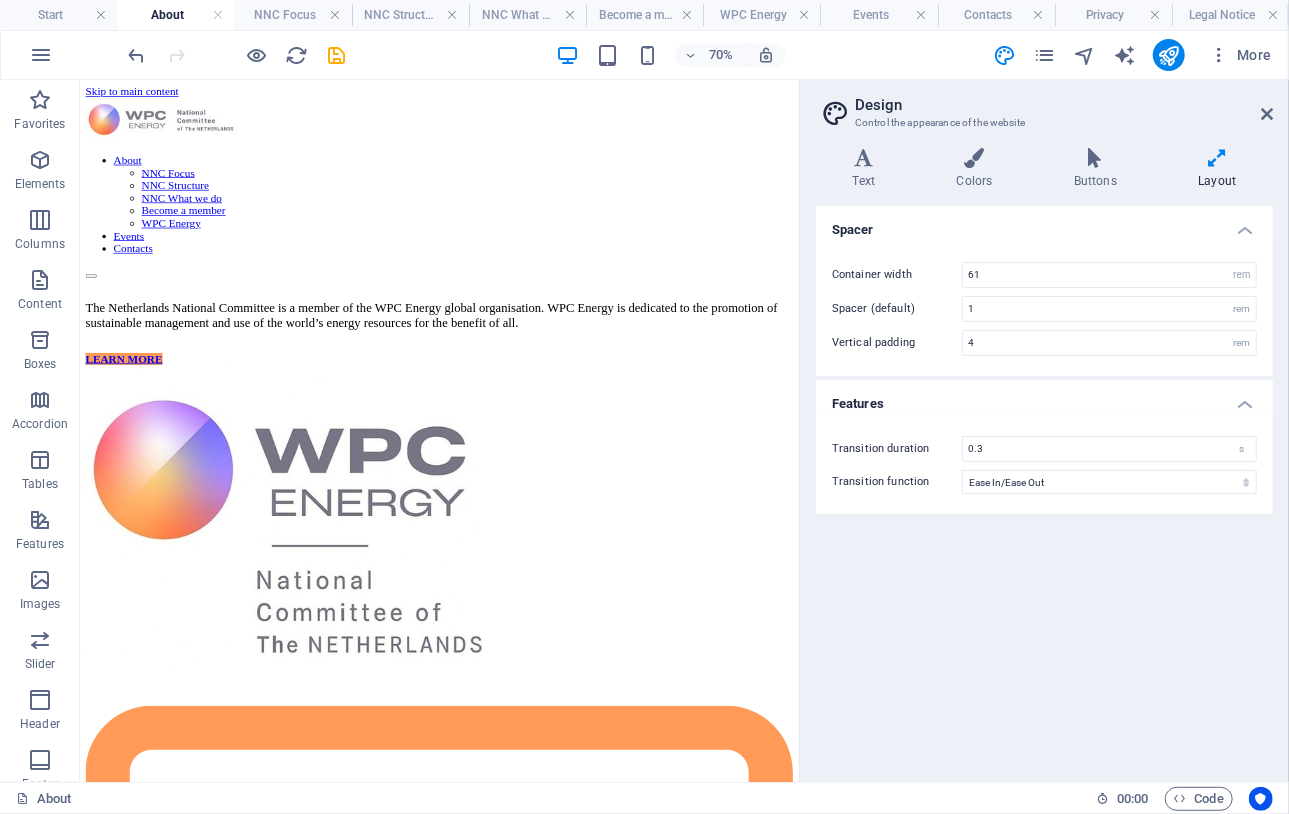 click on "Features" at bounding box center (1044, 398) 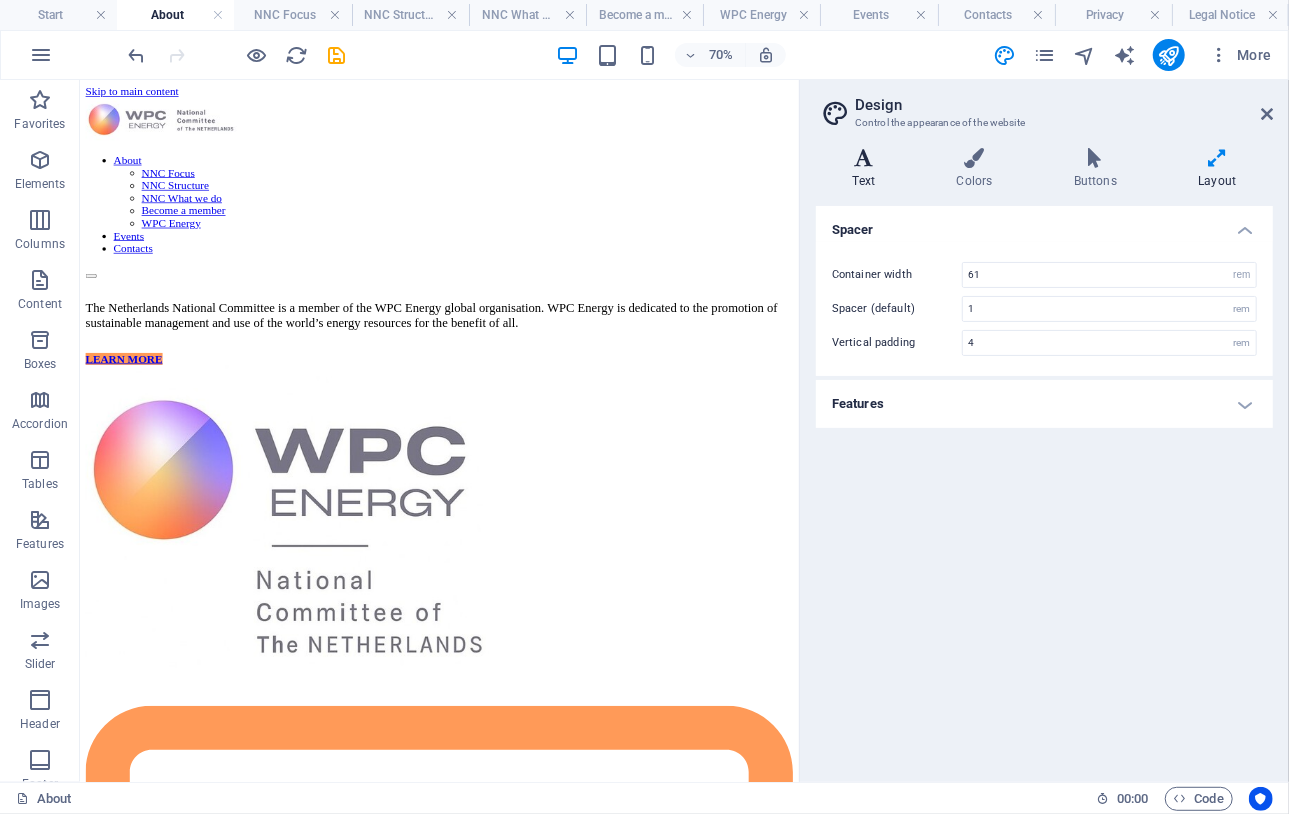 click at bounding box center [864, 158] 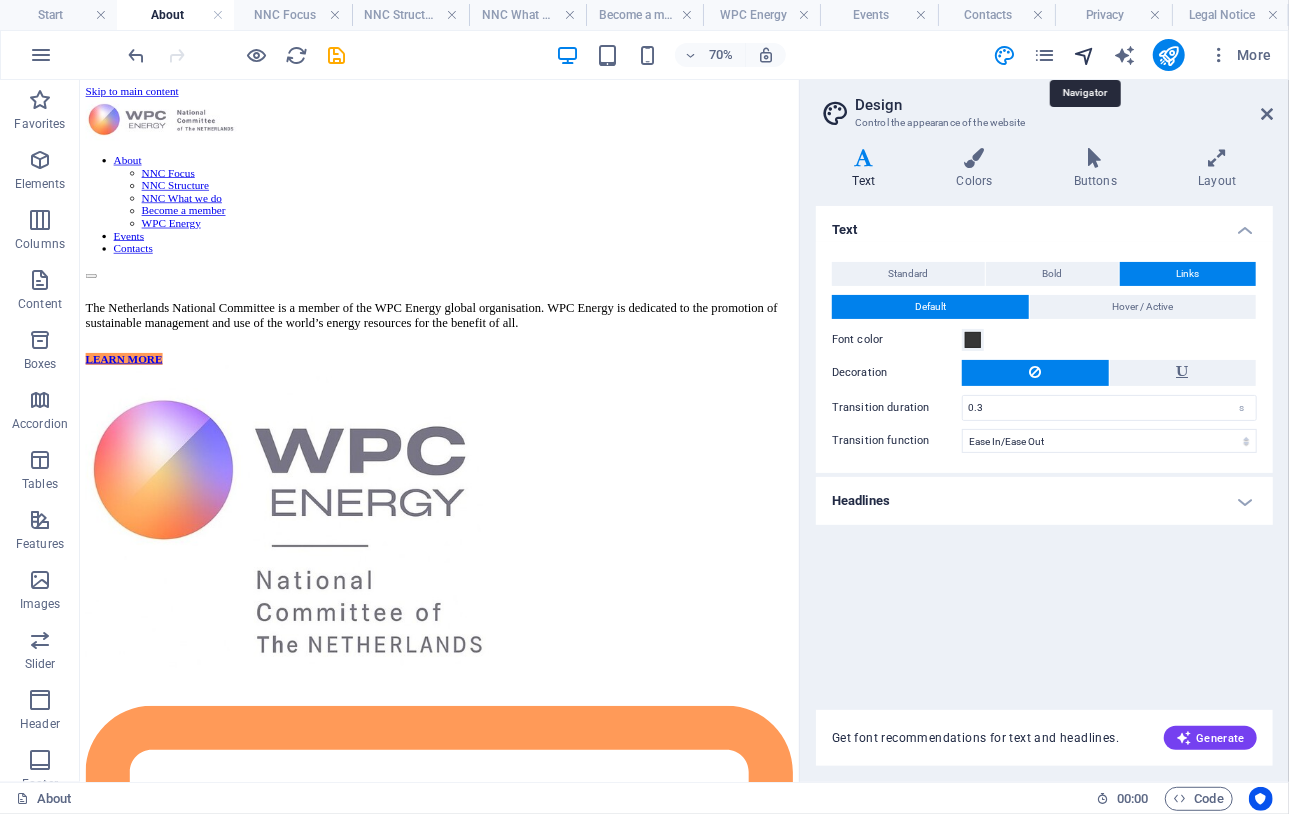 click at bounding box center [1084, 55] 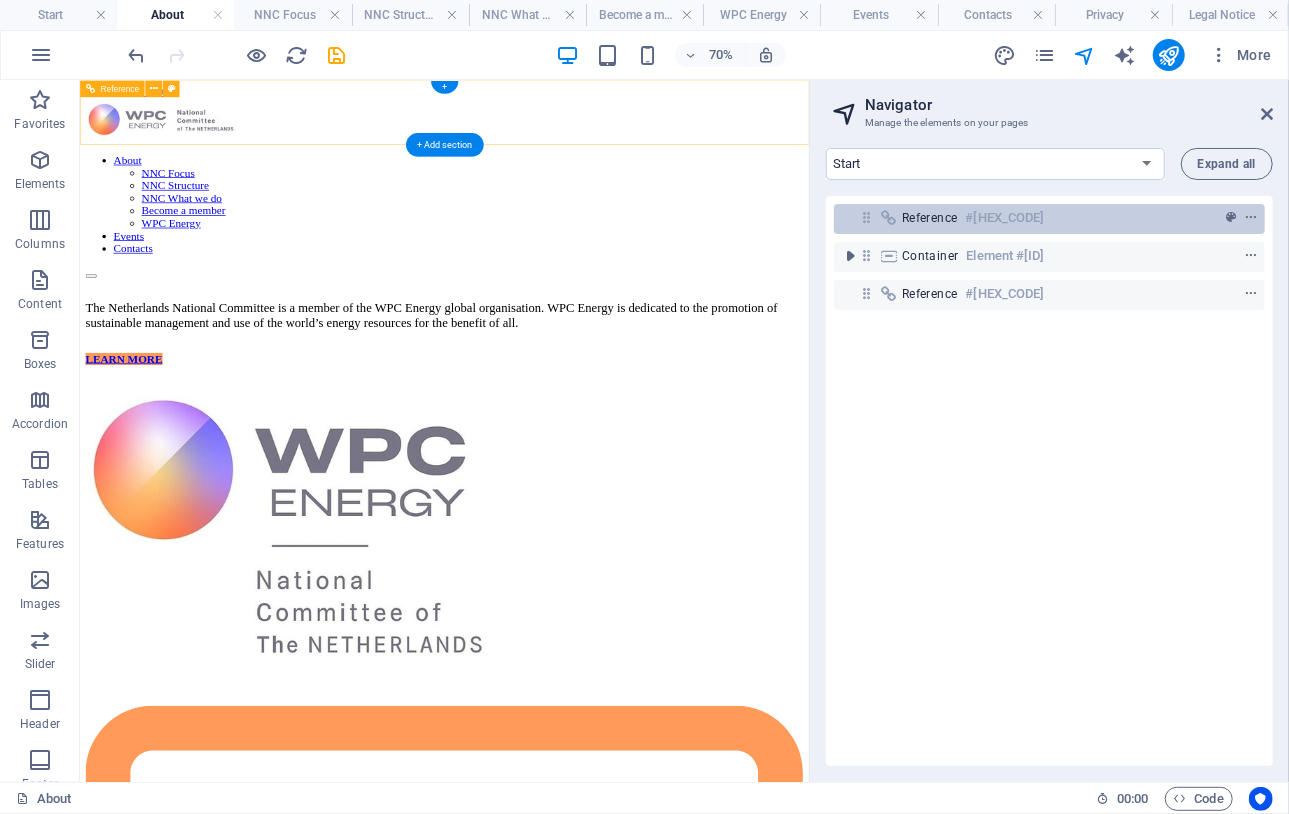click on "Reference" at bounding box center [930, 218] 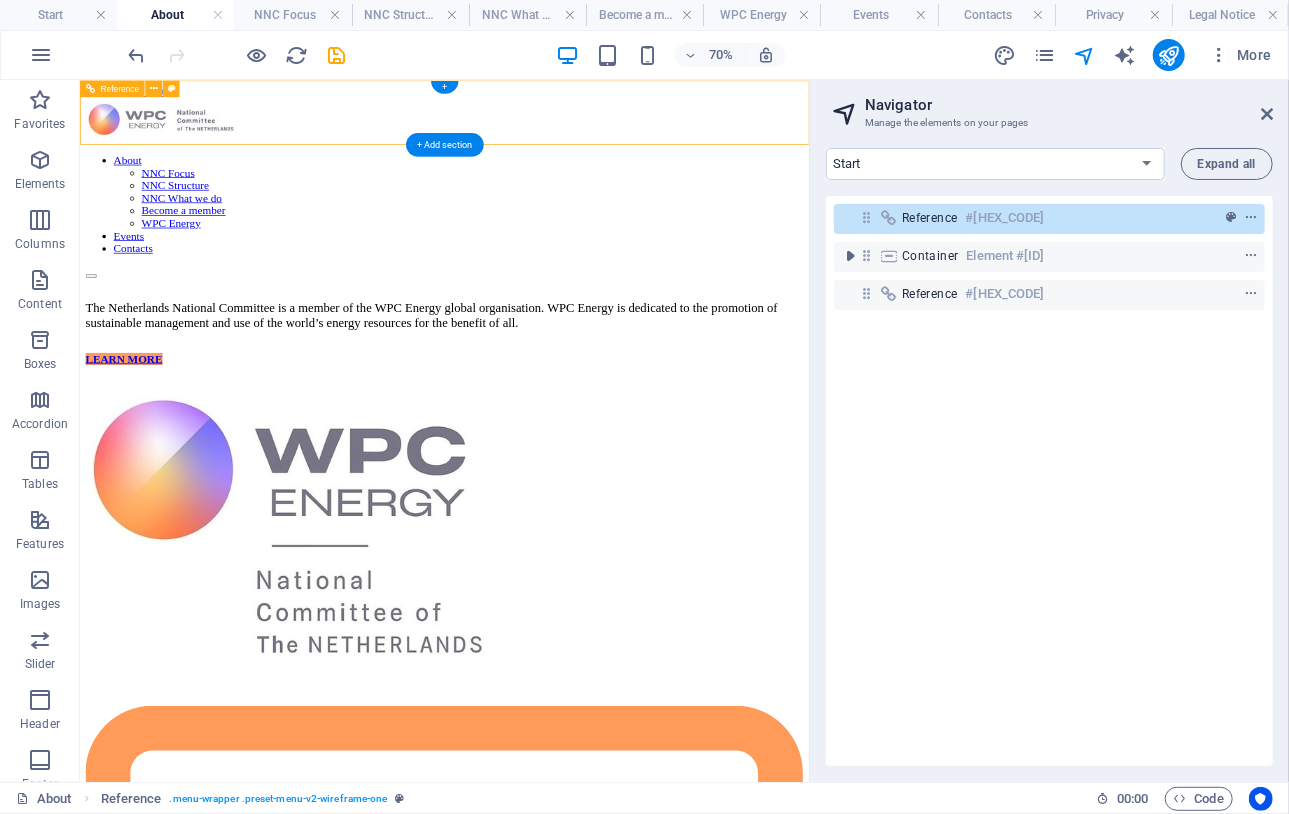 click on "Reference" at bounding box center (930, 218) 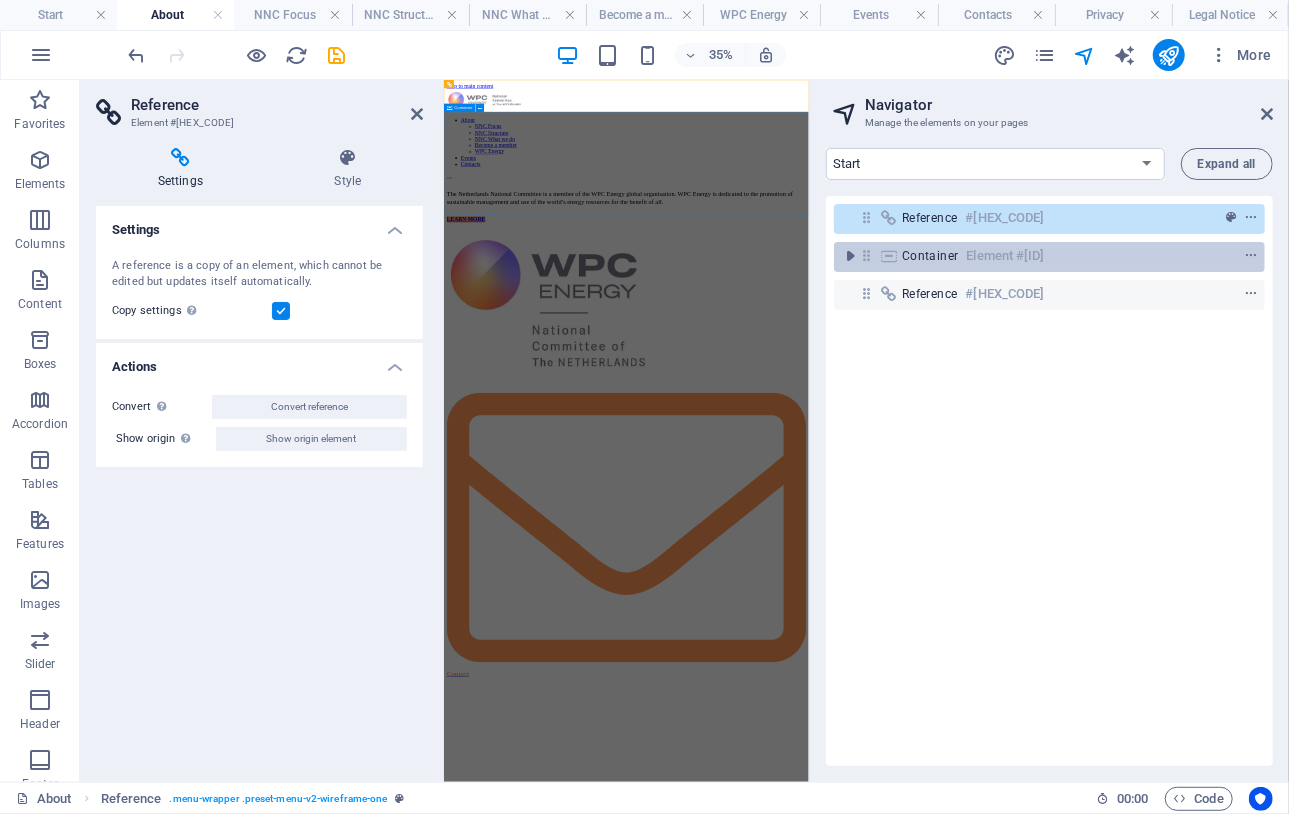 click on "Container" at bounding box center (930, 256) 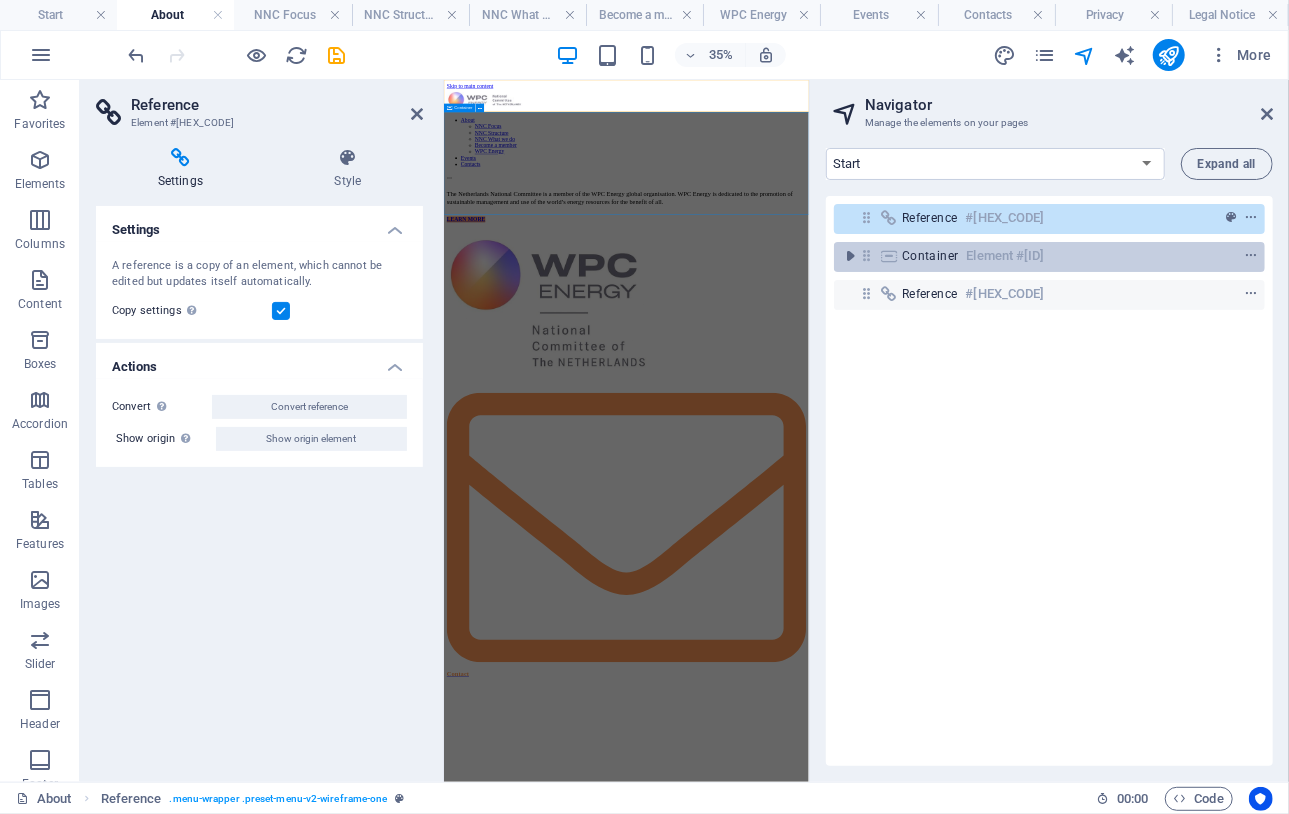 click on "Container" at bounding box center [930, 256] 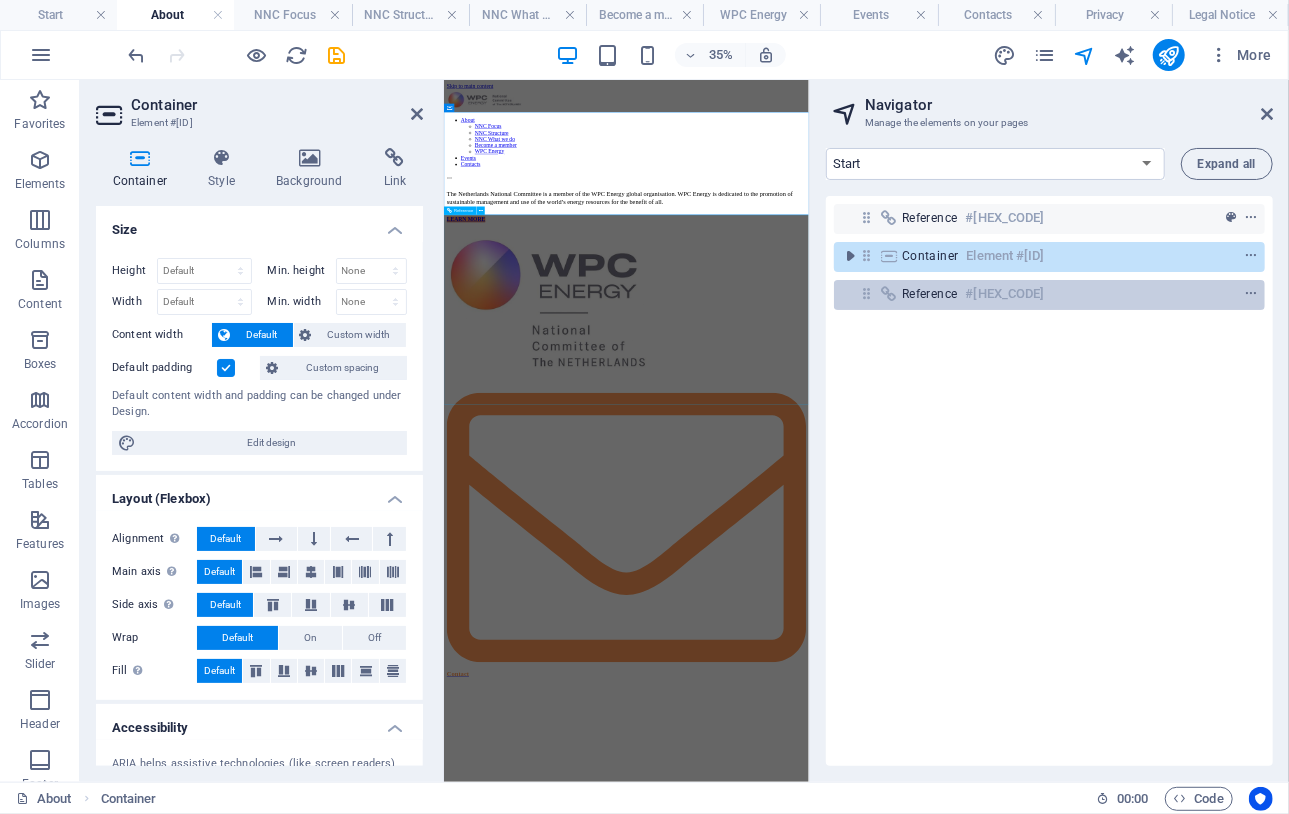 click on "Reference" at bounding box center (930, 294) 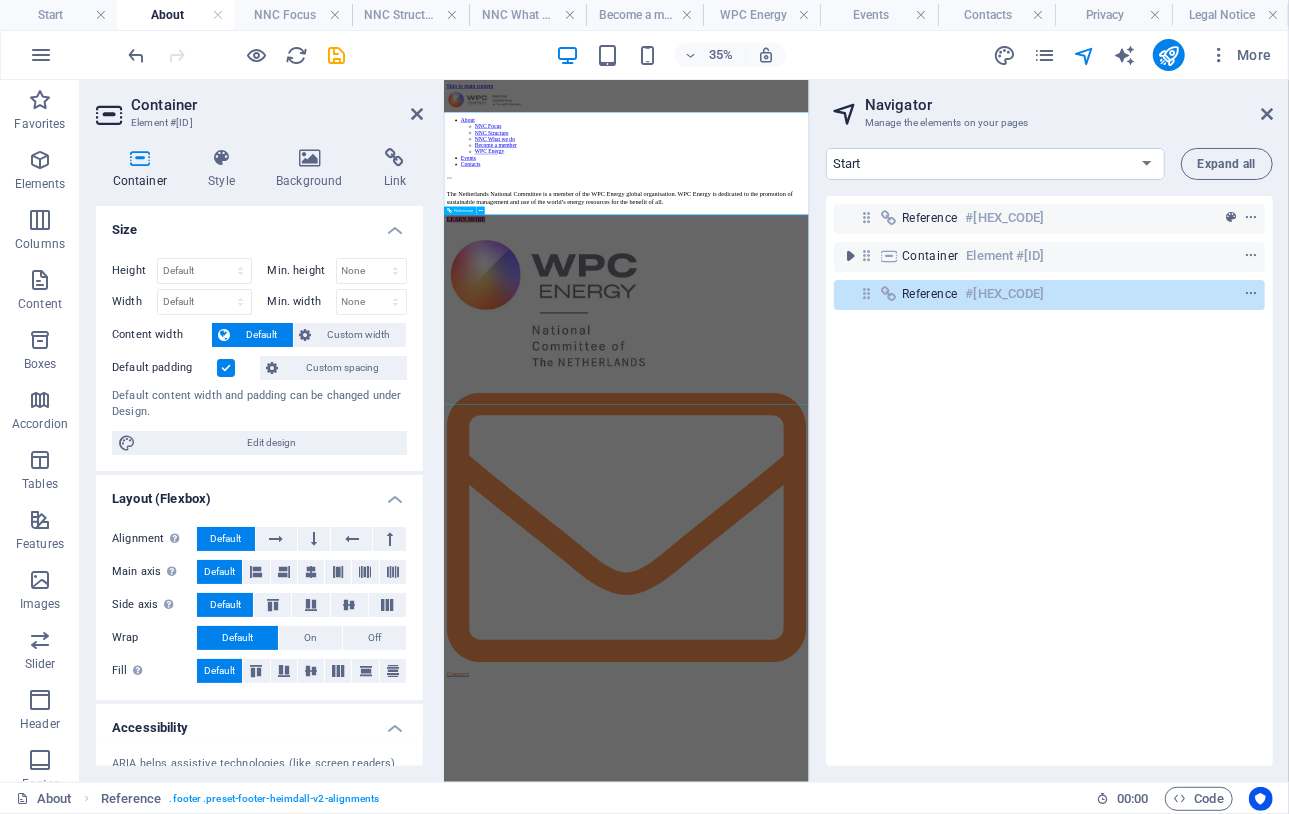 click on "Reference" at bounding box center [930, 294] 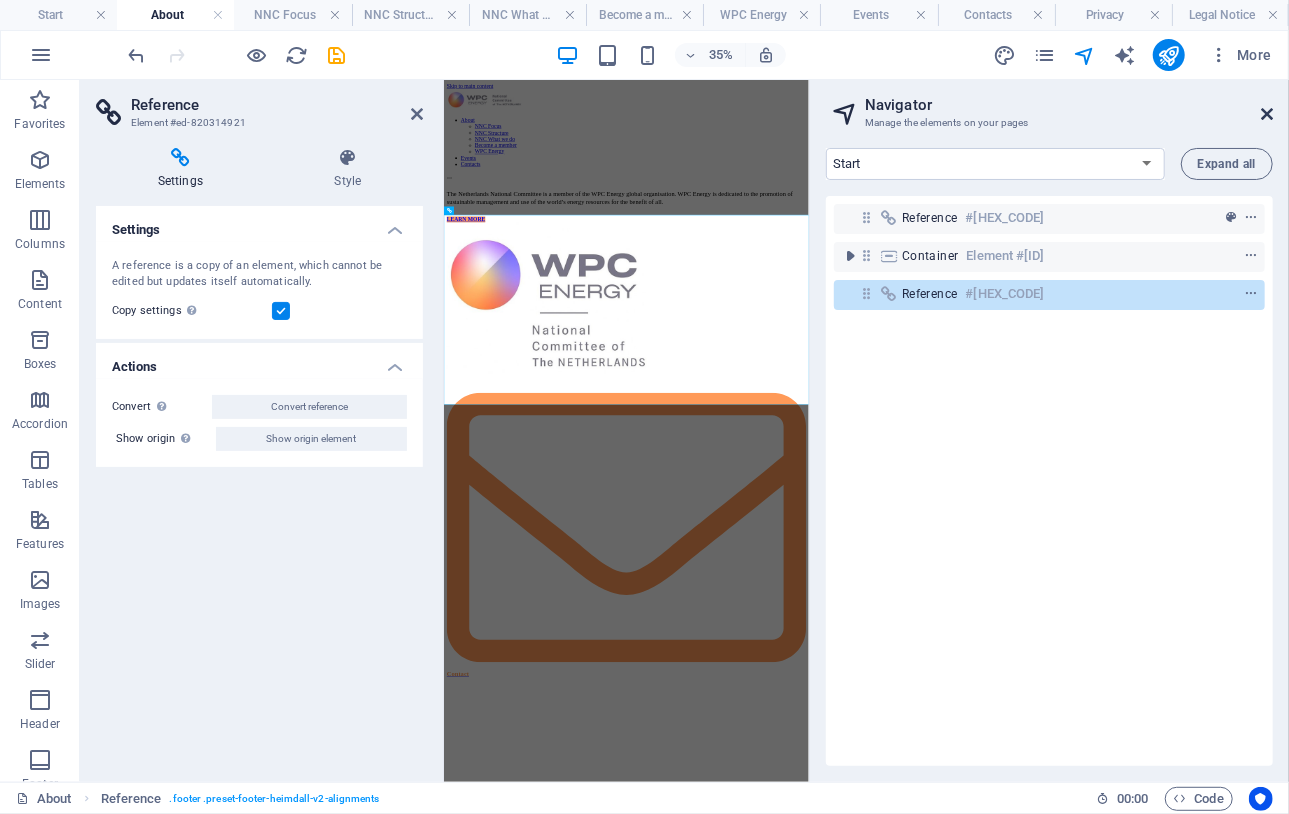 click at bounding box center (1267, 114) 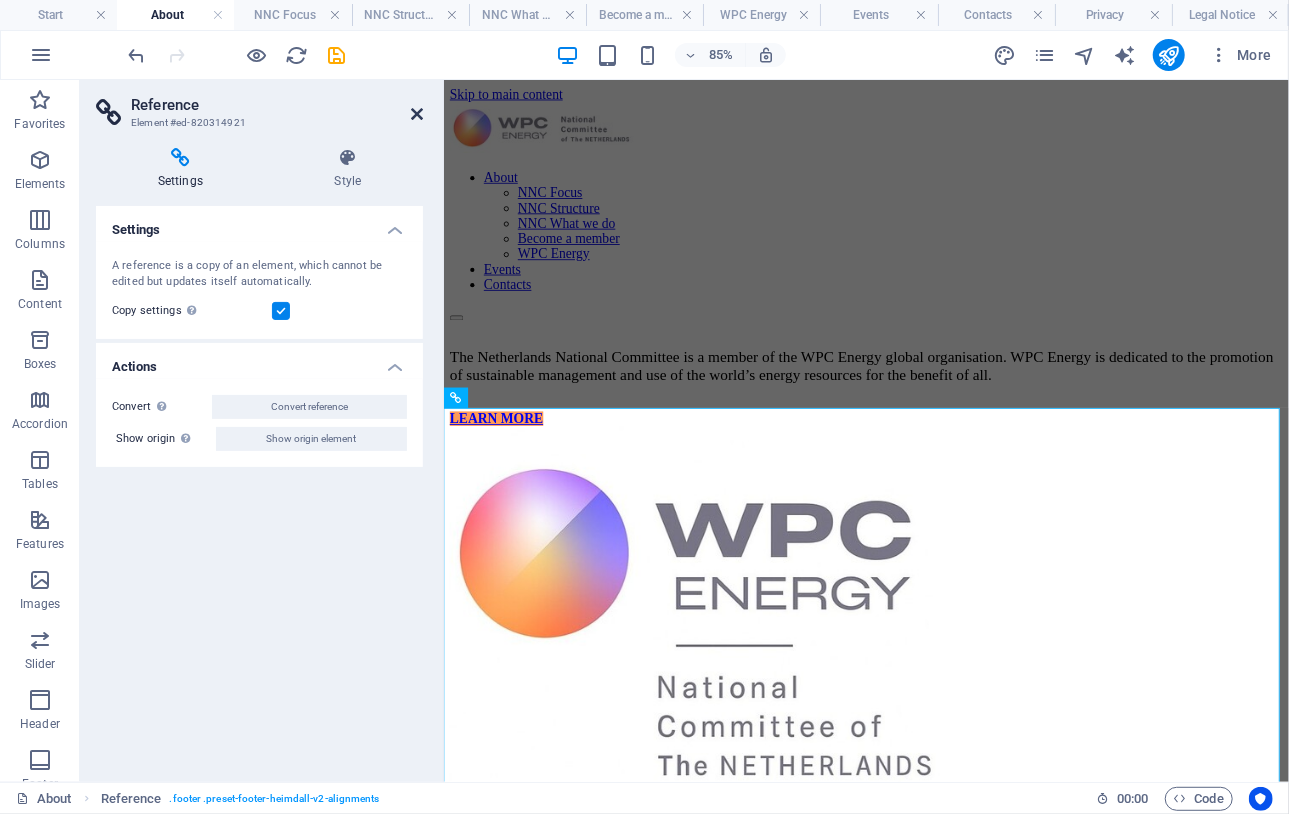 click at bounding box center (417, 114) 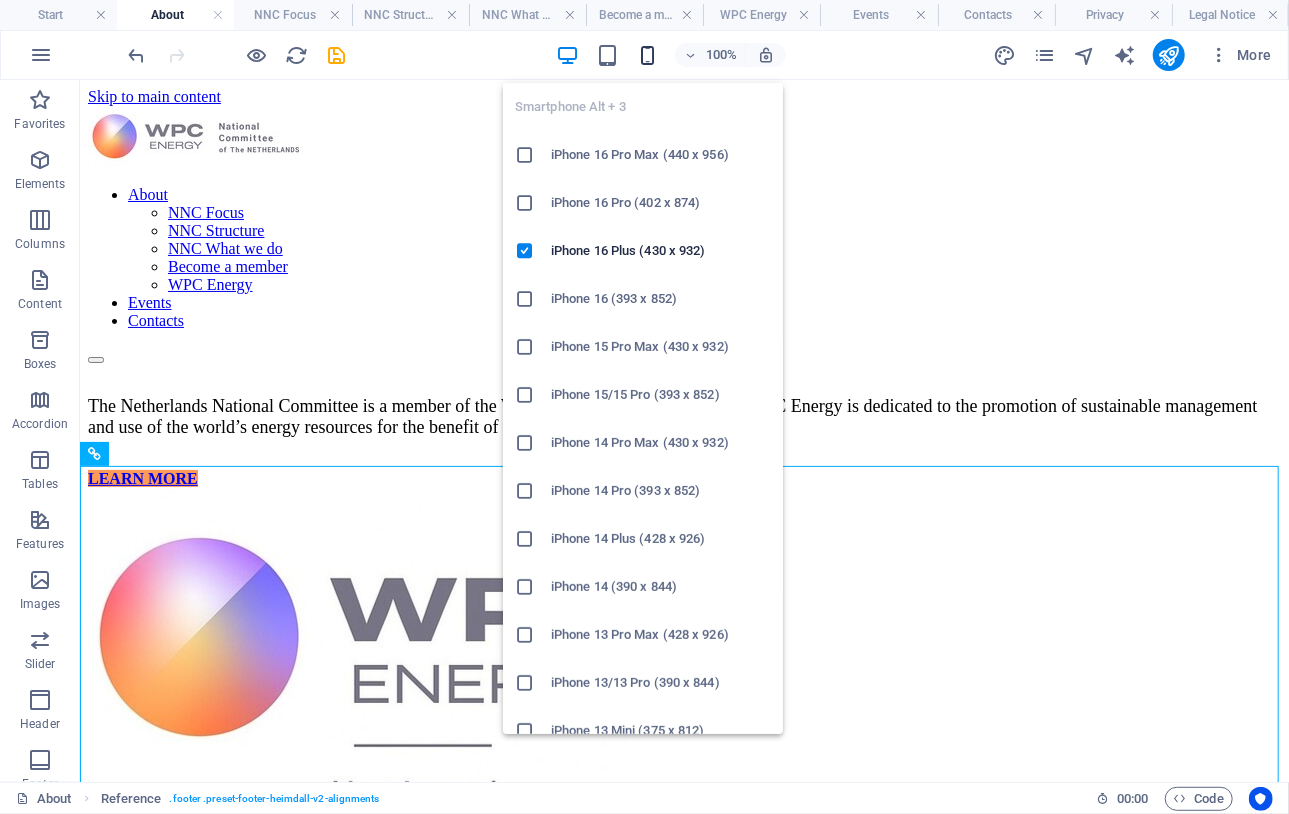 click at bounding box center [647, 55] 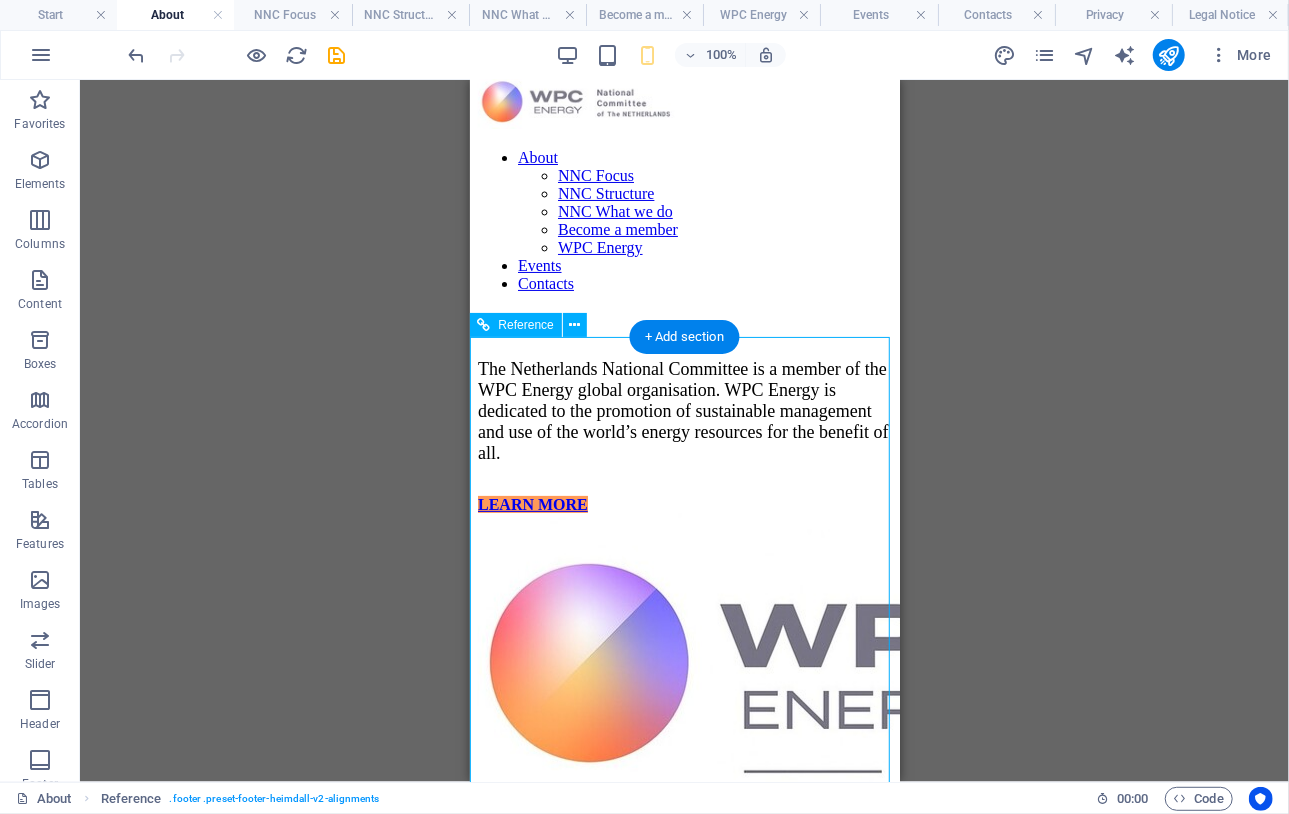 scroll, scrollTop: 0, scrollLeft: 0, axis: both 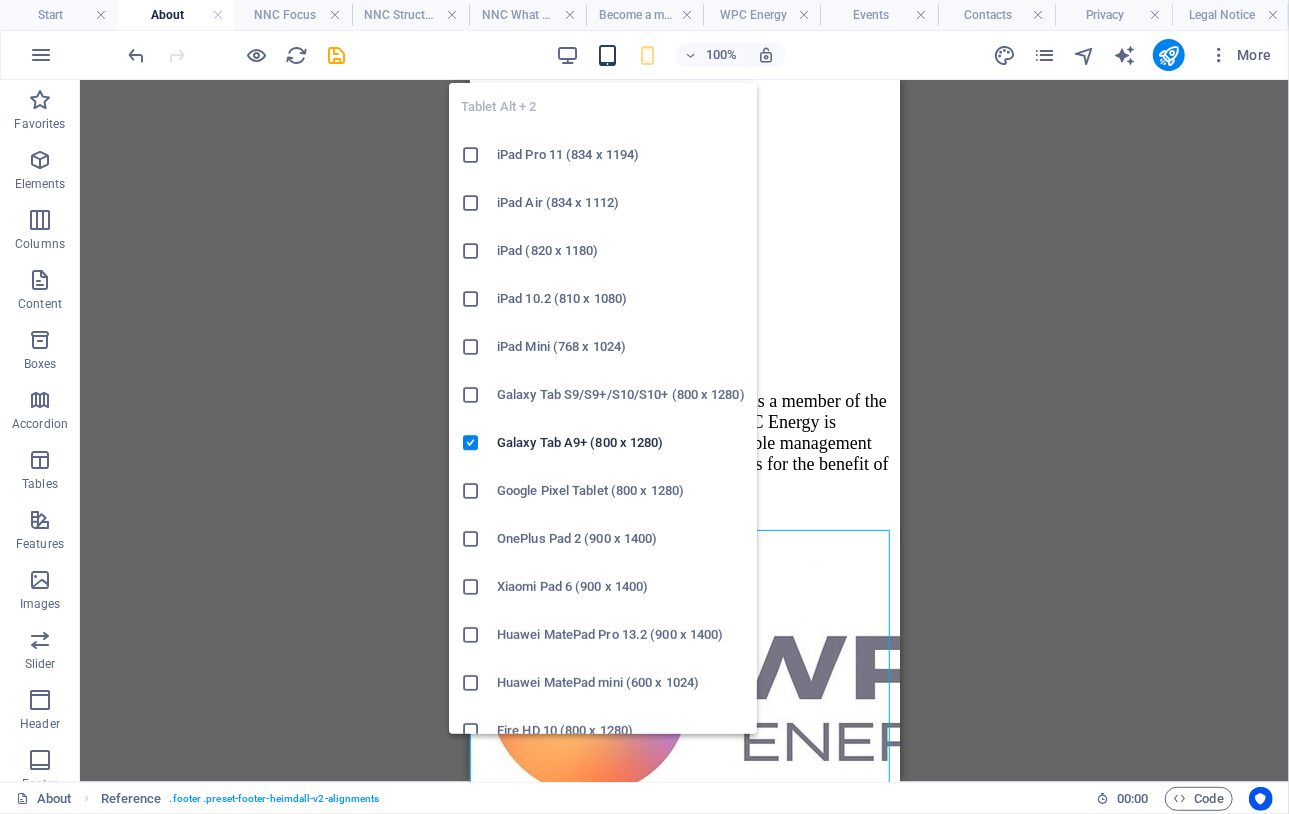 click at bounding box center (607, 55) 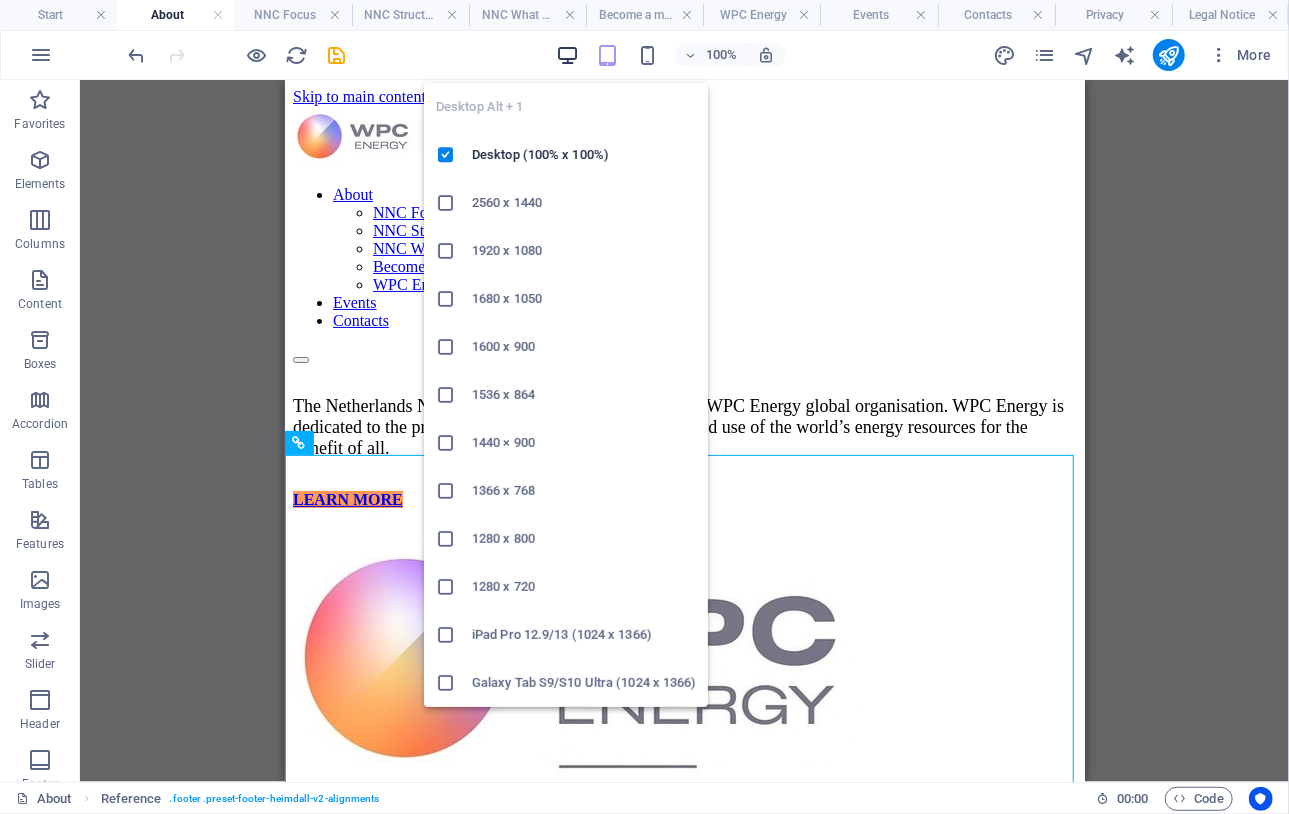 click at bounding box center (567, 55) 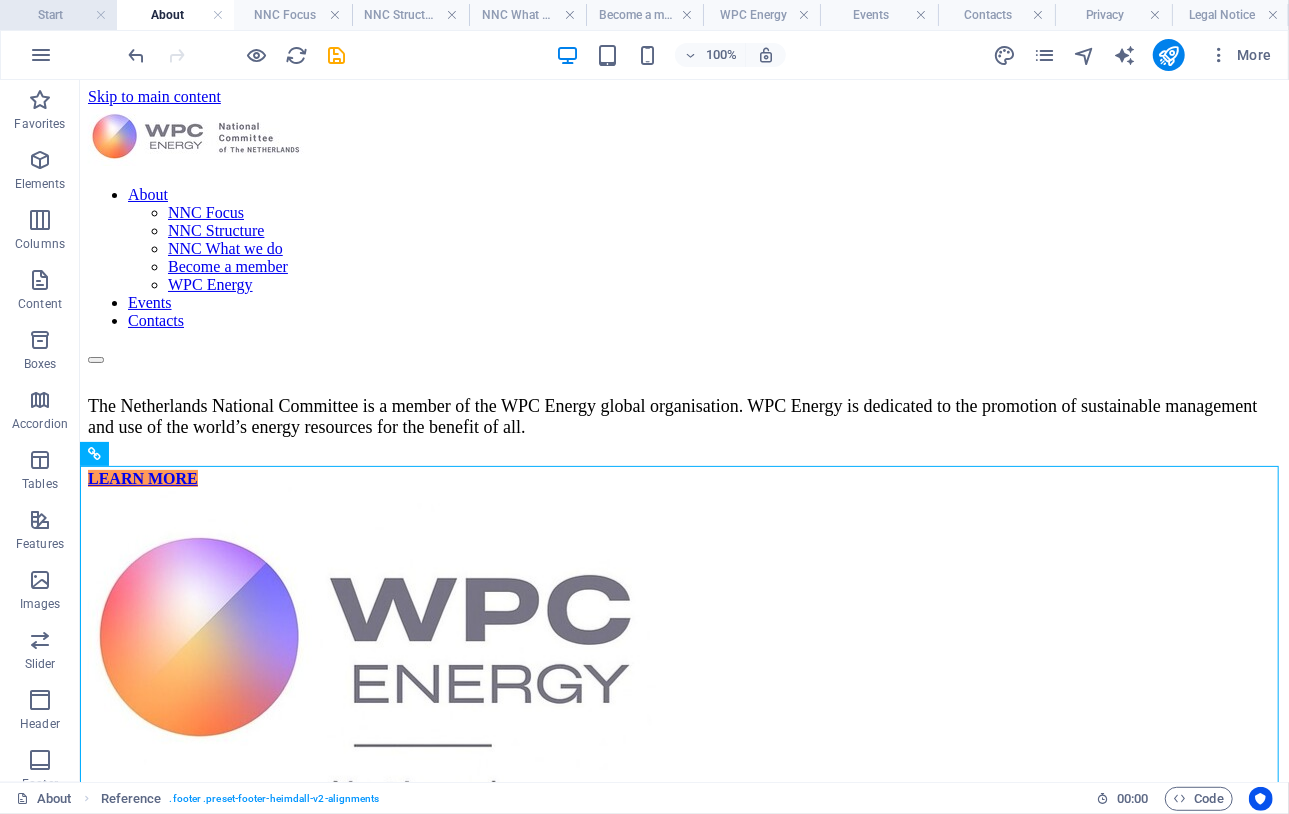 click on "Start" at bounding box center (58, 15) 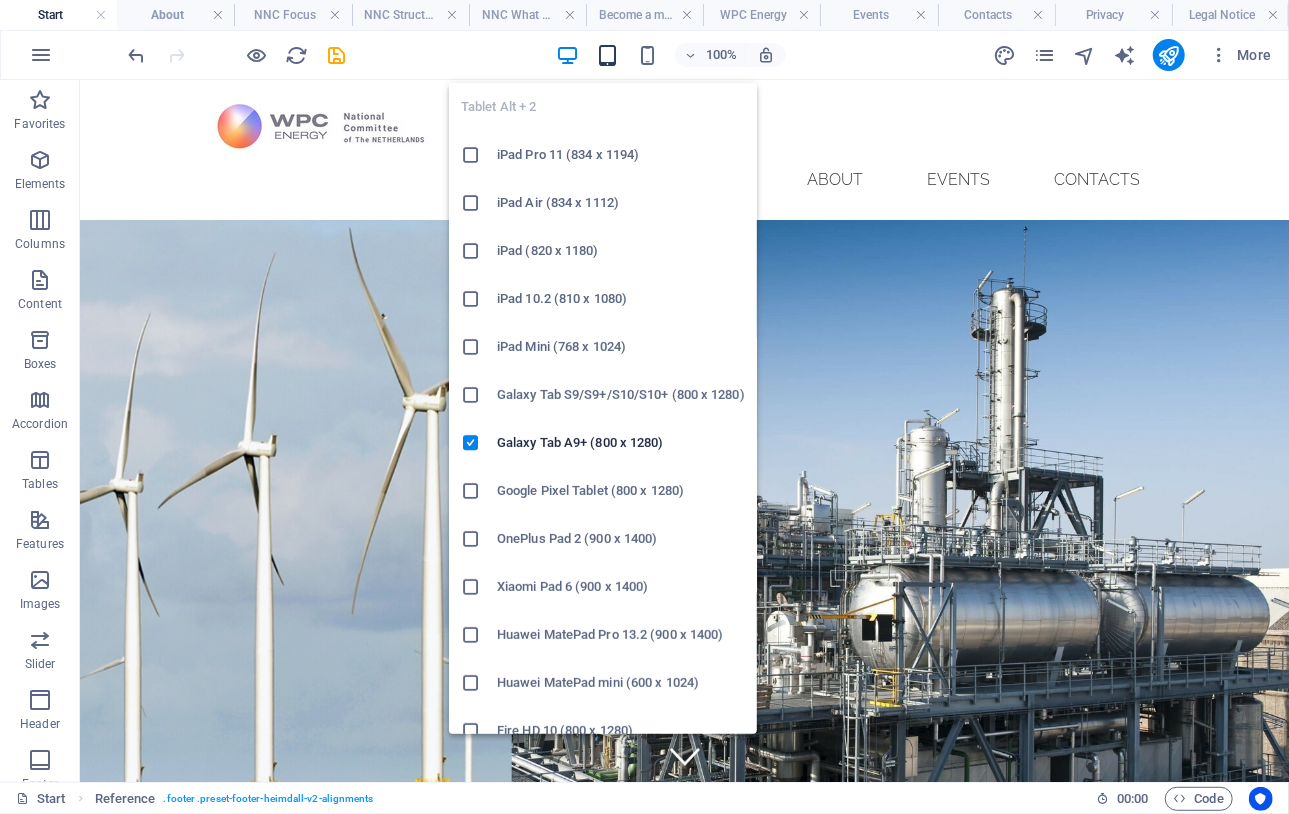 click at bounding box center (607, 55) 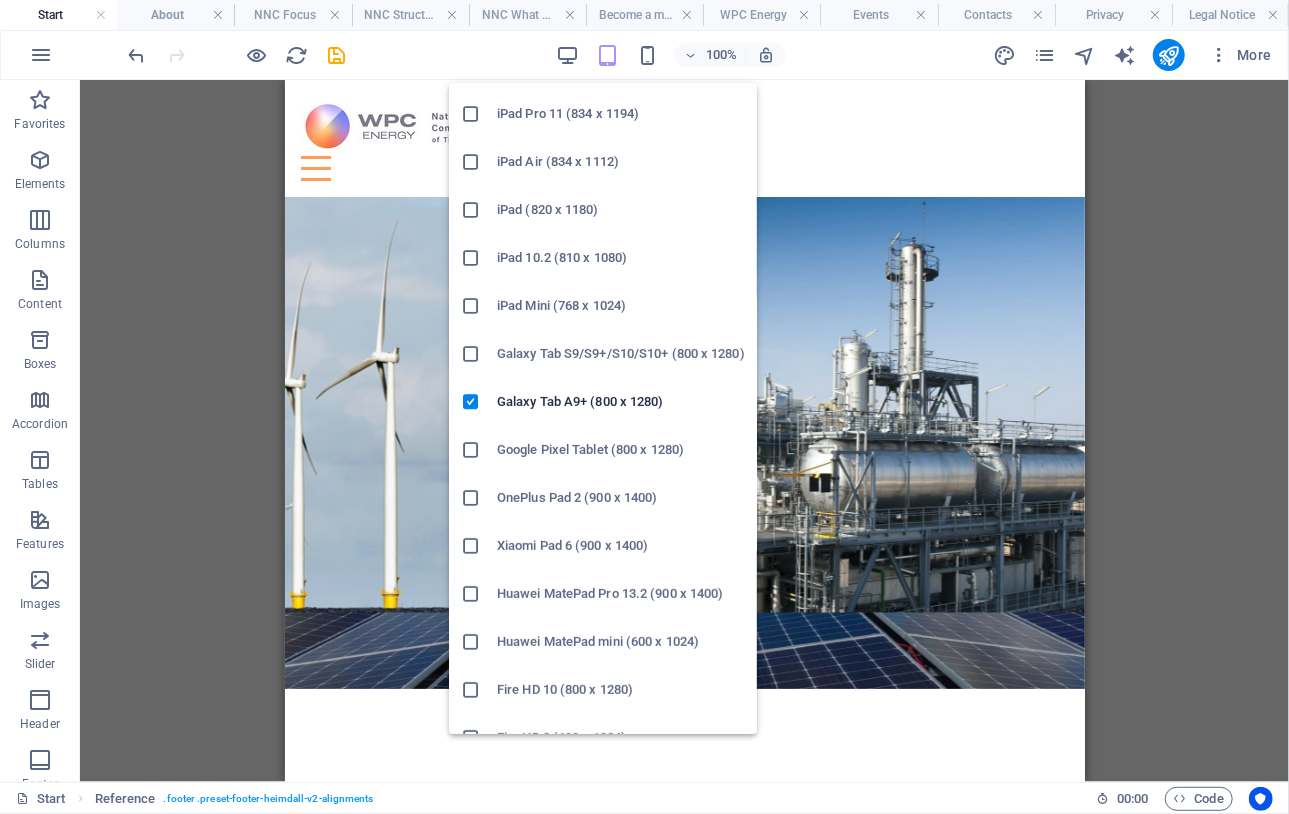 scroll, scrollTop: 68, scrollLeft: 0, axis: vertical 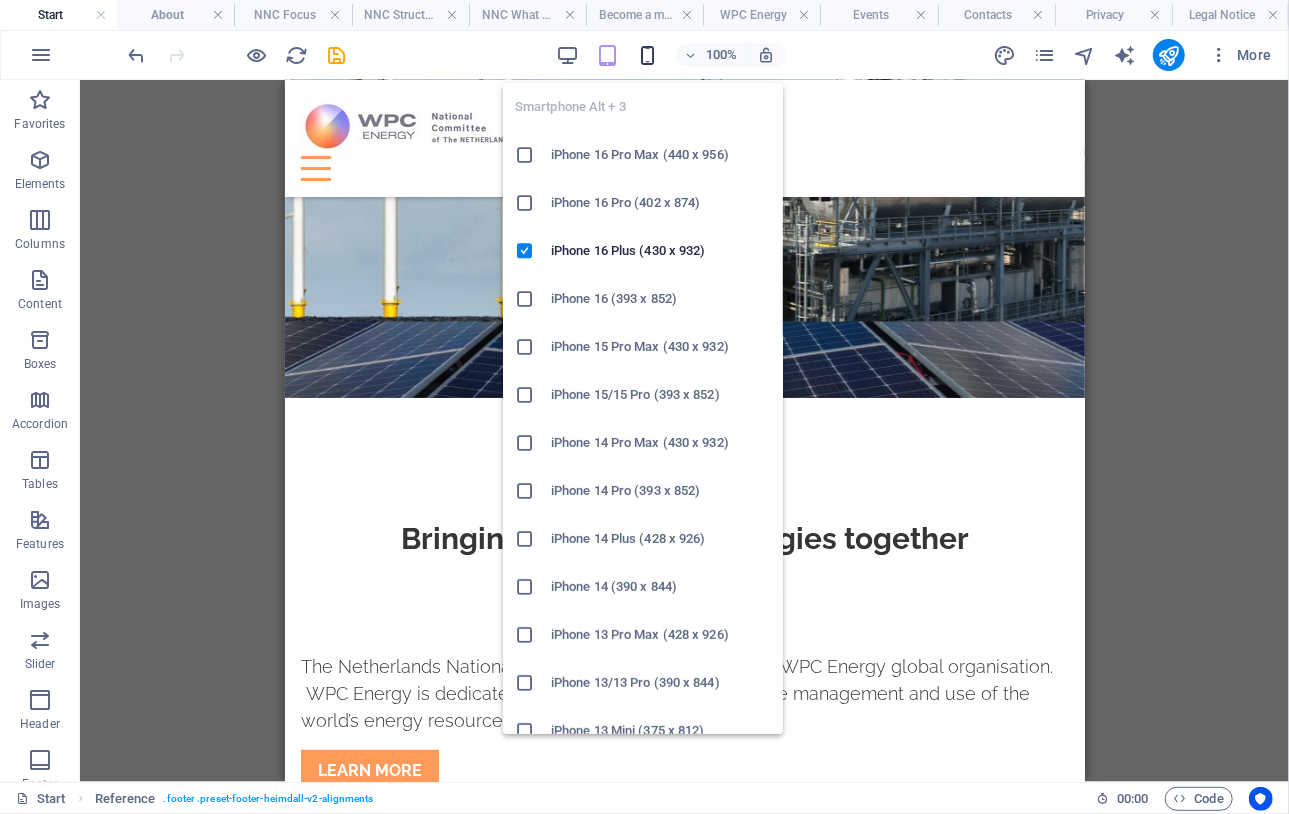 click at bounding box center [647, 55] 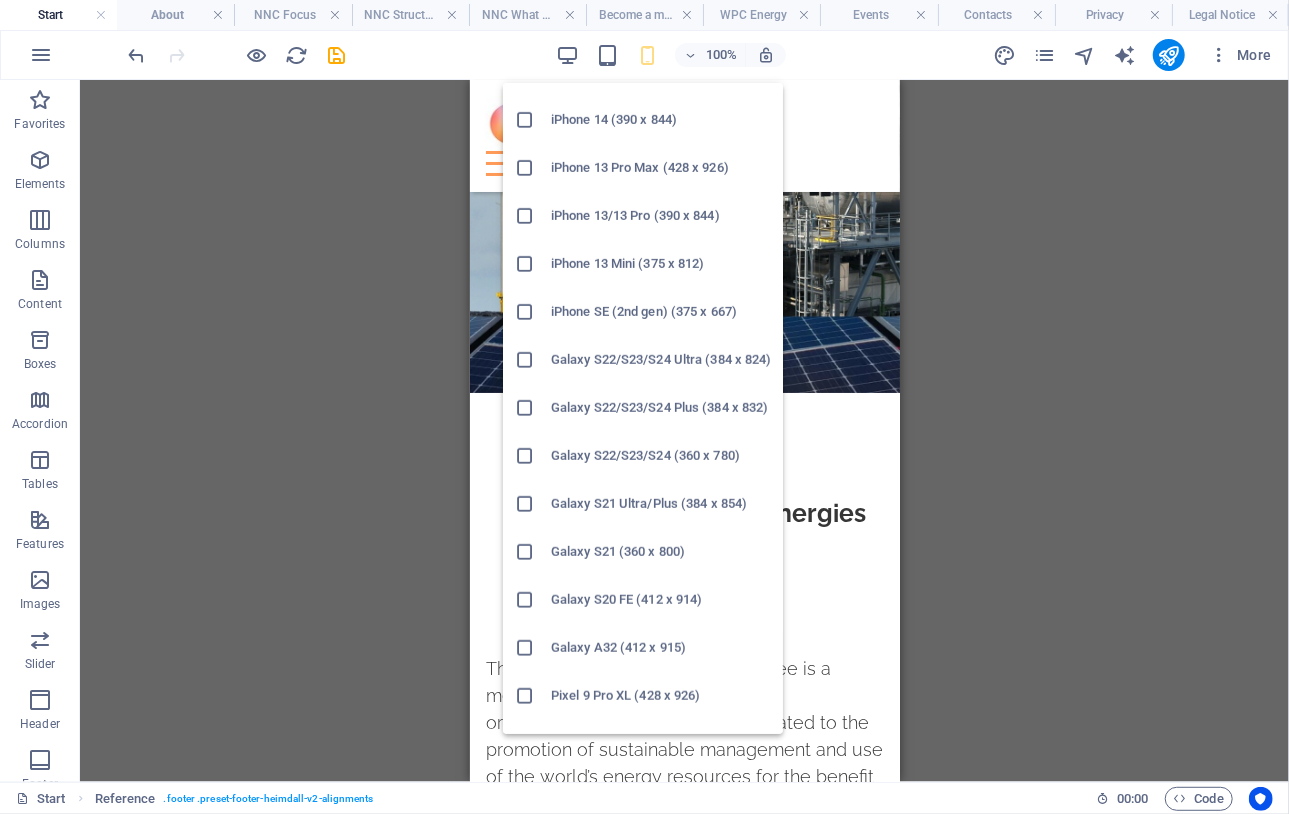 scroll, scrollTop: 0, scrollLeft: 0, axis: both 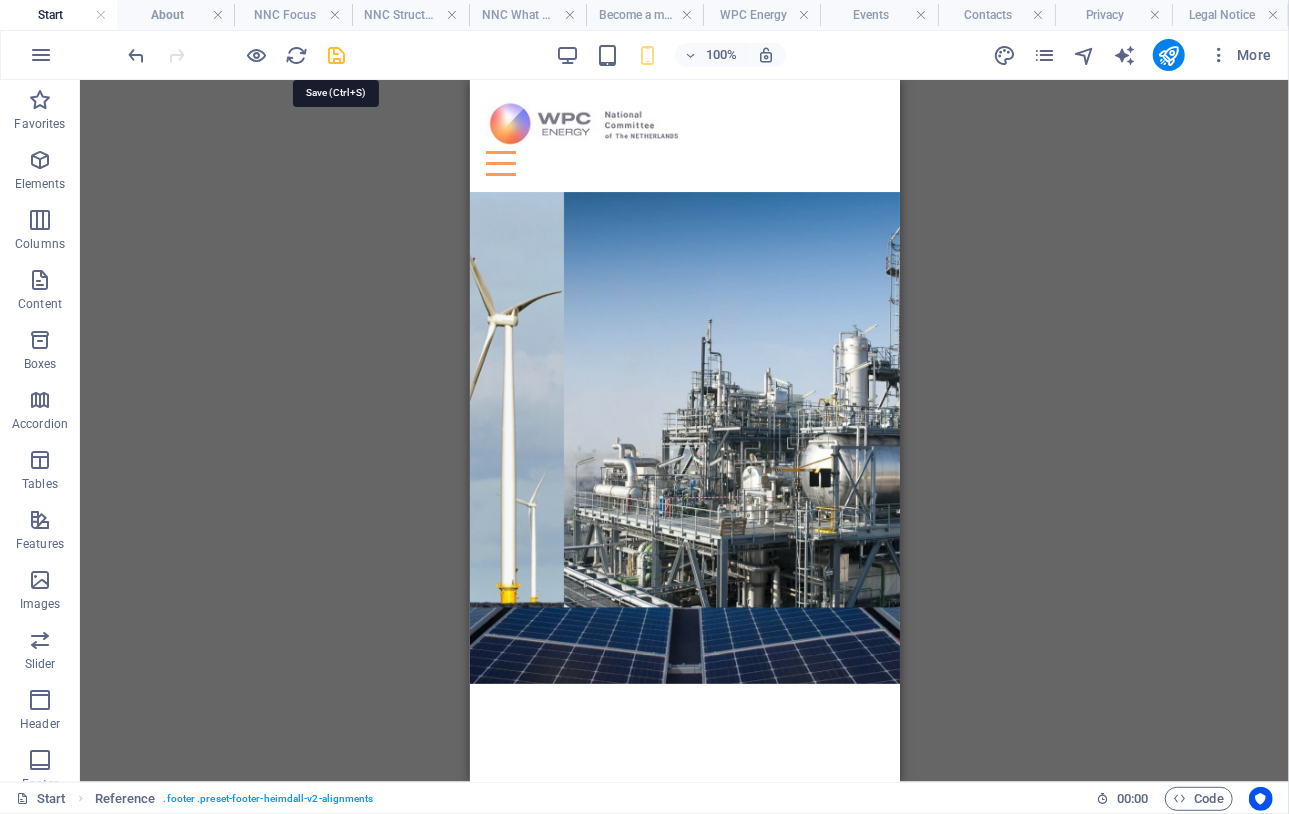 click at bounding box center [337, 55] 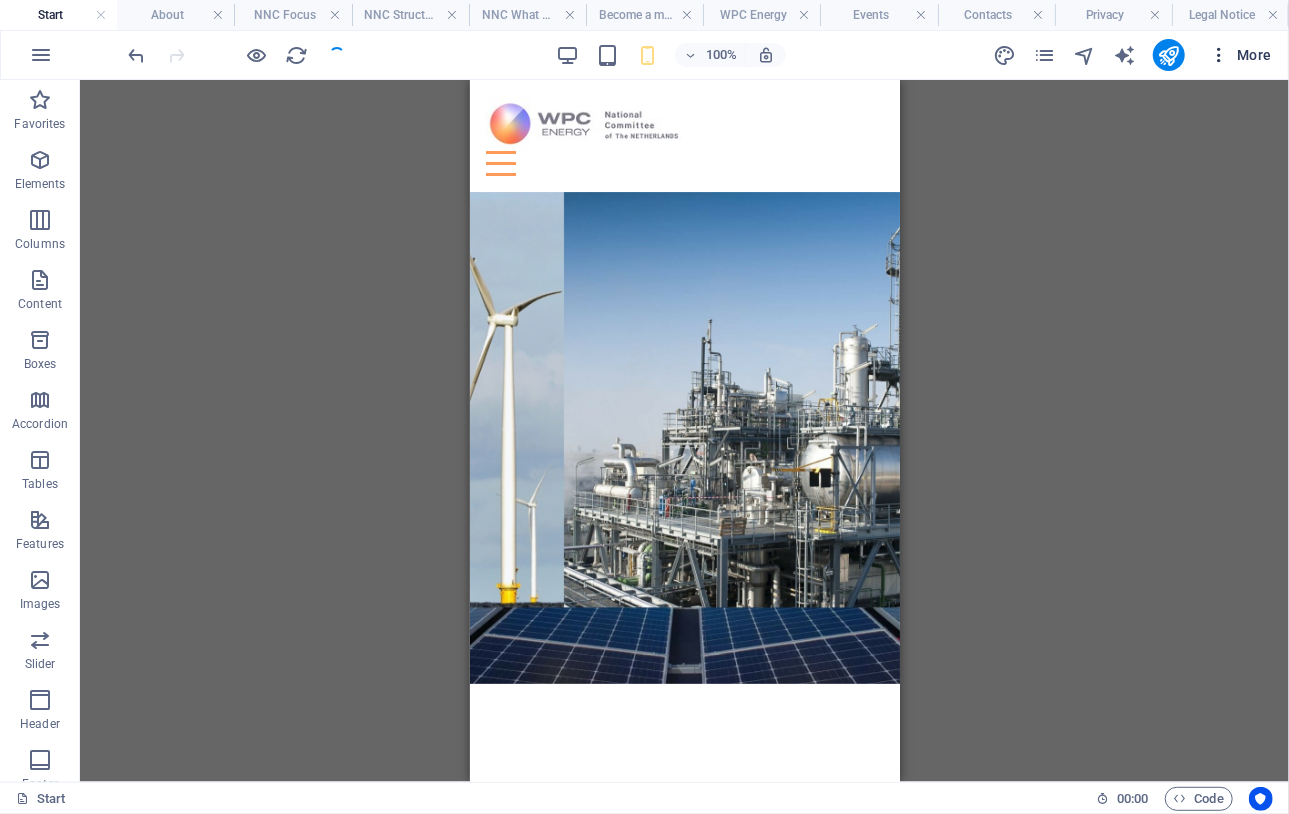 click at bounding box center [1219, 55] 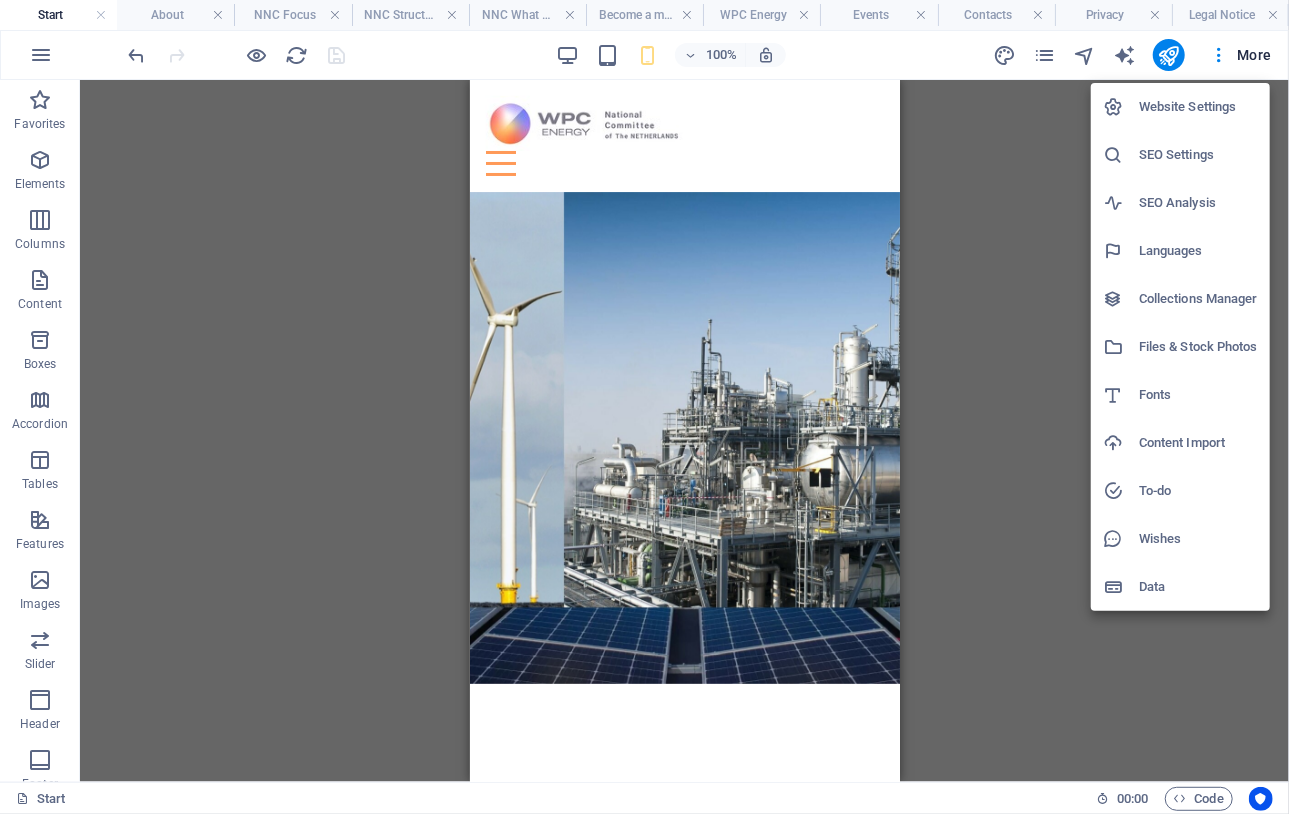 click on "Website Settings" at bounding box center [1198, 107] 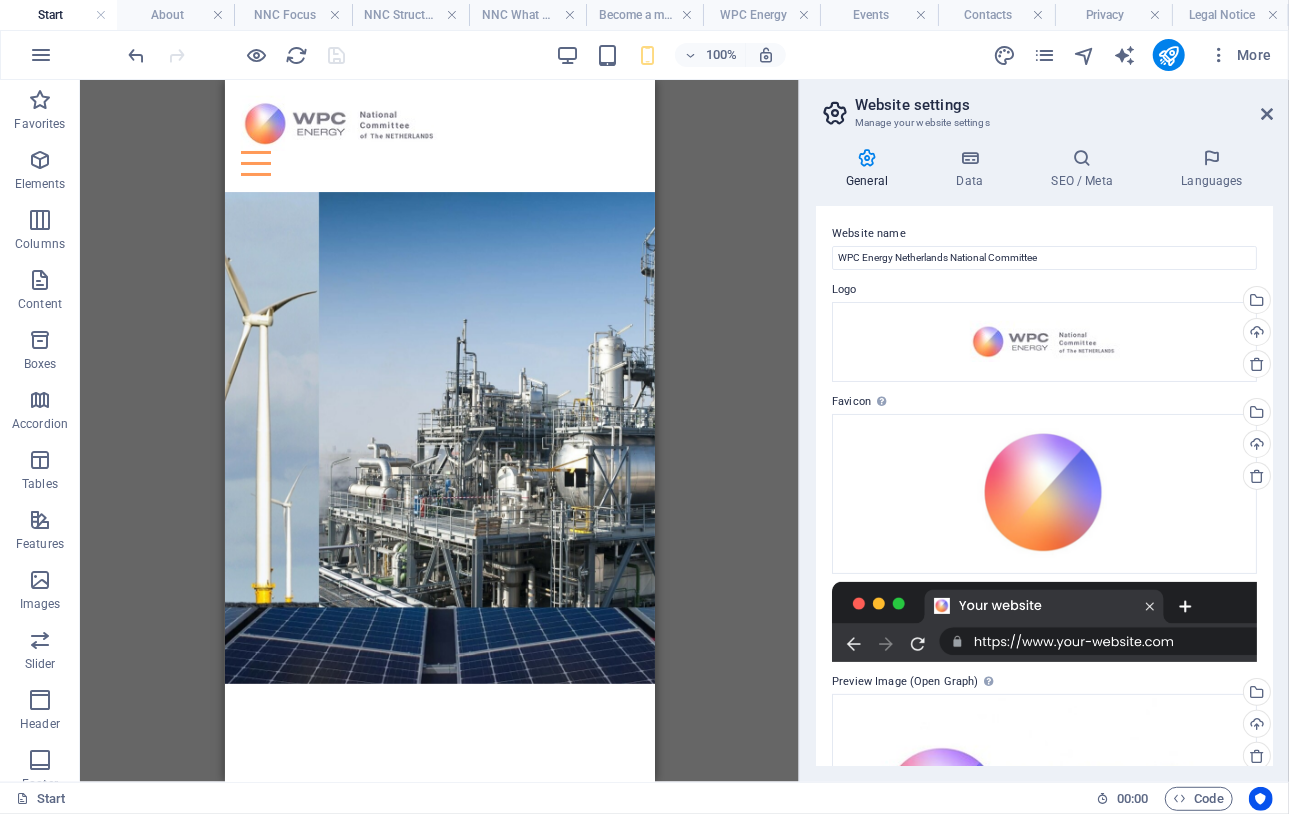 scroll, scrollTop: 0, scrollLeft: 0, axis: both 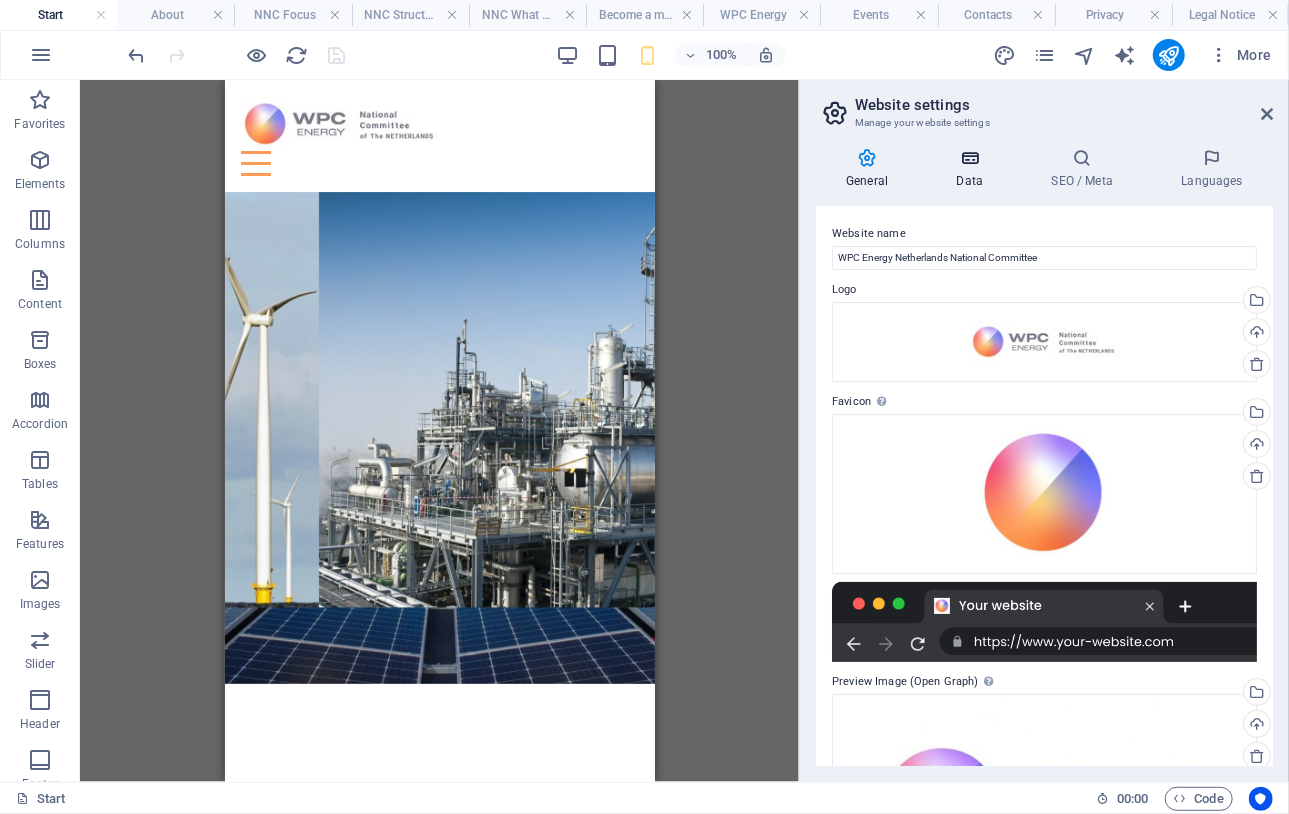 click at bounding box center (969, 158) 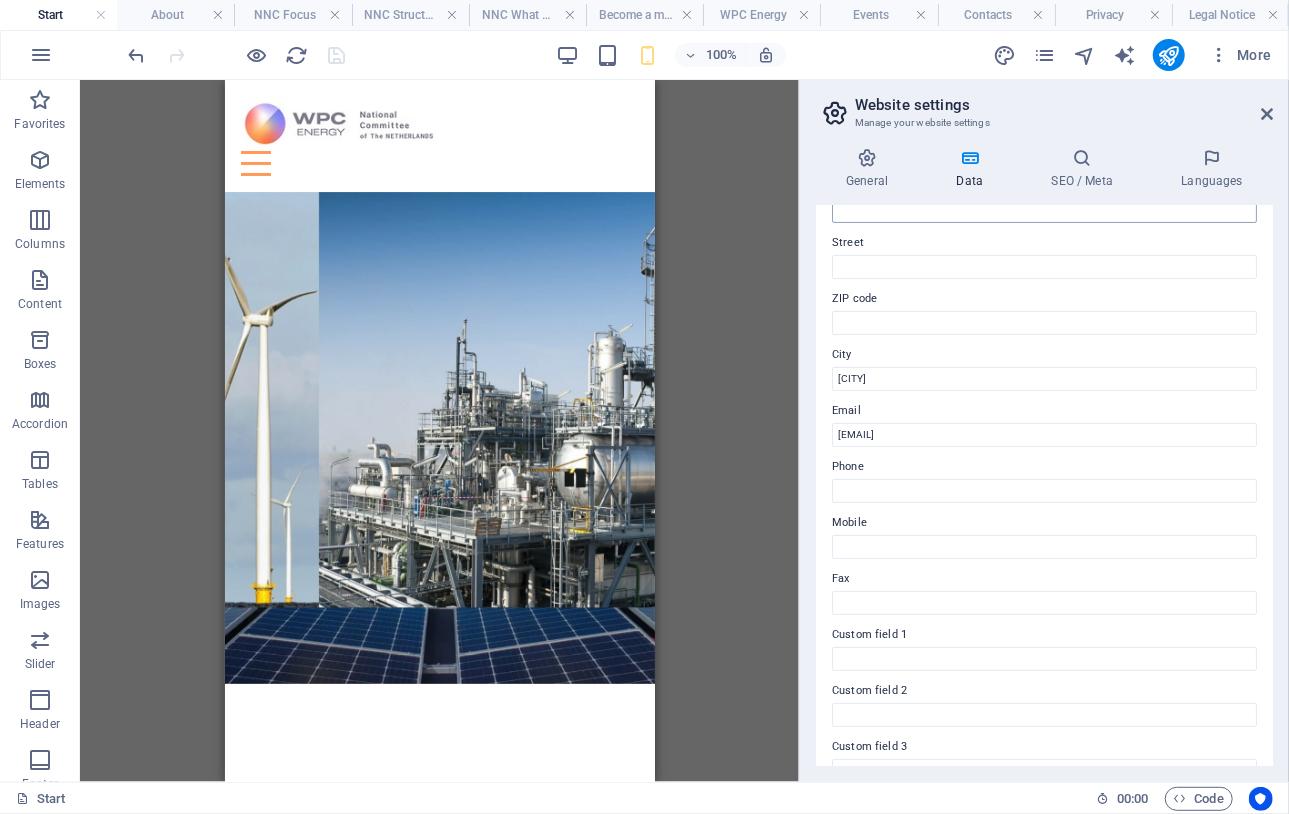 scroll, scrollTop: 400, scrollLeft: 0, axis: vertical 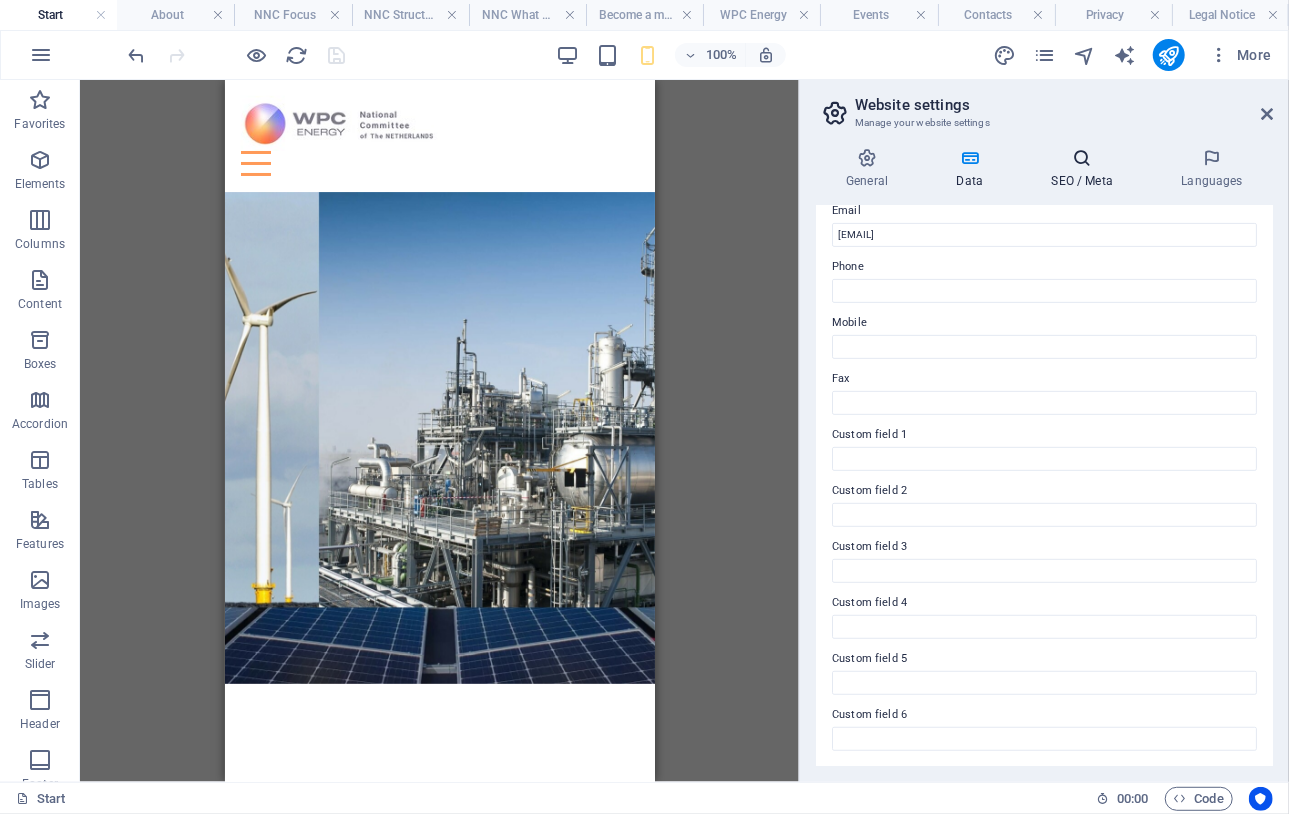 click at bounding box center (1082, 158) 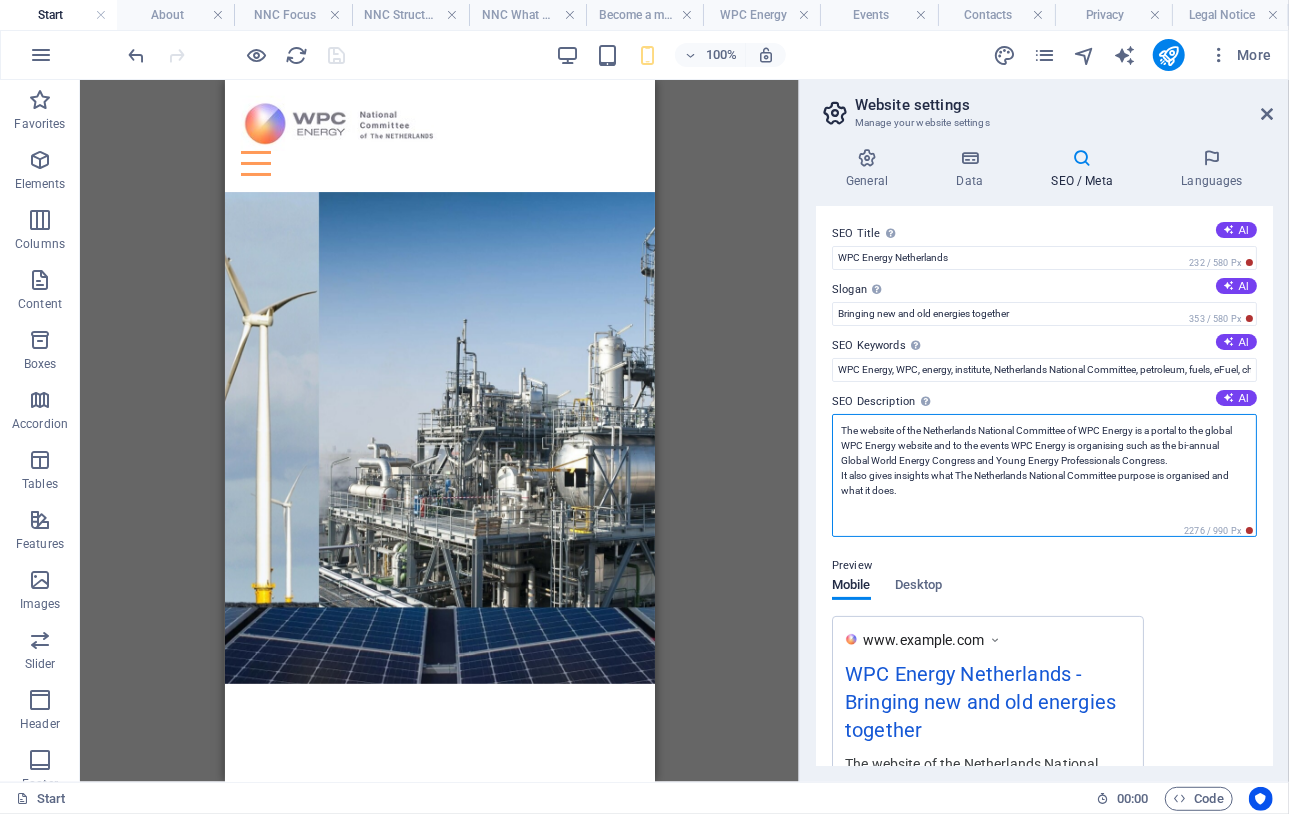 click on "The website of the Netherlands National Committee of WPC Energy is a portal to the global WPC Energy website and to the events WPC Energy is organising such as the bi-annual Global World Energy Congress and Young Energy Professionals Congress.
It also gives insights what The Netherlands National Committee purpose is organised and what it does." at bounding box center [1044, 475] 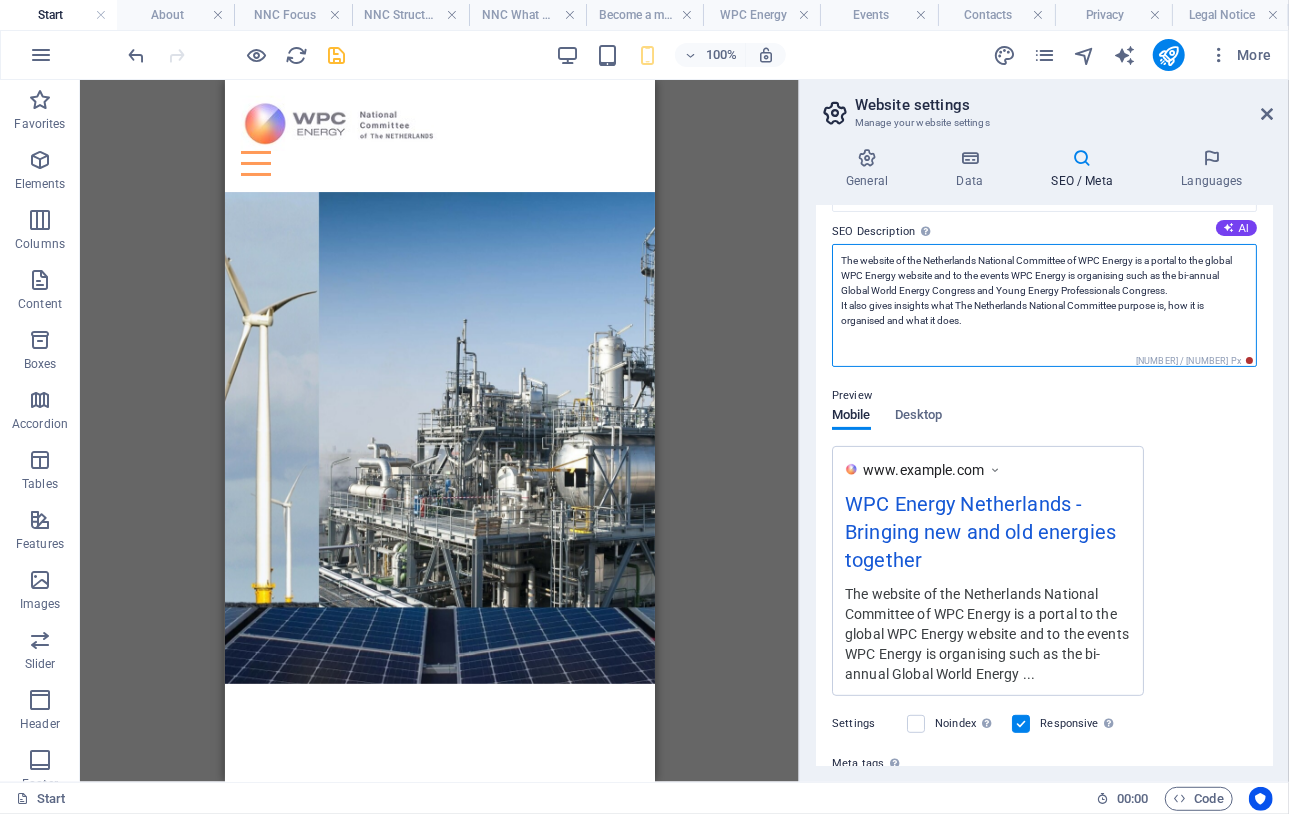 scroll, scrollTop: 0, scrollLeft: 0, axis: both 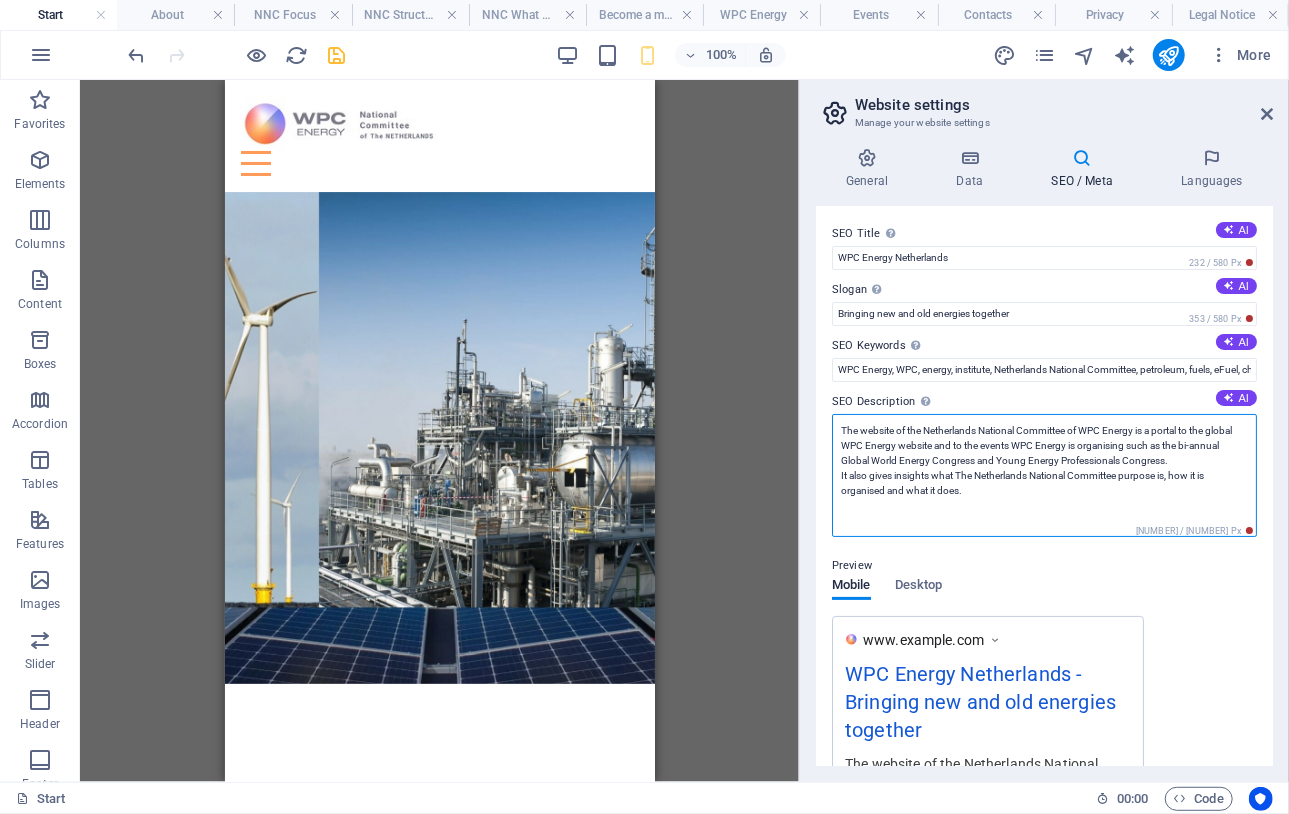 type on "The website of the Netherlands National Committee of WPC Energy is a portal to the global WPC Energy website and to the events WPC Energy is organising such as the bi-annual Global World Energy Congress and Young Energy Professionals Congress.
It also gives insights what The Netherlands National Committee purpose is, how it is organised and what it does." 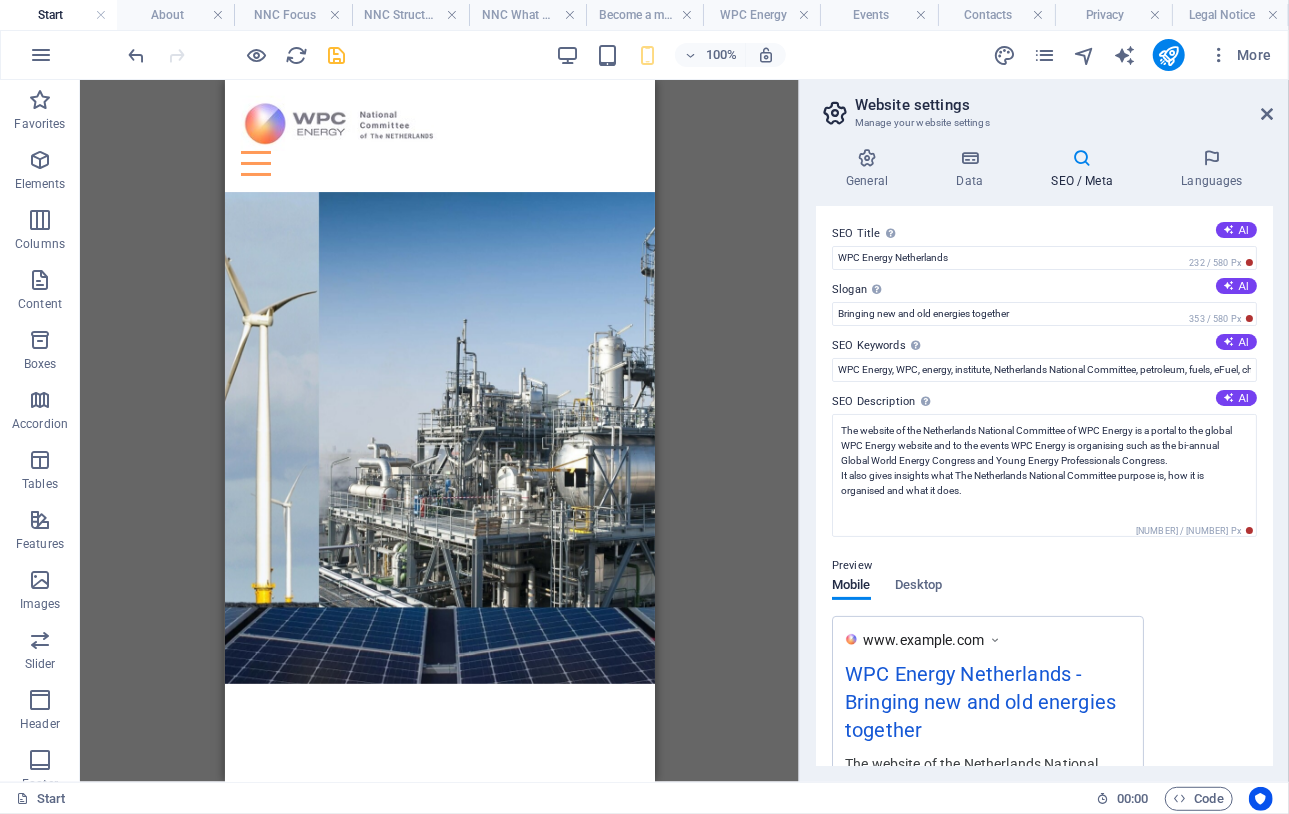 click at bounding box center (1082, 158) 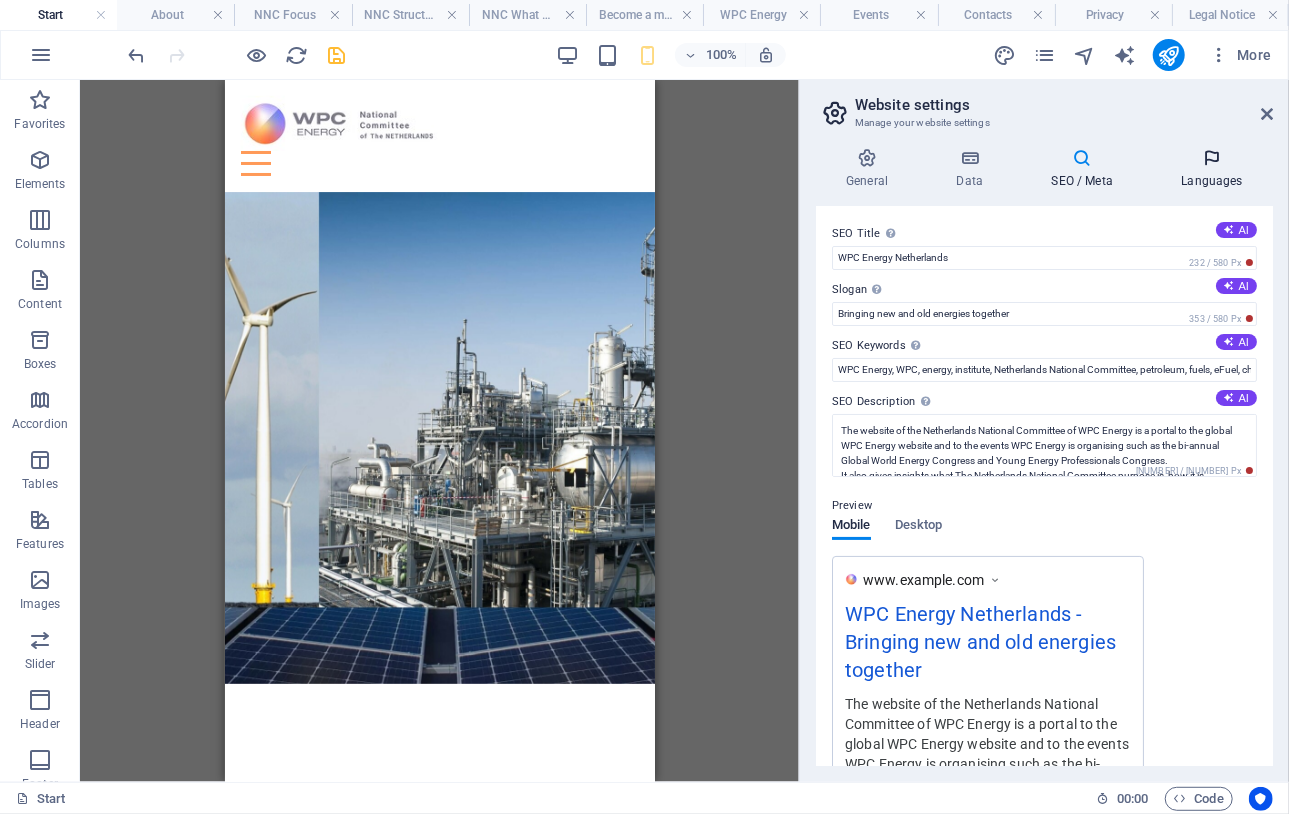 click at bounding box center [1212, 158] 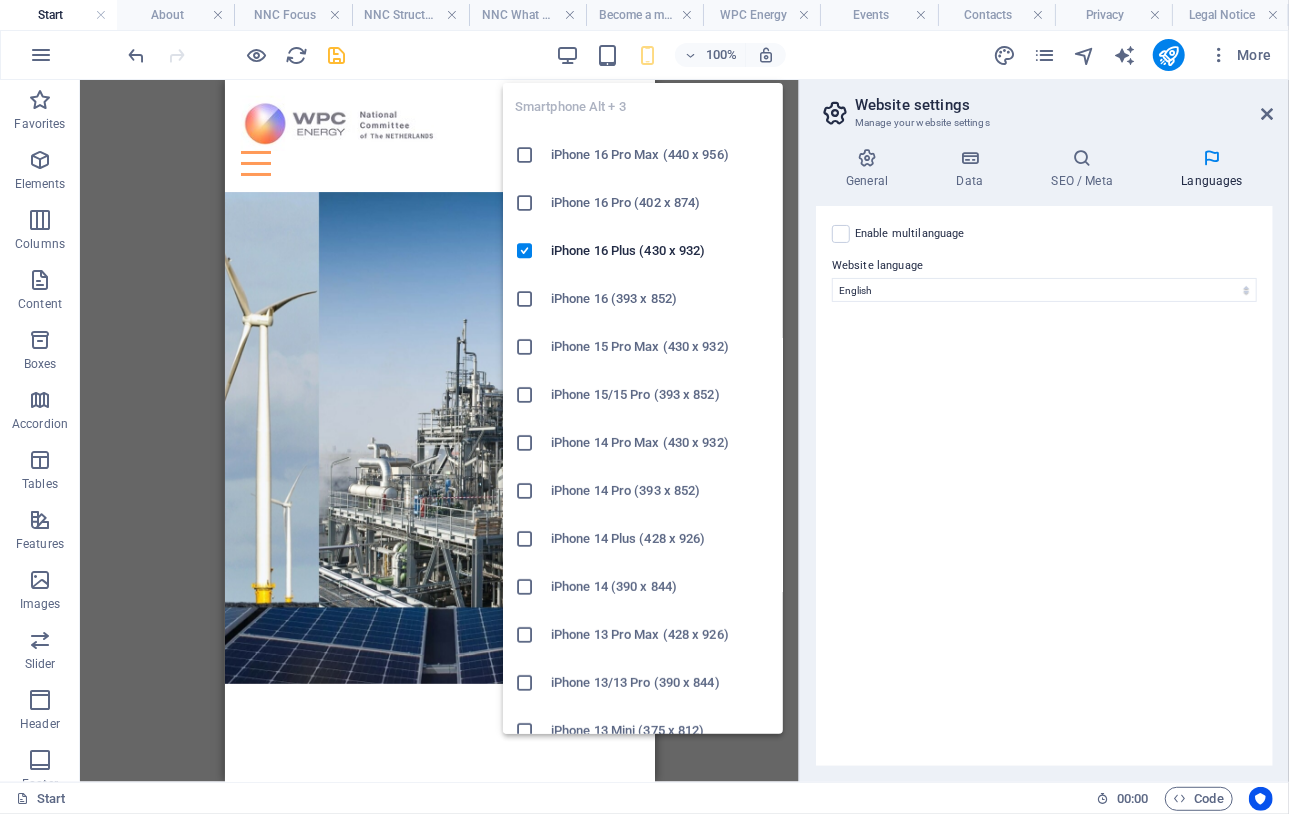 click at bounding box center [647, 55] 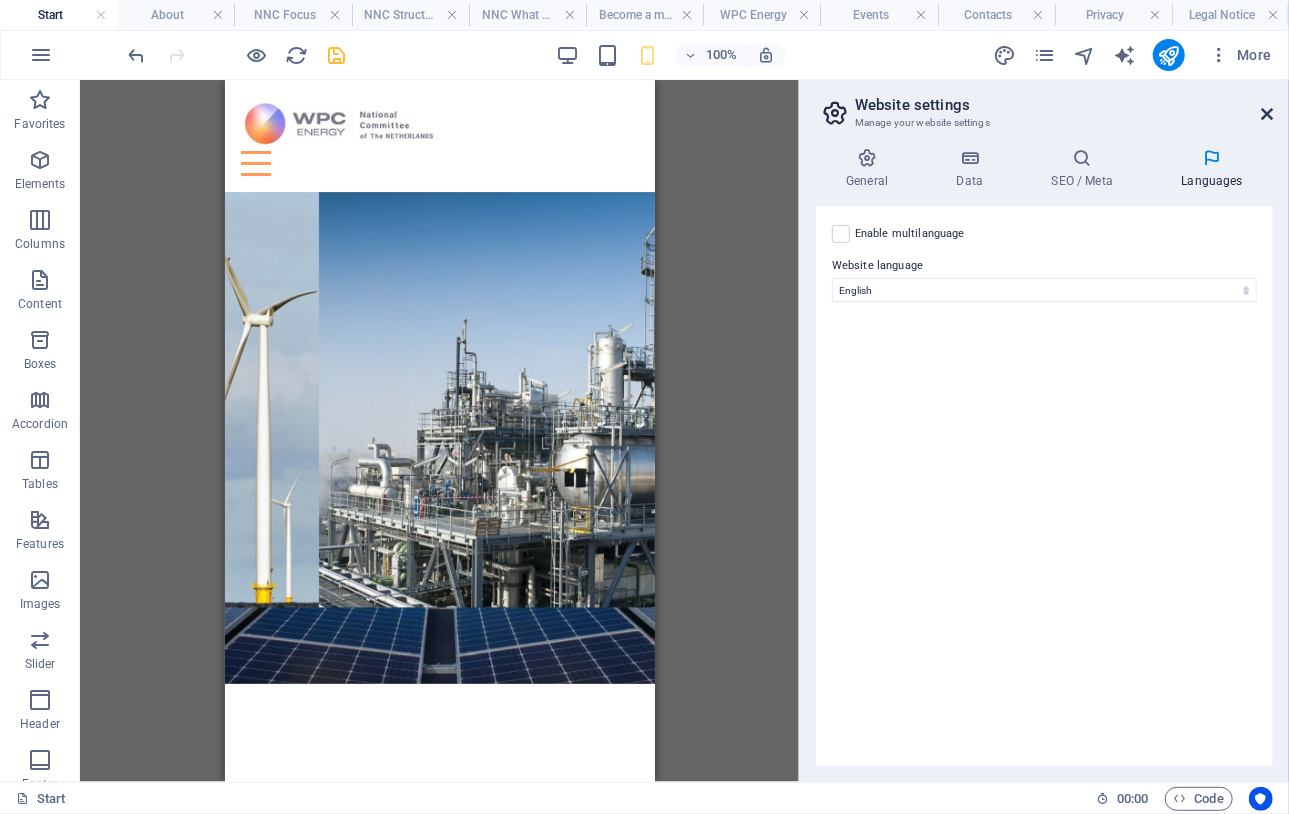 click at bounding box center [1267, 114] 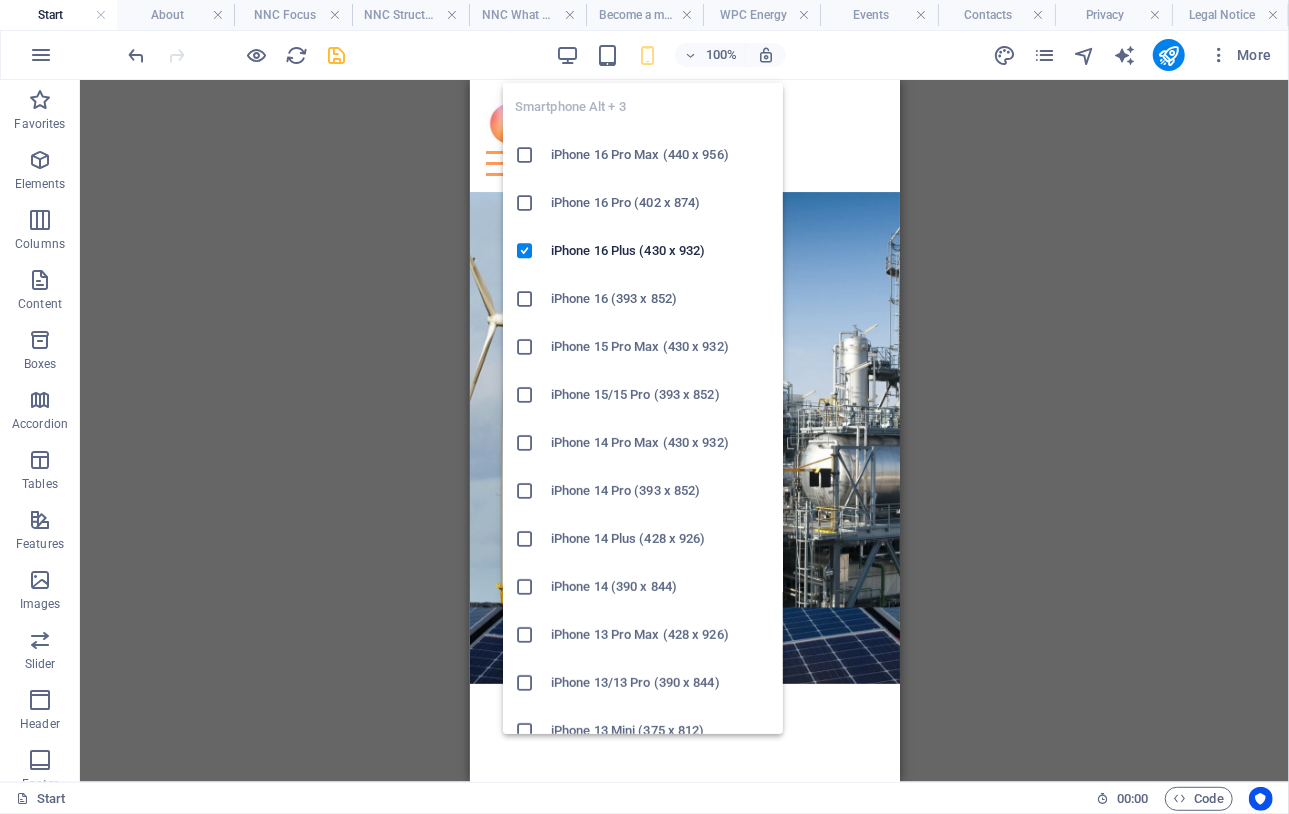 click at bounding box center [647, 55] 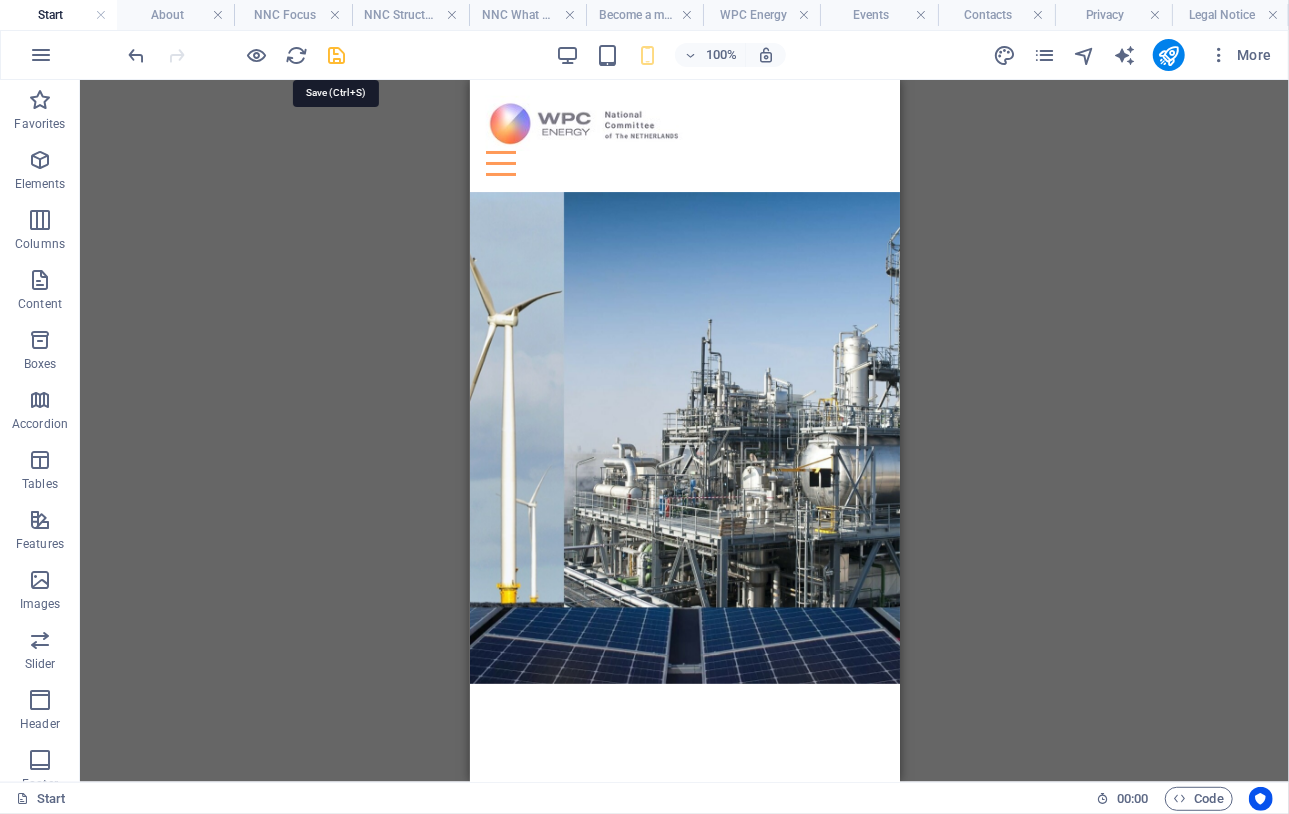 click at bounding box center [337, 55] 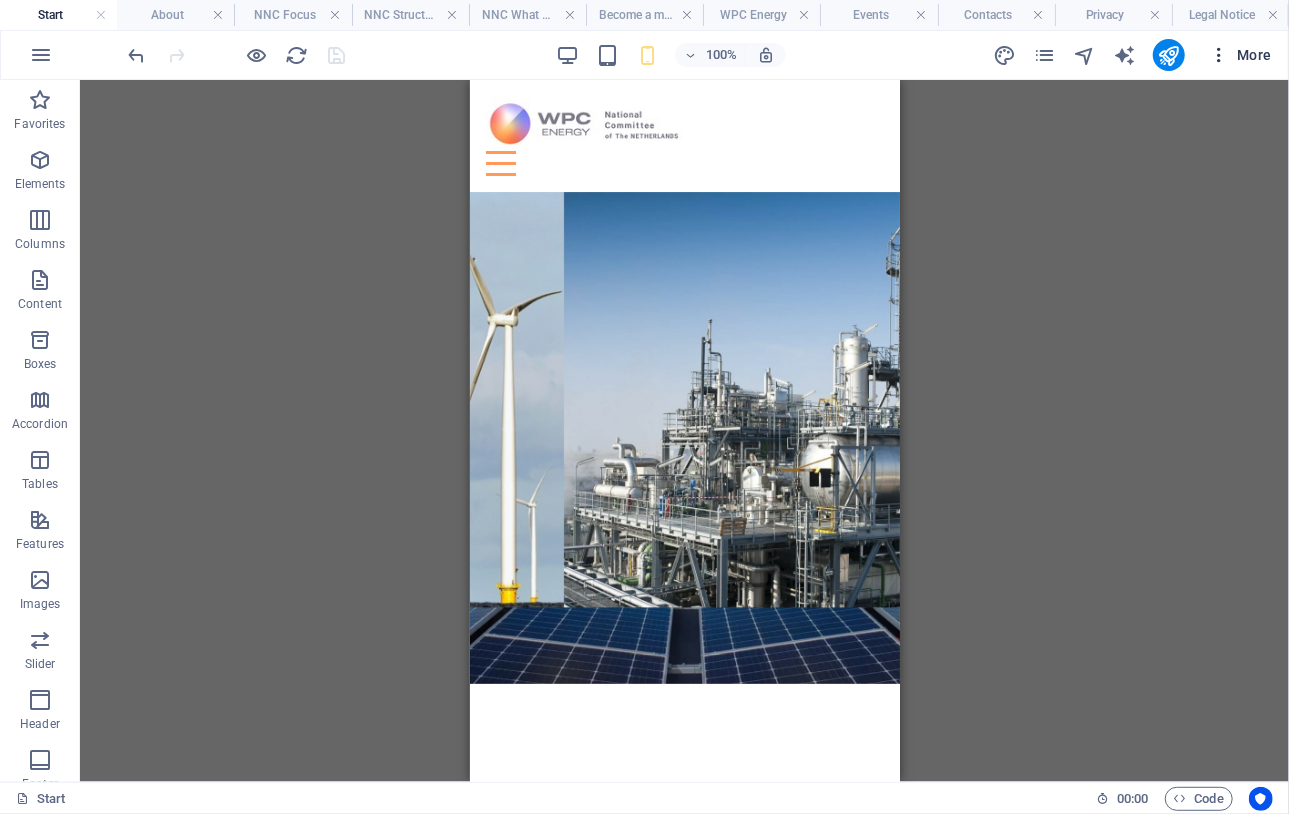 click on "More" at bounding box center (1240, 55) 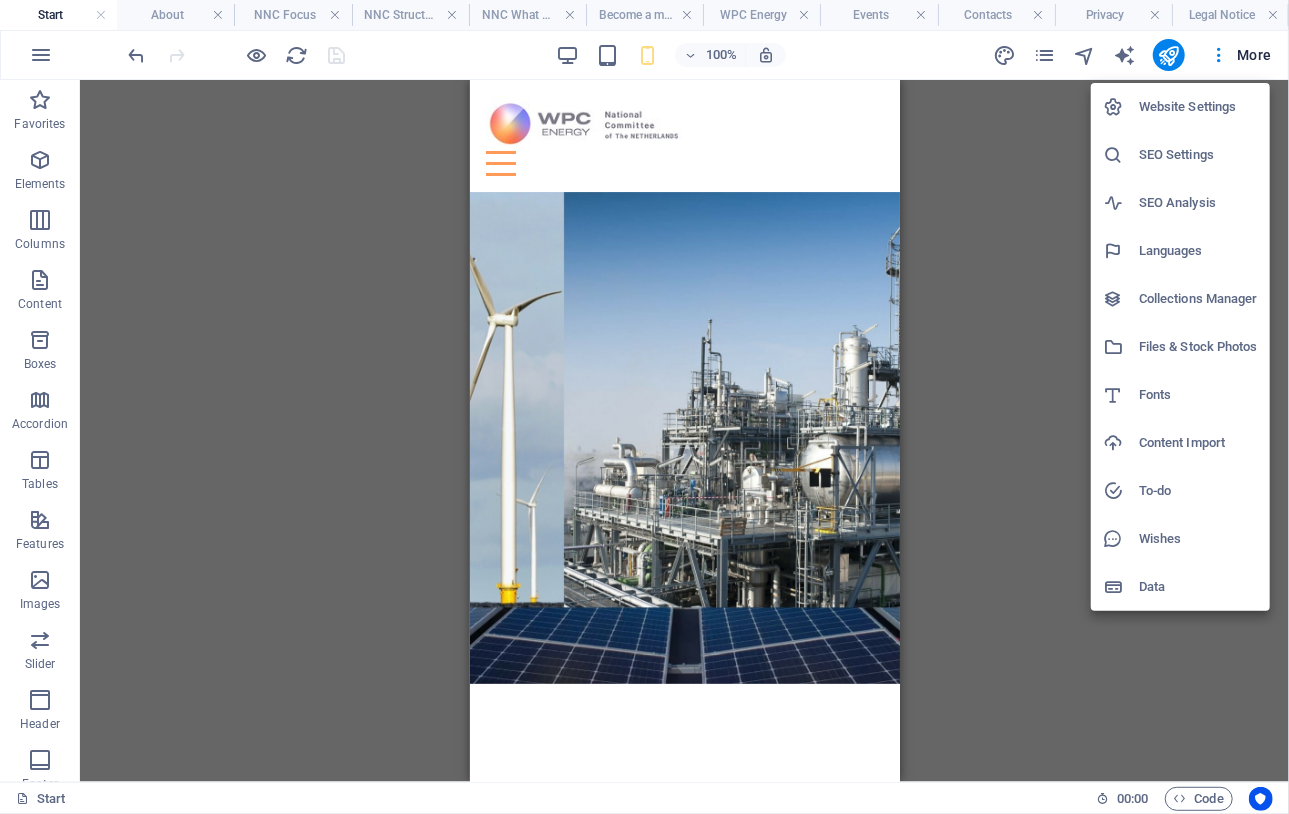 click on "Website Settings" at bounding box center (1198, 107) 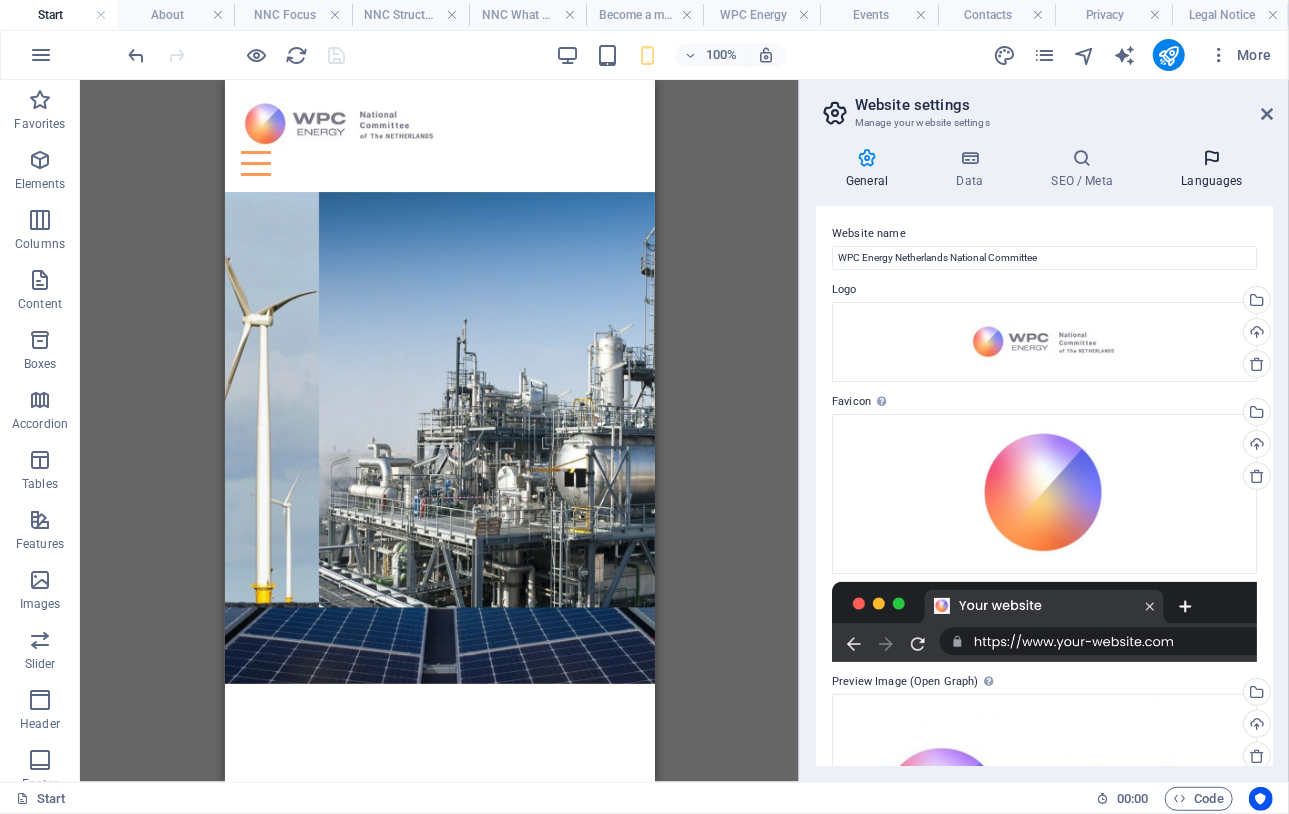 click at bounding box center [1212, 158] 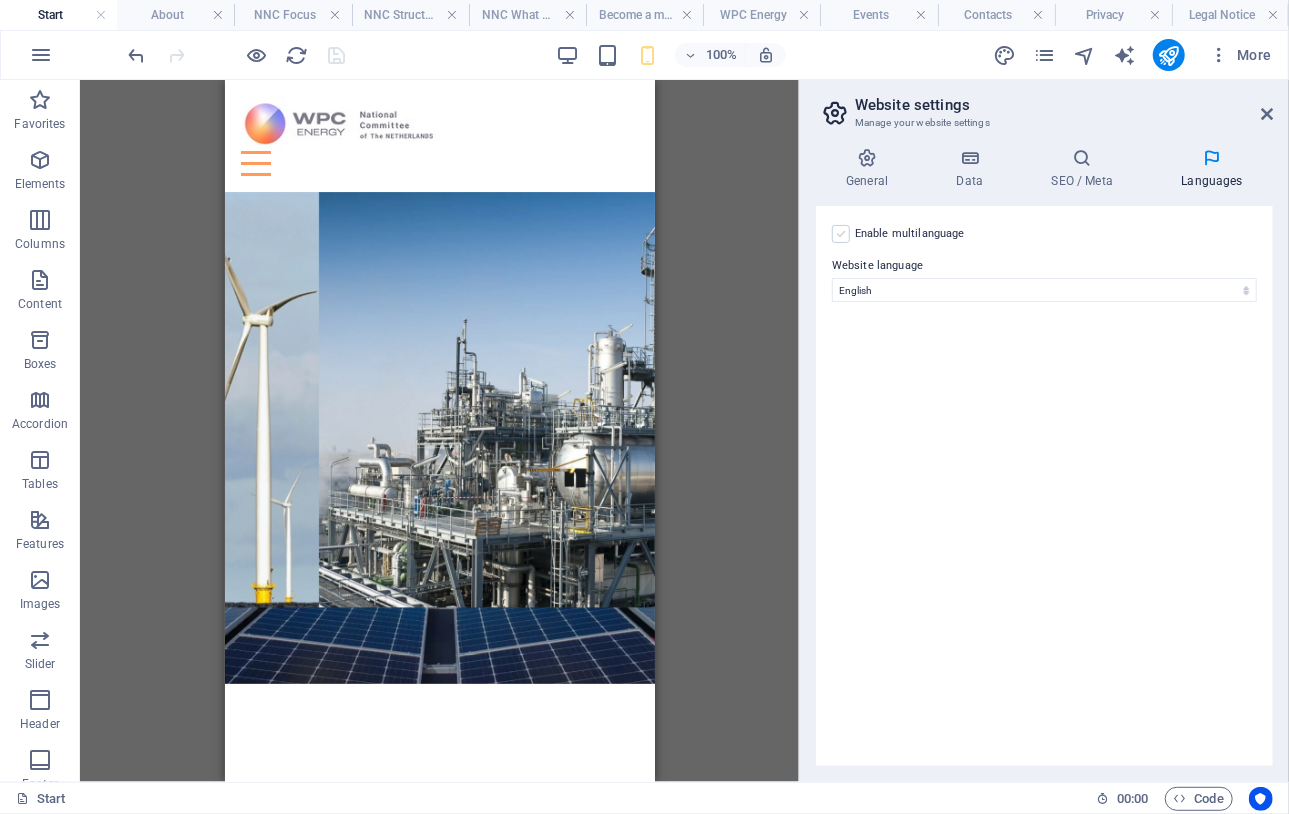 click at bounding box center [841, 234] 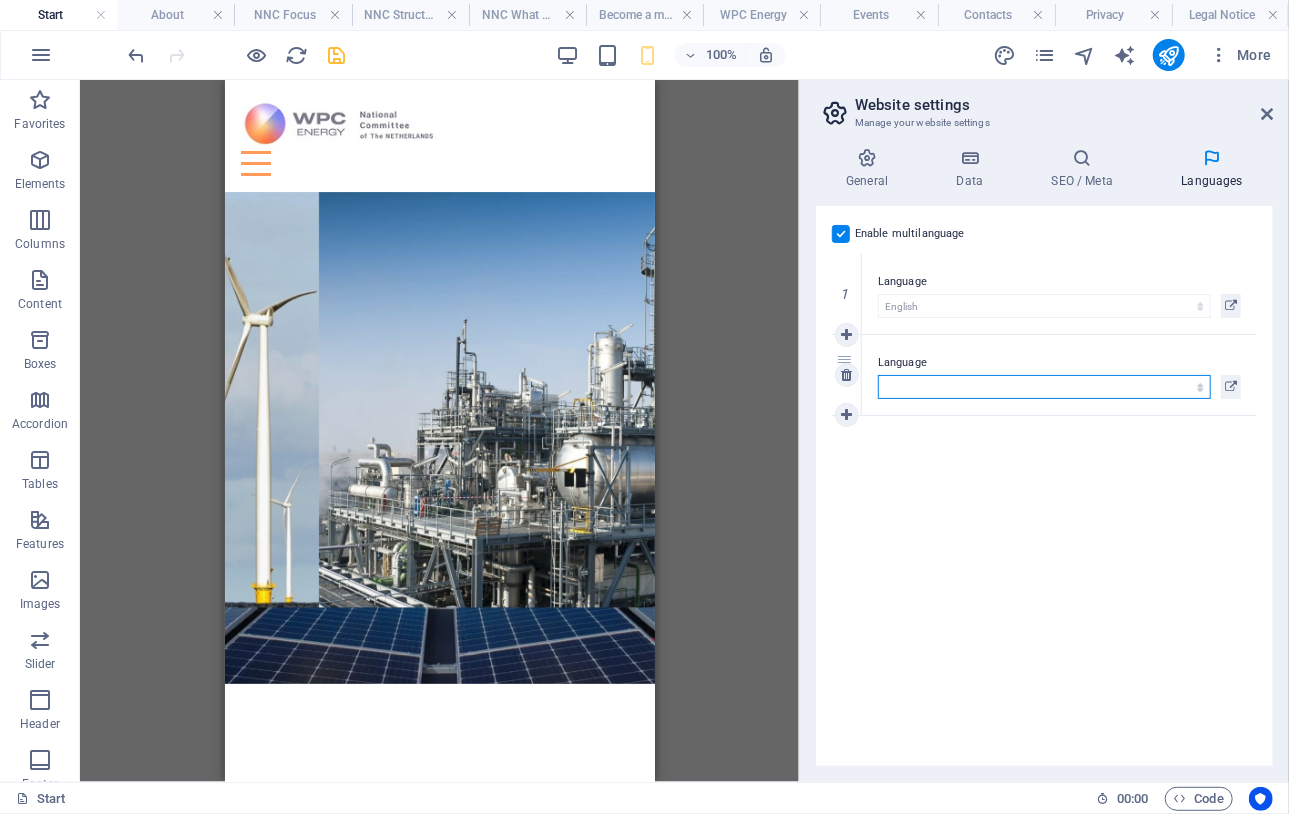 click on "Abkhazian Afar Afrikaans Akan Albanian Amharic Arabic Aragonese Armenian Assamese Avaric Avestan Aymara Azerbaijani Bambara Bashkir Basque Belarusian Bengali Bihari languages Bislama Bokmål Bosnian Breton Bulgarian Burmese Catalan Central Khmer Chamorro Chechen Chinese Church Slavic Chuvash Cornish Corsican Cree Croatian Czech Danish Dutch Dzongkha English Esperanto Estonian Ewe Faroese Farsi (Persian) Fijian Finnish French Fulah Gaelic Galician Ganda Georgian German Greek Greenlandic Guaraní Gujarati Haitian Creole Hausa Hebrew Herero Hindi Hiri Motu Hungarian Icelandic Ido Igbo Indonesian Interlingua Interlingue Inuktitut Inupiaq Irish Italian Japanese Javanese Kannada Kanuri Kashmiri Kazakh Kikuyu Kinyarwanda Komi Kongo Korean Kurdish Kwanyama Kyrgyz Lao Latin Latvian Limburgish Lingala Lithuanian Luba-Katanga Luxembourgish Macedonian Malagasy Malay Malayalam Maldivian Maltese Manx Maori Marathi Marshallese Mongolian Nauru Navajo Ndonga Nepali North Ndebele Northern Sami Norwegian Norwegian Nynorsk Nuosu" at bounding box center [1044, 387] 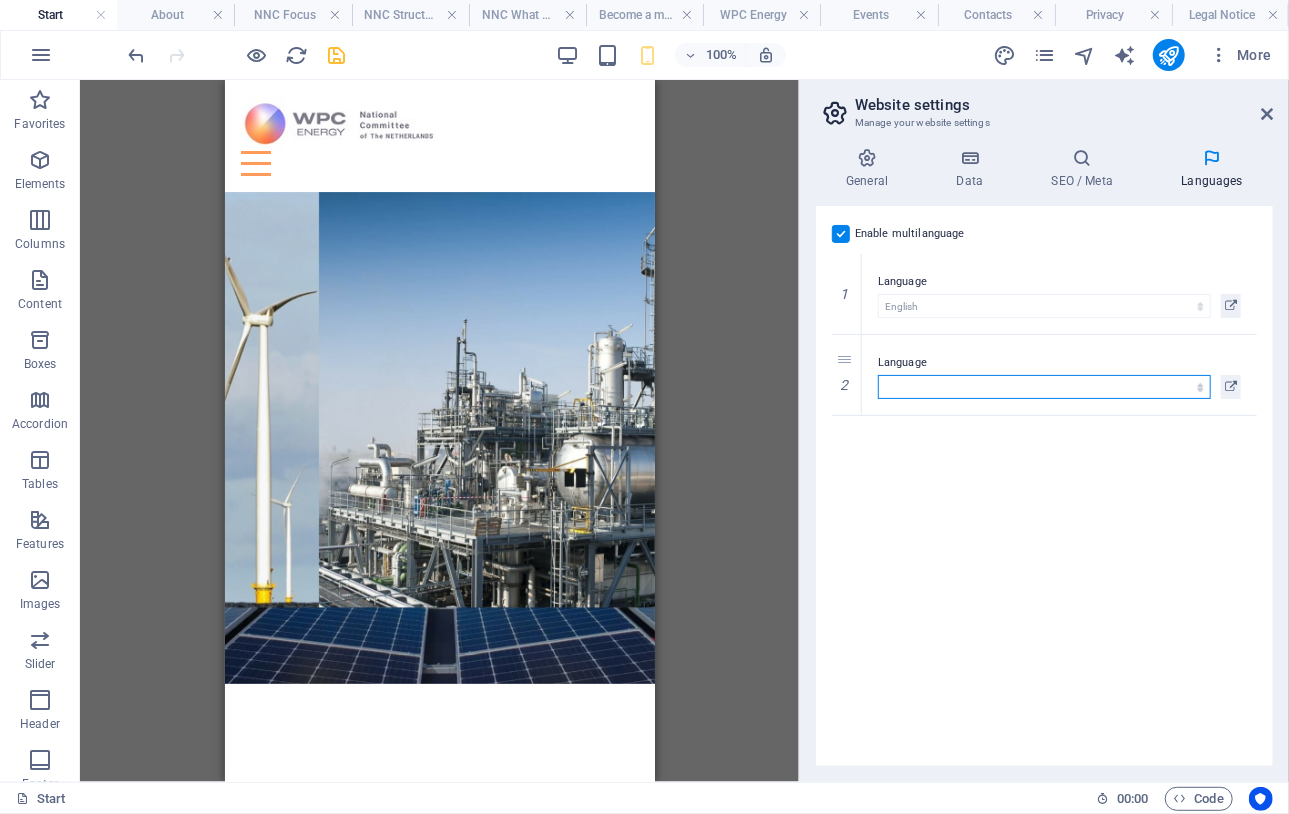 select on "39" 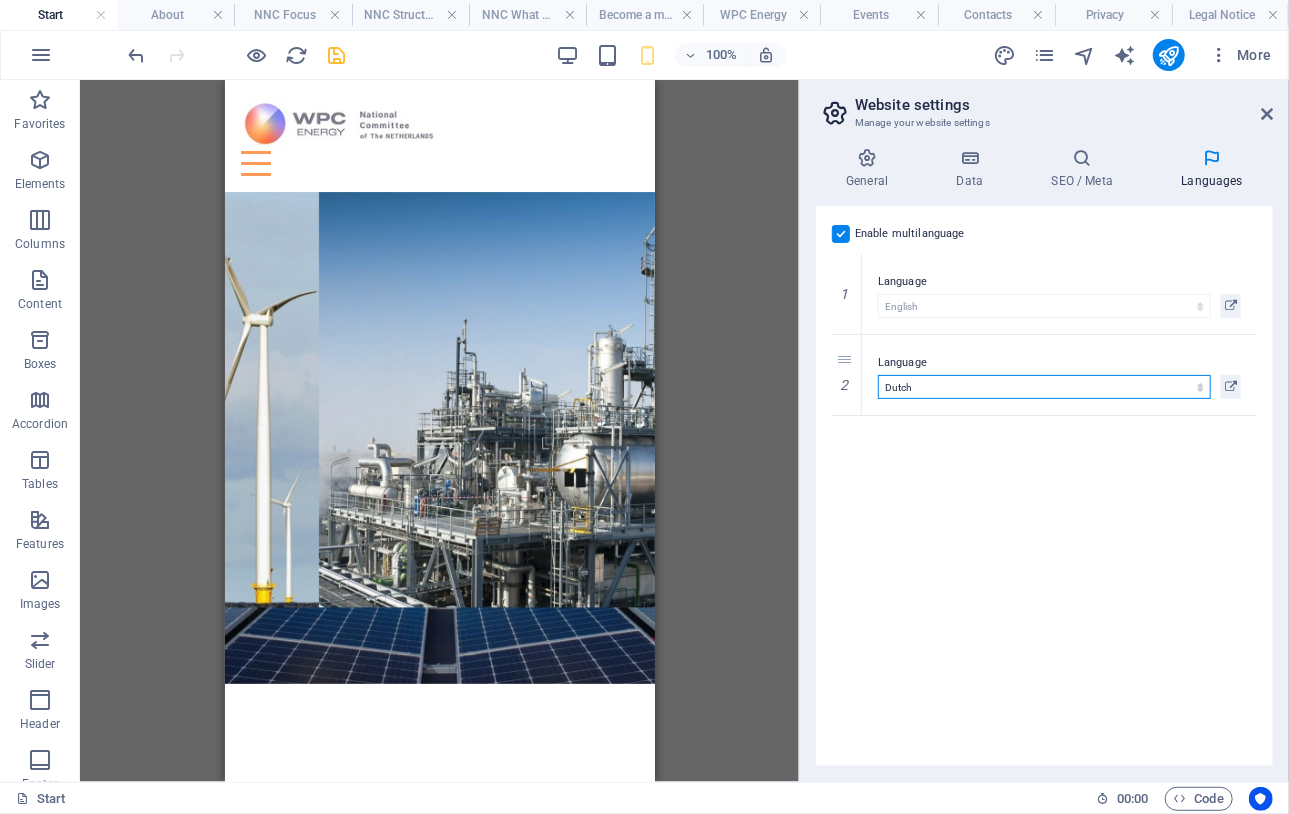 click on "Abkhazian Afar Afrikaans Akan Albanian Amharic Arabic Aragonese Armenian Assamese Avaric Avestan Aymara Azerbaijani Bambara Bashkir Basque Belarusian Bengali Bihari languages Bislama Bokmål Bosnian Breton Bulgarian Burmese Catalan Central Khmer Chamorro Chechen Chinese Church Slavic Chuvash Cornish Corsican Cree Croatian Czech Danish Dutch Dzongkha English Esperanto Estonian Ewe Faroese Farsi (Persian) Fijian Finnish French Fulah Gaelic Galician Ganda Georgian German Greek Greenlandic Guaraní Gujarati Haitian Creole Hausa Hebrew Herero Hindi Hiri Motu Hungarian Icelandic Ido Igbo Indonesian Interlingua Interlingue Inuktitut Inupiaq Irish Italian Japanese Javanese Kannada Kanuri Kashmiri Kazakh Kikuyu Kinyarwanda Komi Kongo Korean Kurdish Kwanyama Kyrgyz Lao Latin Latvian Limburgish Lingala Lithuanian Luba-Katanga Luxembourgish Macedonian Malagasy Malay Malayalam Maldivian Maltese Manx Maori Marathi Marshallese Mongolian Nauru Navajo Ndonga Nepali North Ndebele Northern Sami Norwegian Norwegian Nynorsk Nuosu" at bounding box center (1044, 387) 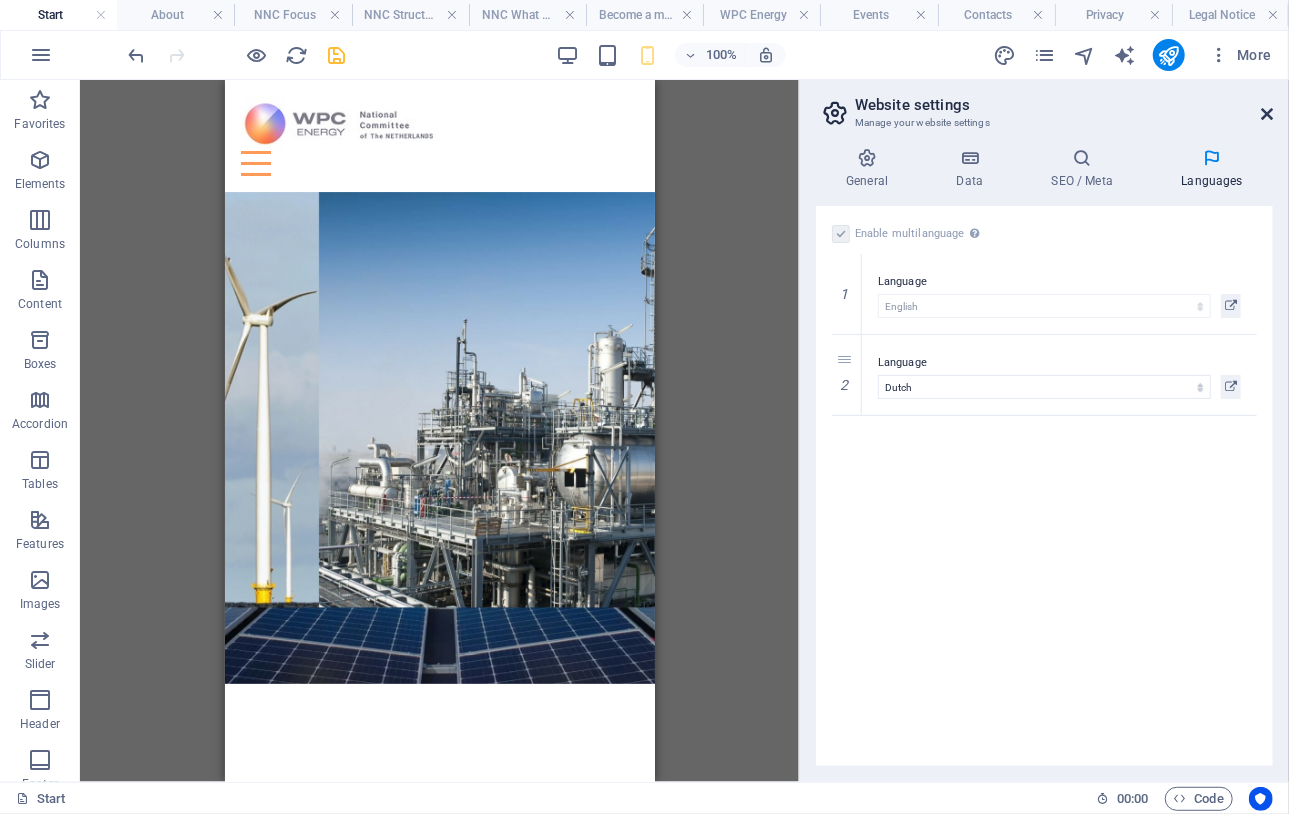 click at bounding box center (1267, 114) 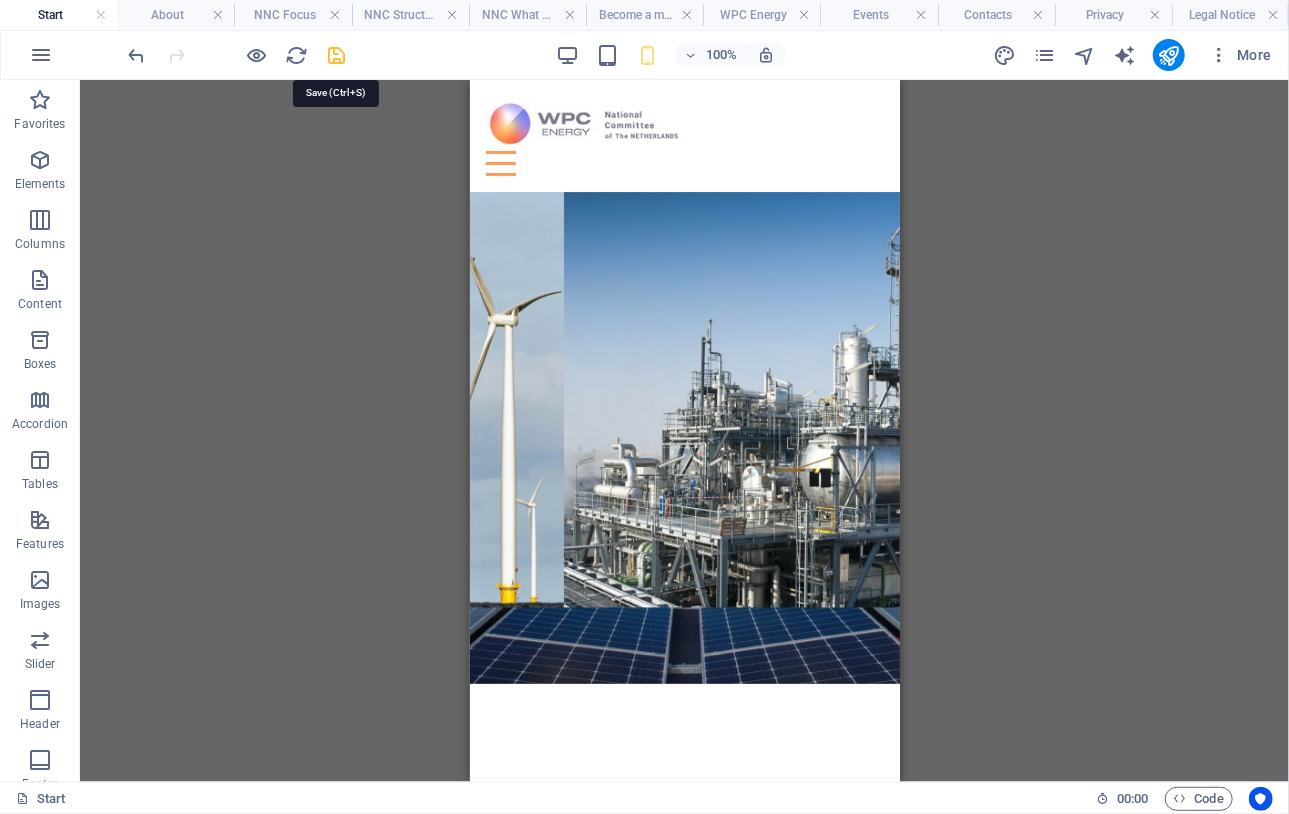 click at bounding box center (337, 55) 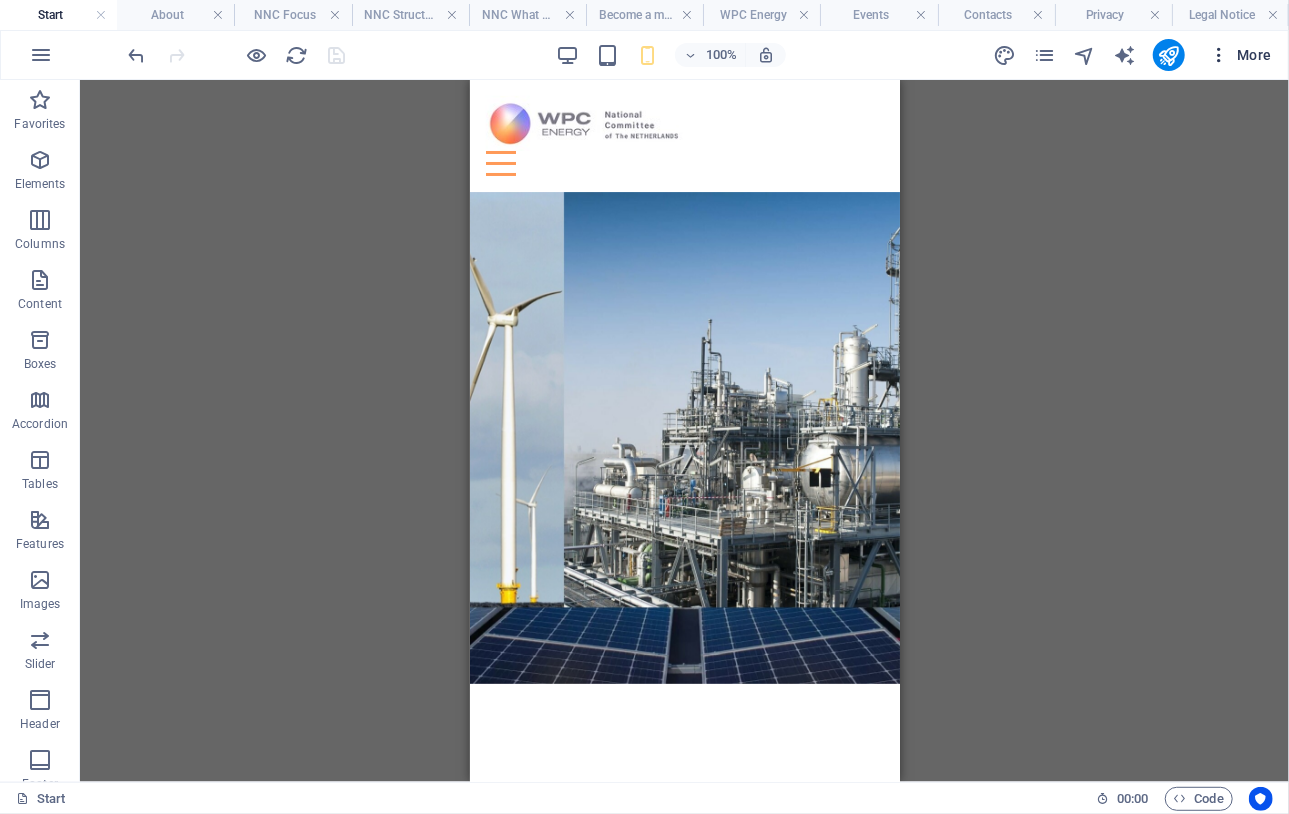 click on "More" at bounding box center (1240, 55) 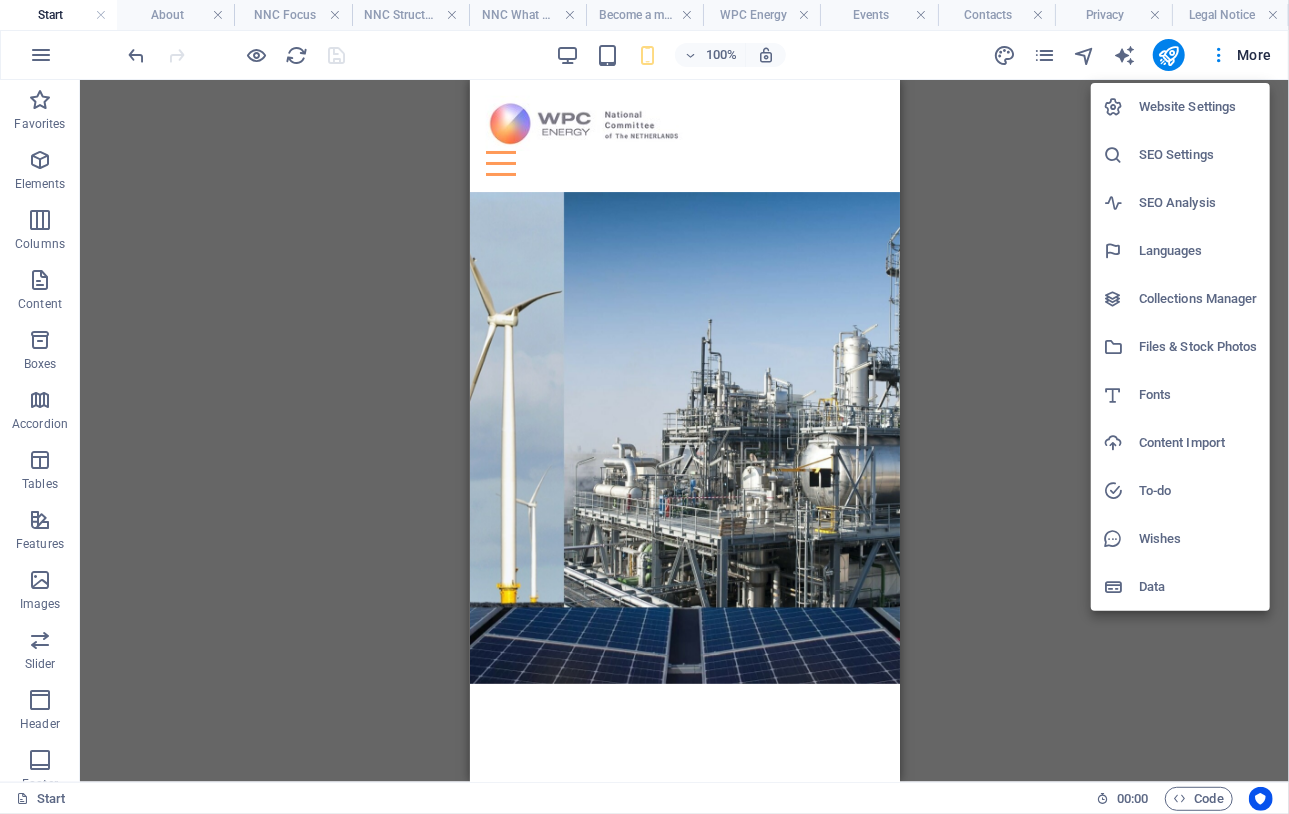 click on "Website Settings" at bounding box center (1198, 107) 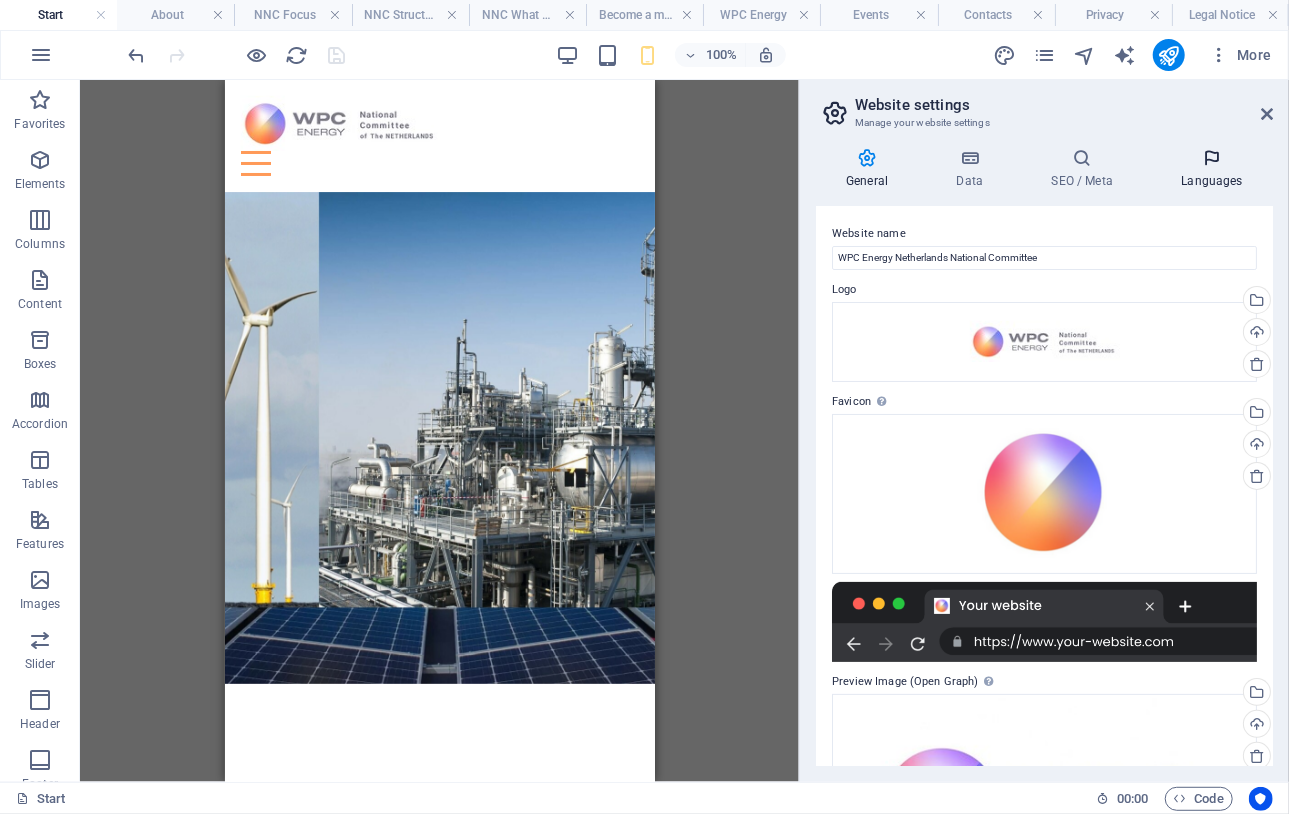 click at bounding box center (1212, 158) 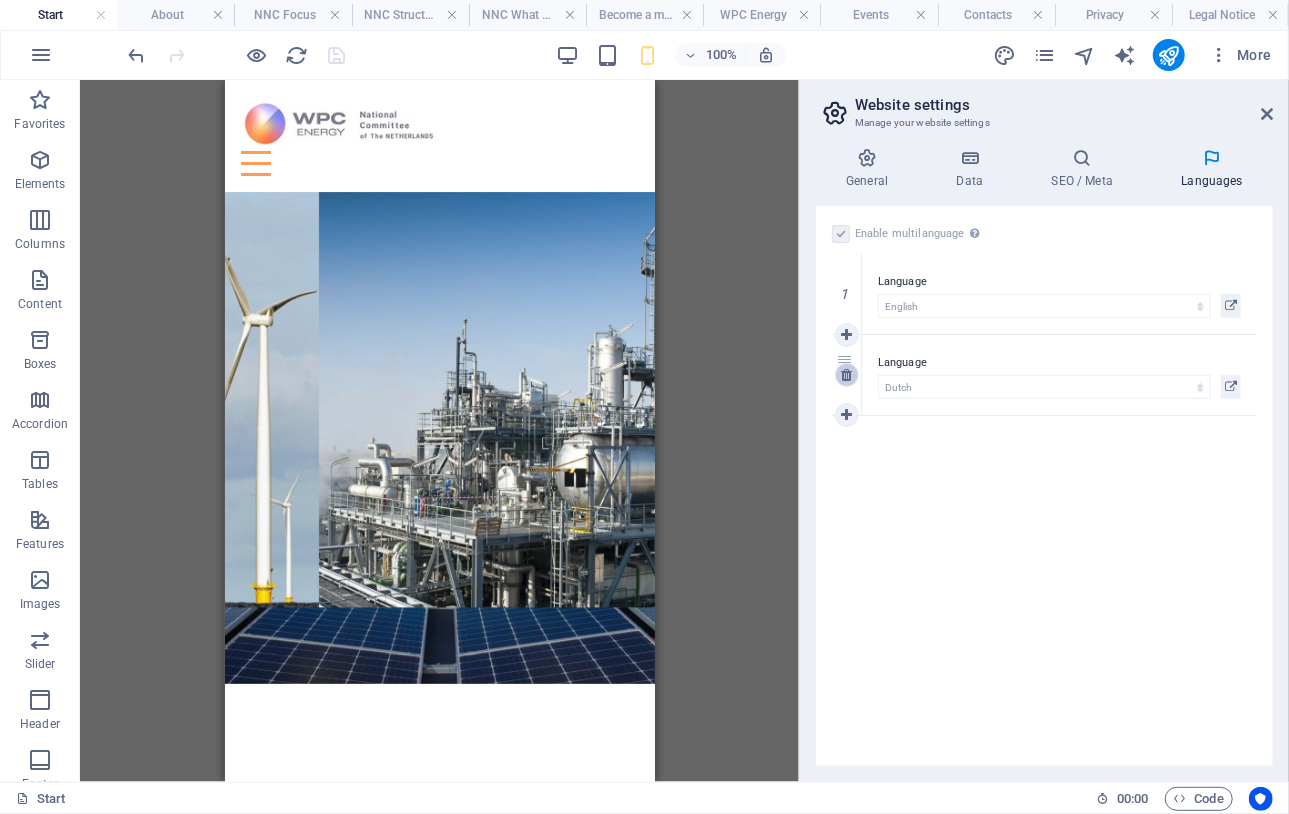 click at bounding box center [846, 375] 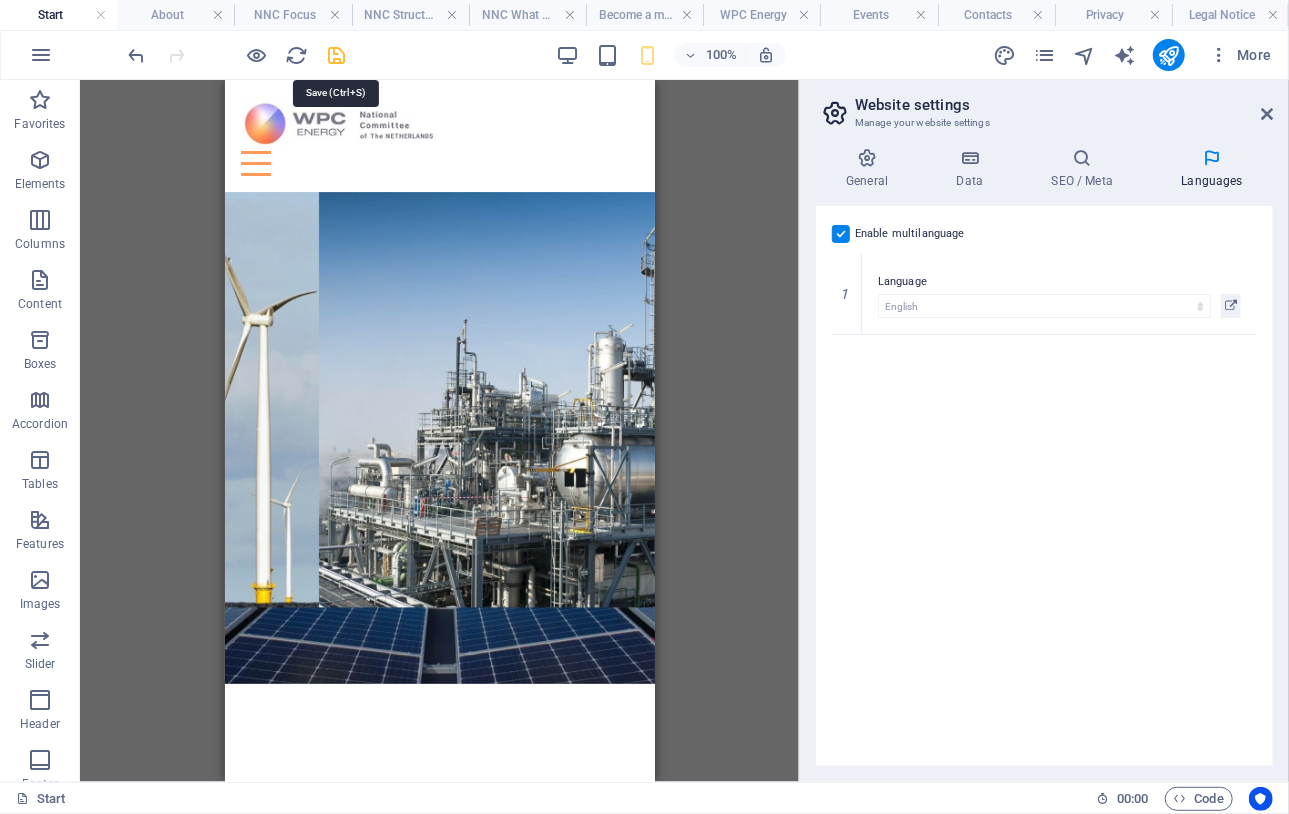 click at bounding box center (337, 55) 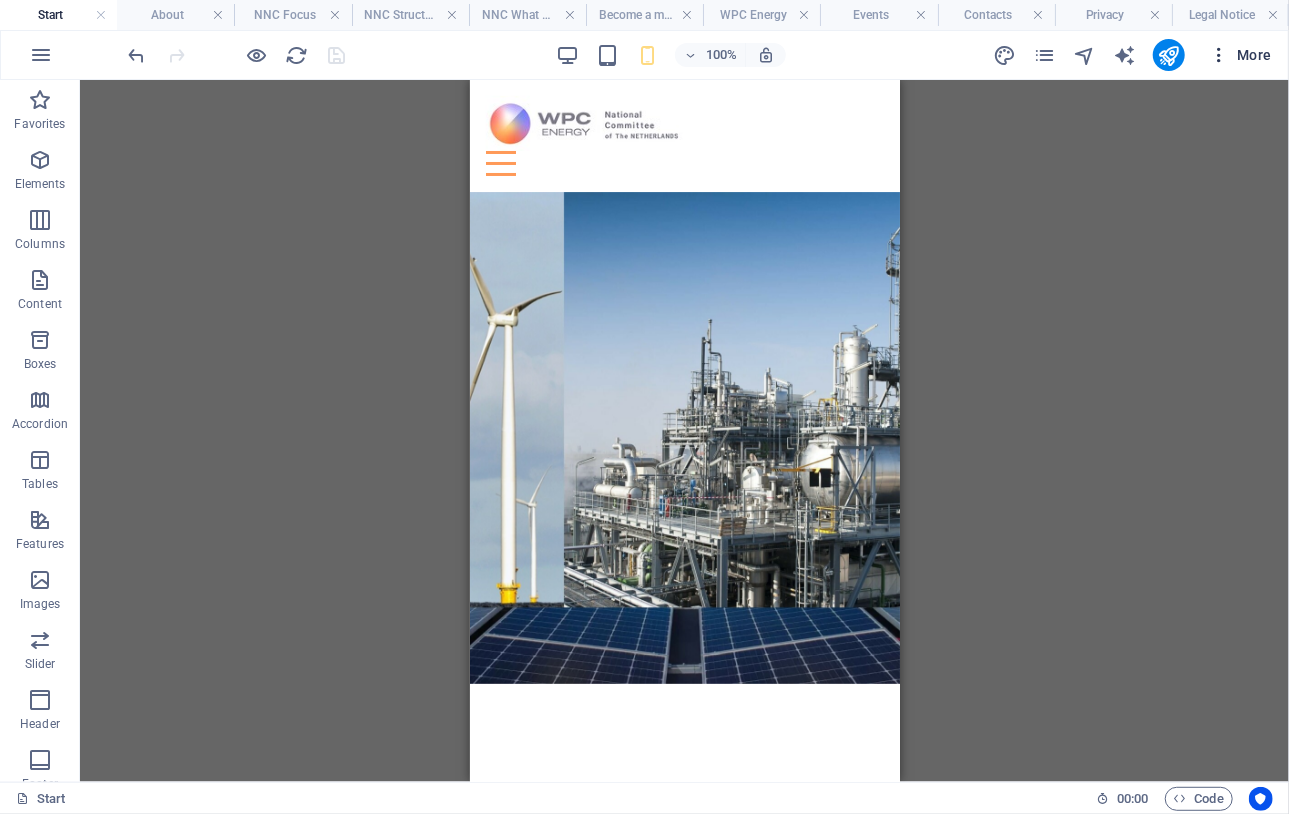 click on "More" at bounding box center [1240, 55] 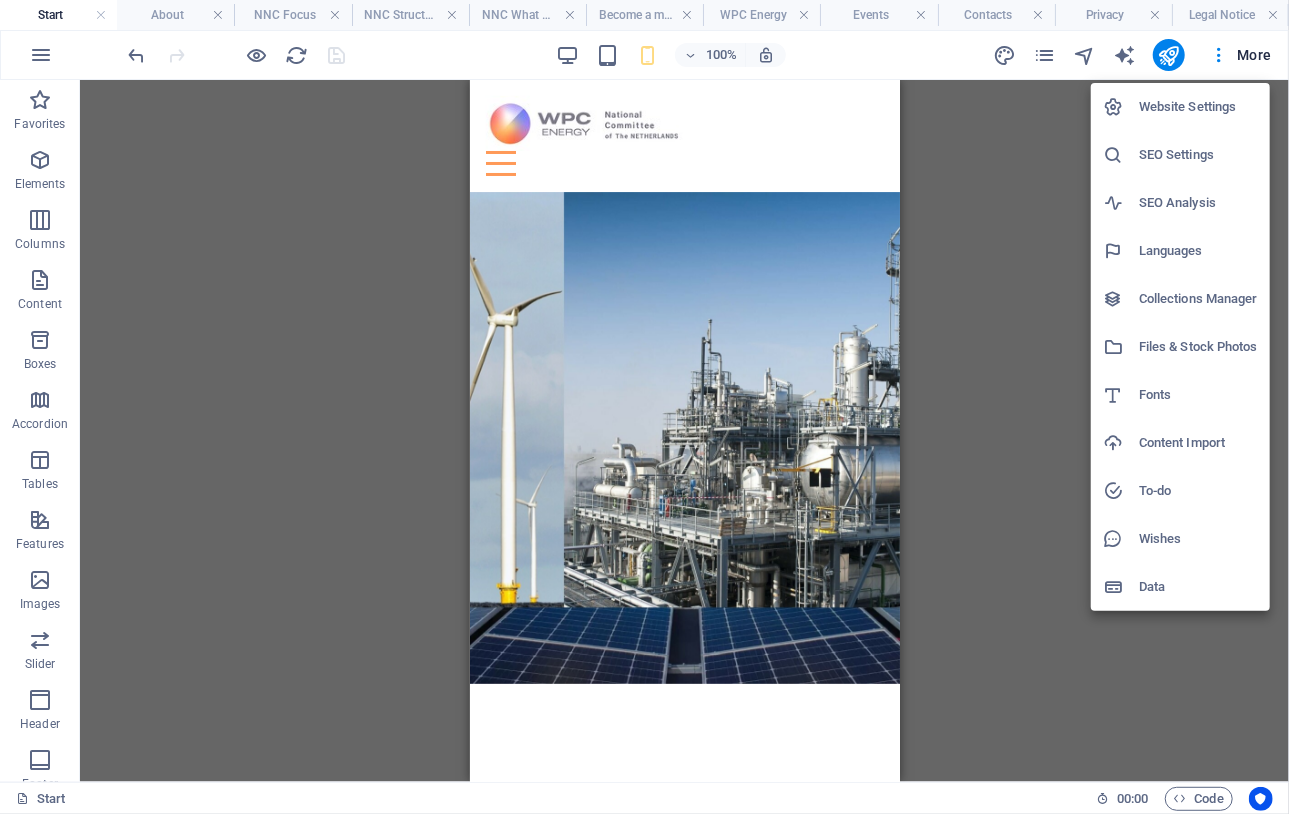 click on "SEO Settings" at bounding box center (1198, 155) 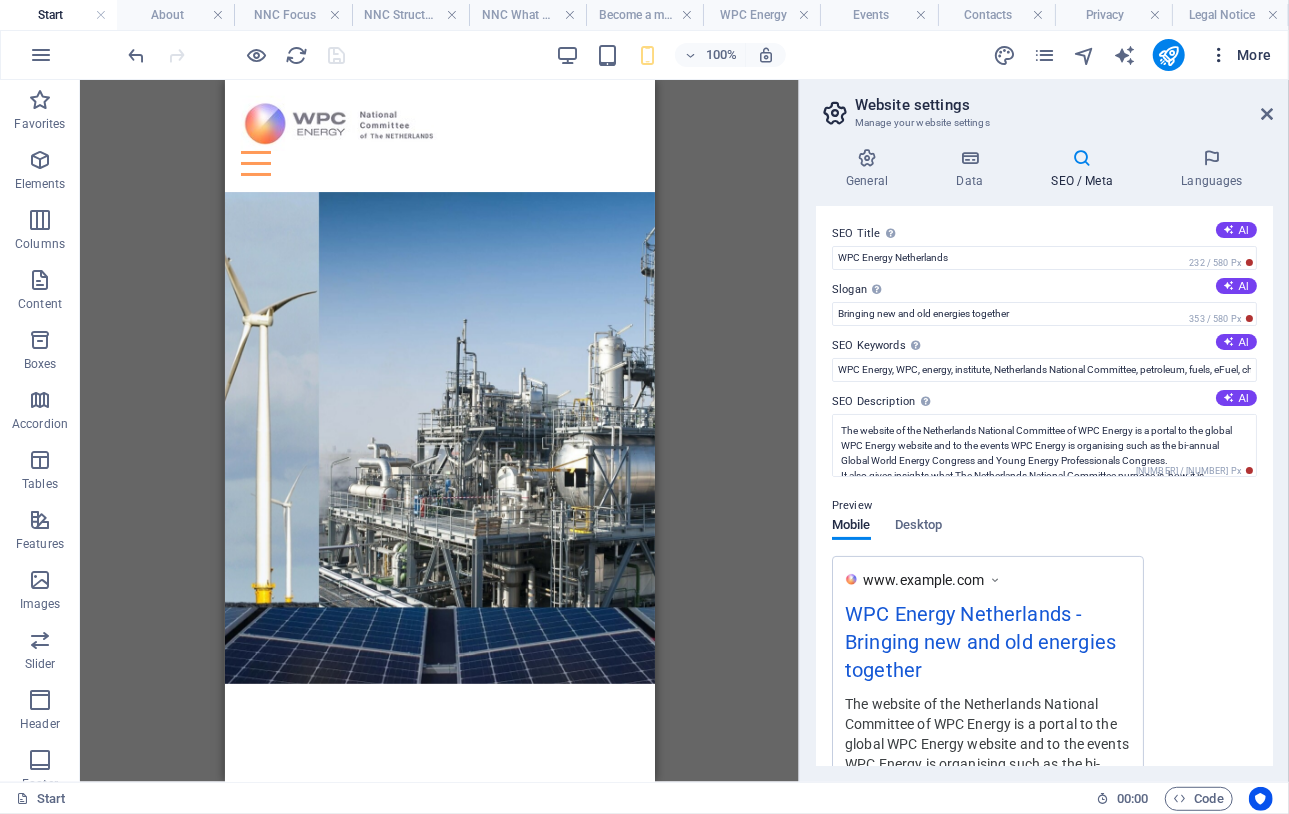 click on "More" at bounding box center (1240, 55) 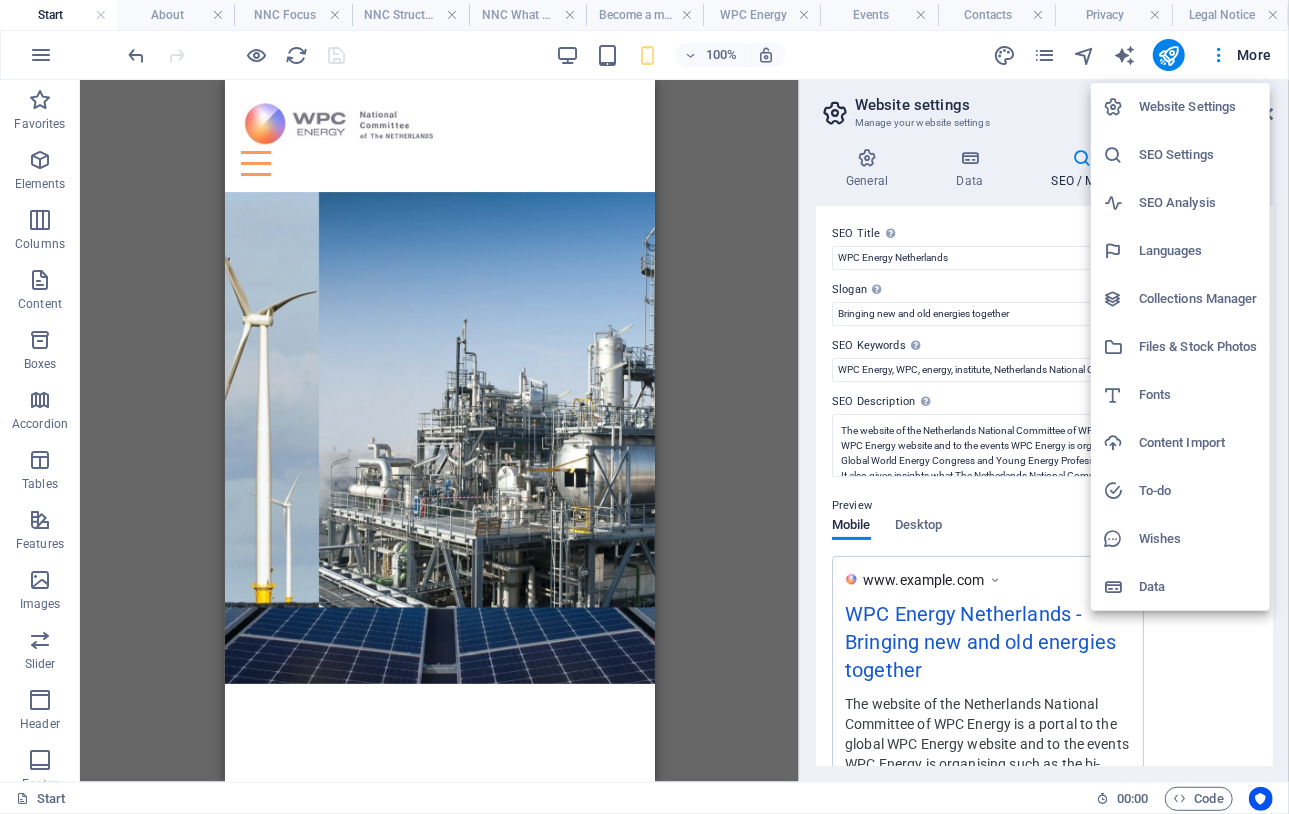 click on "Collections Manager" at bounding box center [1198, 299] 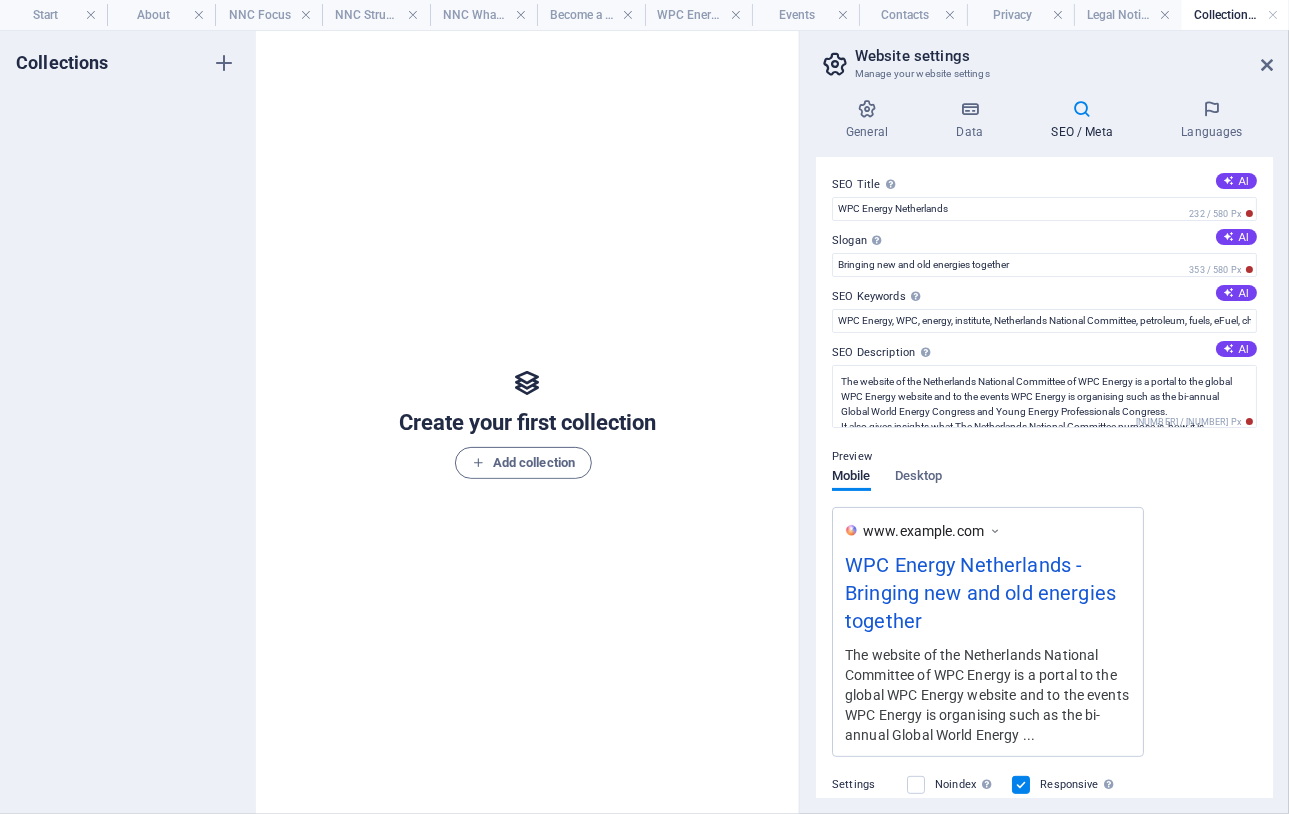 click on "Collections Manager" at bounding box center [1235, 15] 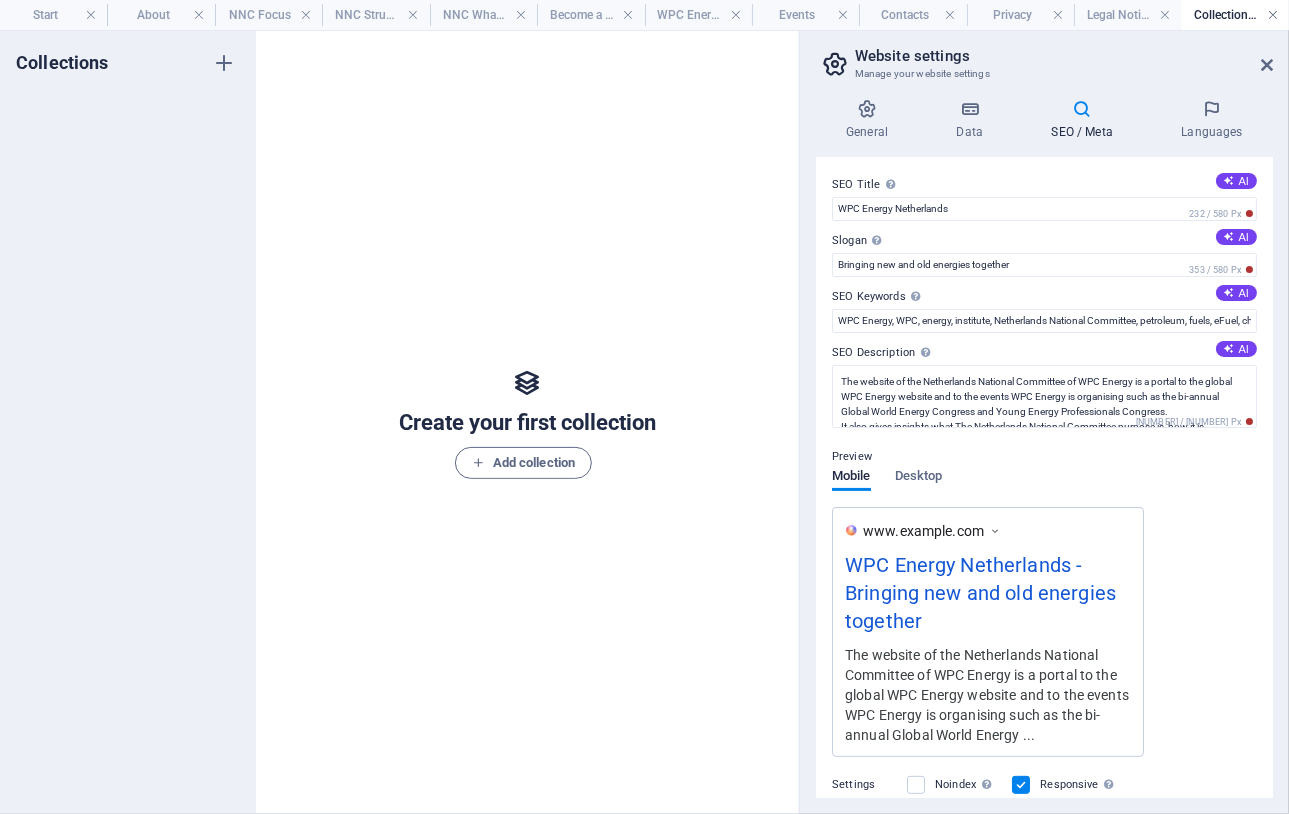 click at bounding box center (1273, 15) 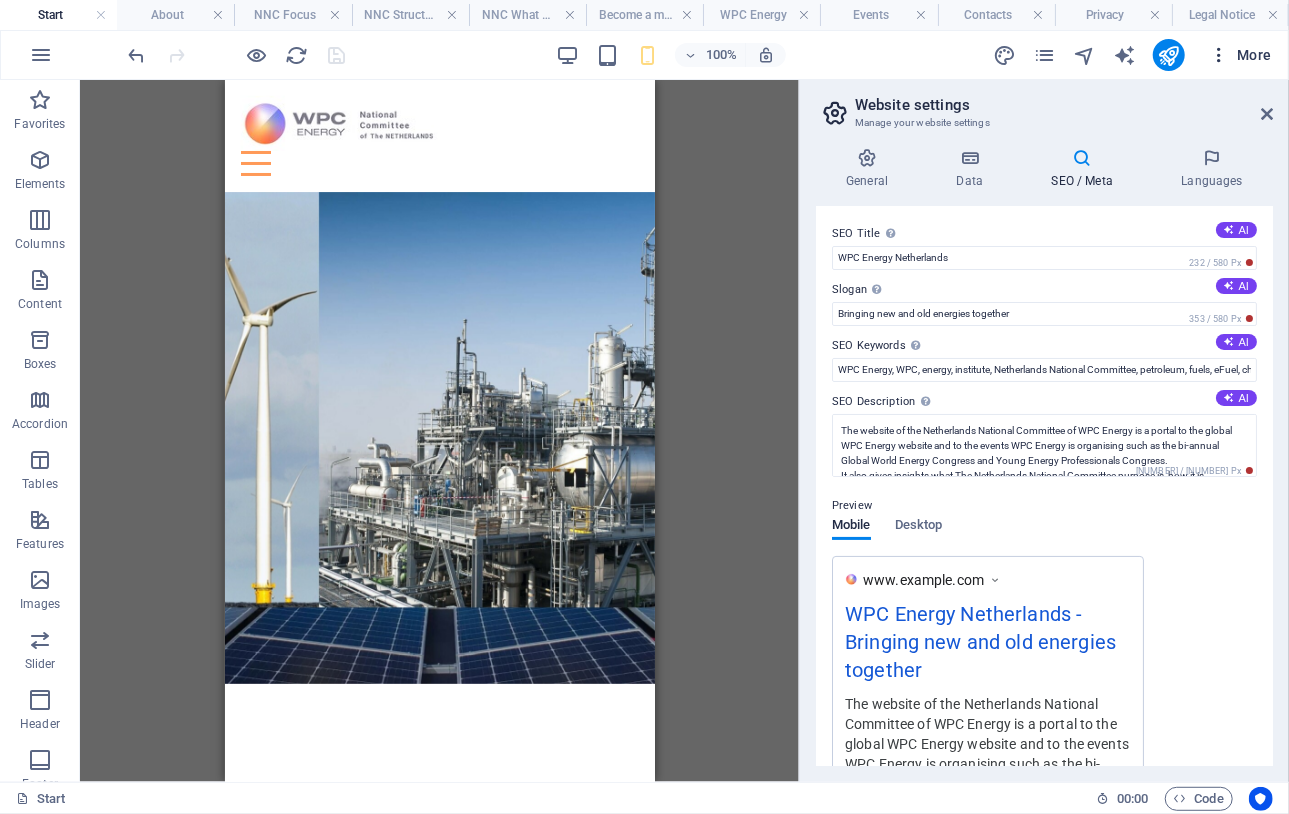 click on "More" at bounding box center [1240, 55] 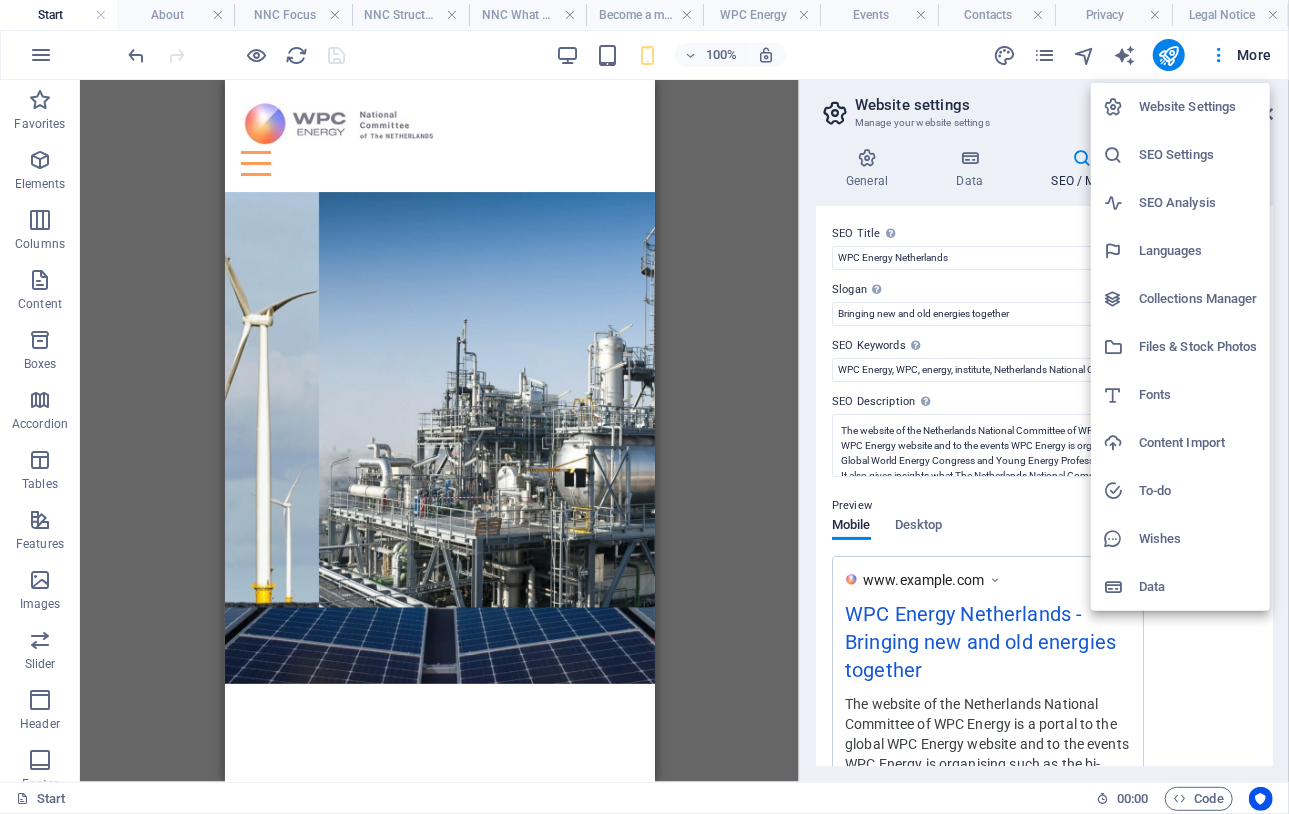 click on "Data" at bounding box center (1198, 587) 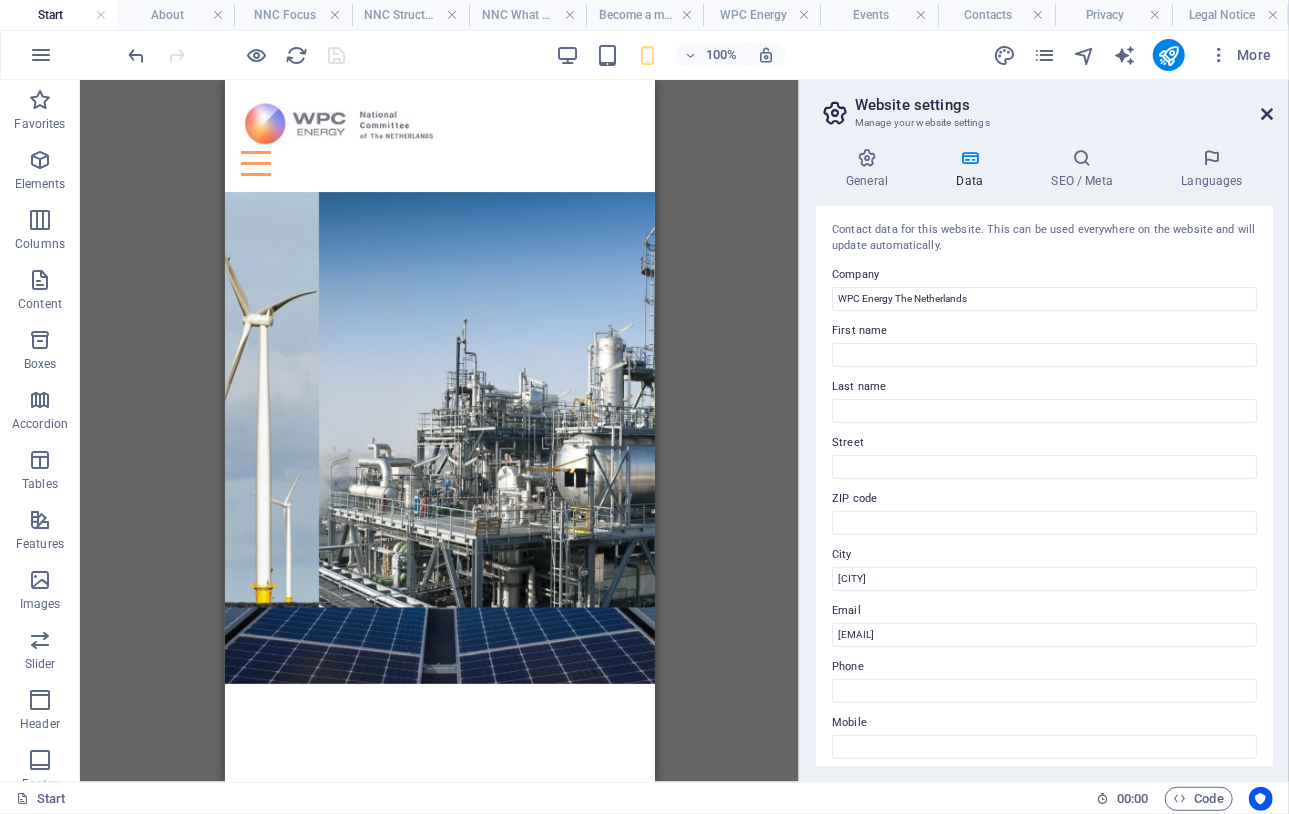 click at bounding box center (1267, 114) 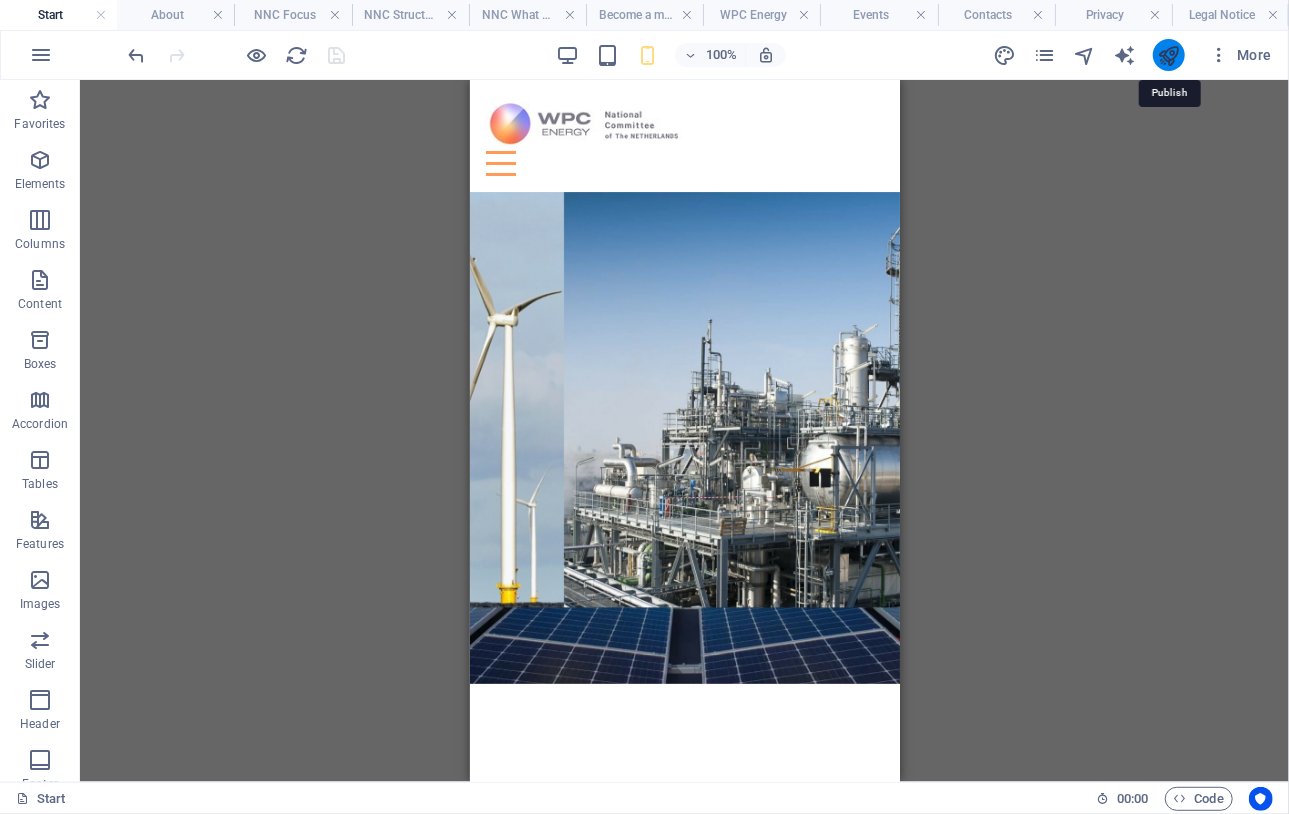 click at bounding box center (1168, 55) 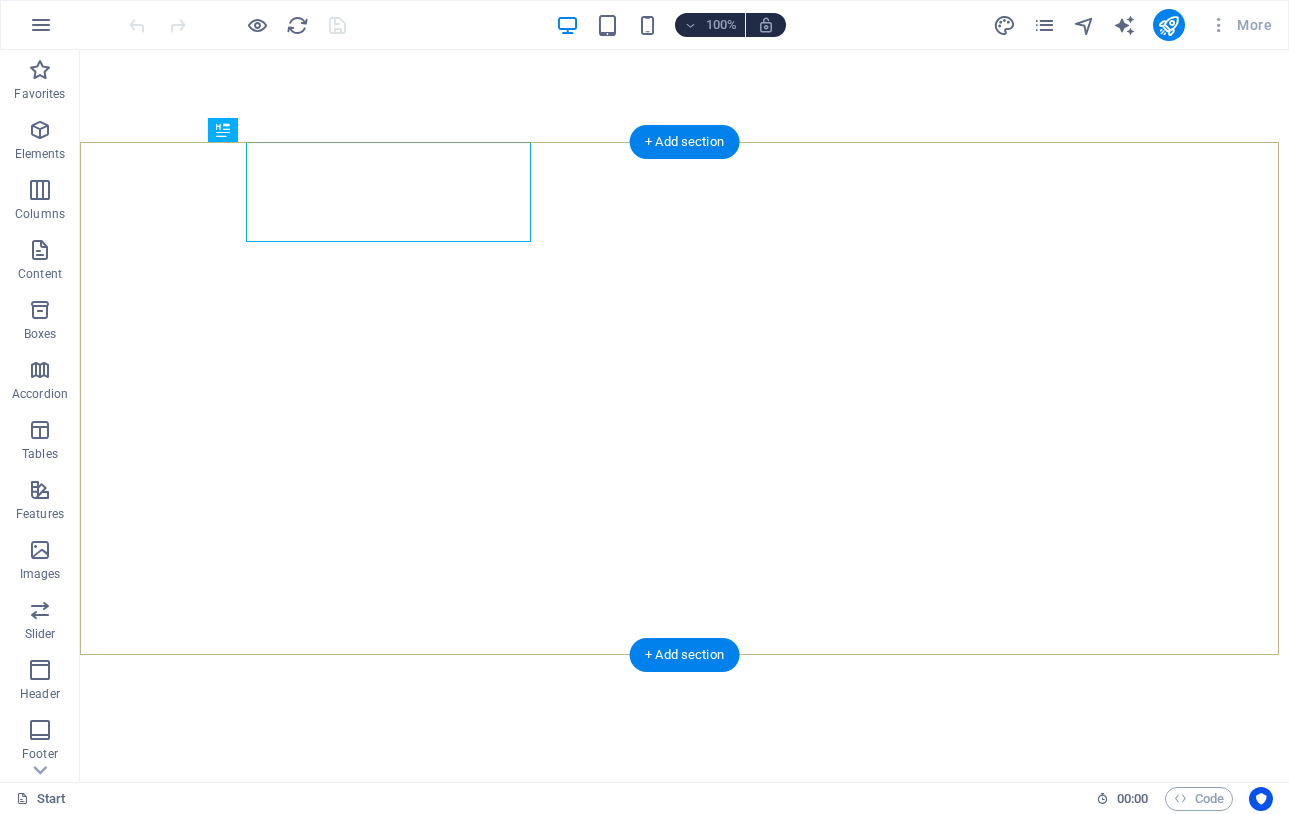 scroll, scrollTop: 0, scrollLeft: 0, axis: both 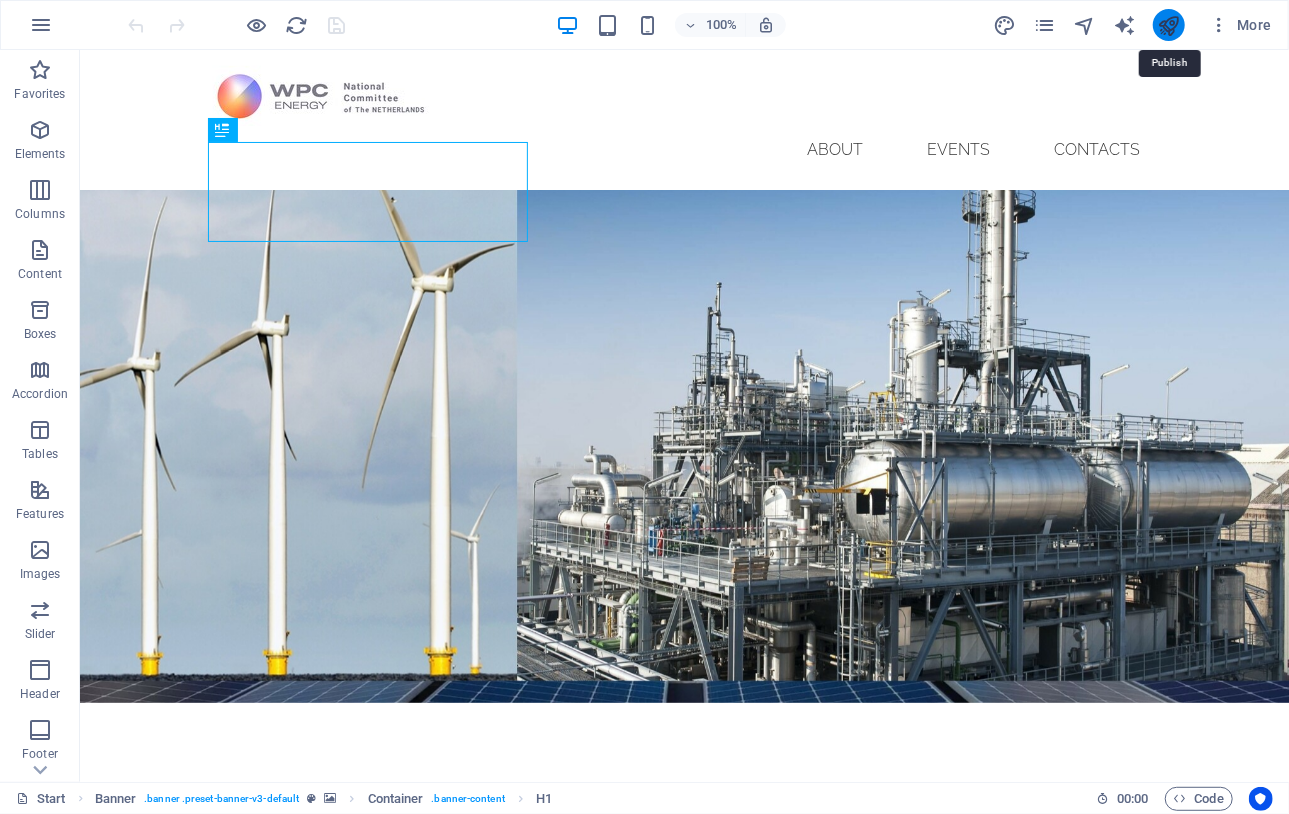 click at bounding box center (1168, 25) 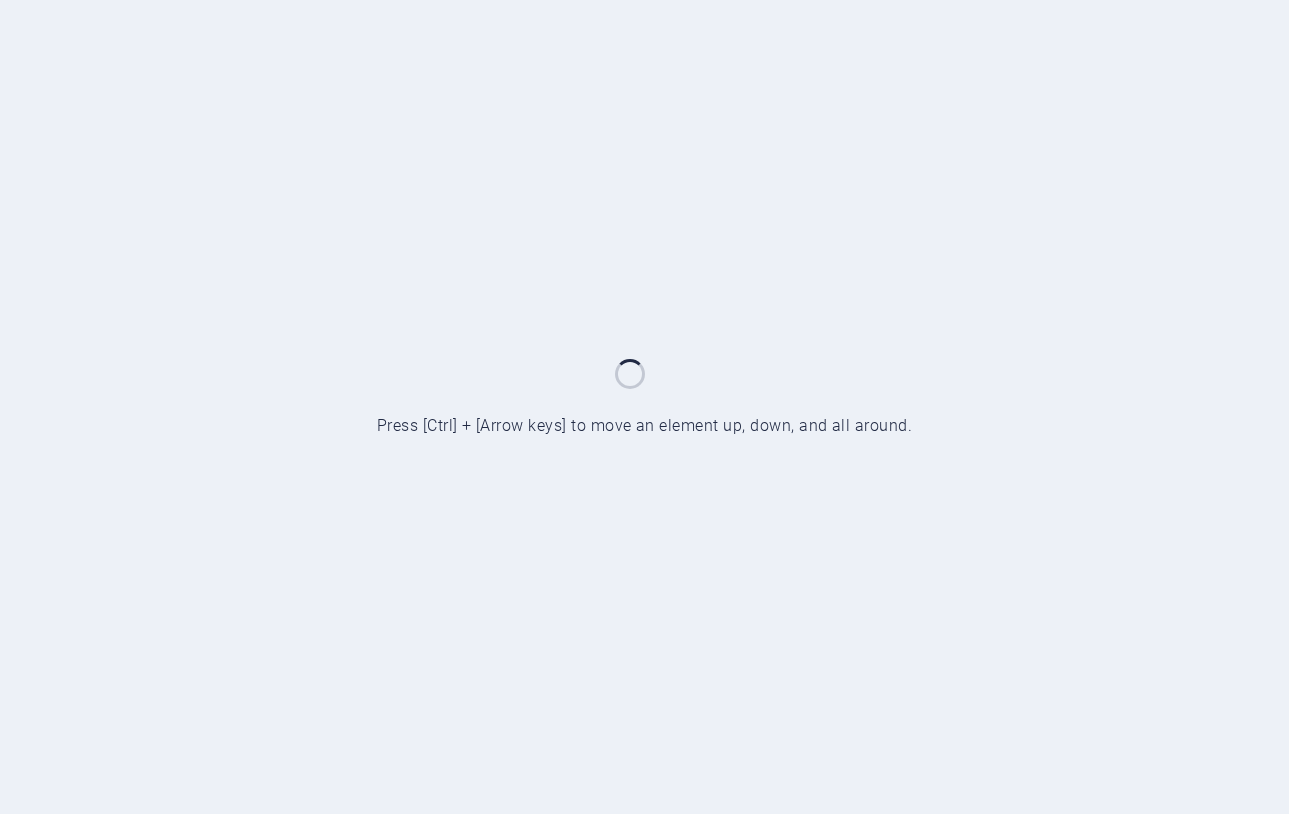 scroll, scrollTop: 0, scrollLeft: 0, axis: both 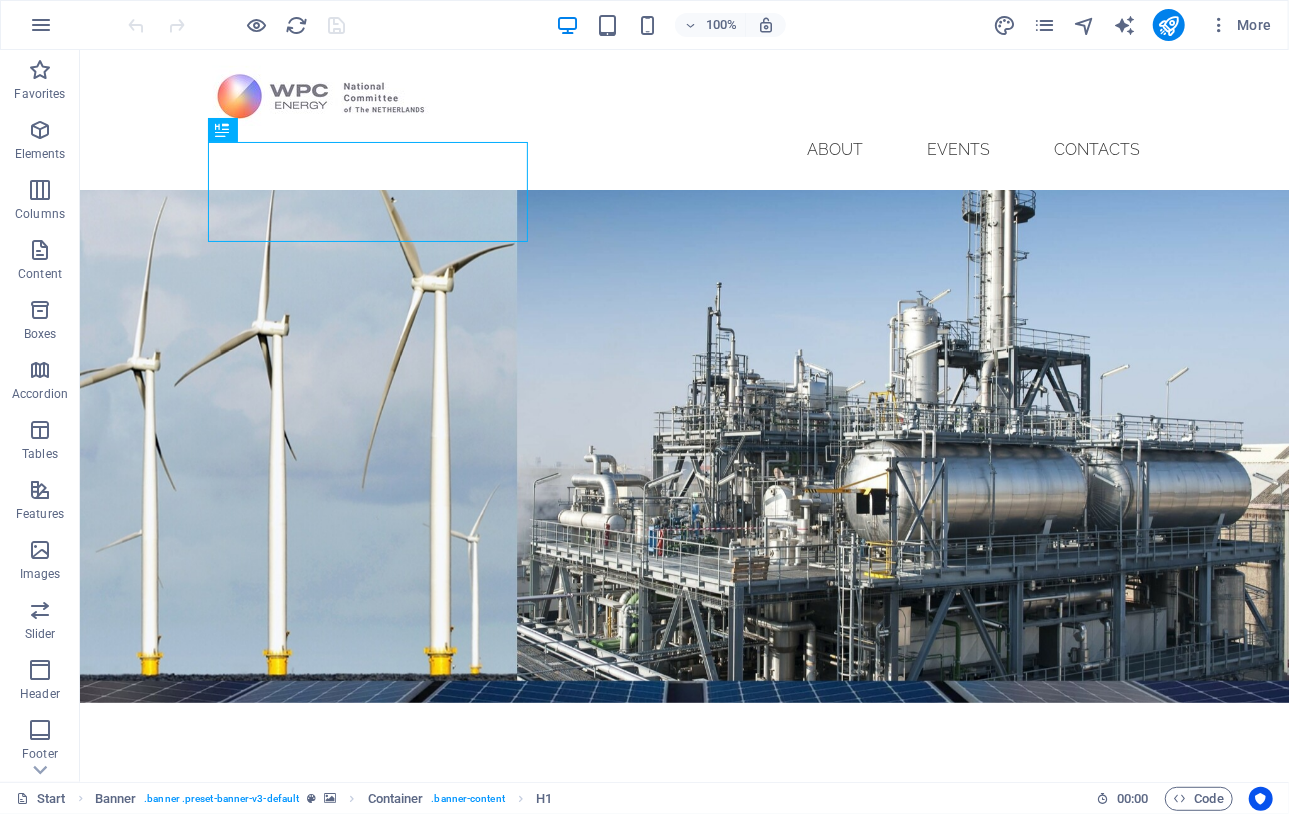 click at bounding box center [237, 25] 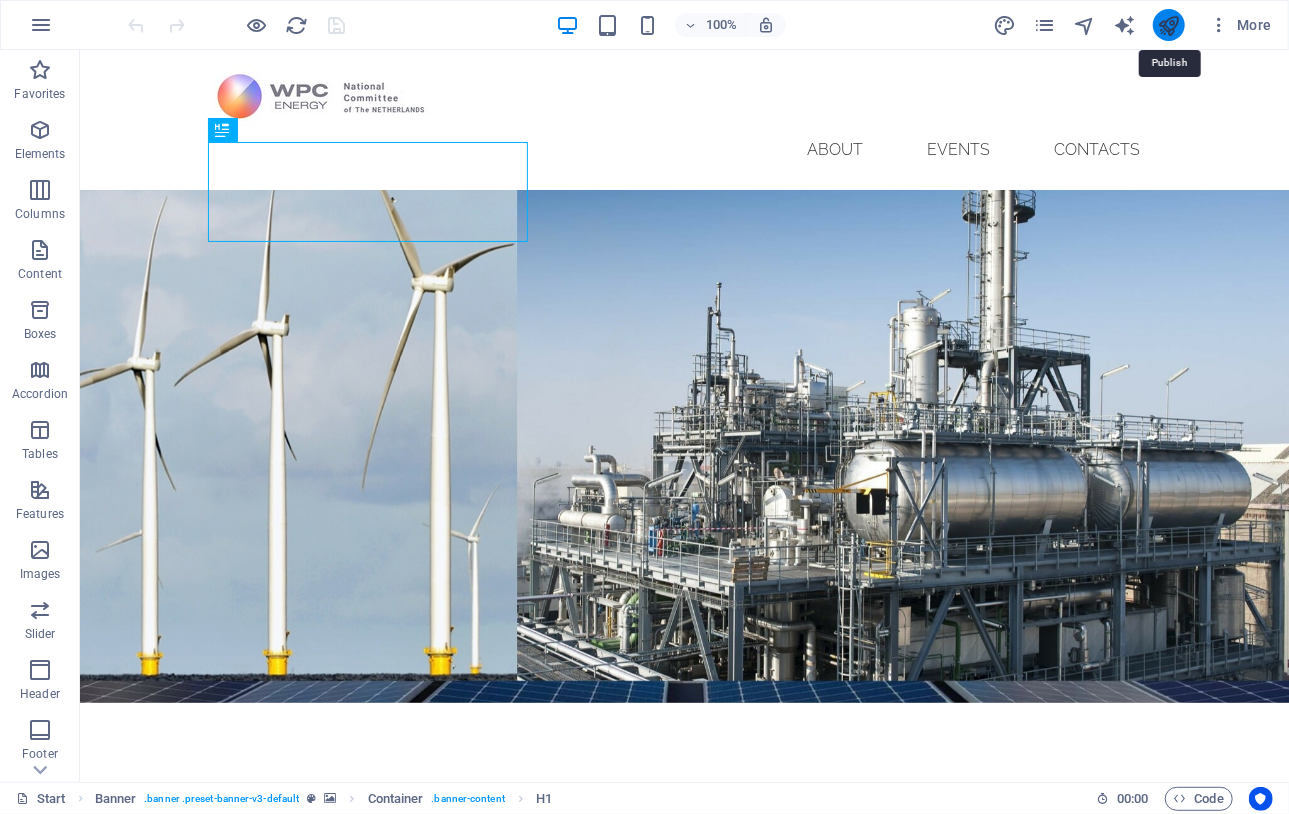 click at bounding box center (1168, 25) 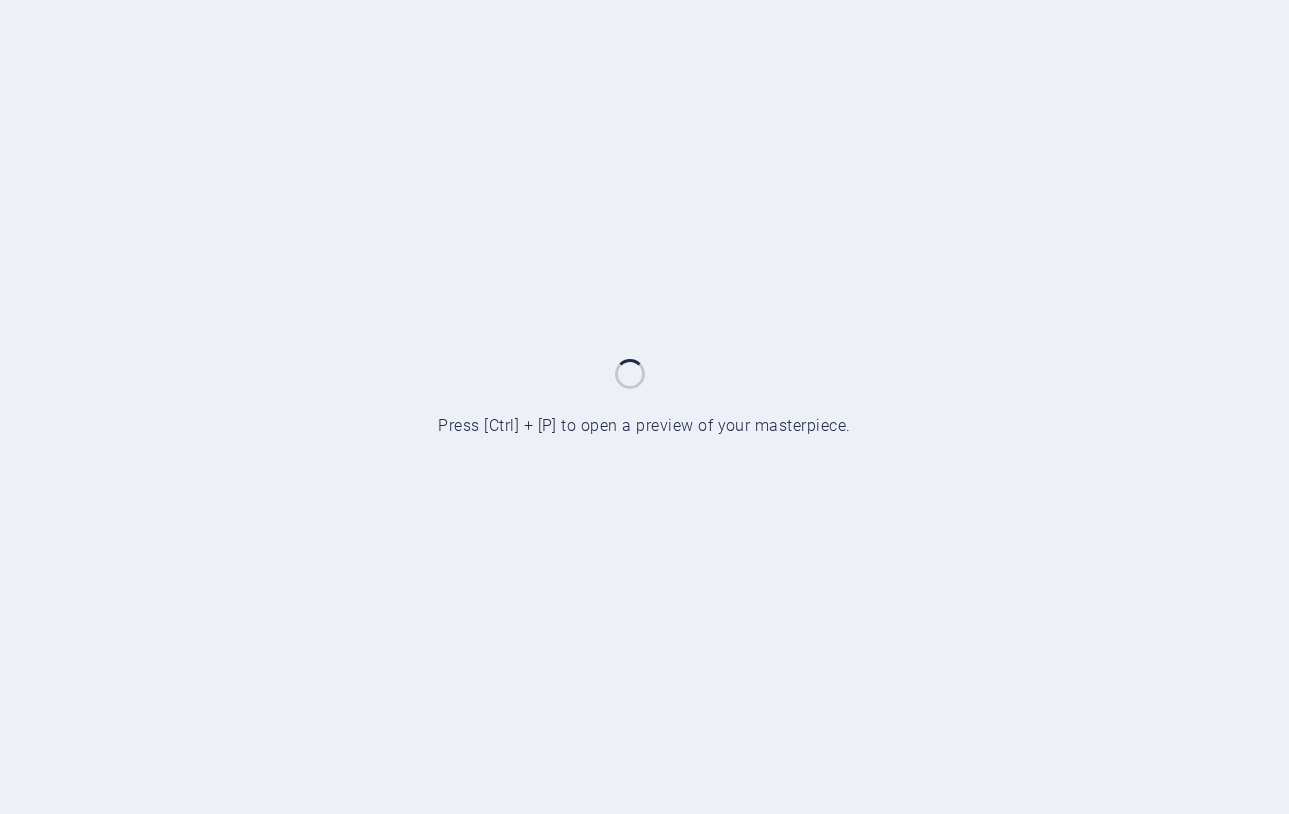 scroll, scrollTop: 0, scrollLeft: 0, axis: both 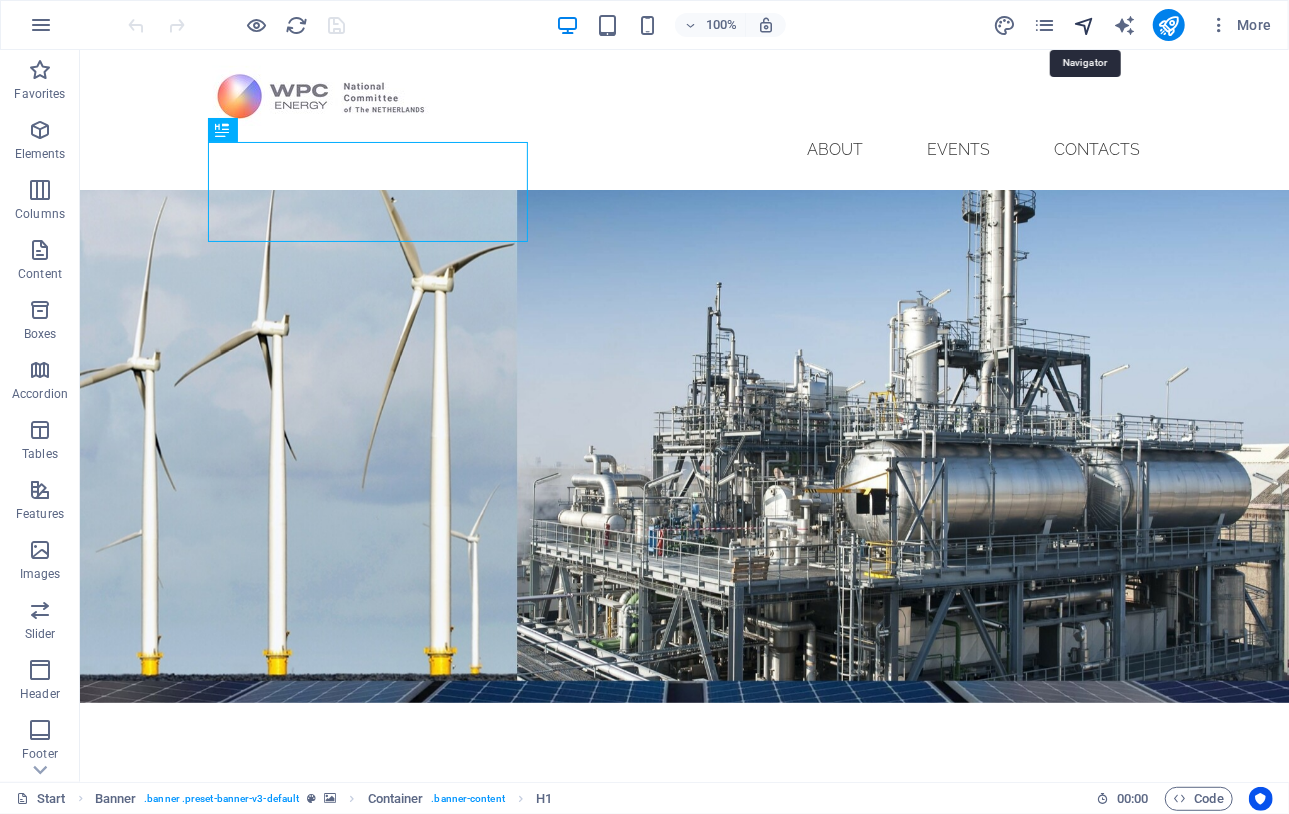 click at bounding box center [1084, 25] 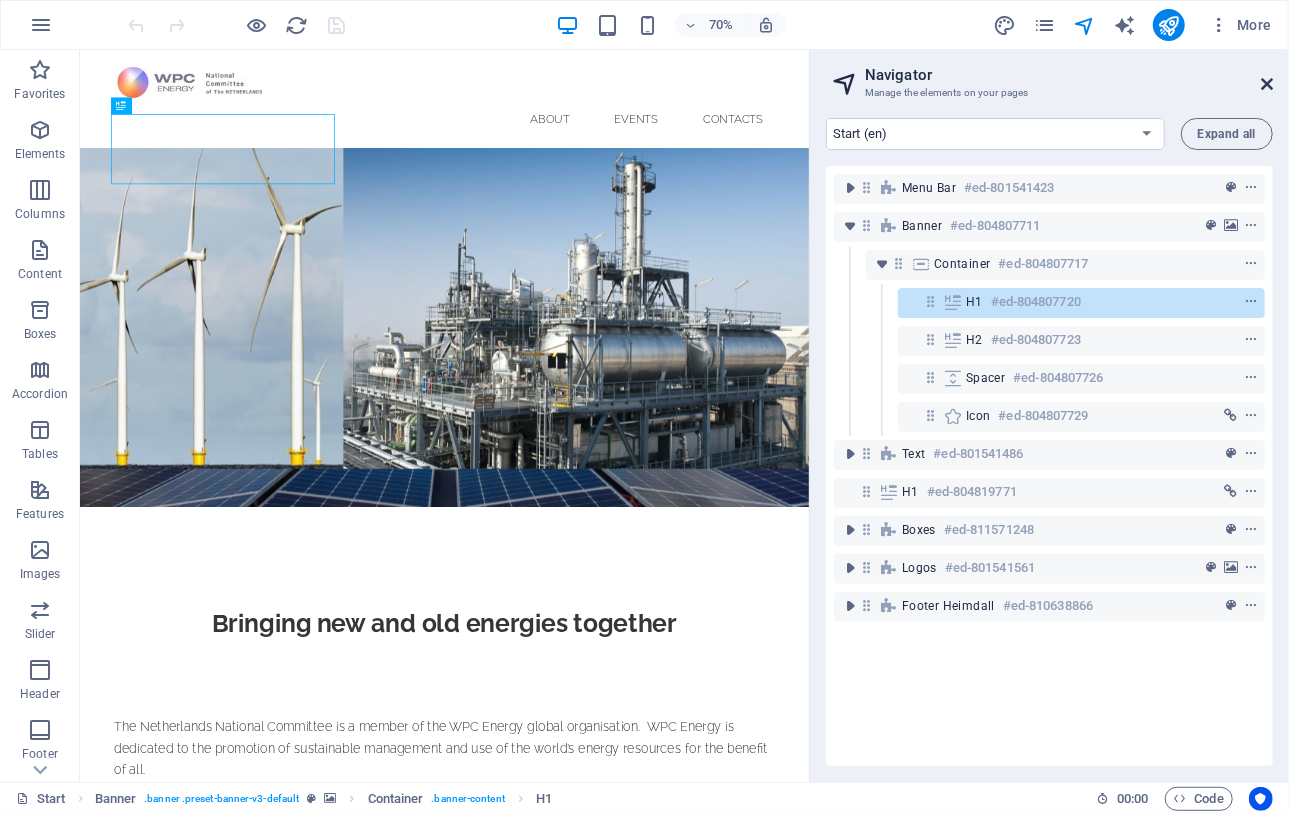 click at bounding box center (1267, 84) 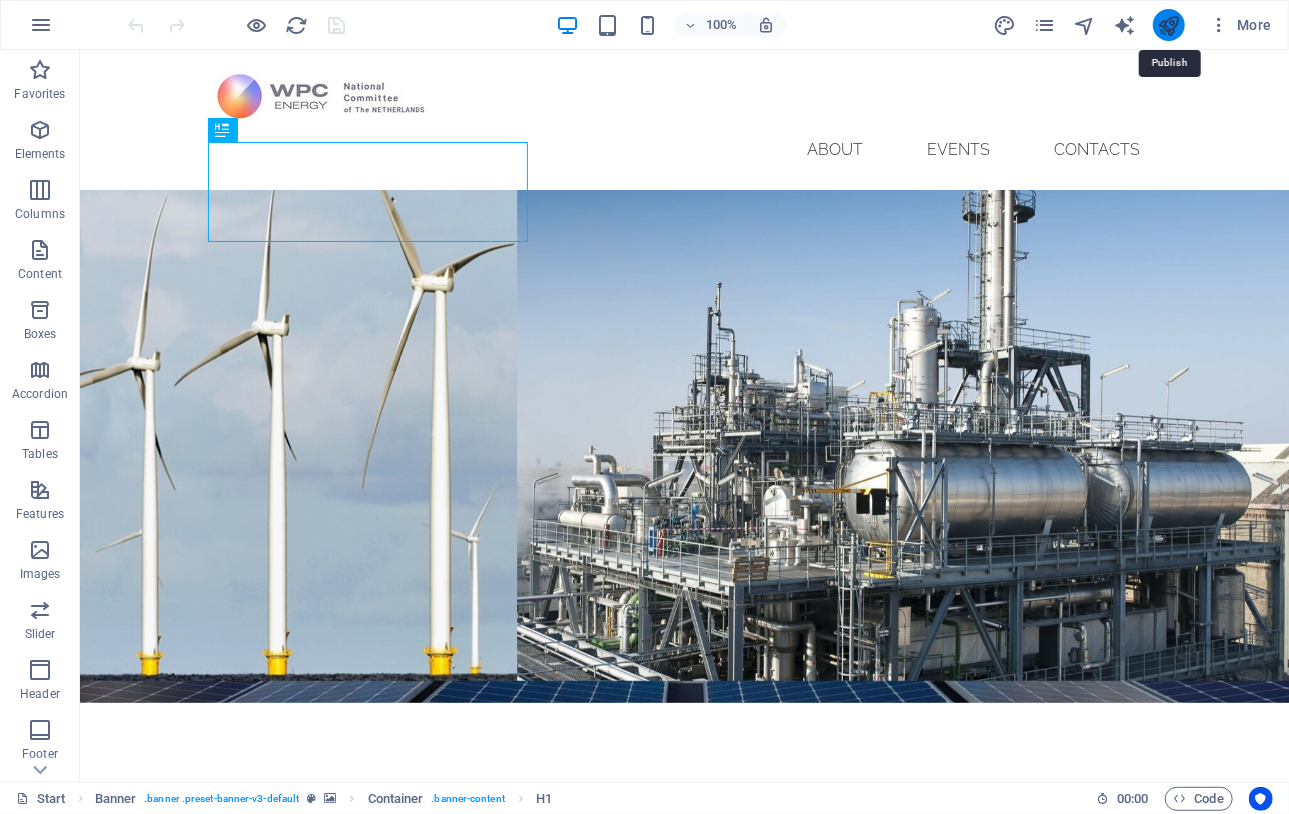 click at bounding box center (1168, 25) 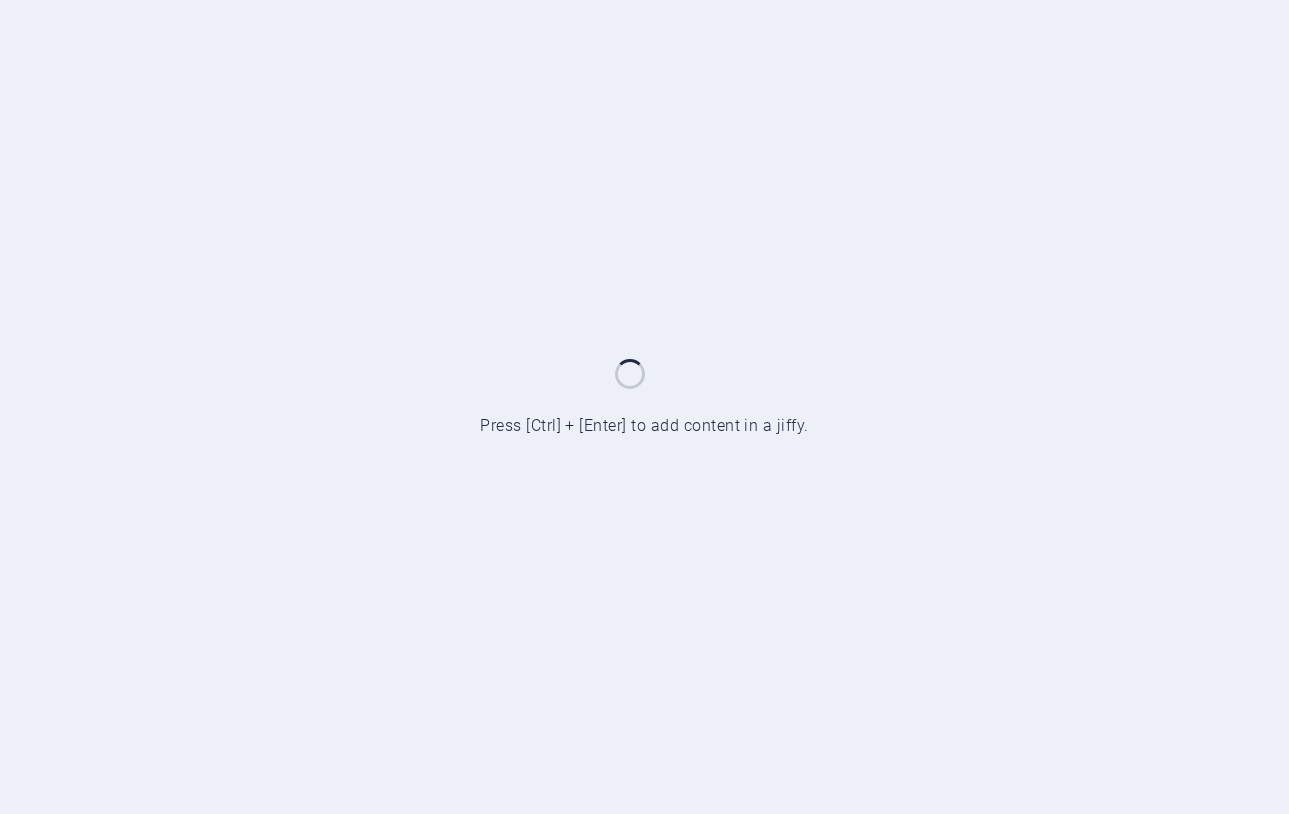 scroll, scrollTop: 0, scrollLeft: 0, axis: both 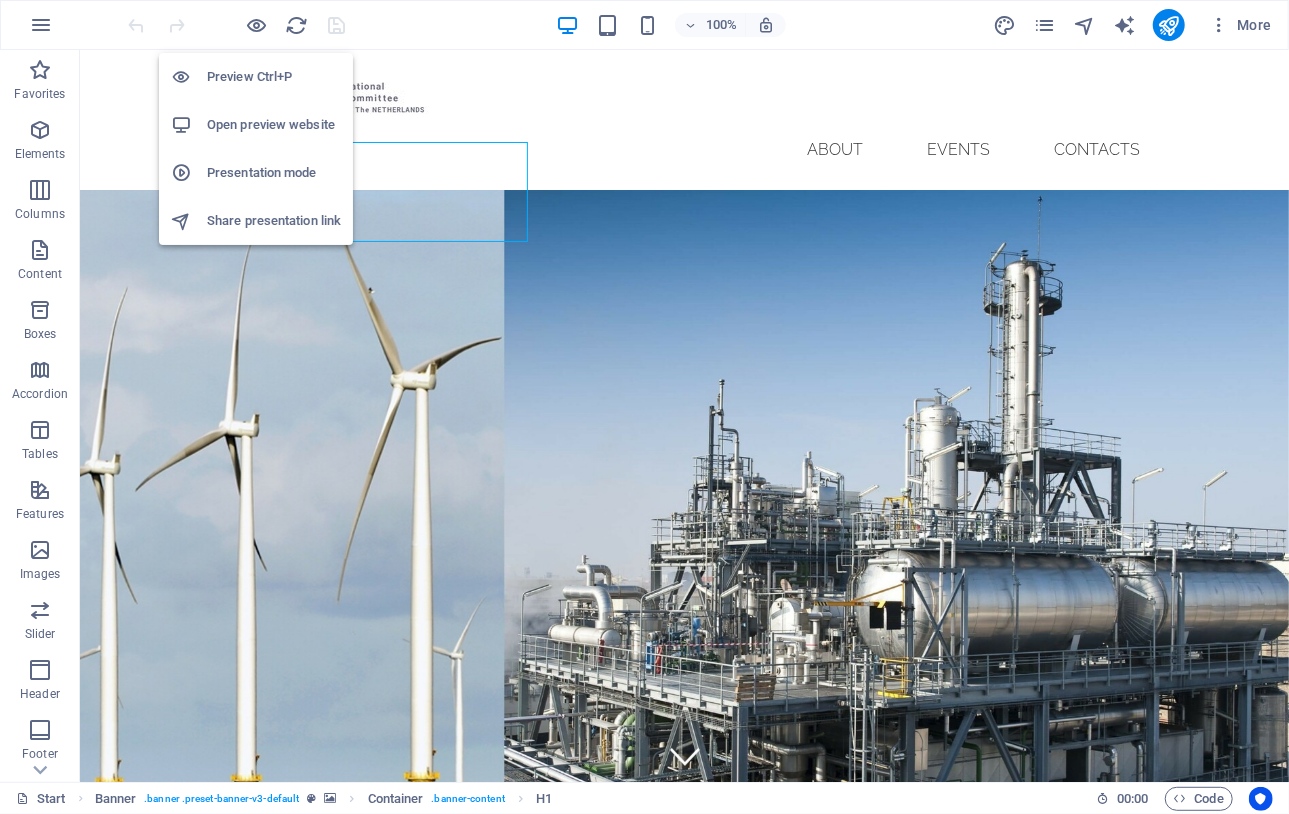 click on "Open preview website" at bounding box center (274, 125) 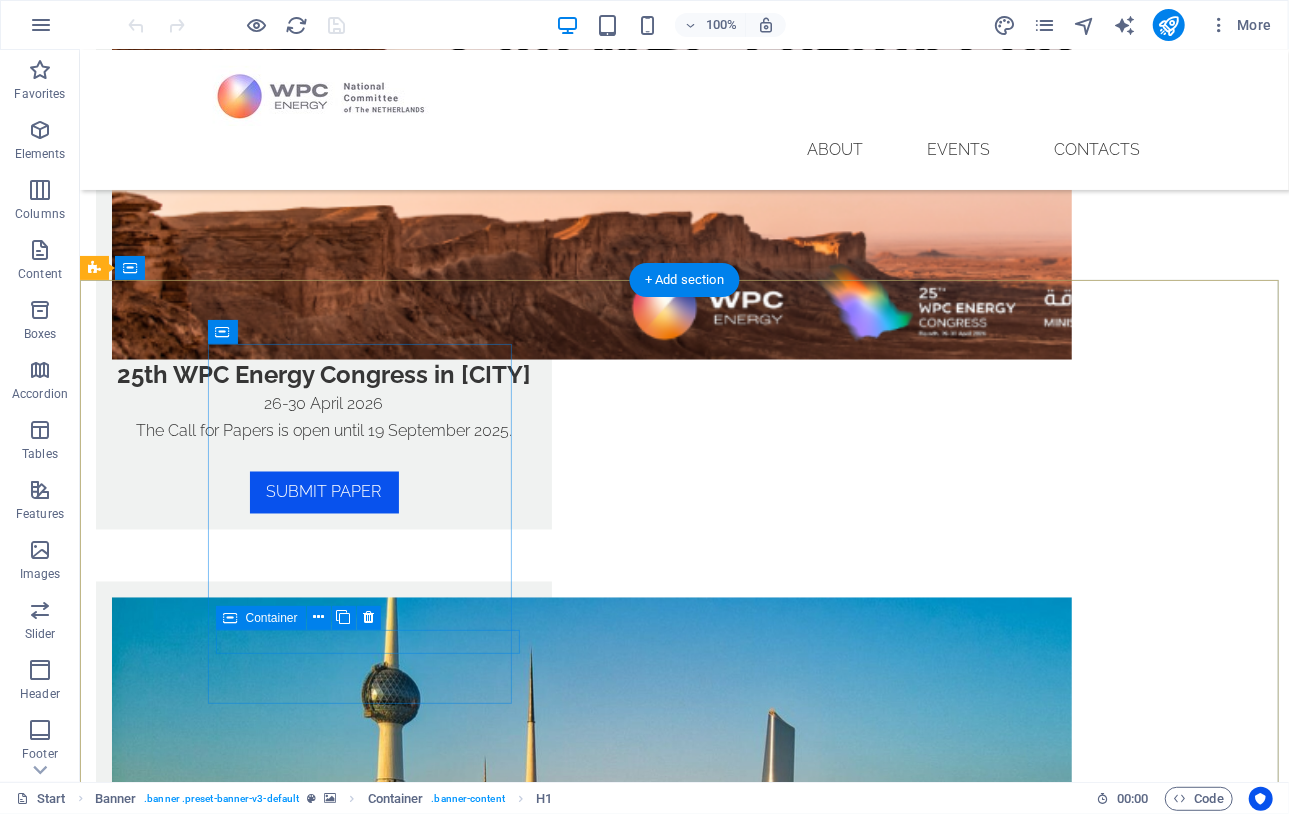 scroll, scrollTop: 1573, scrollLeft: 0, axis: vertical 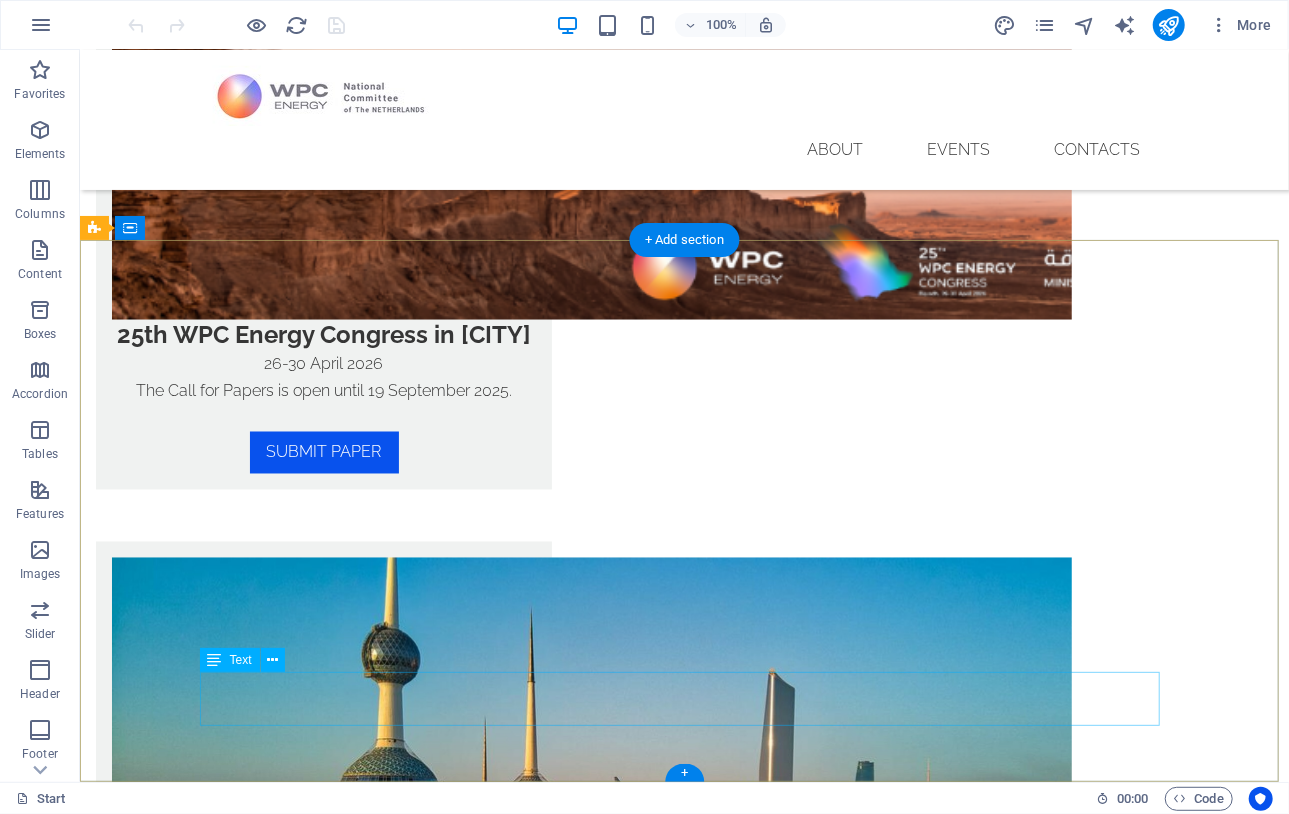 click on "Legal Notice  |  Privacy Policy" at bounding box center (567, 3979) 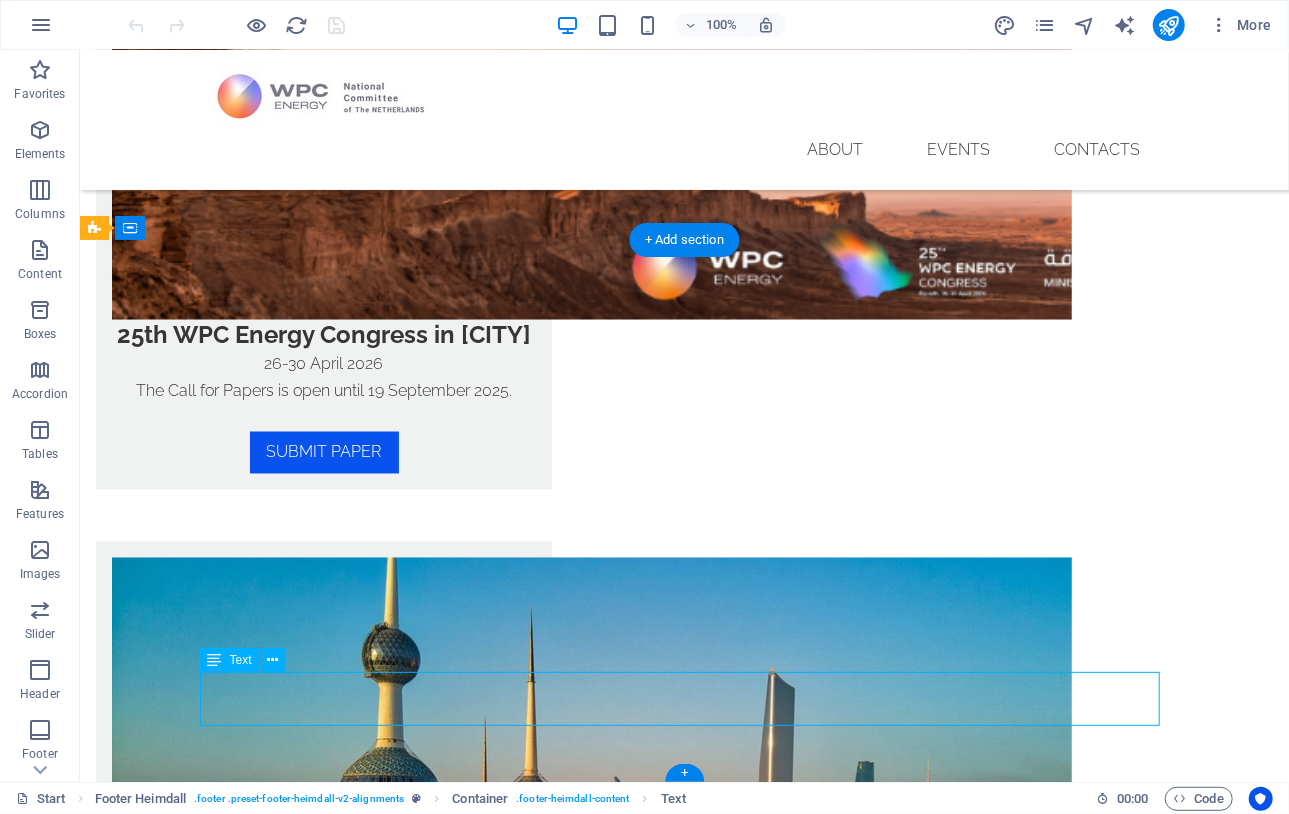 click on "Legal Notice  |  Privacy Policy" at bounding box center (567, 3979) 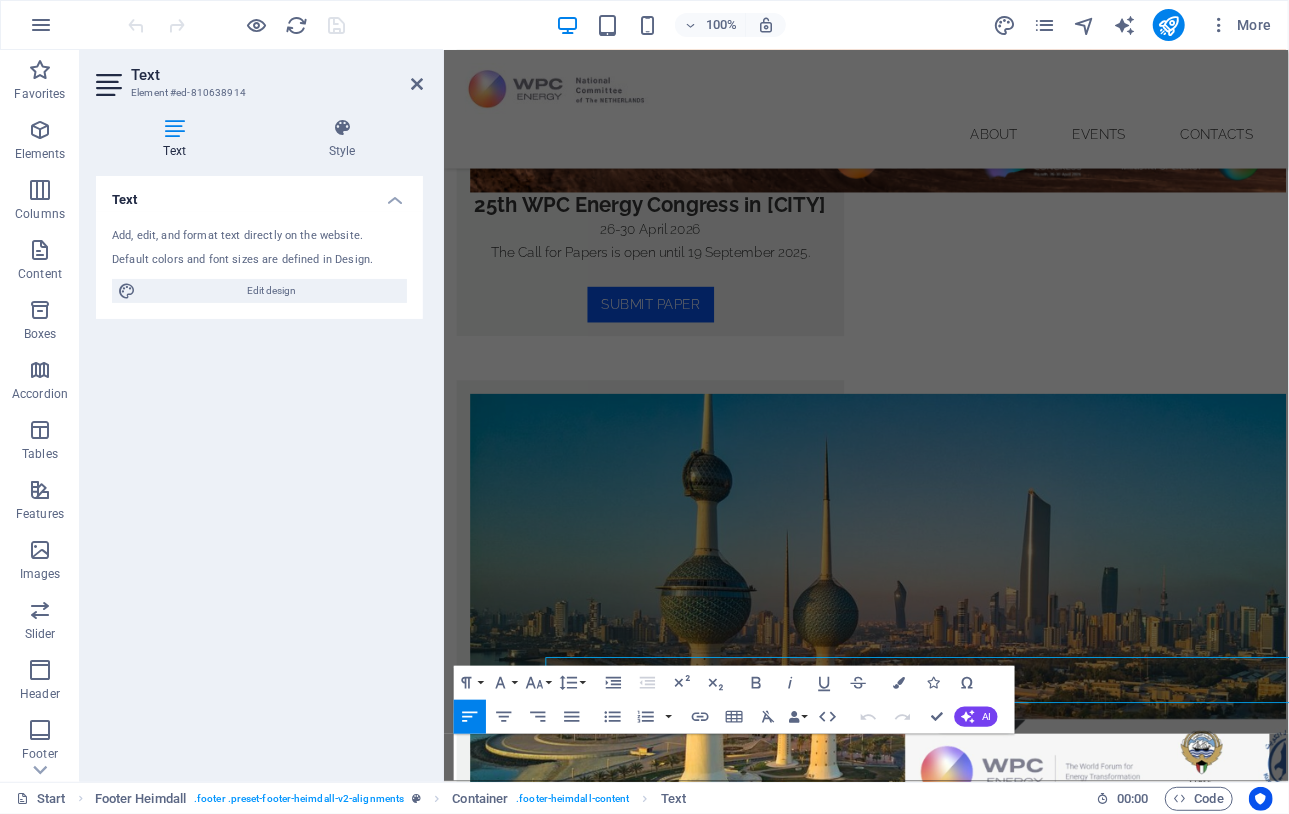 scroll, scrollTop: 1480, scrollLeft: 0, axis: vertical 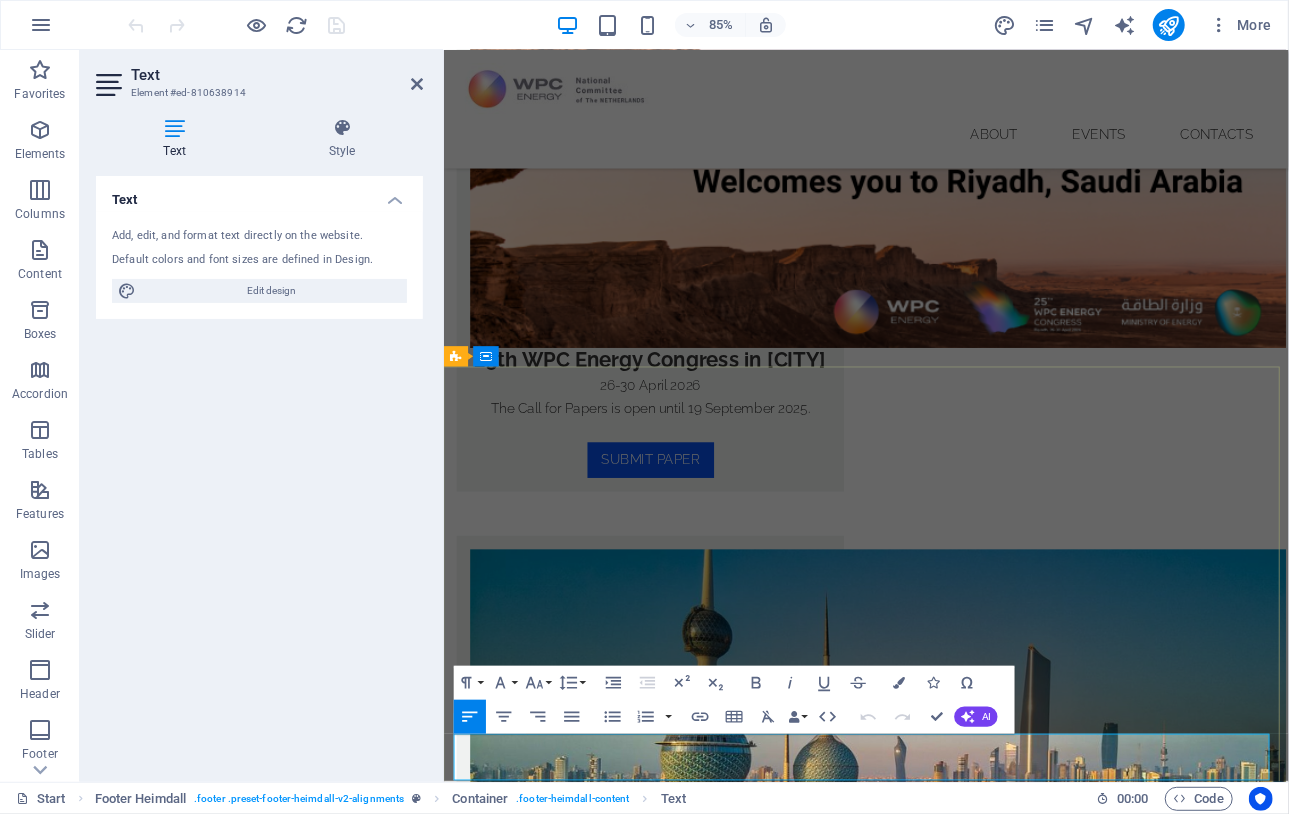 drag, startPoint x: 548, startPoint y: 895, endPoint x: 455, endPoint y: 892, distance: 93.04838 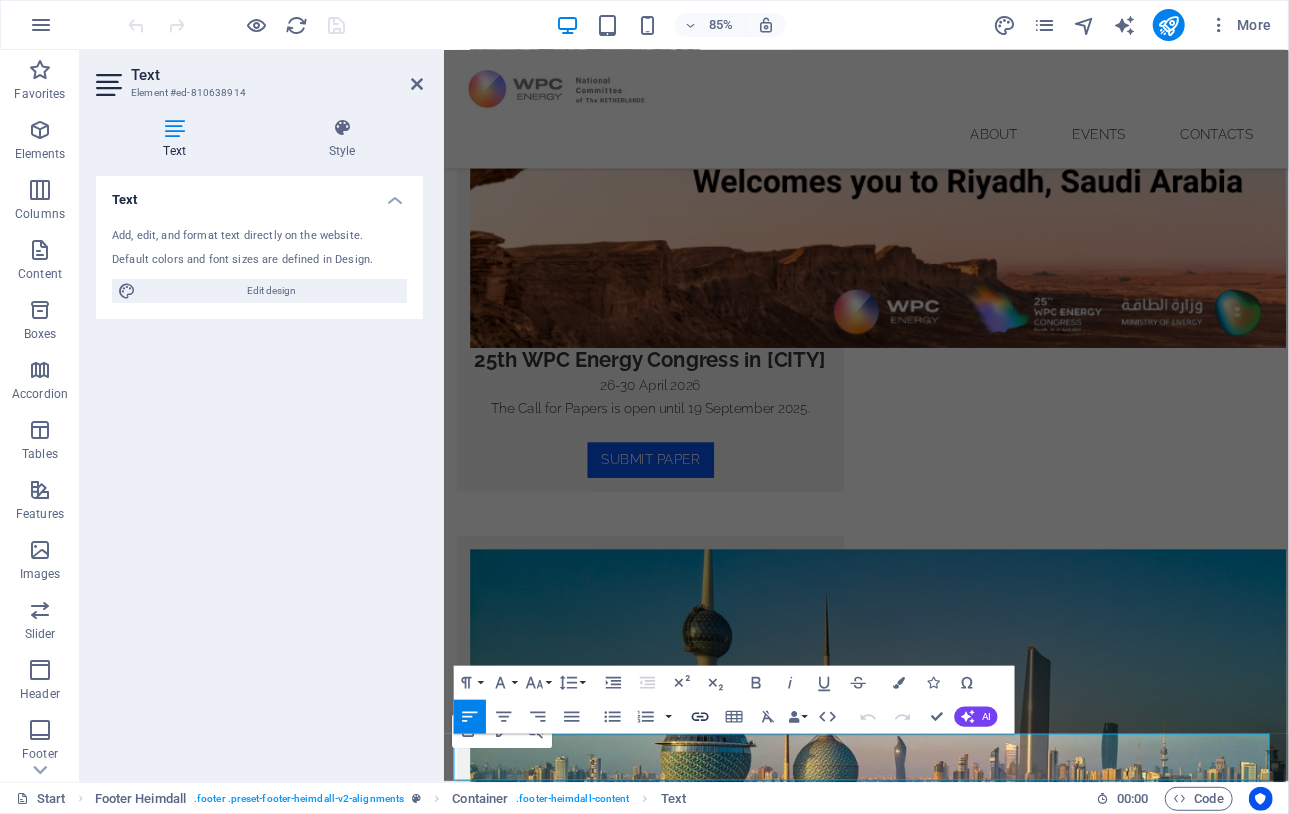 click 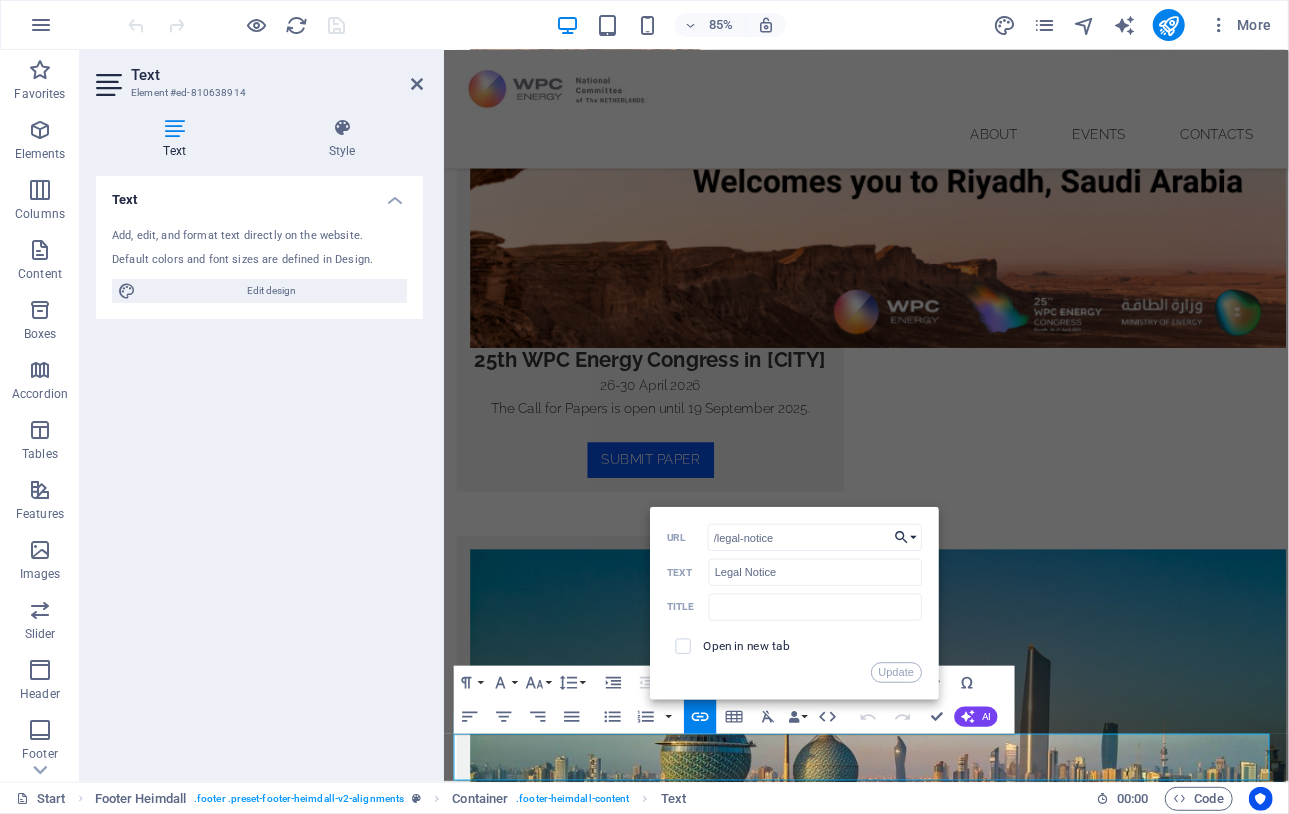 click on "Choose Link" at bounding box center (906, 537) 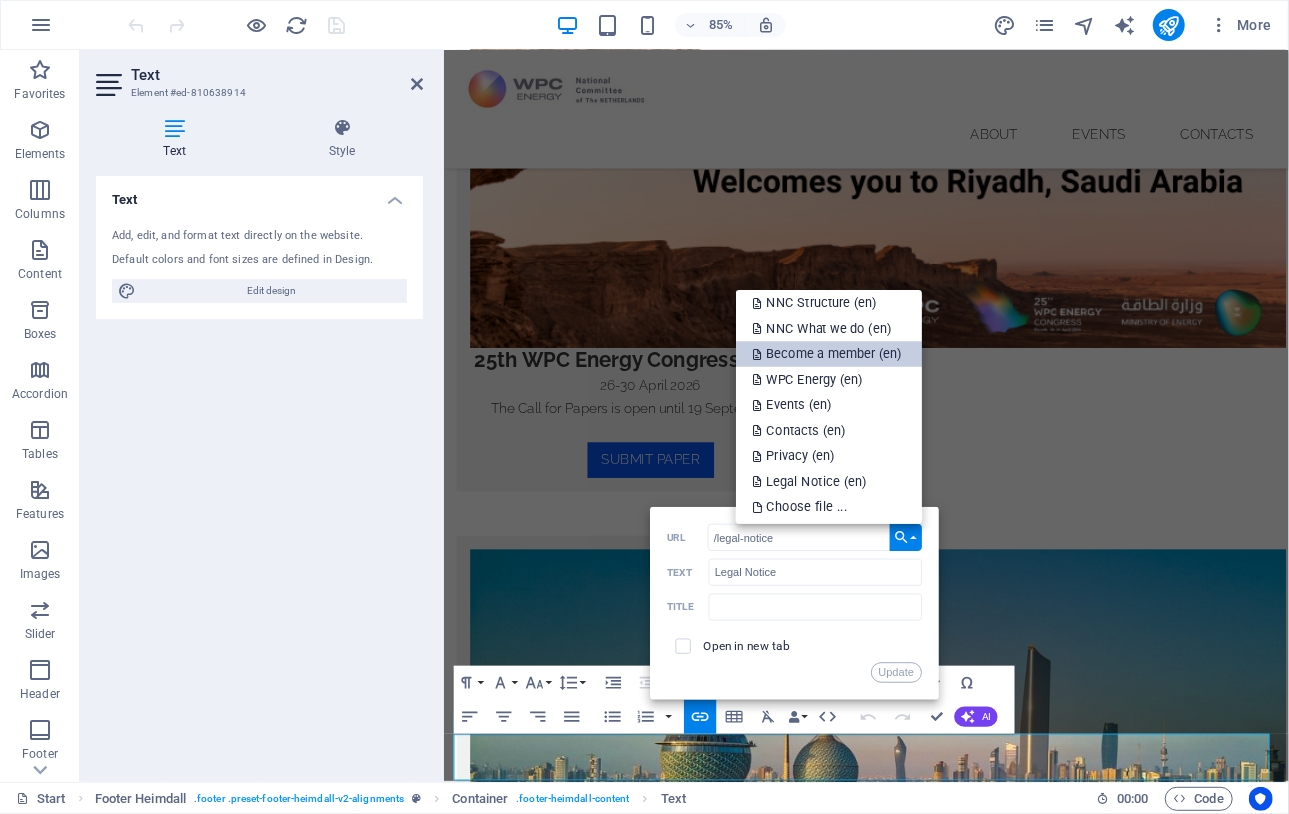 scroll, scrollTop: 100, scrollLeft: 0, axis: vertical 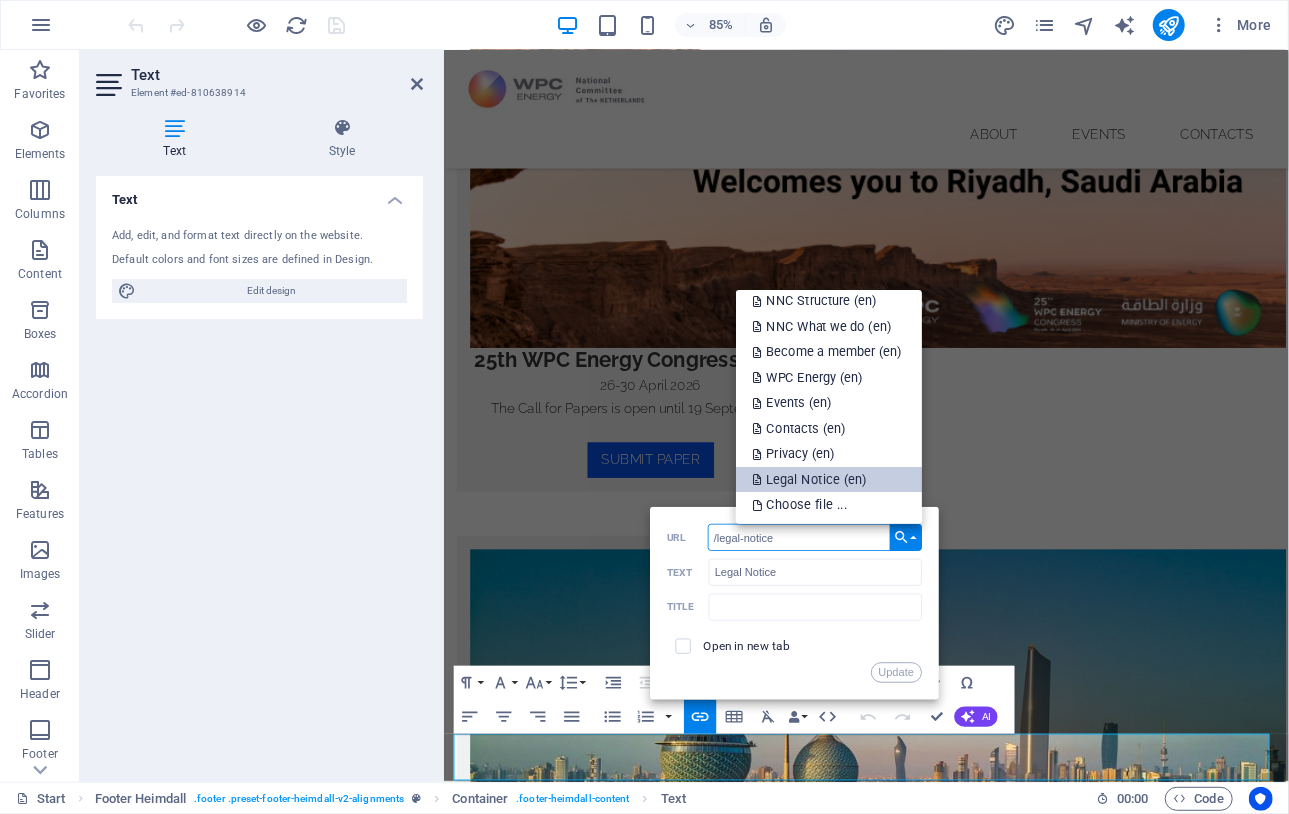 click on "Legal Notice (en)" at bounding box center (811, 480) 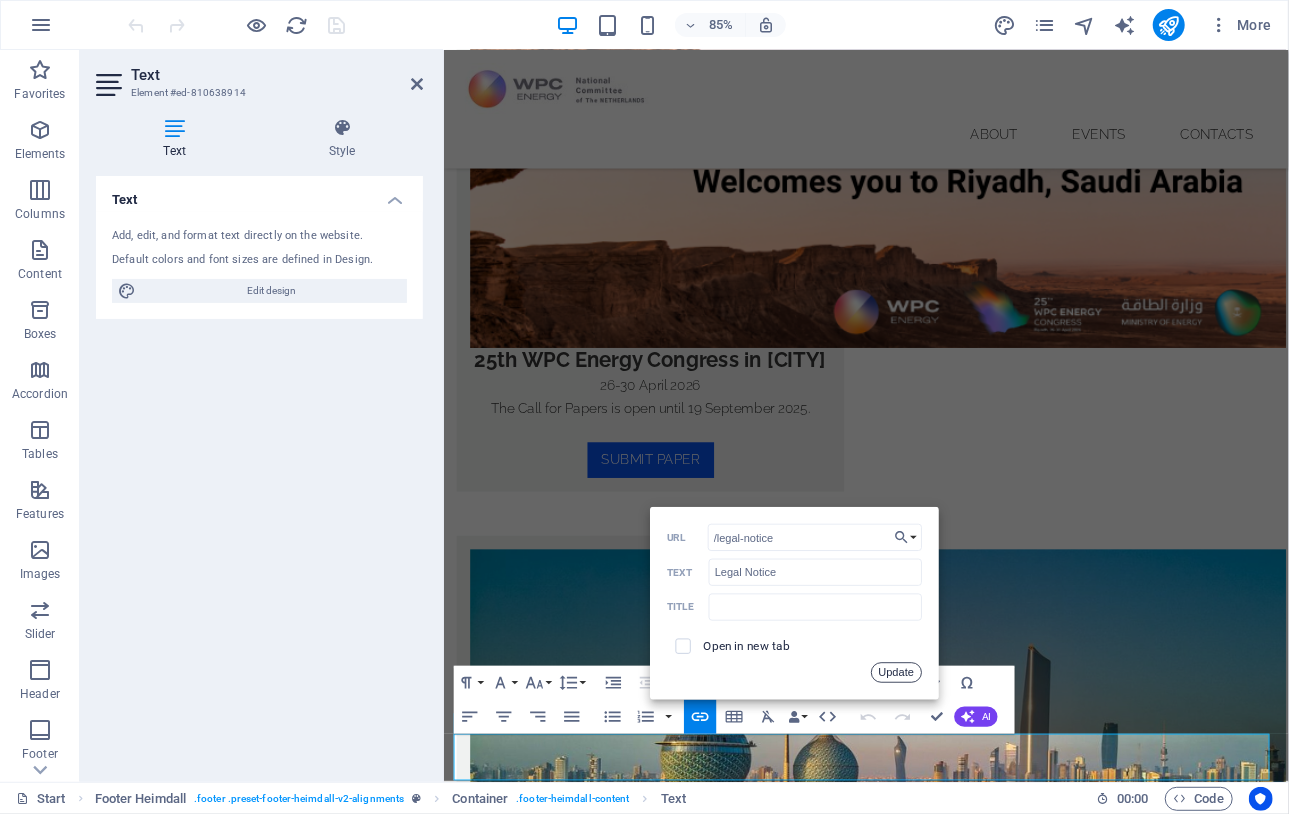 click on "Update" at bounding box center [896, 673] 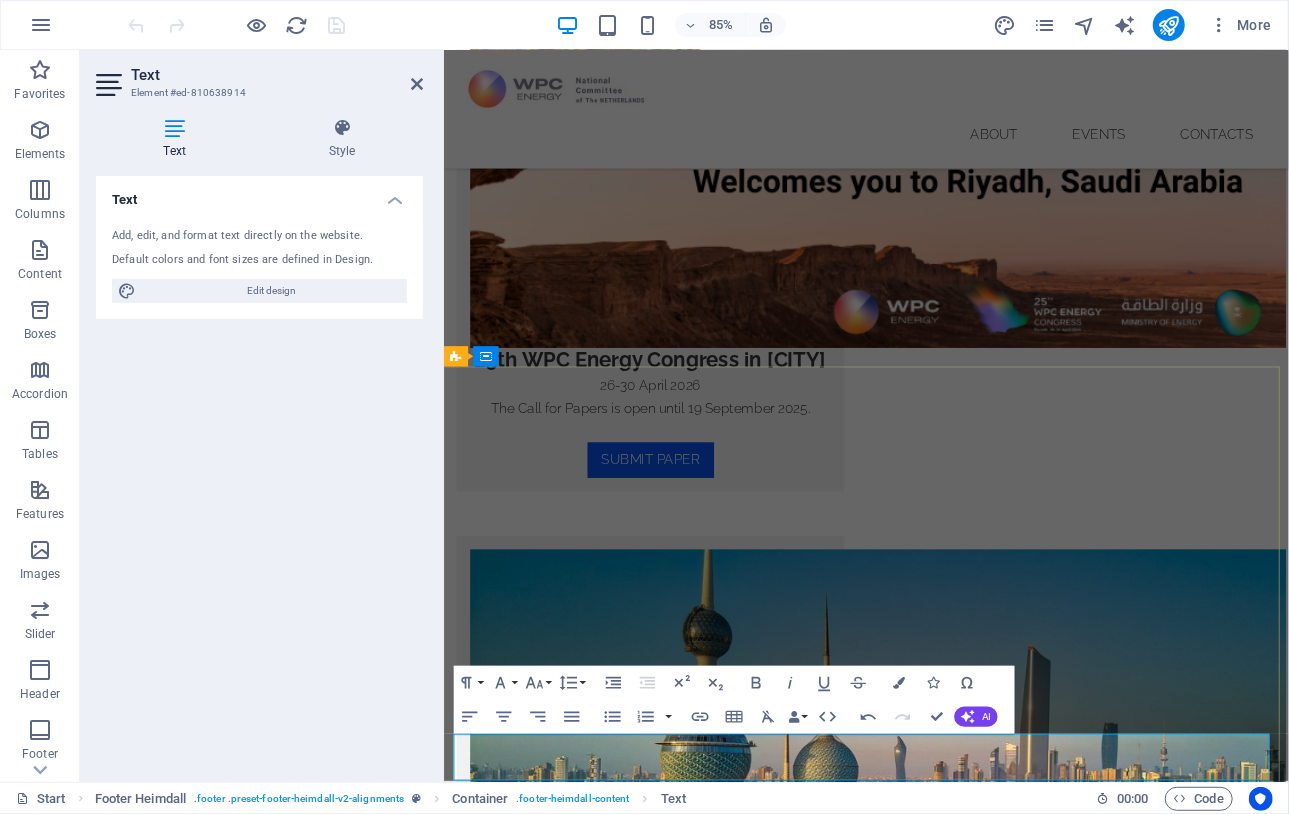 click on "Privacy Policy" at bounding box center (597, 3965) 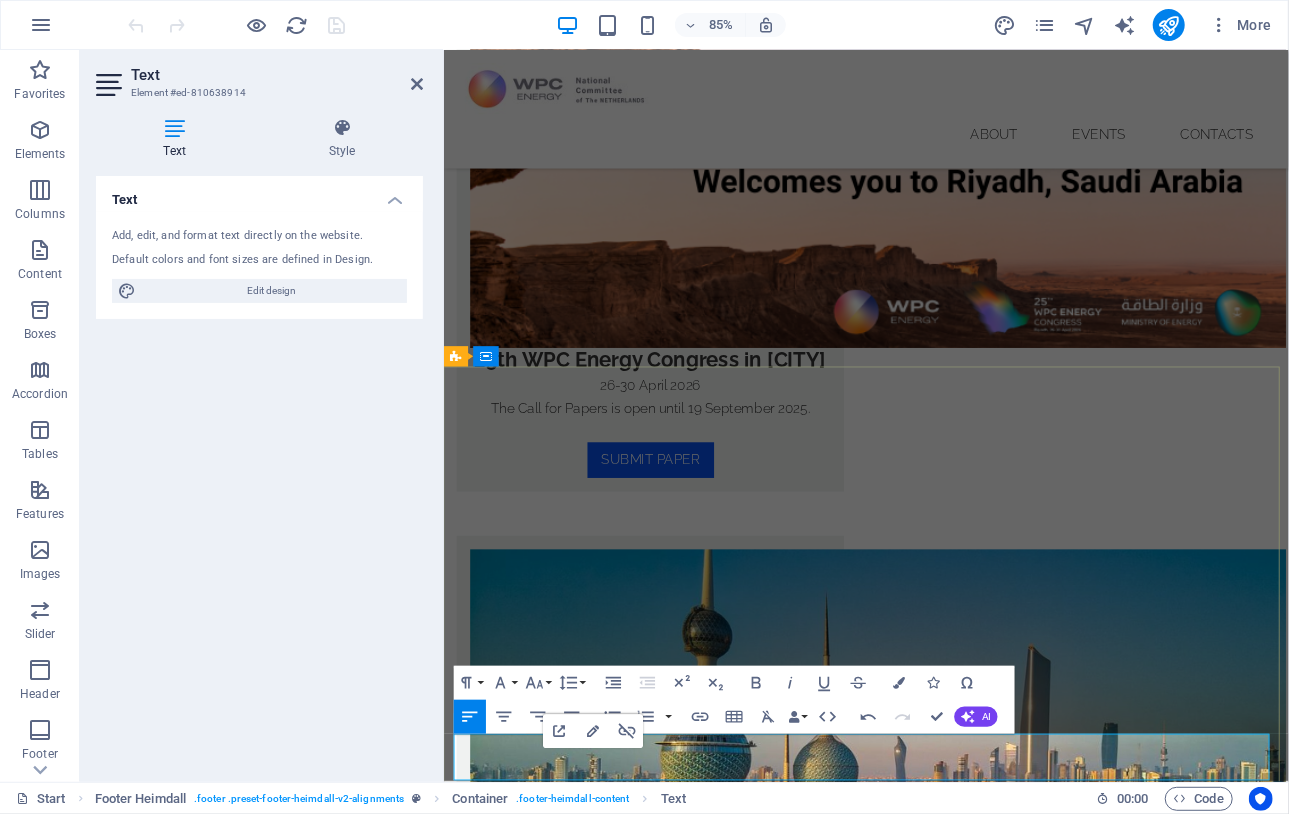 drag, startPoint x: 559, startPoint y: 895, endPoint x: 658, endPoint y: 893, distance: 99.0202 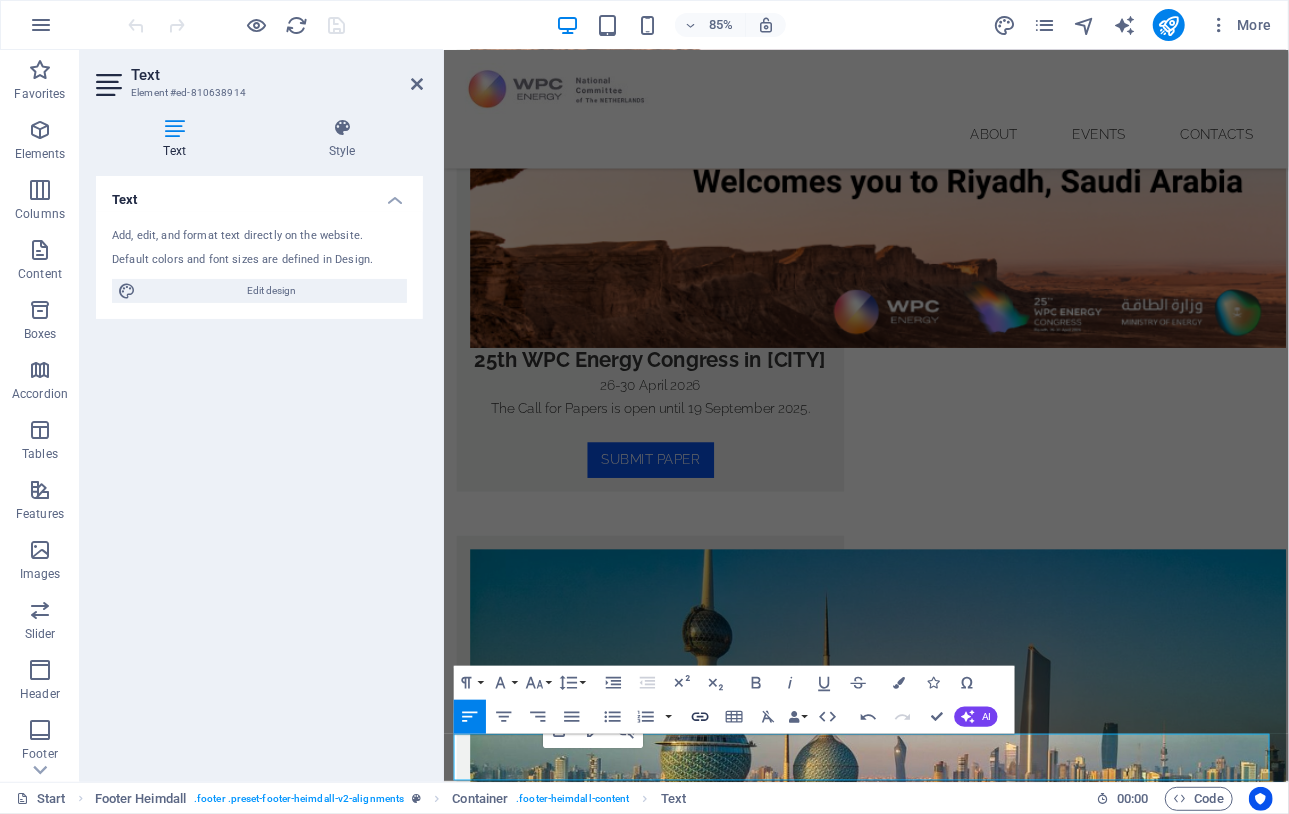 type on "/privacy" 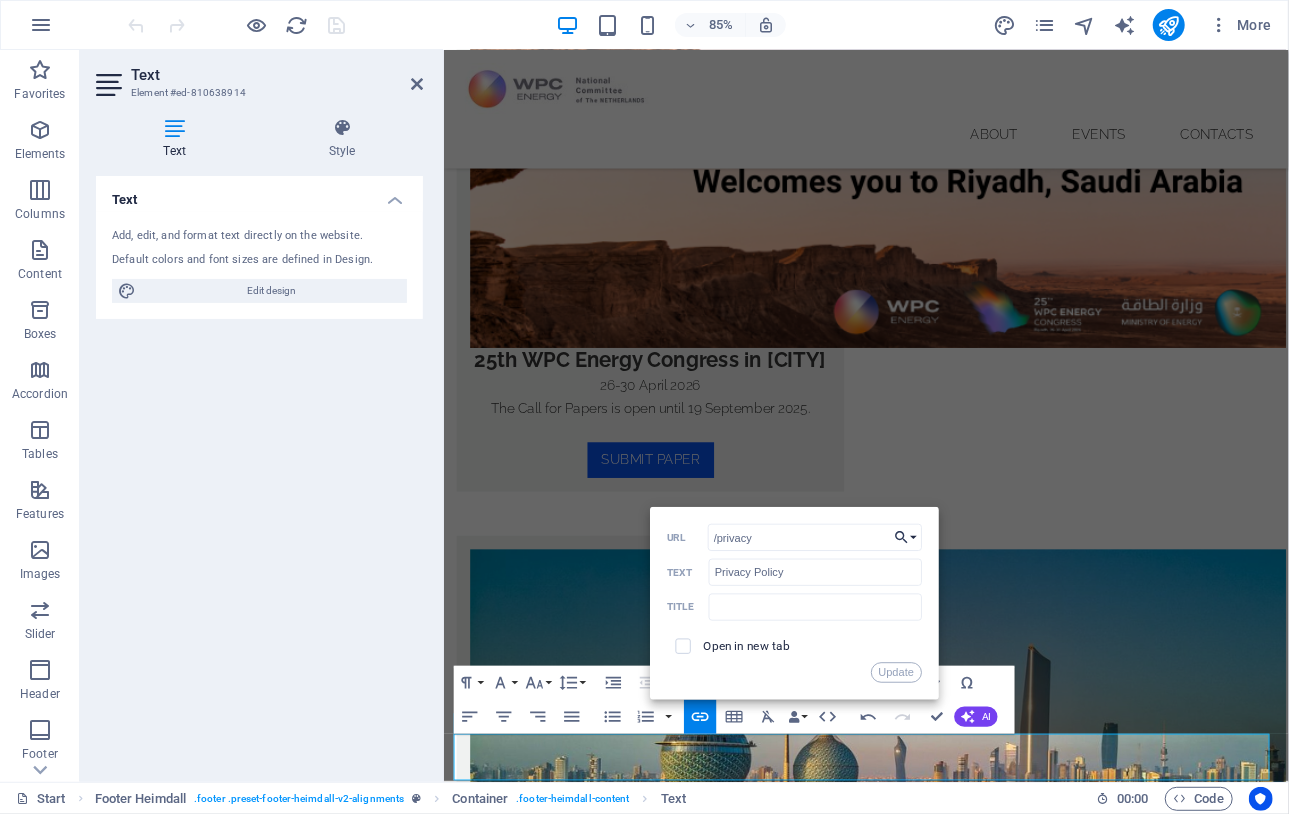 click on "Choose Link" at bounding box center [906, 537] 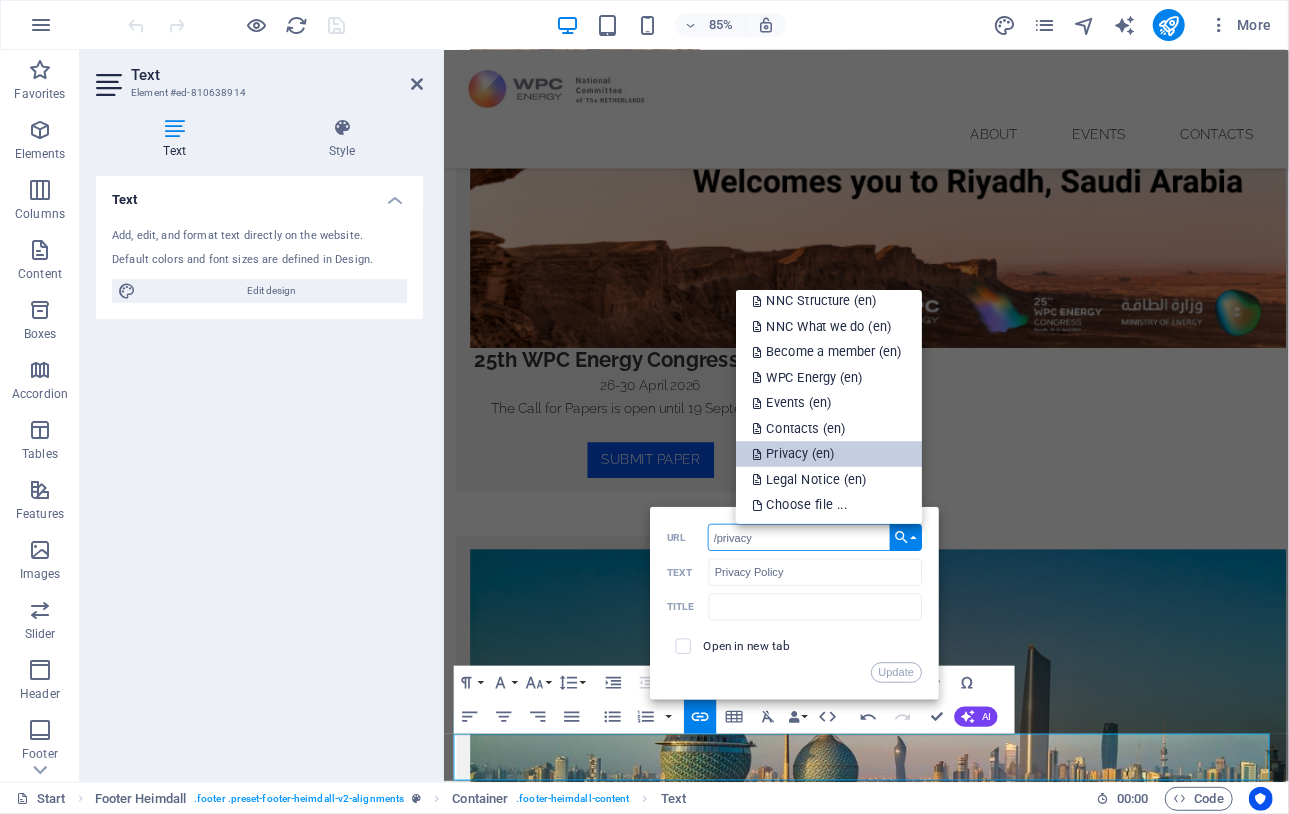 click on "Privacy (en)" at bounding box center (795, 455) 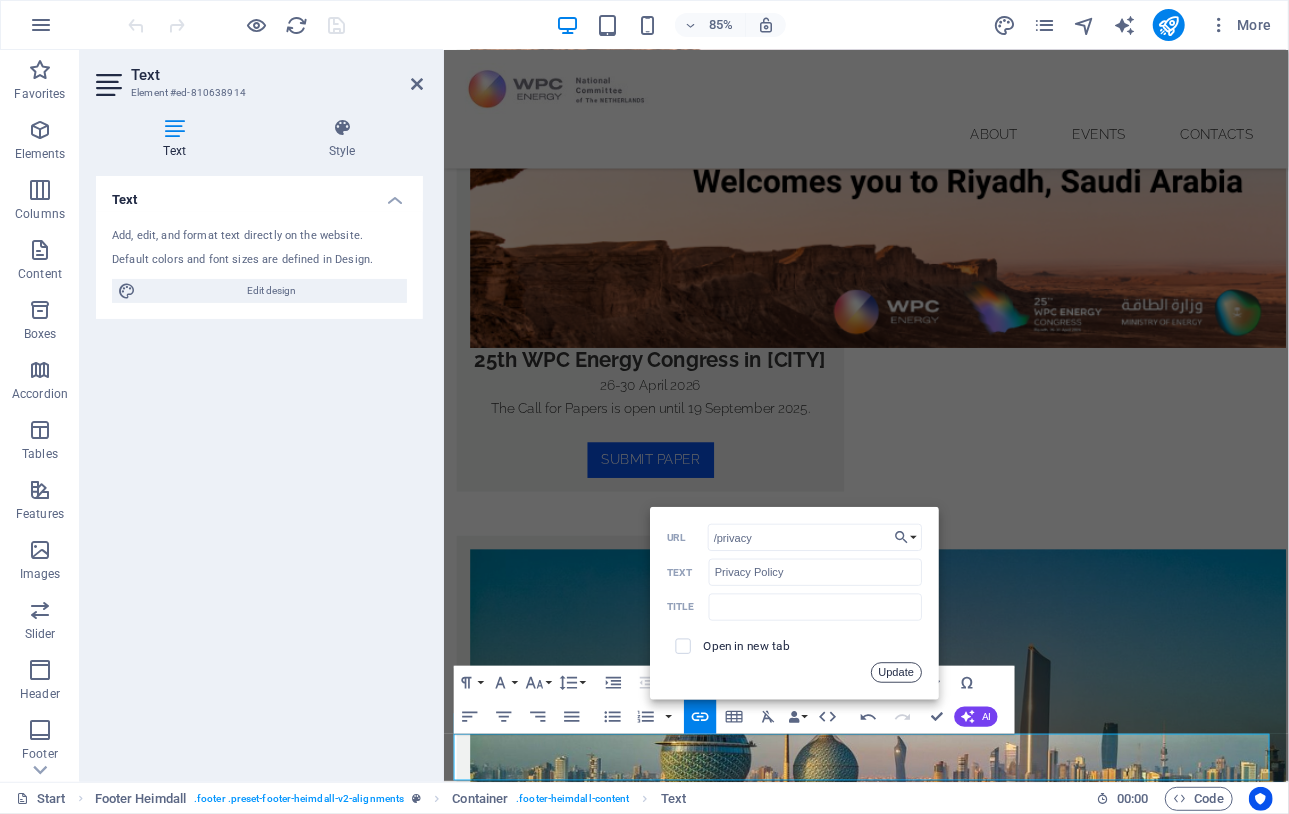 click on "Update" at bounding box center [896, 673] 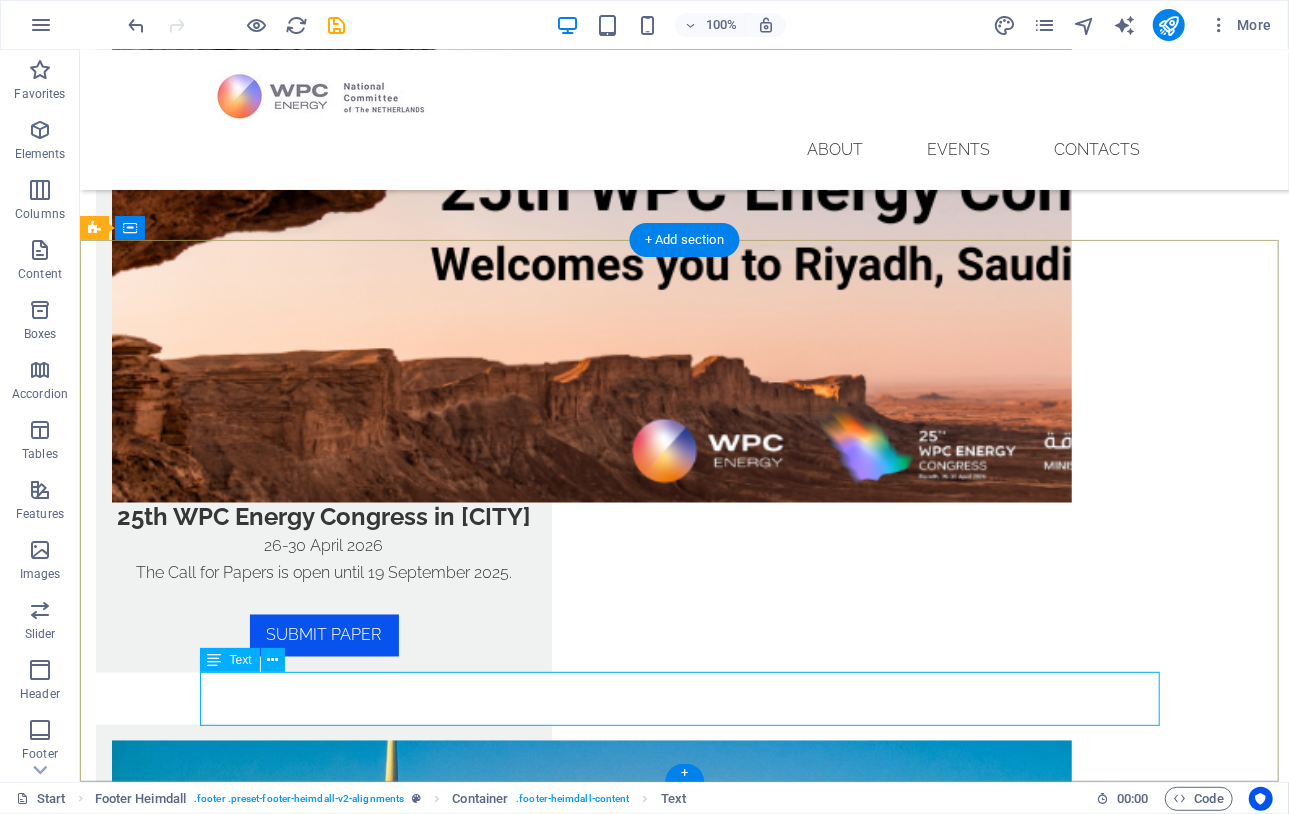 scroll, scrollTop: 1573, scrollLeft: 0, axis: vertical 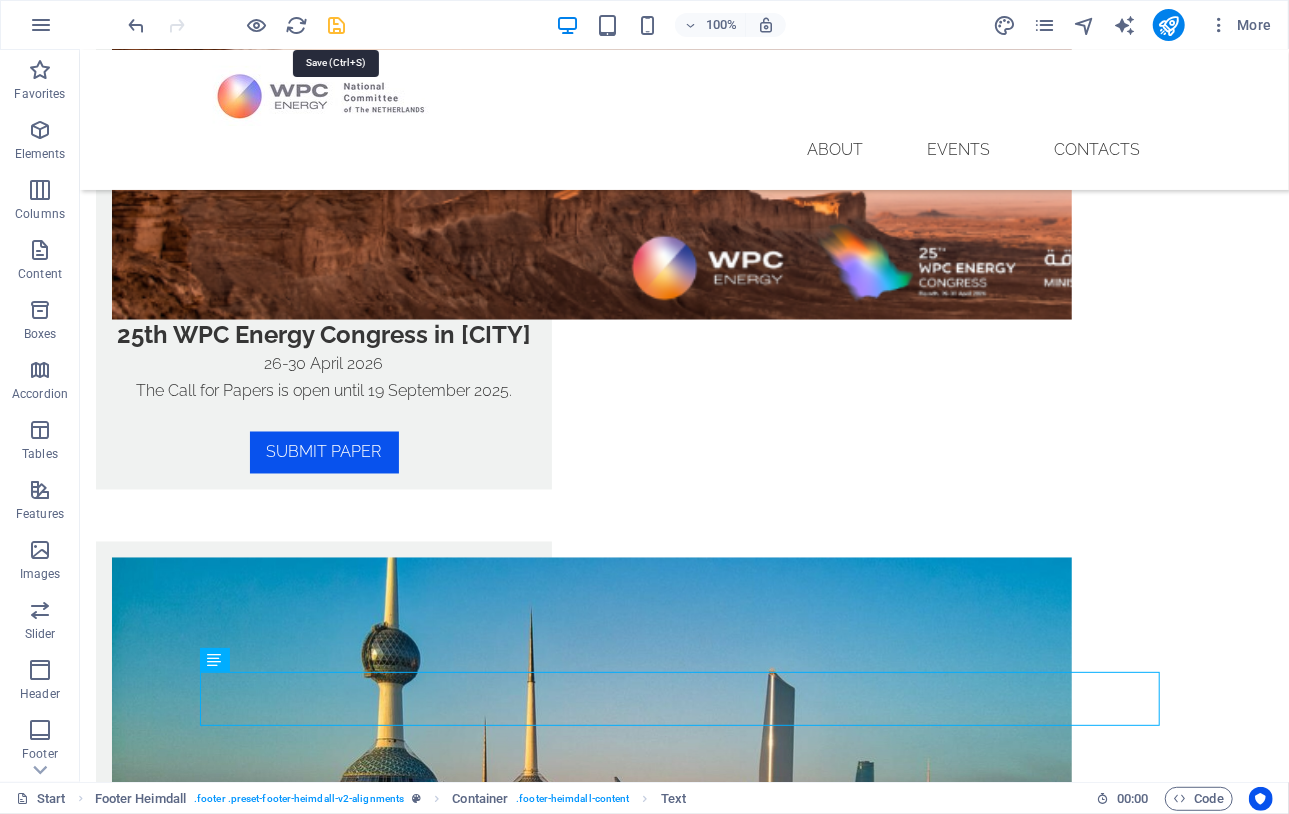 click at bounding box center [337, 25] 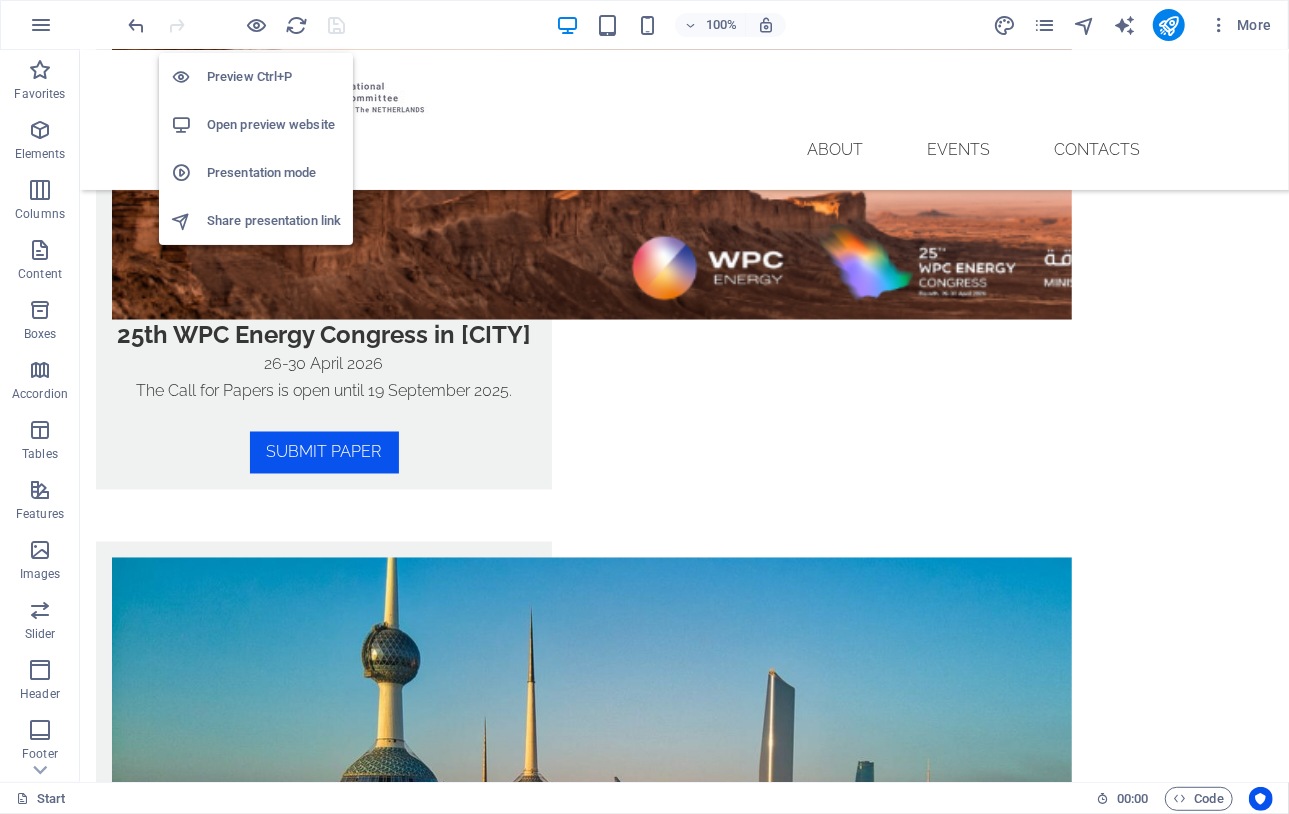 click on "Open preview website" at bounding box center (274, 125) 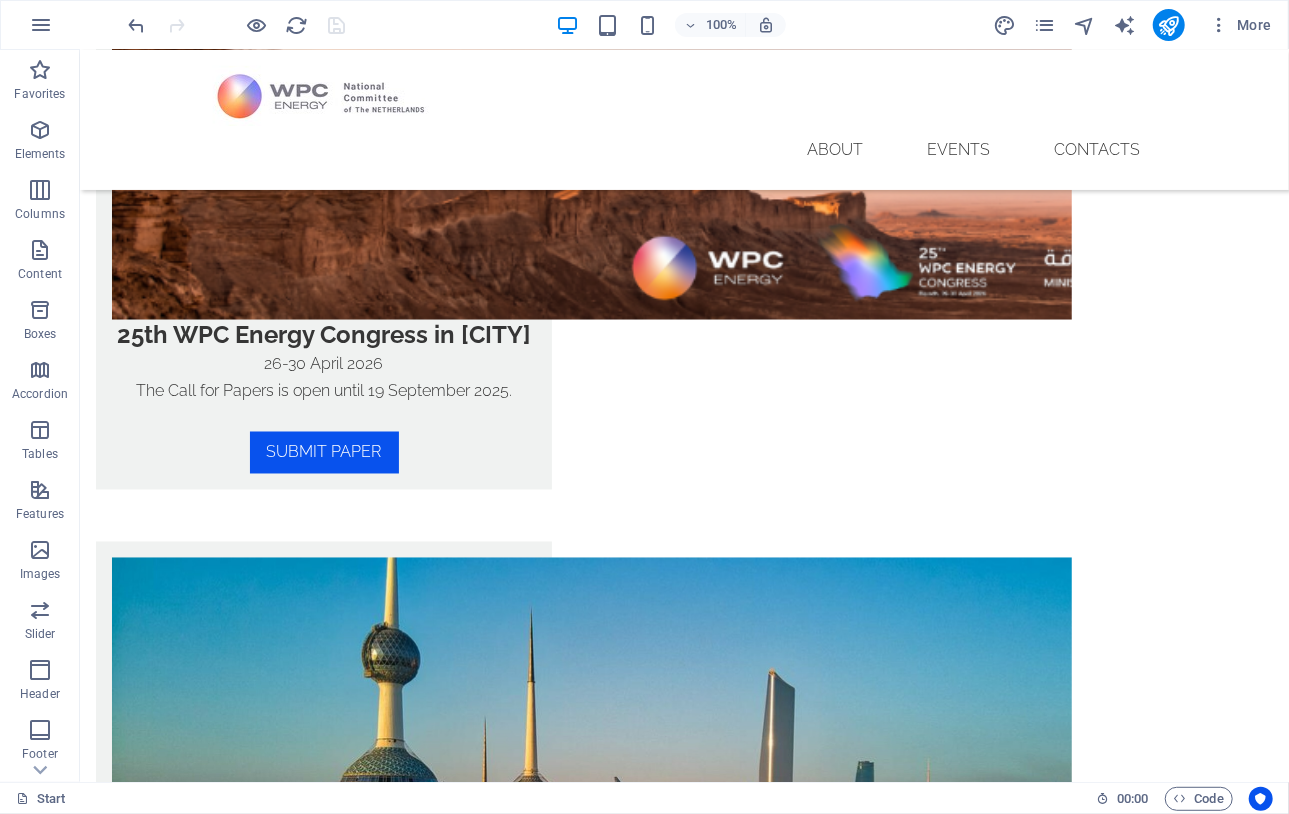 click at bounding box center (237, 25) 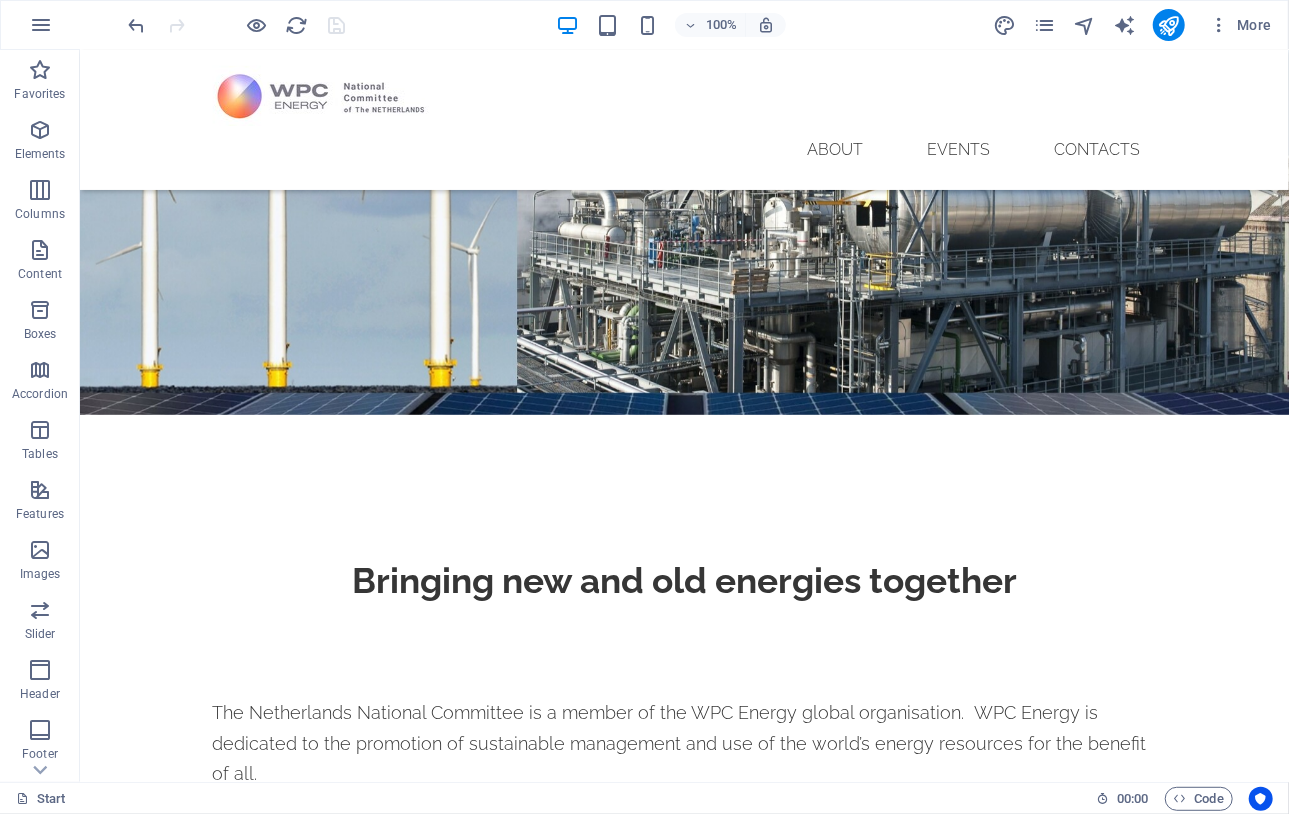 scroll, scrollTop: 0, scrollLeft: 0, axis: both 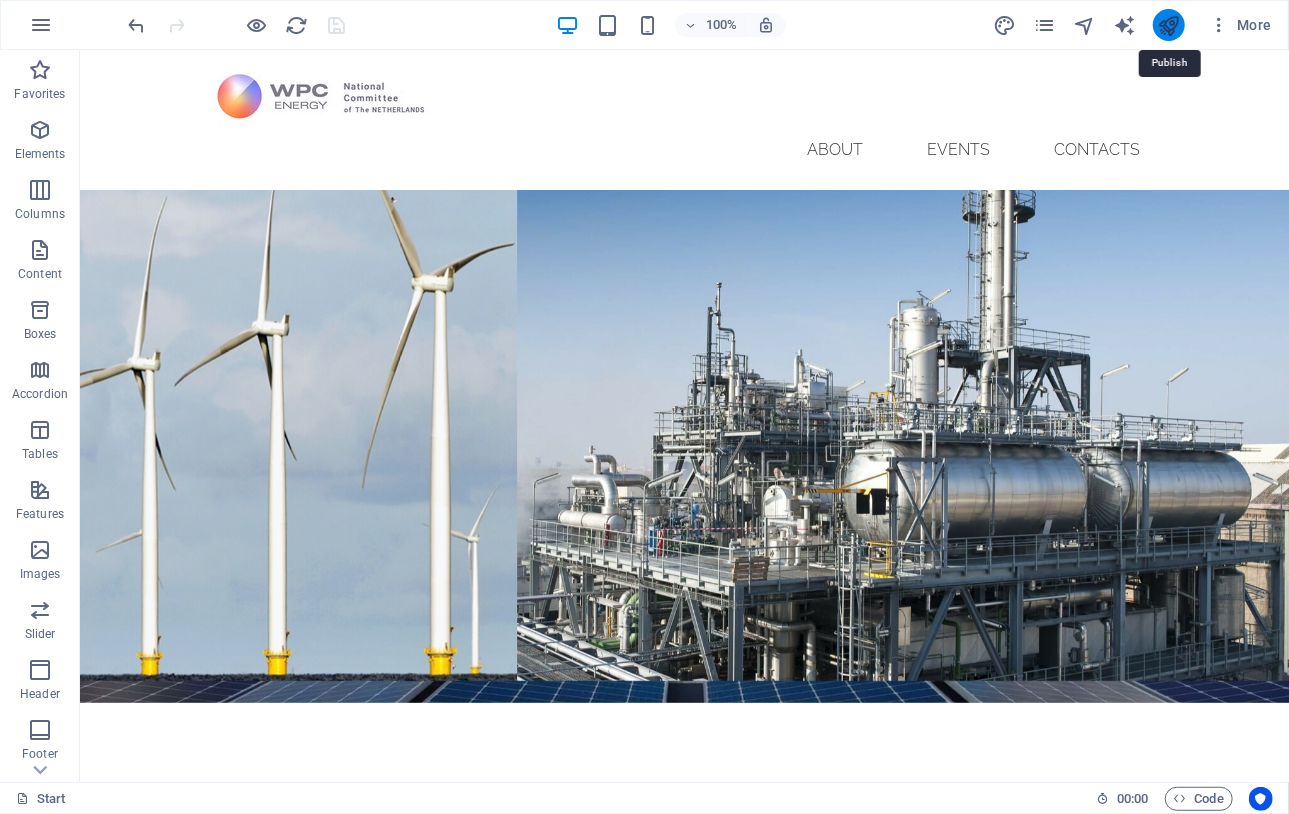 click at bounding box center (1168, 25) 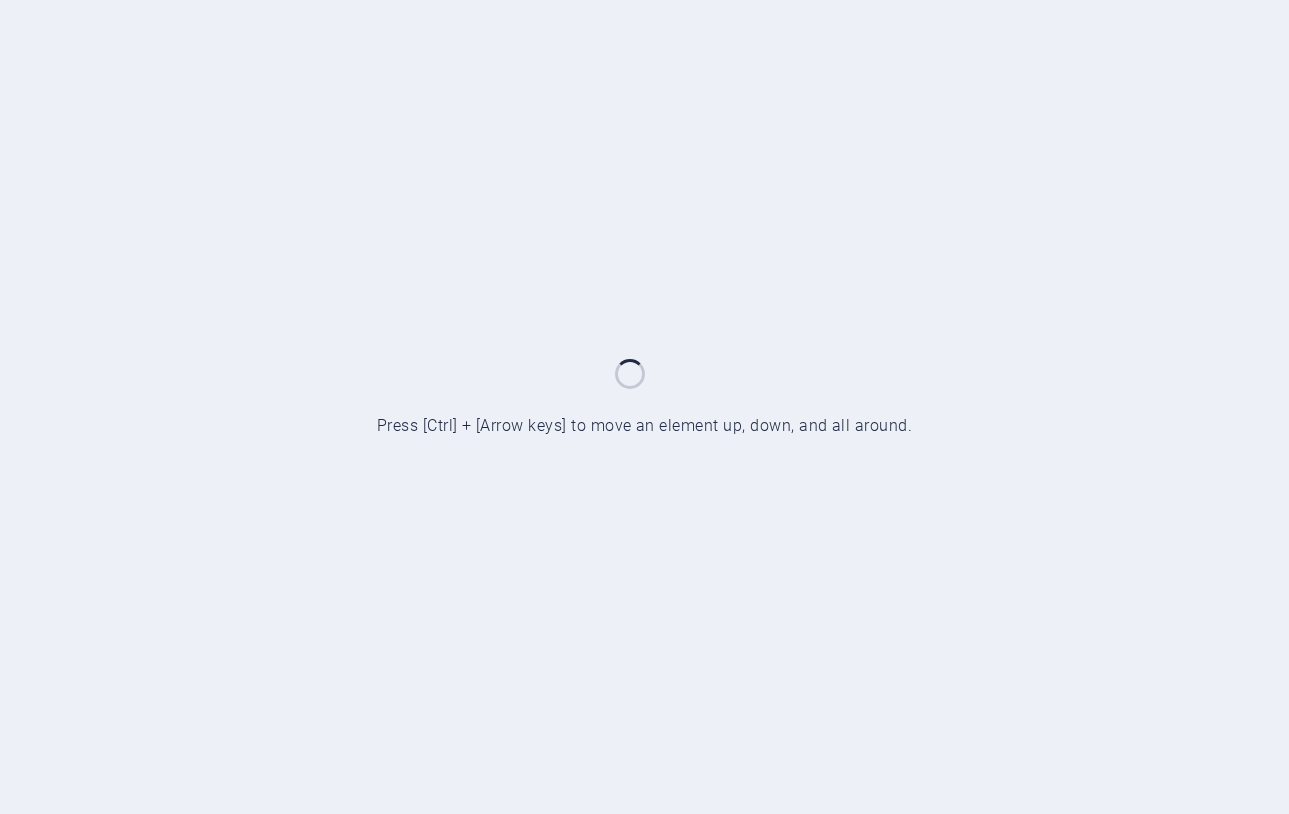 scroll, scrollTop: 0, scrollLeft: 0, axis: both 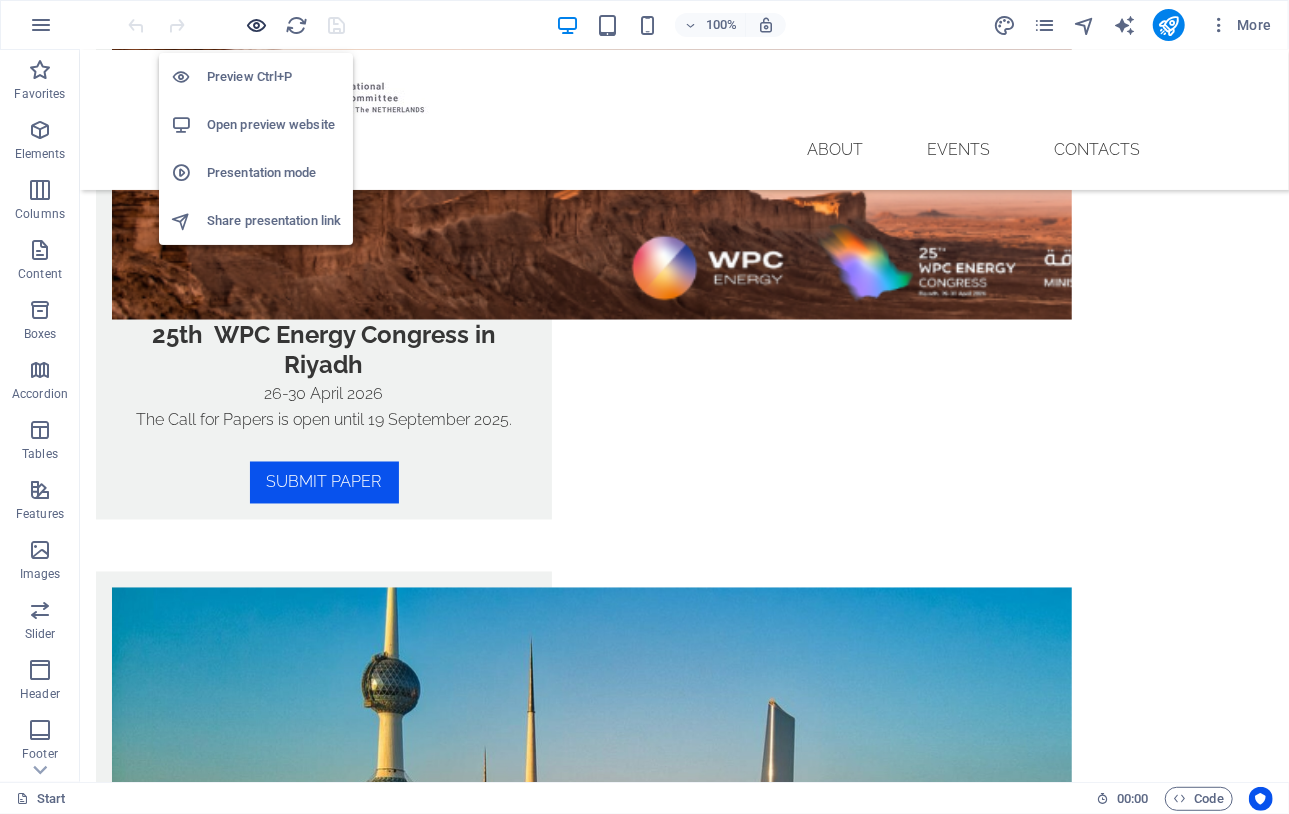 click at bounding box center (257, 25) 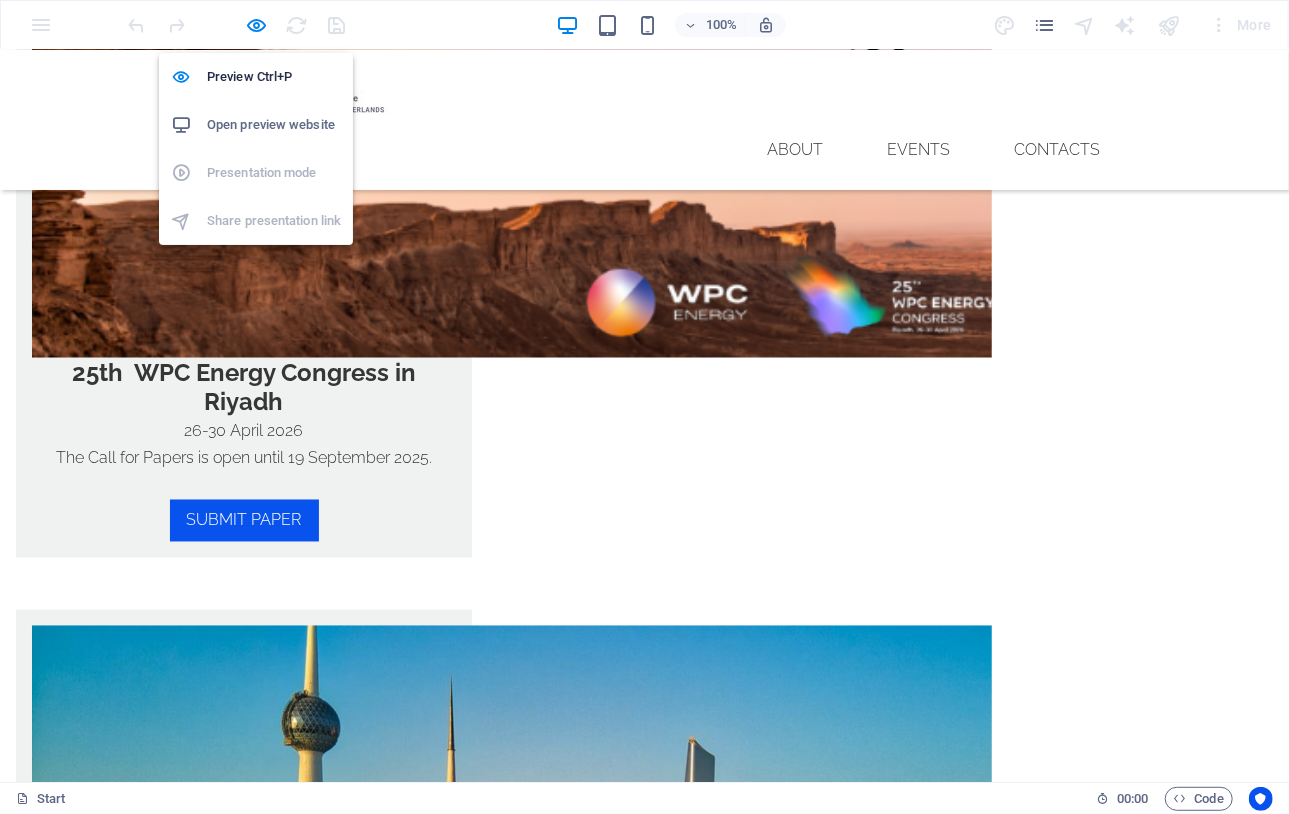 click on "Open preview website" at bounding box center (274, 125) 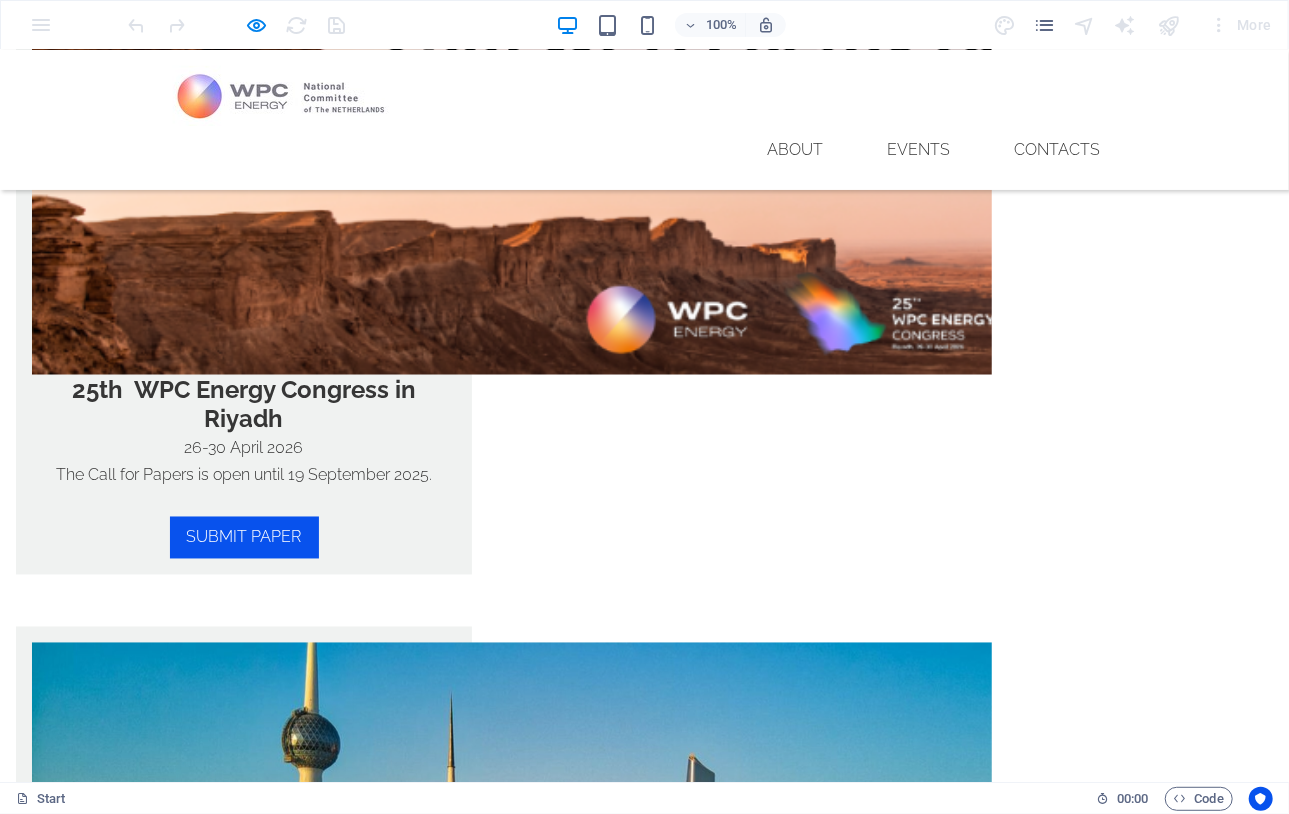 scroll, scrollTop: 1573, scrollLeft: 0, axis: vertical 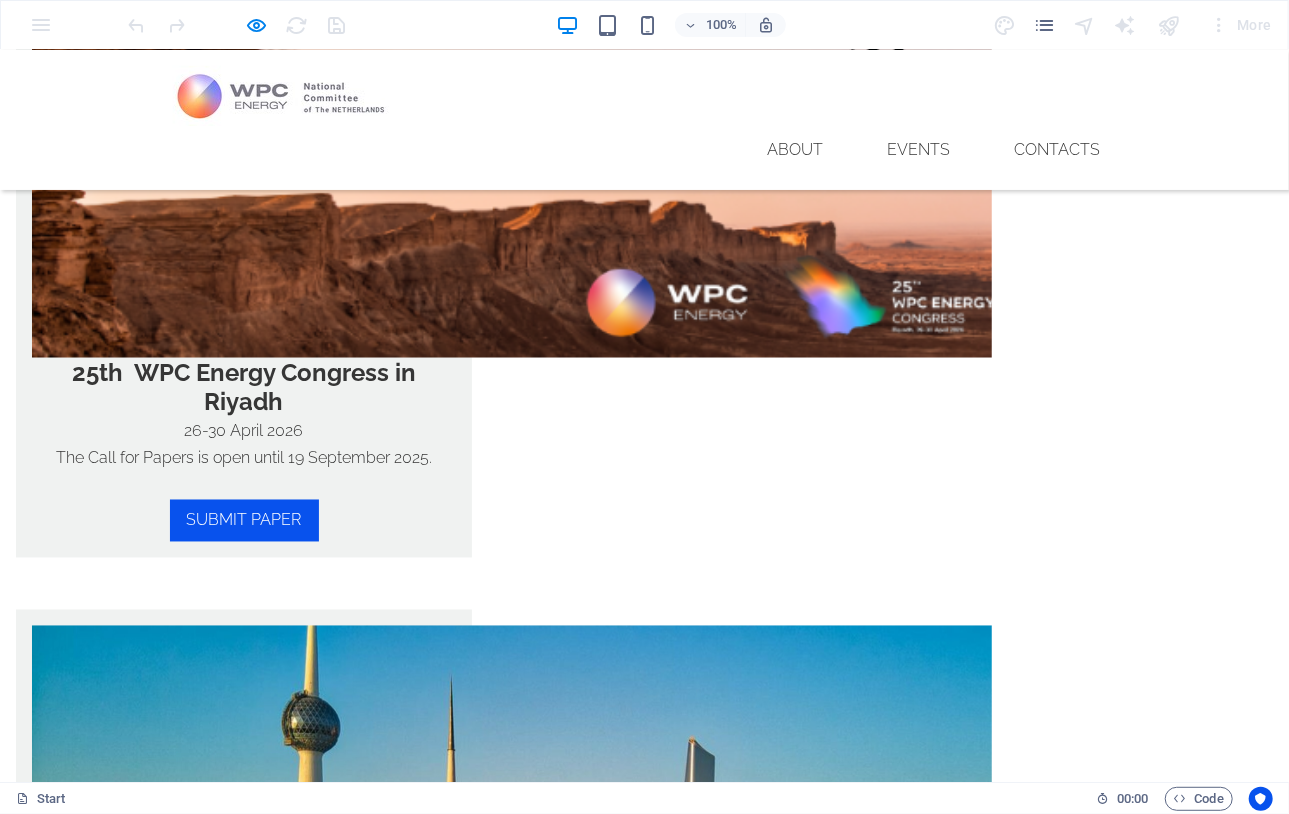 click on "Legal Notice" at bounding box center (54, 4120) 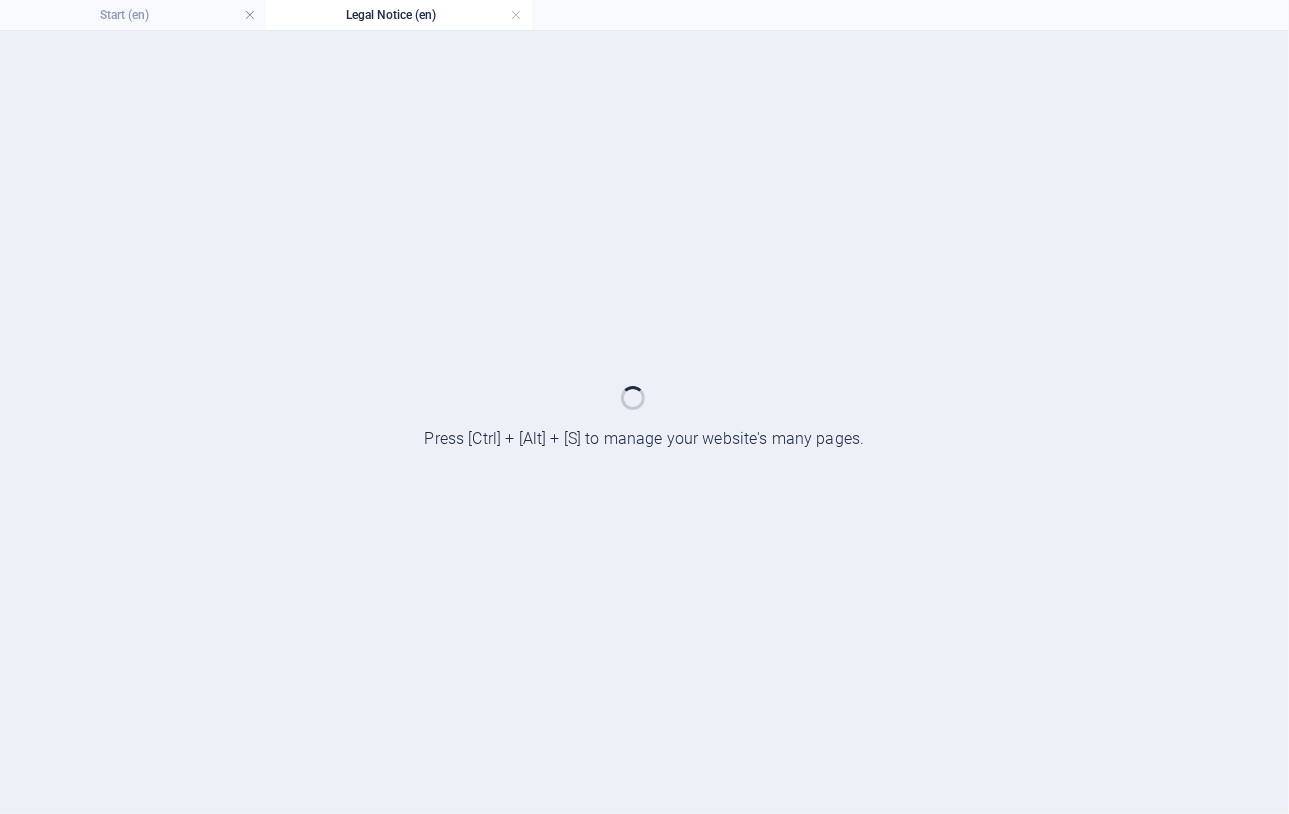 scroll, scrollTop: 0, scrollLeft: 0, axis: both 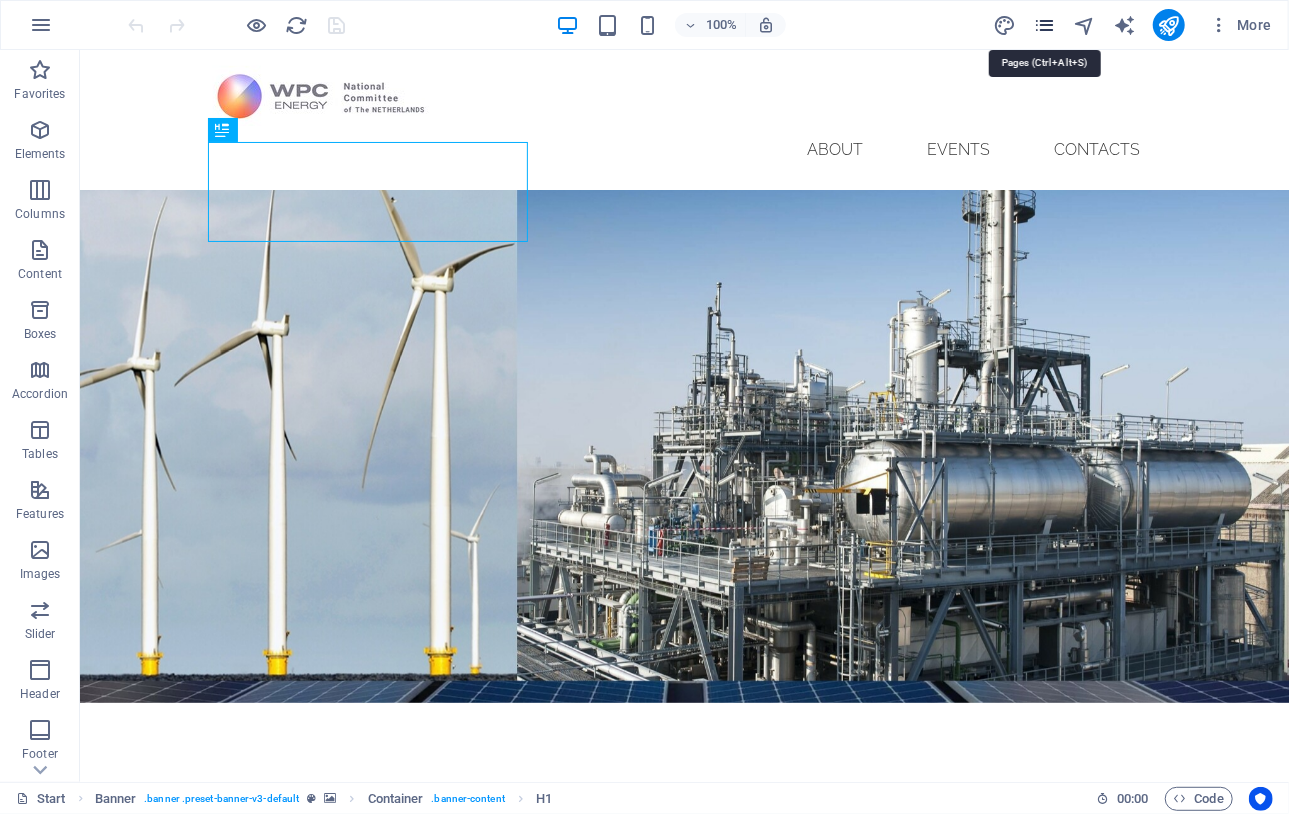 click at bounding box center (1044, 25) 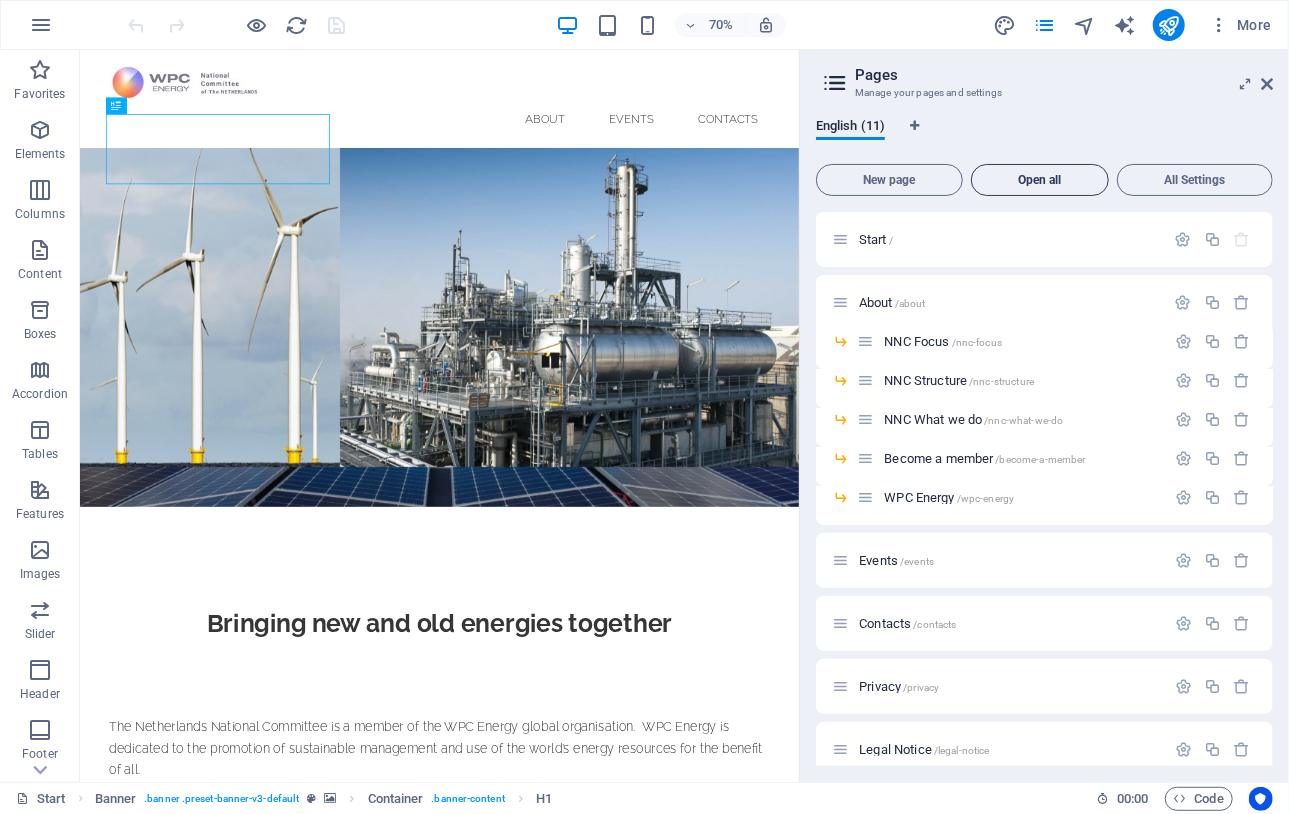 click on "Open all" at bounding box center [1040, 180] 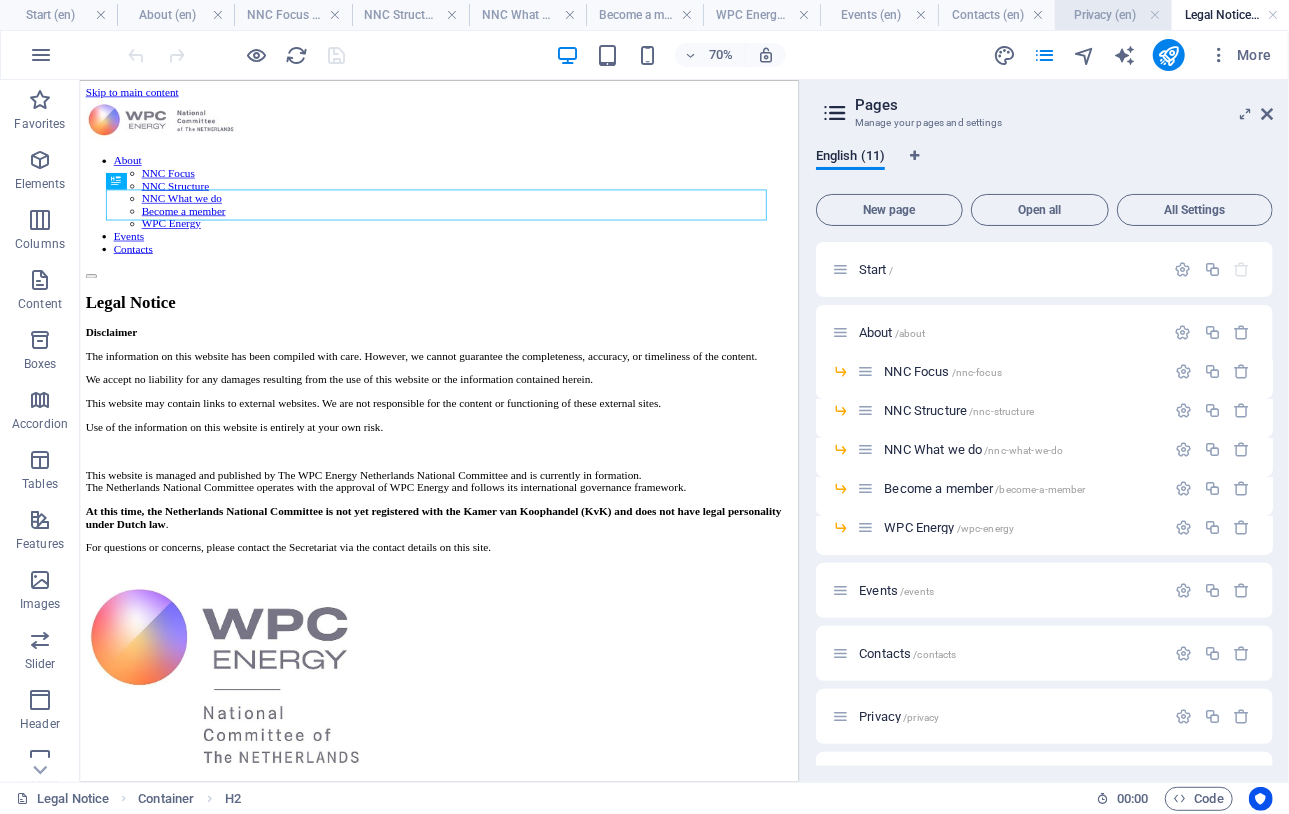 scroll, scrollTop: 0, scrollLeft: 0, axis: both 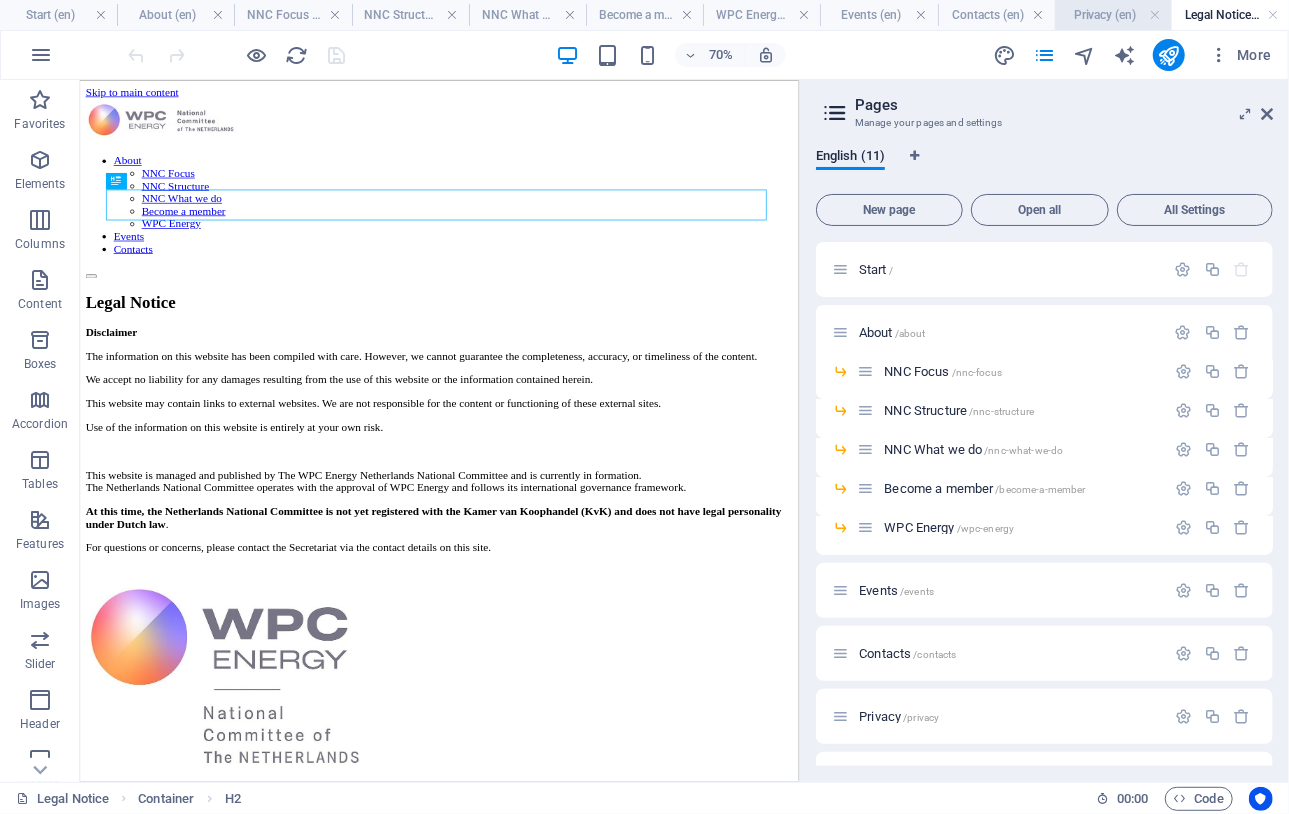 click on "Privacy (en)" at bounding box center [1113, 15] 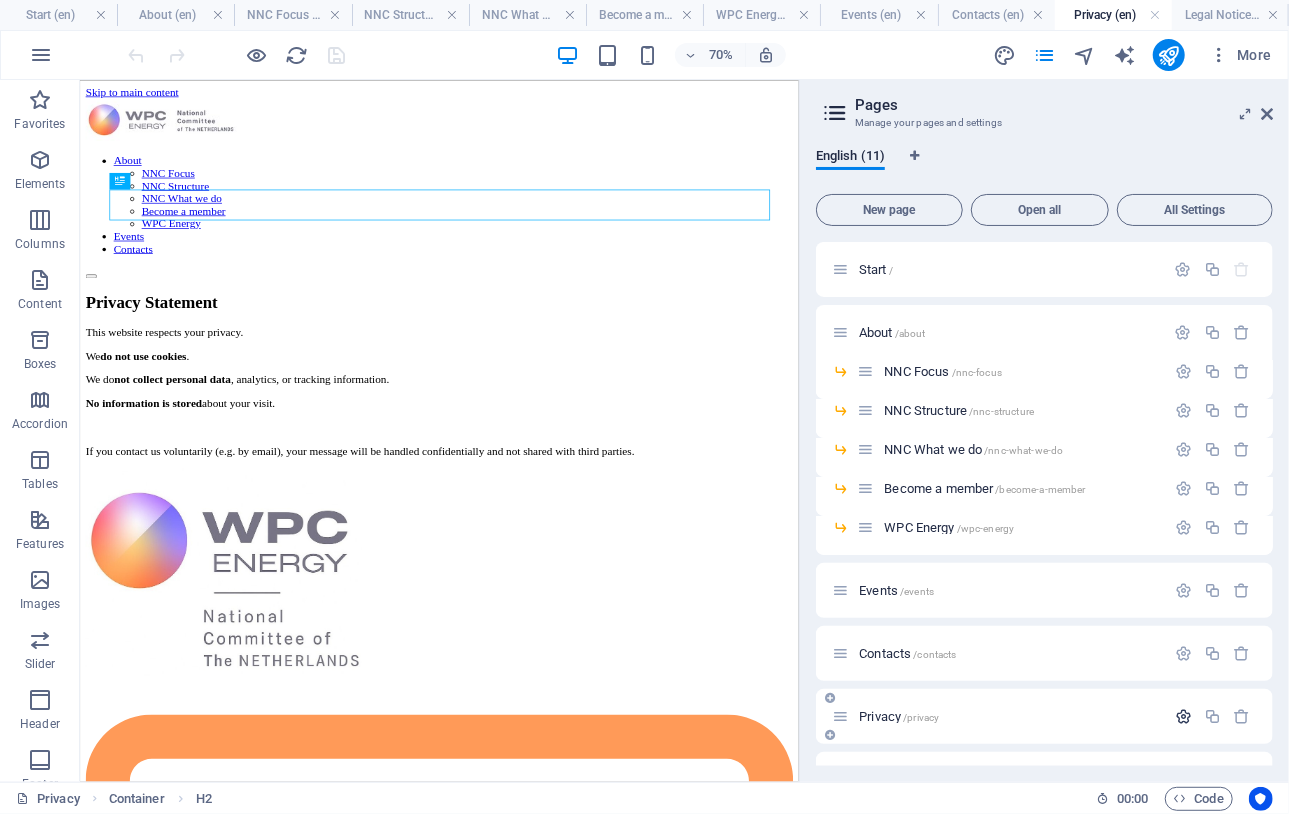 click at bounding box center (1183, 716) 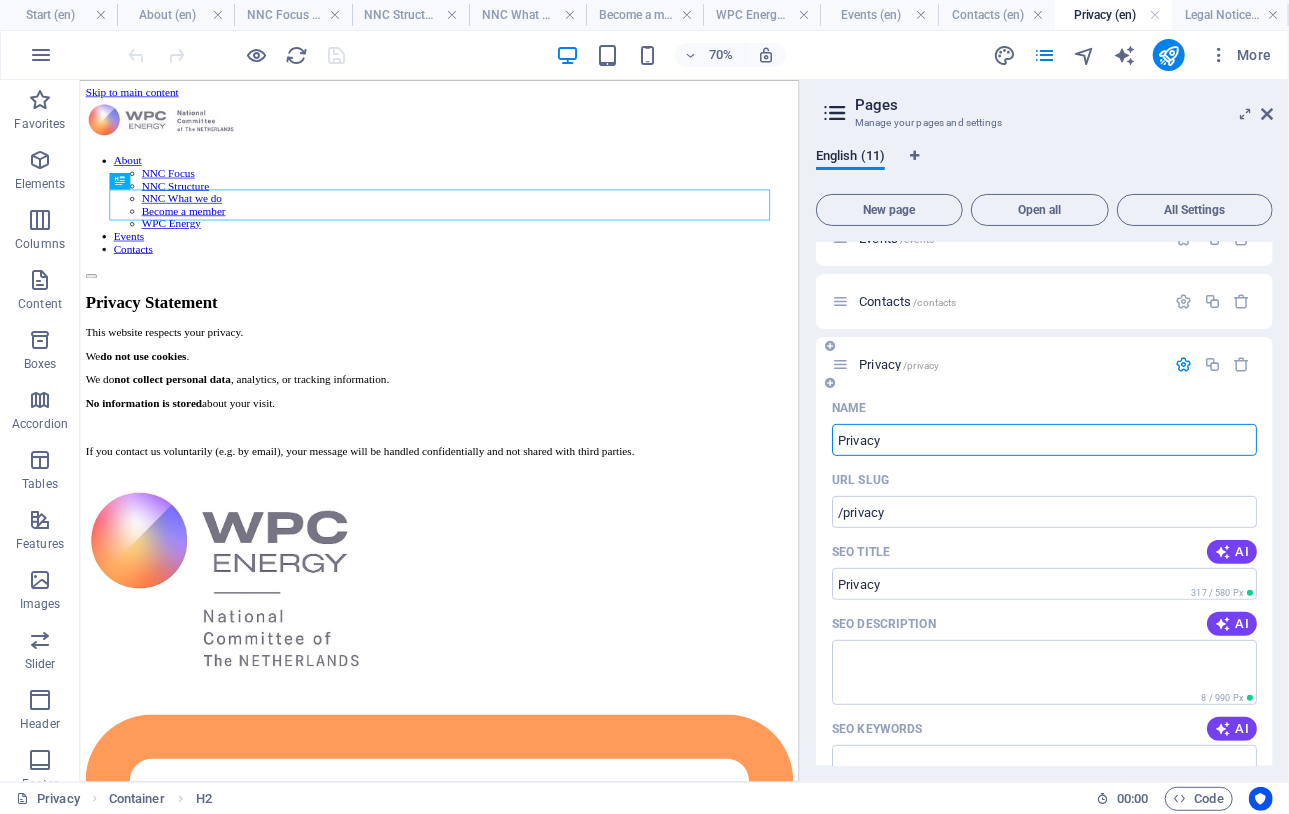 scroll, scrollTop: 335, scrollLeft: 0, axis: vertical 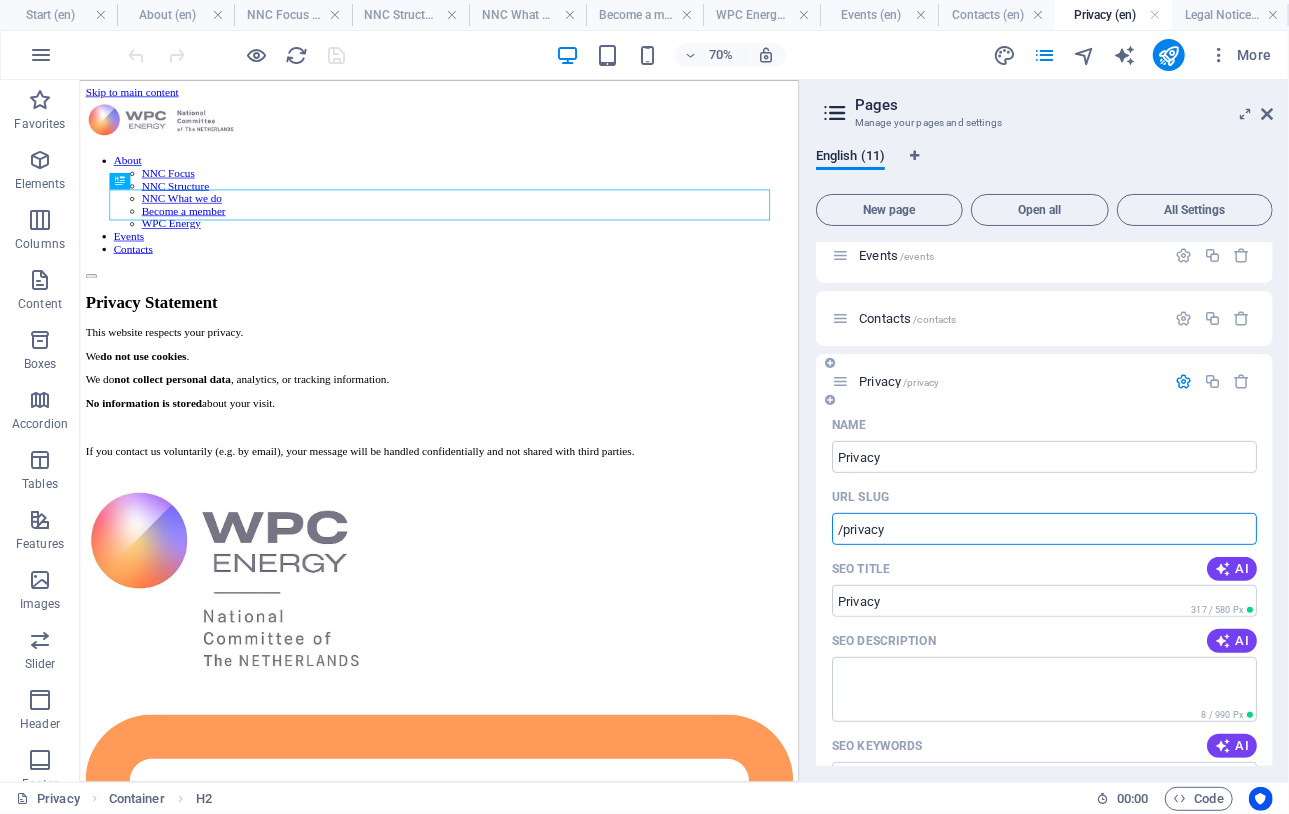 click on "/privacy" at bounding box center (1044, 529) 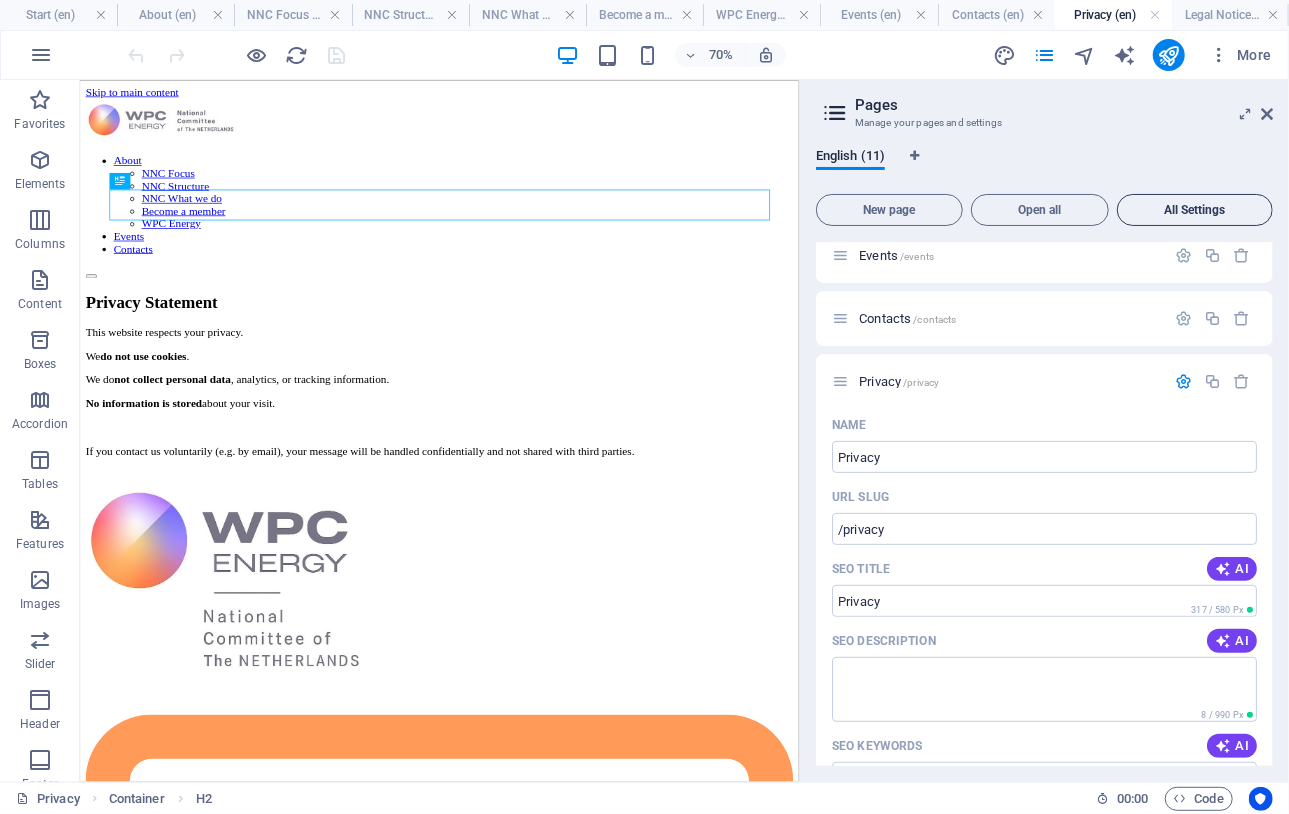 click on "All Settings" at bounding box center (1195, 210) 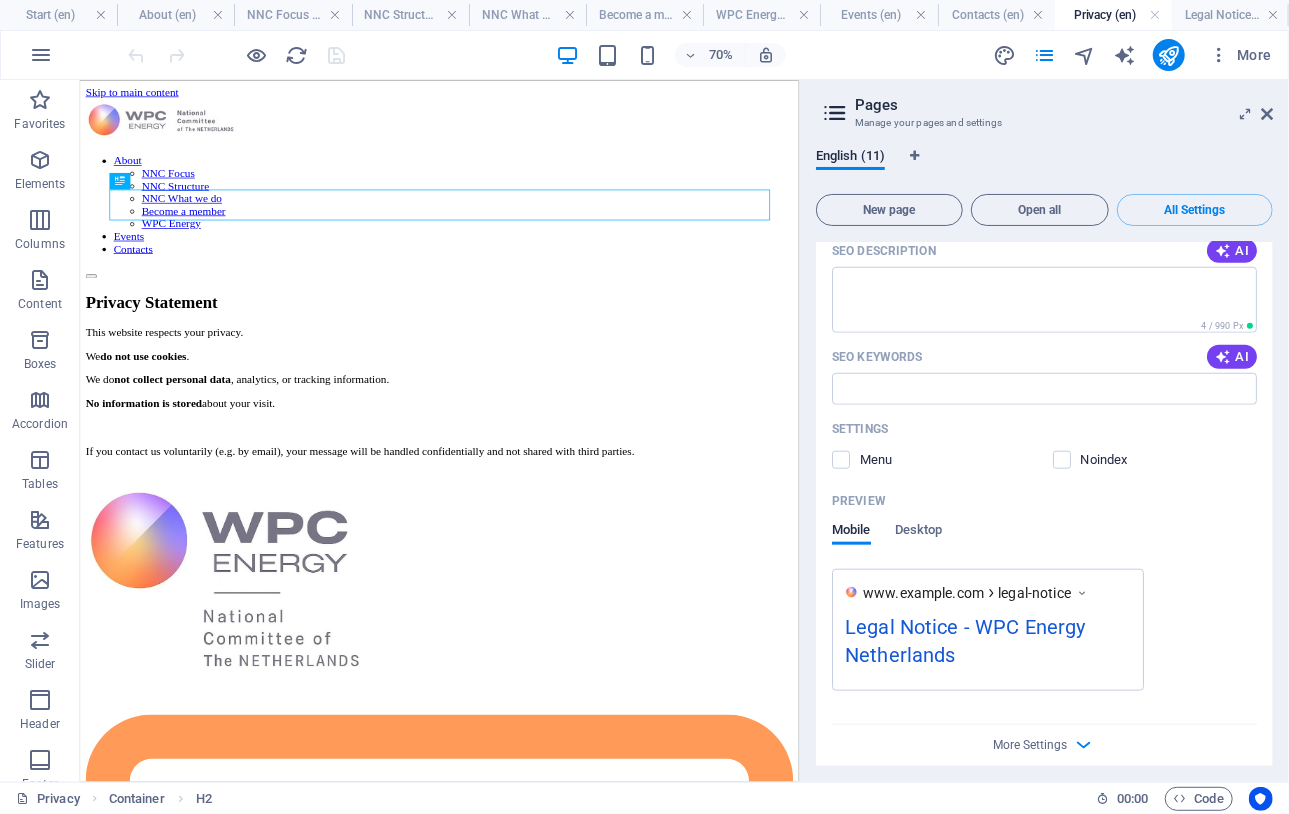 scroll, scrollTop: 8749, scrollLeft: 0, axis: vertical 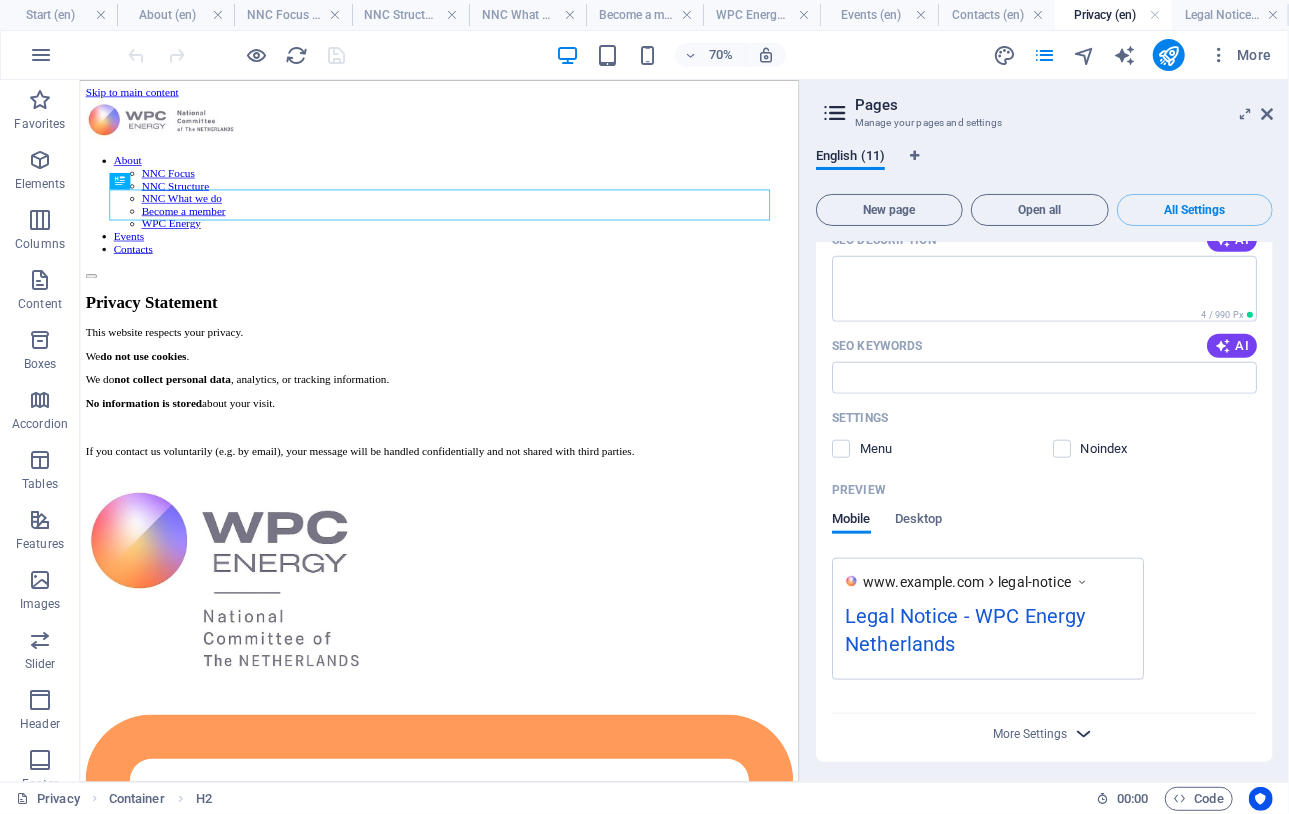 click at bounding box center (1084, 733) 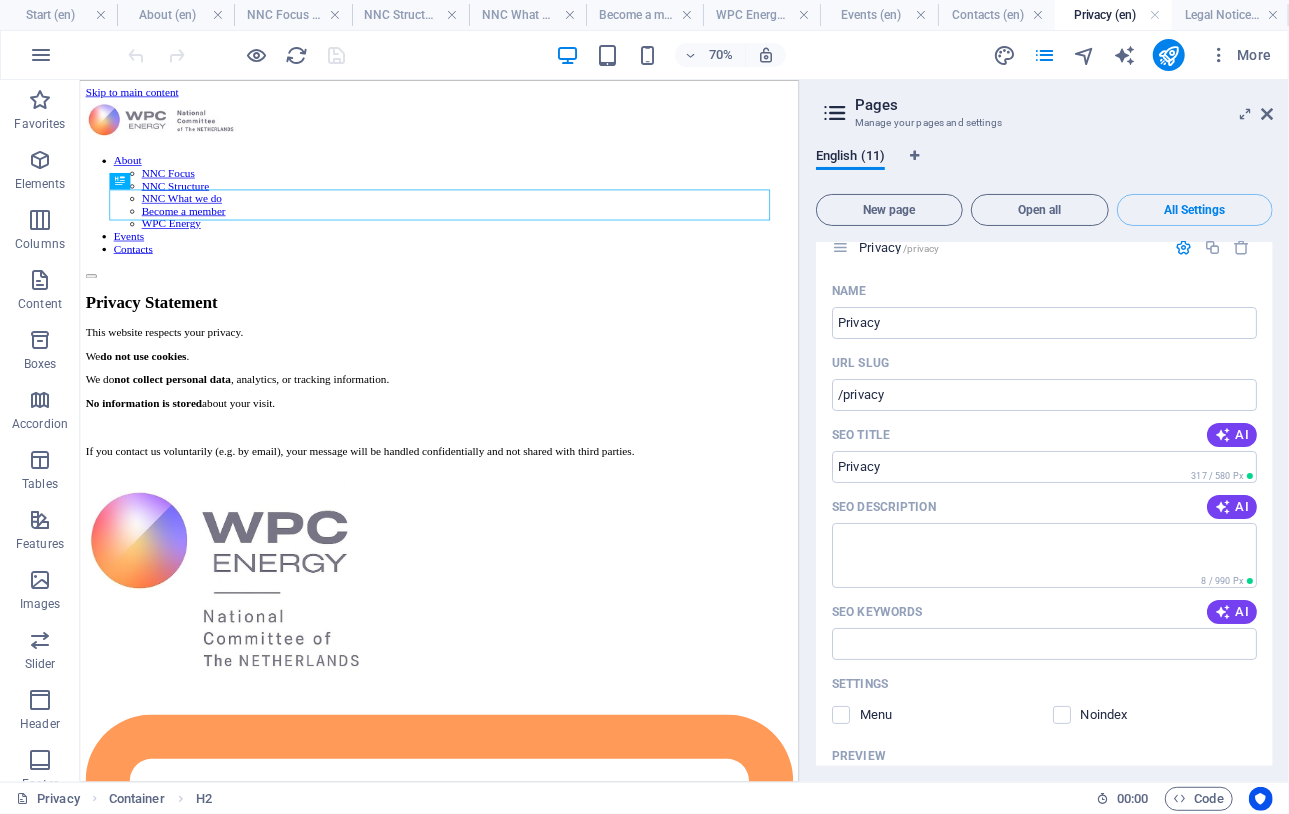scroll, scrollTop: 7504, scrollLeft: 0, axis: vertical 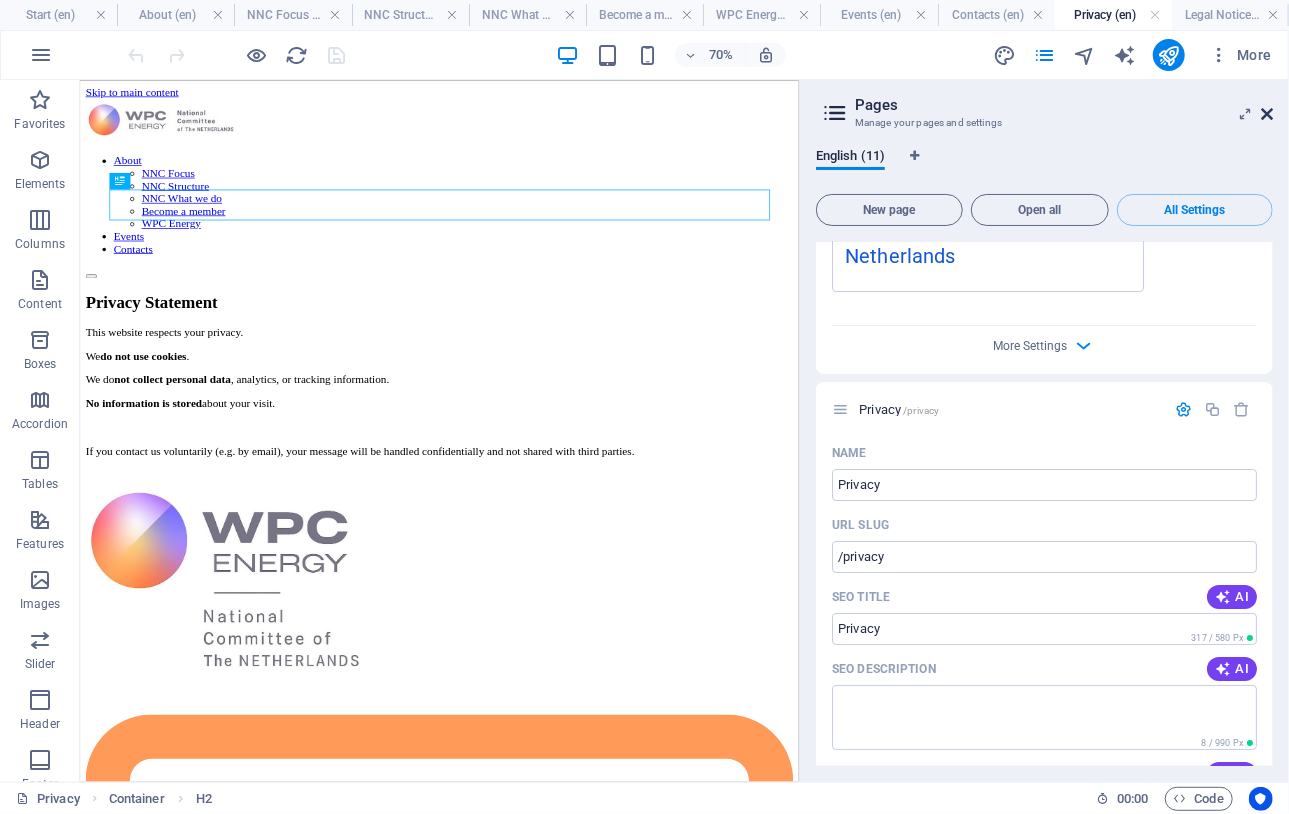 click at bounding box center [1267, 114] 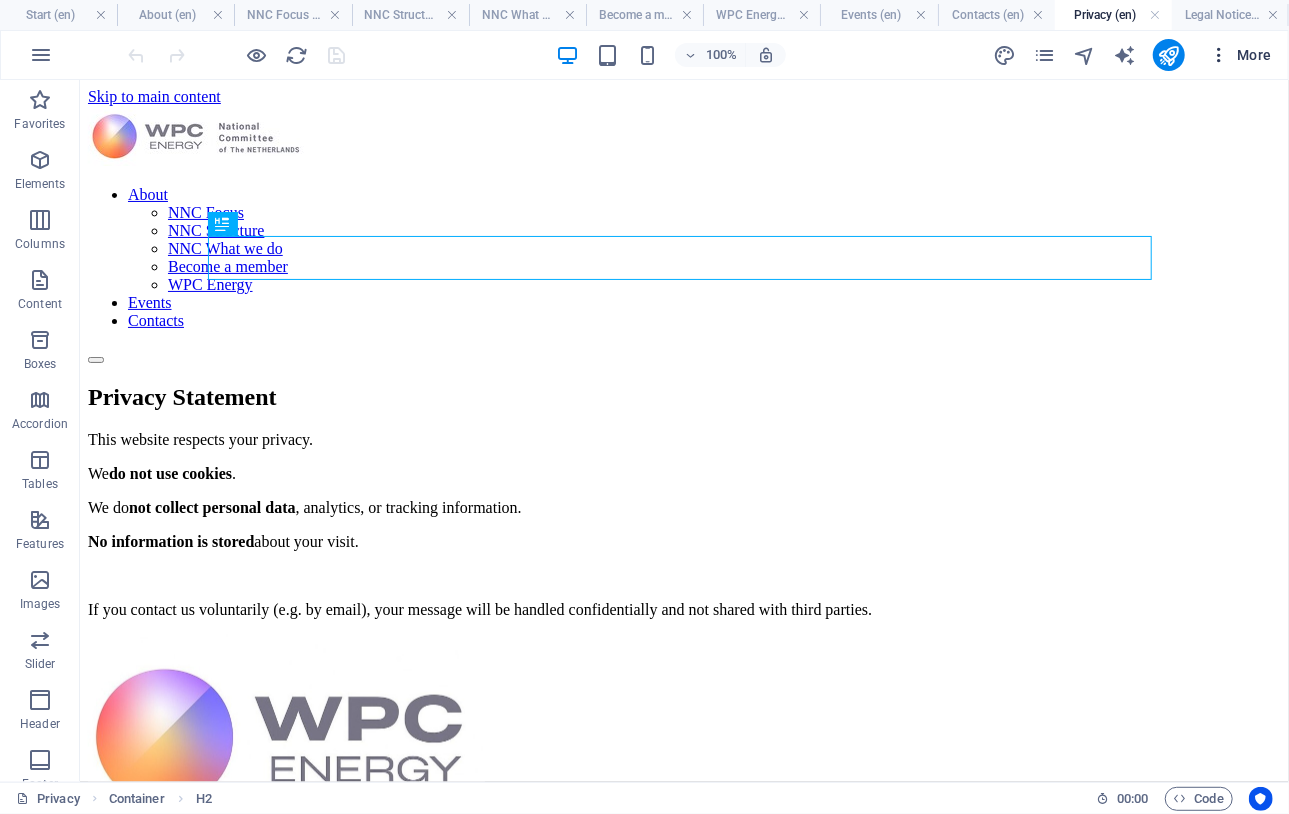 click on "More" at bounding box center (1240, 55) 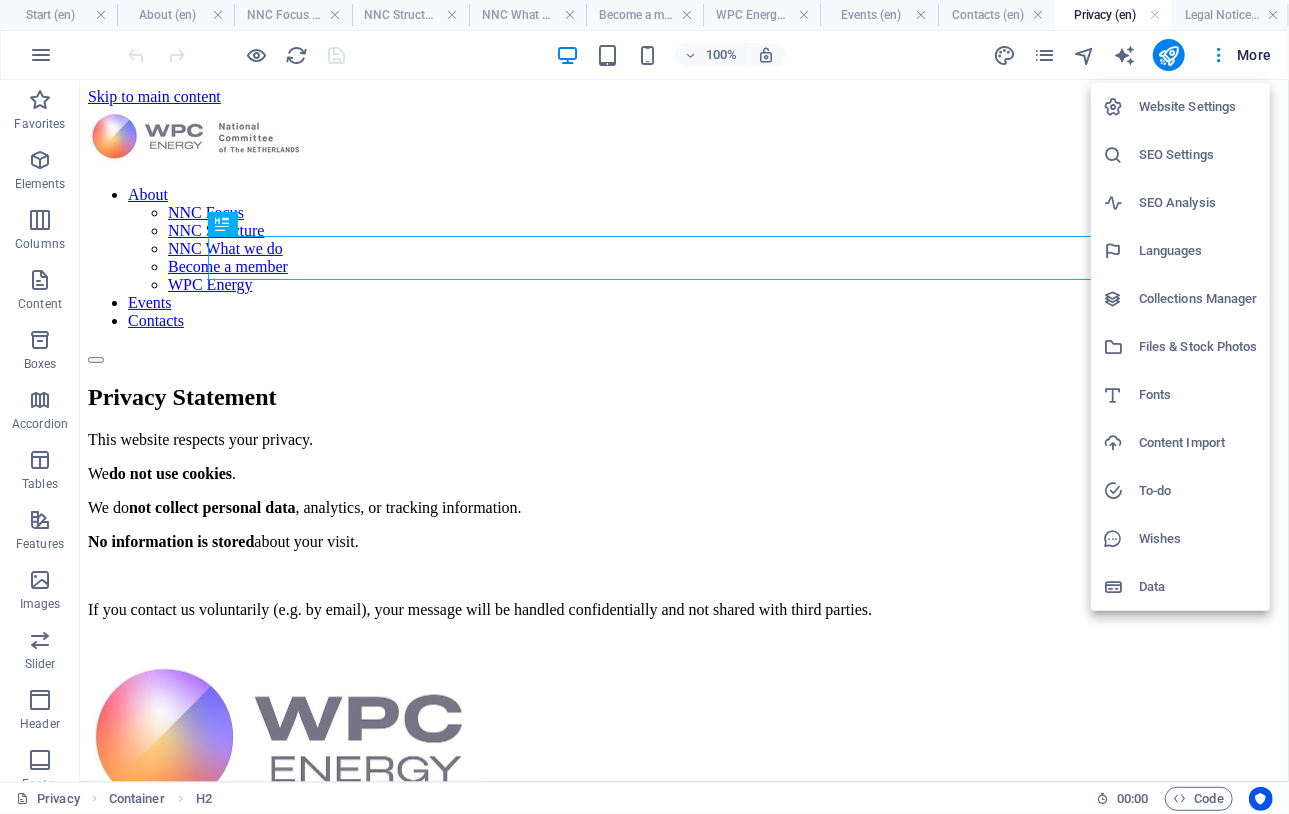 click on "Languages" at bounding box center (1198, 251) 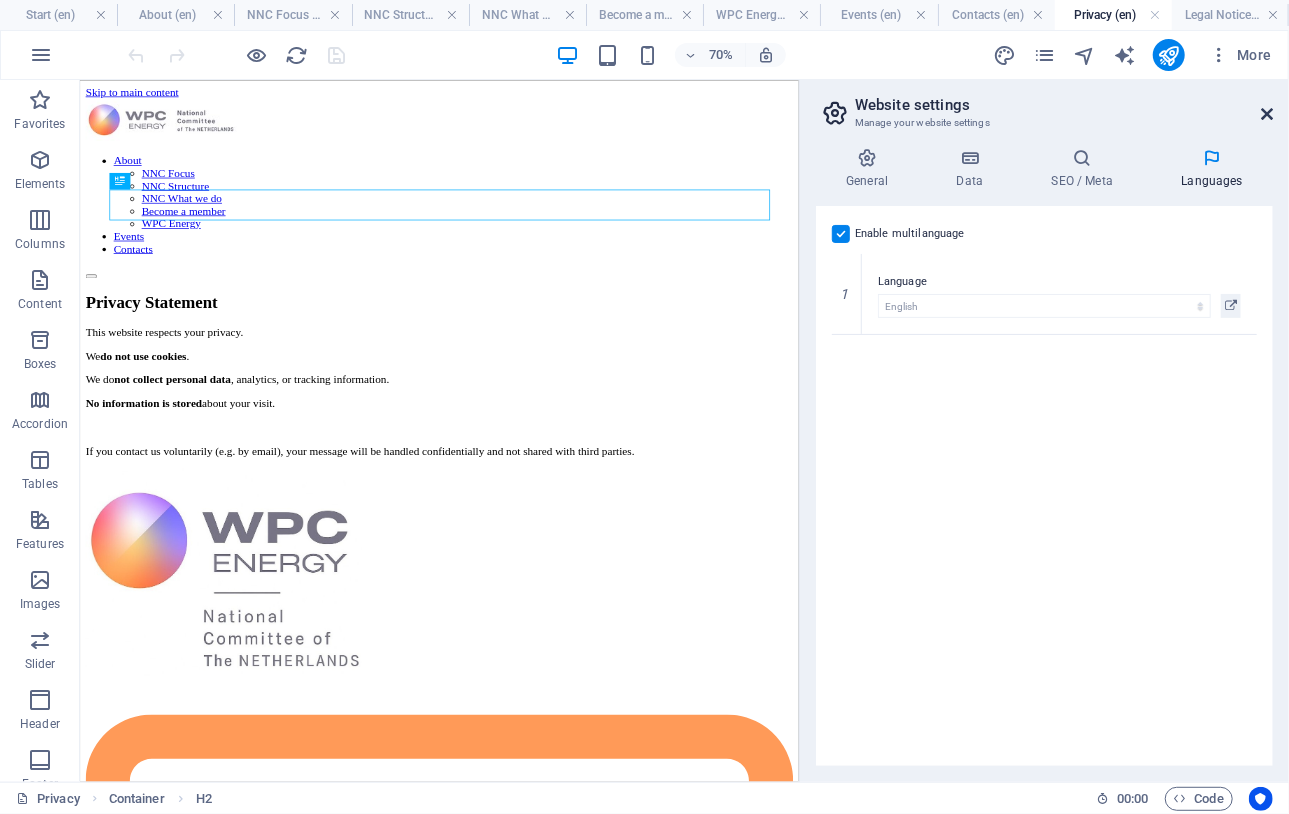 click at bounding box center (1267, 114) 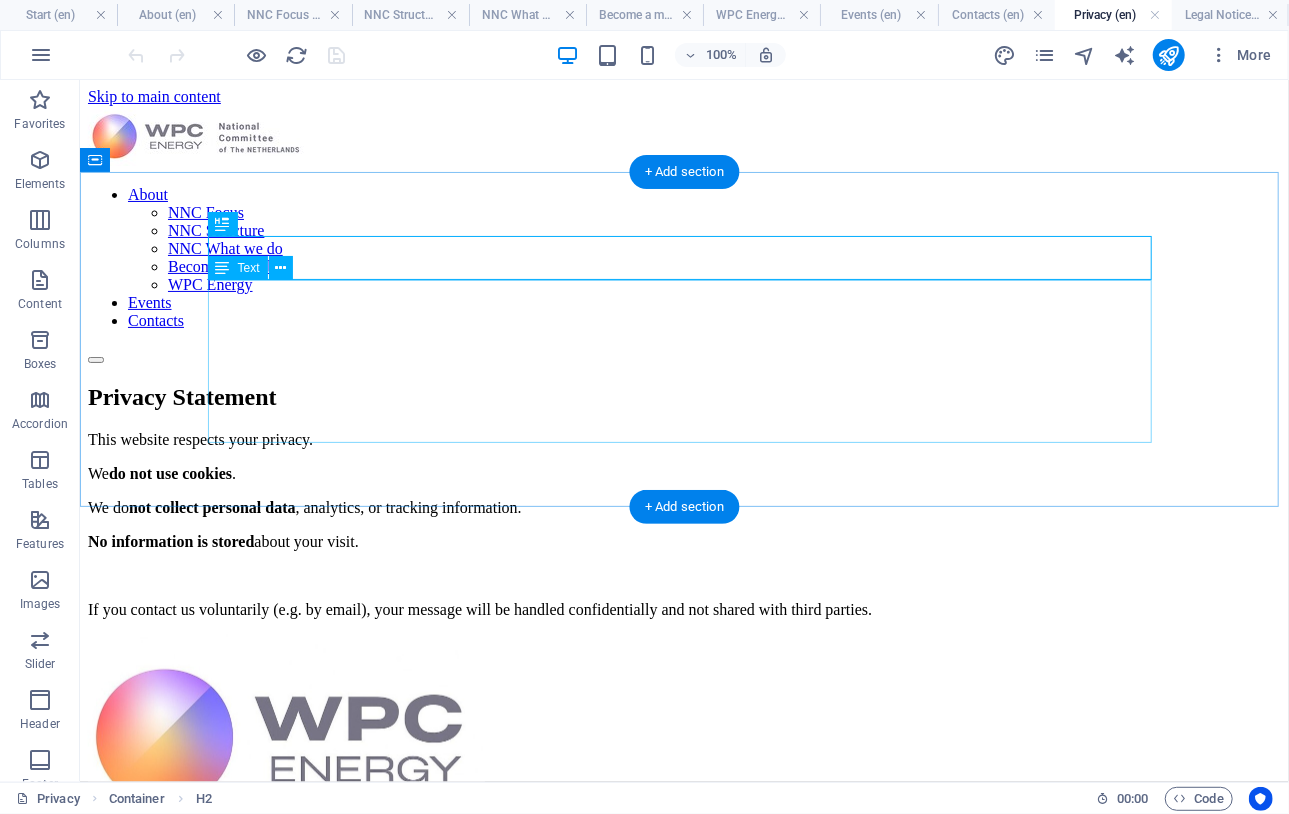 click on "This website respects your privacy. We  do not use cookies . We do  not collect personal data , analytics, or tracking information. No information is stored  about your visit. If you contact us voluntarily (e.g. by email), your message will be handled confidentially and not shared with third parties." at bounding box center (683, 524) 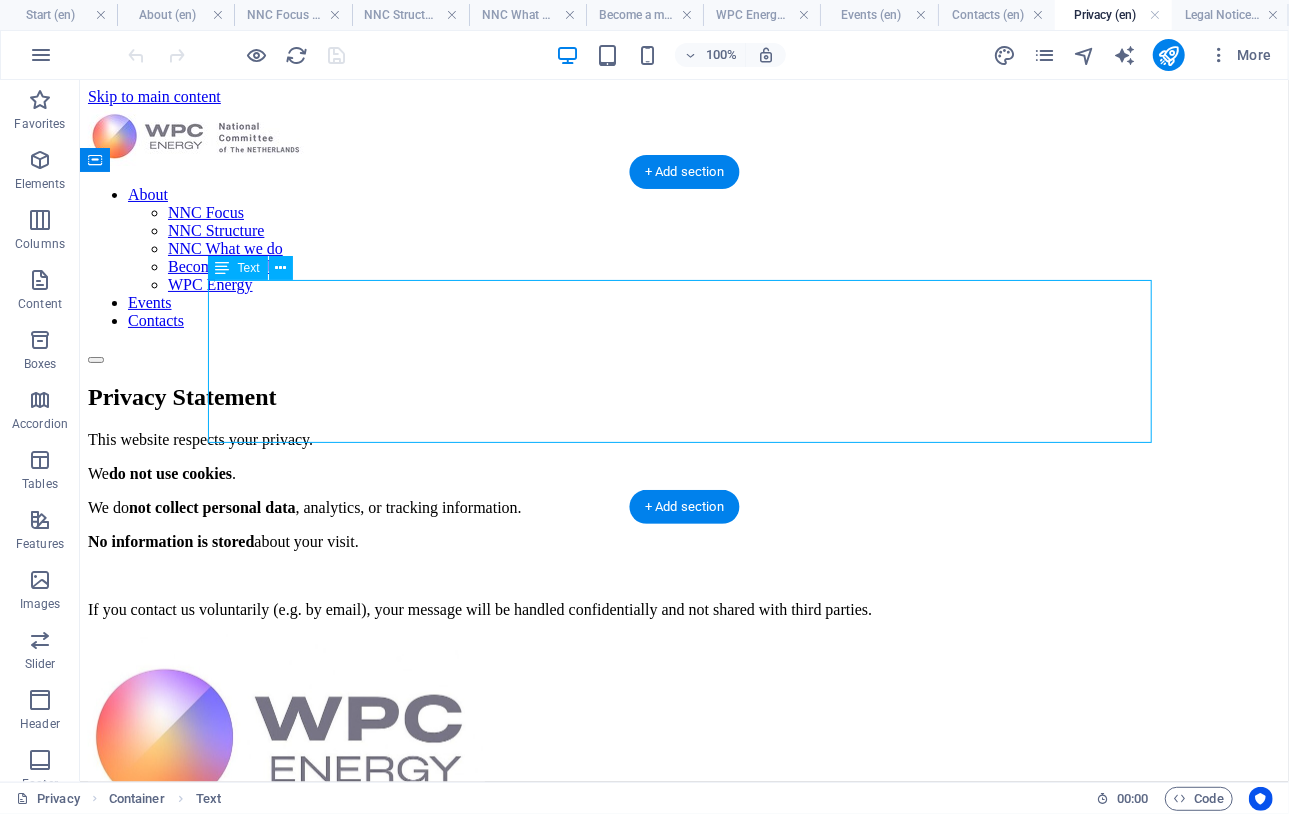 click on "This website respects your privacy. We  do not use cookies . We do  not collect personal data , analytics, or tracking information. No information is stored  about your visit. If you contact us voluntarily (e.g. by email), your message will be handled confidentially and not shared with third parties." at bounding box center (683, 524) 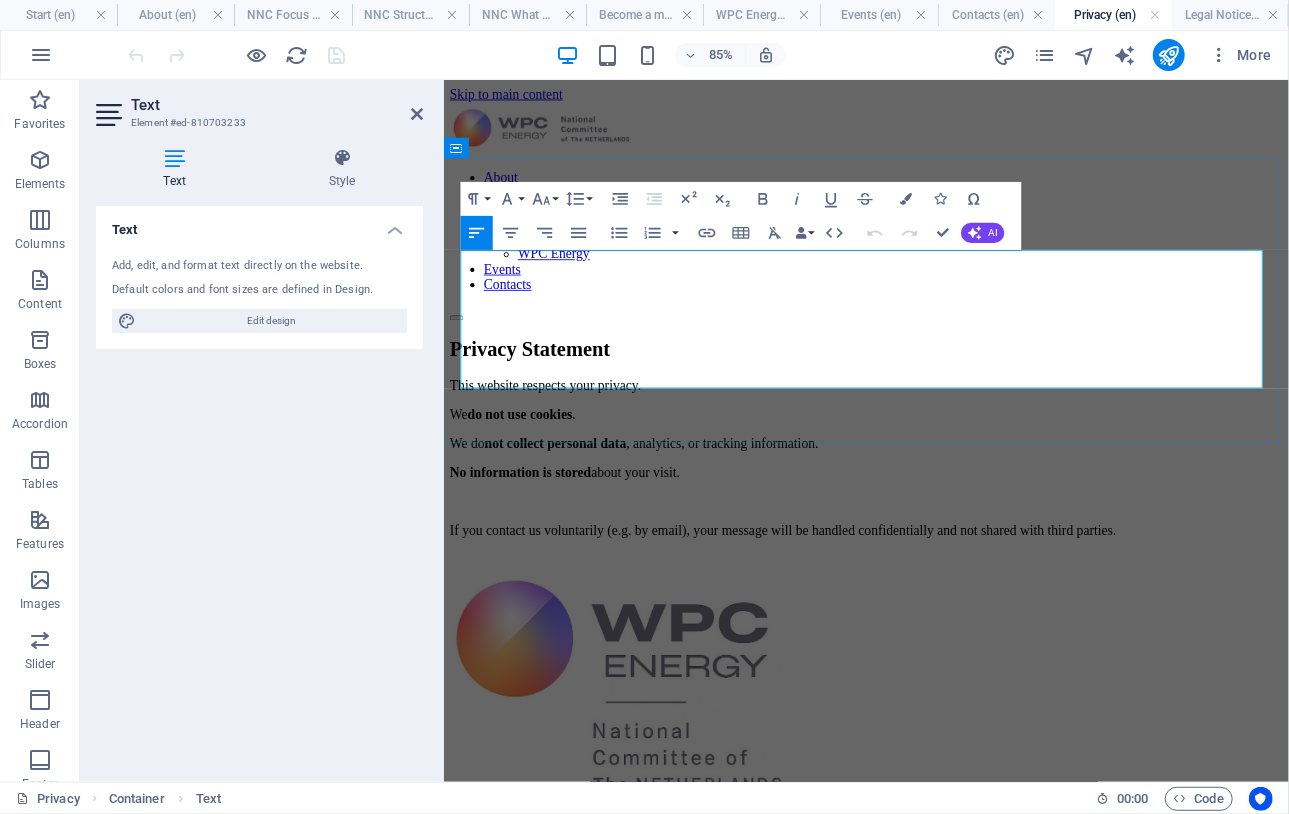 click at bounding box center [940, 575] 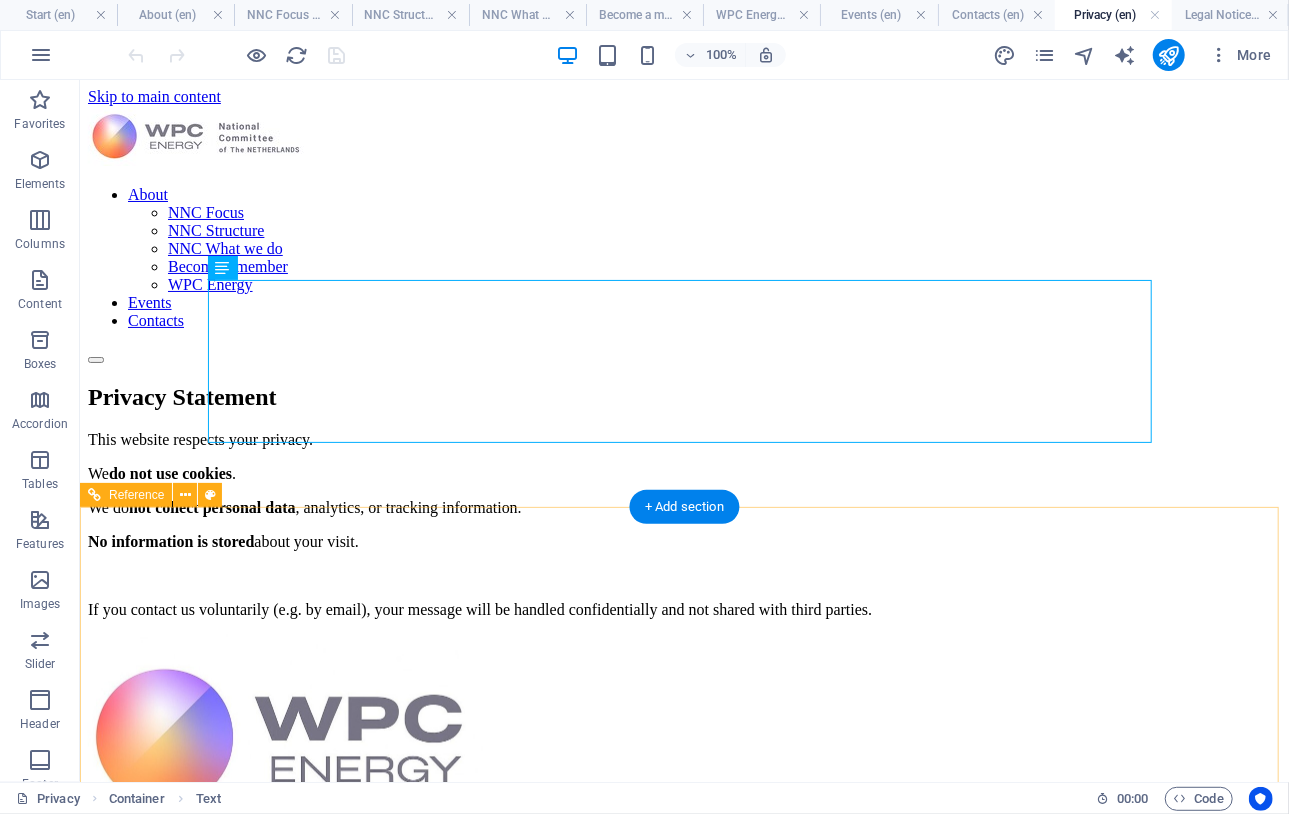 click on "Contact               WPC Energy   Global Organisation Website               Legal Notice  |  Privacy Policy" at bounding box center (683, 1524) 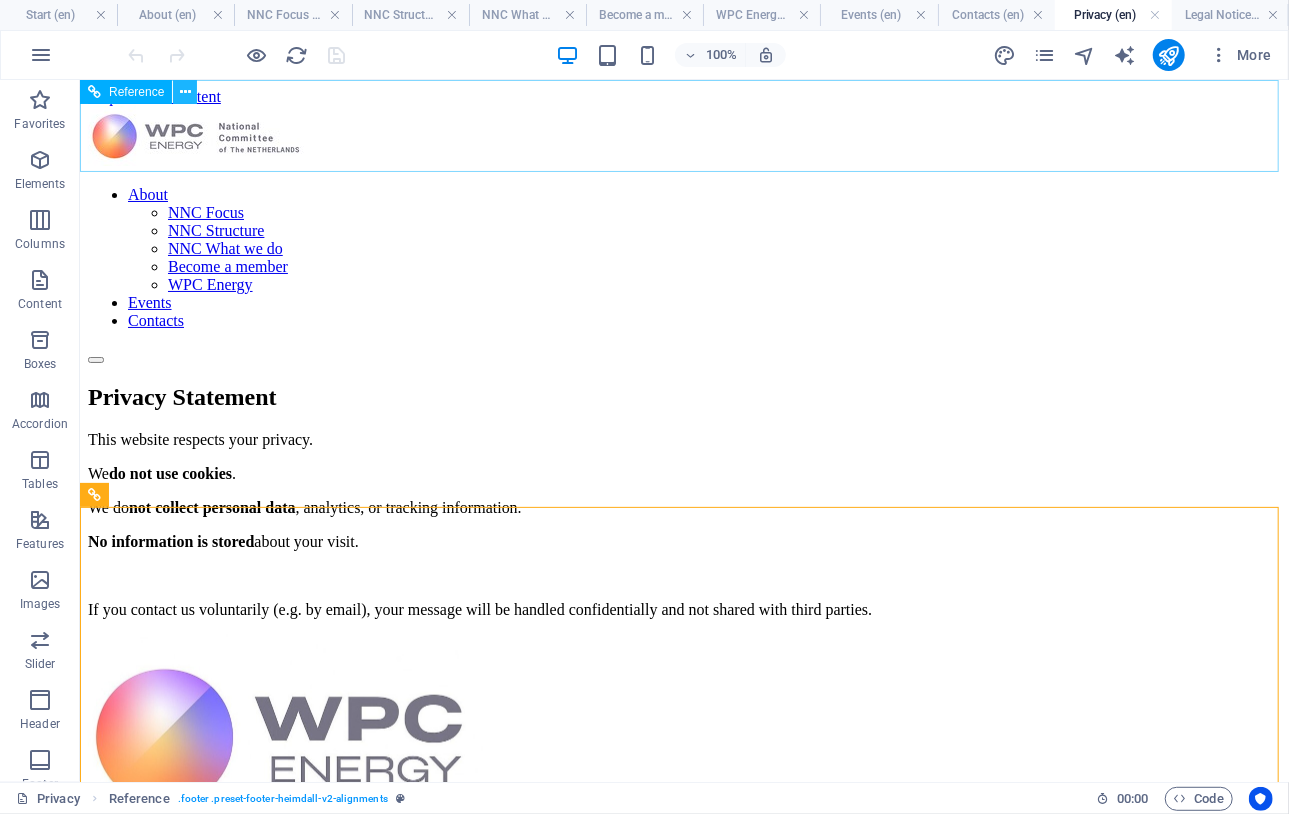 click at bounding box center [185, 92] 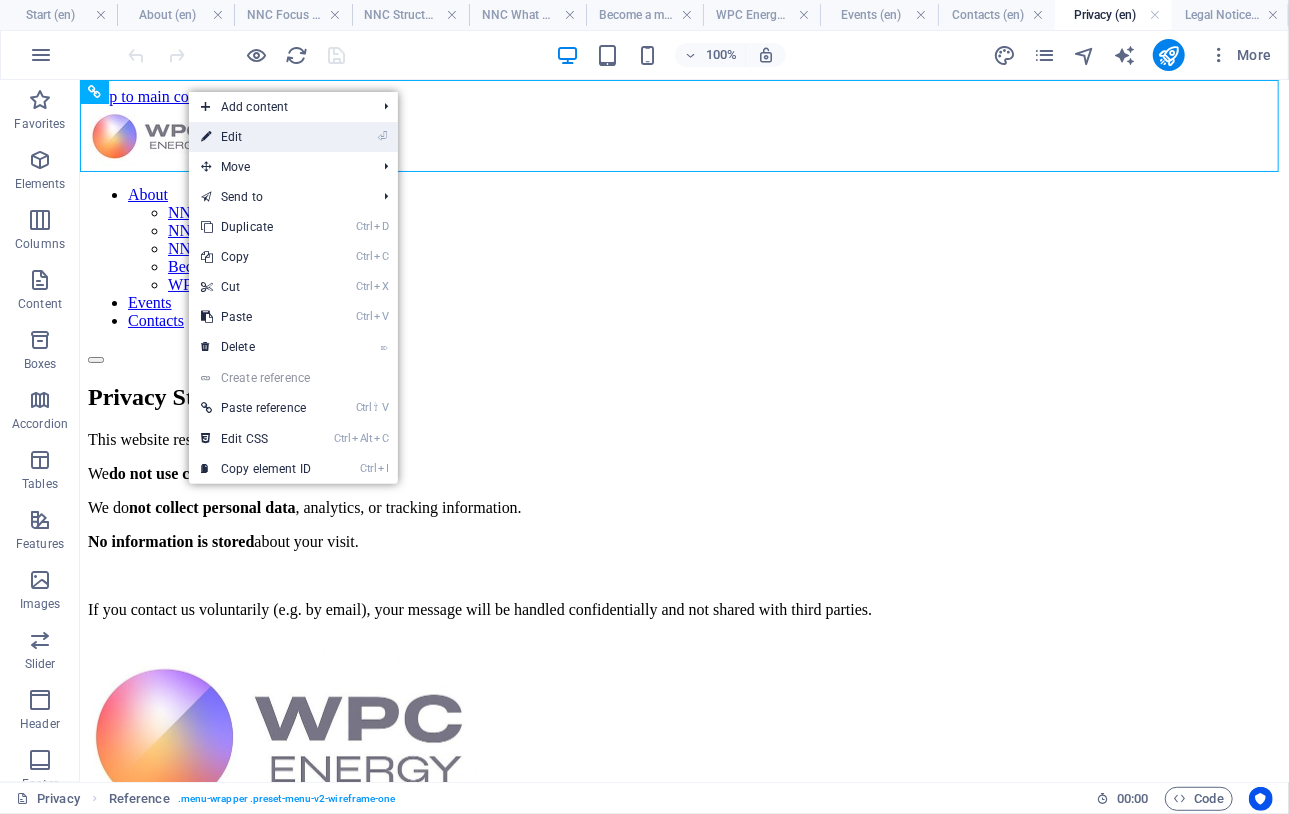 click on "⏎  Edit" at bounding box center (256, 137) 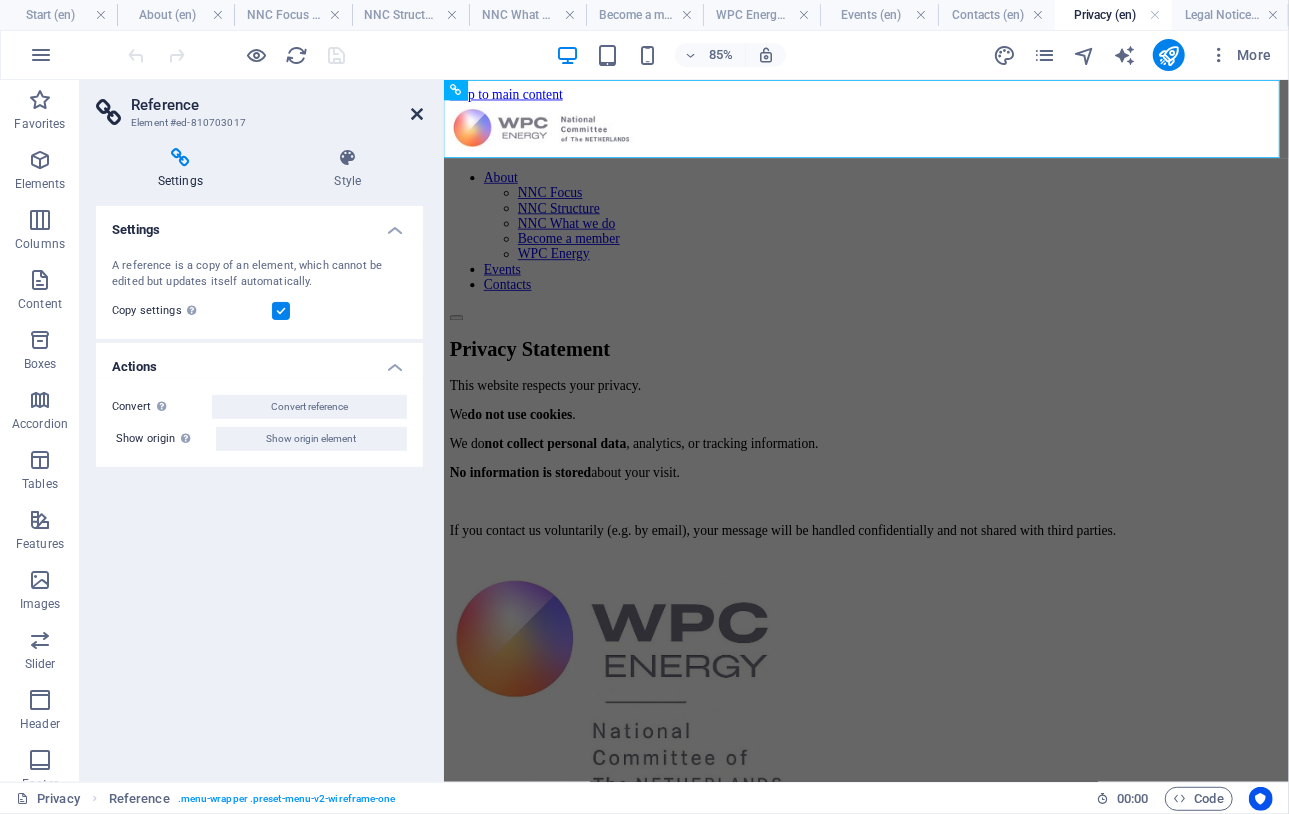 drag, startPoint x: 416, startPoint y: 116, endPoint x: 273, endPoint y: 3, distance: 182.25806 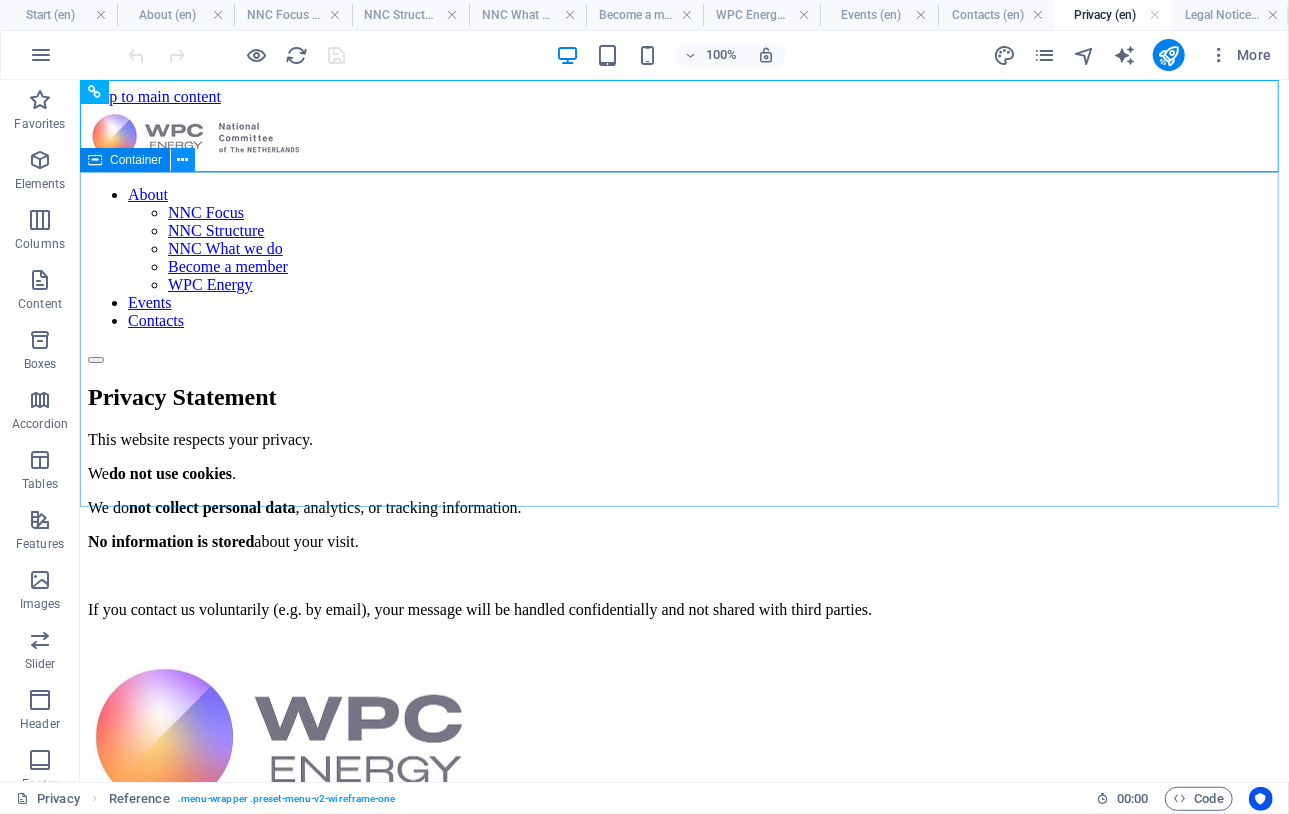click at bounding box center (183, 160) 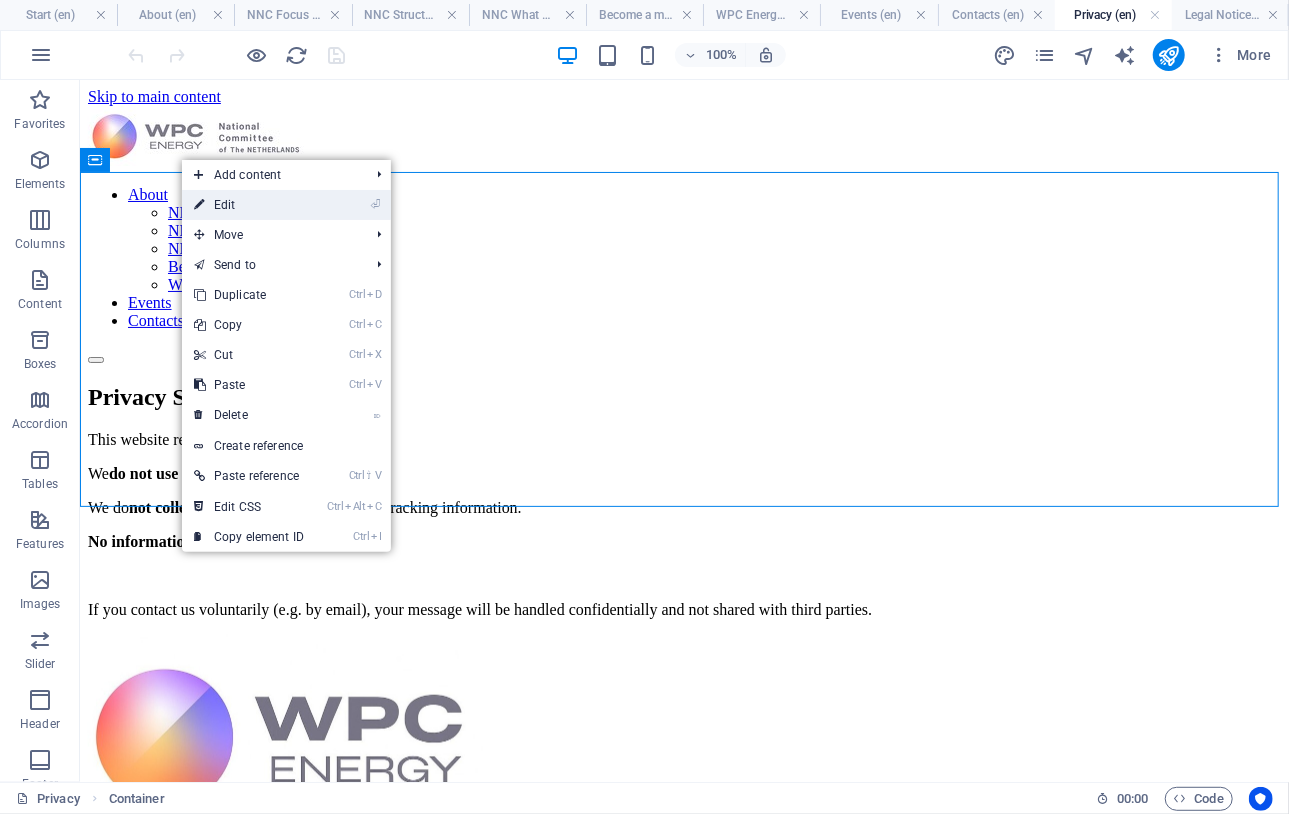 click on "⏎  Edit" at bounding box center [249, 205] 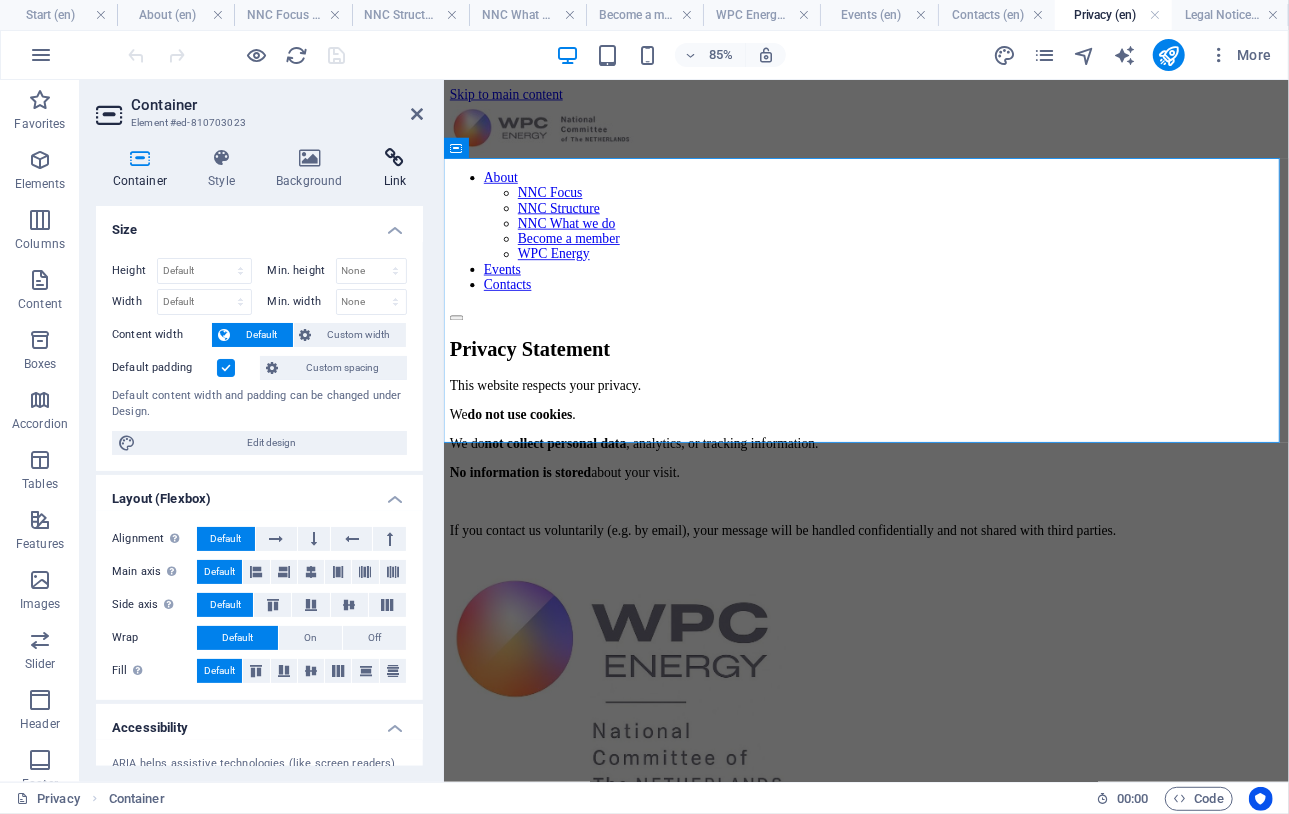 click at bounding box center (395, 158) 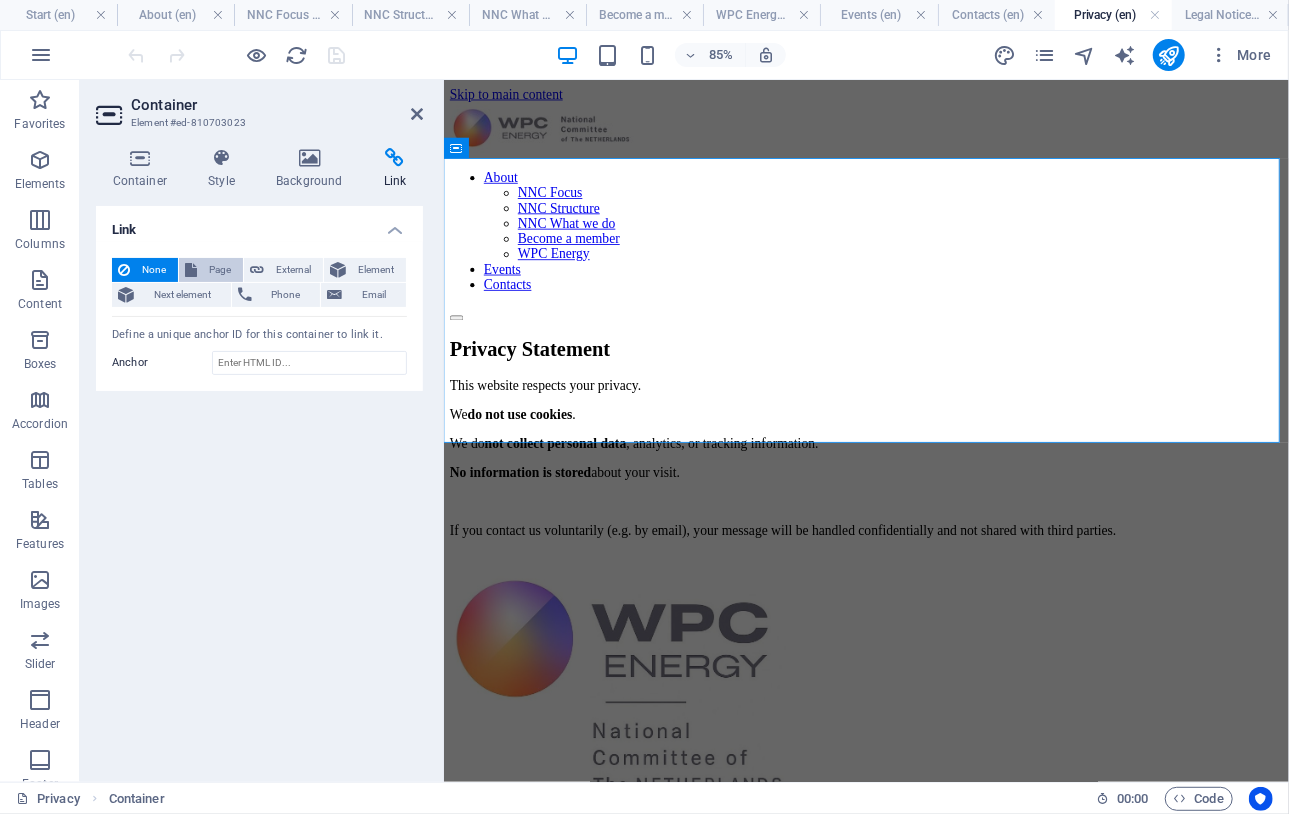 click on "Page" at bounding box center [220, 270] 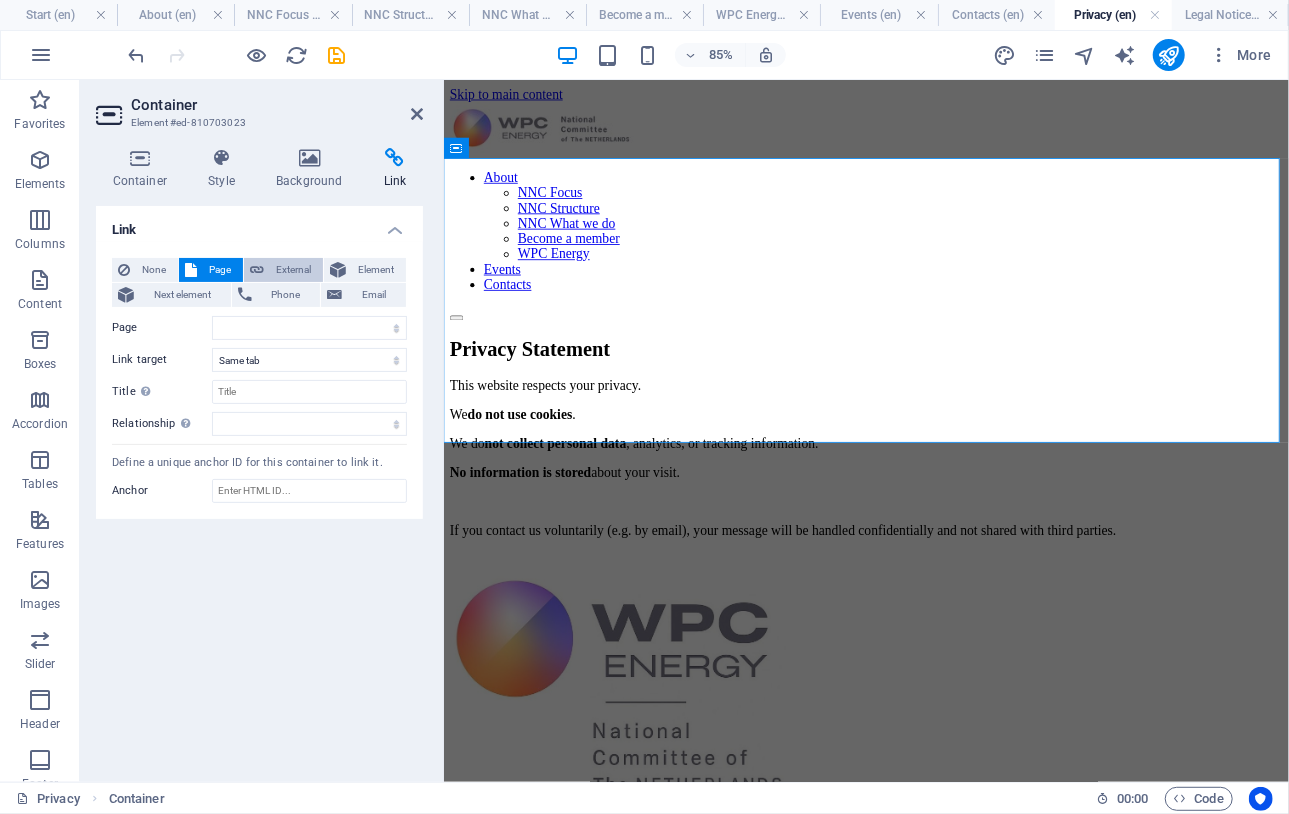 click on "External" at bounding box center [293, 270] 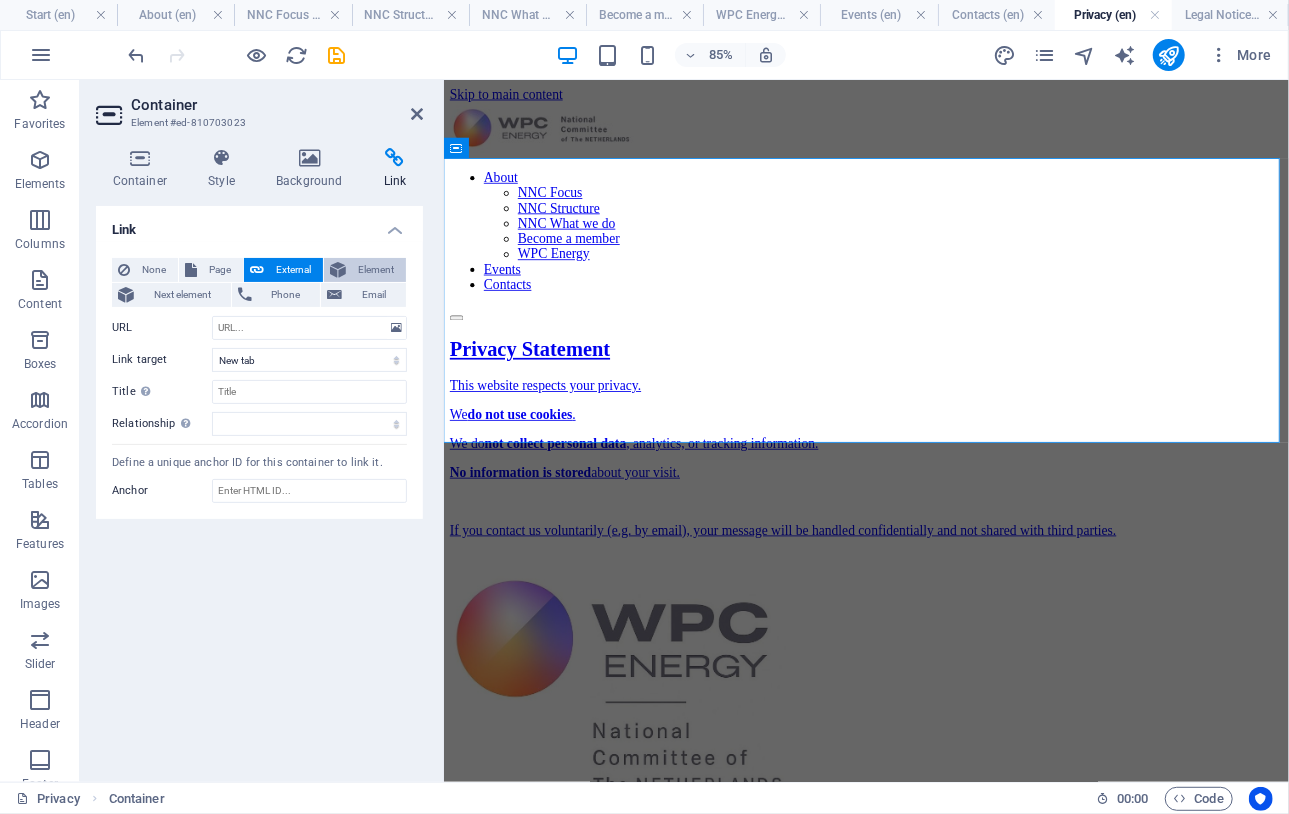 click on "Element" at bounding box center (376, 270) 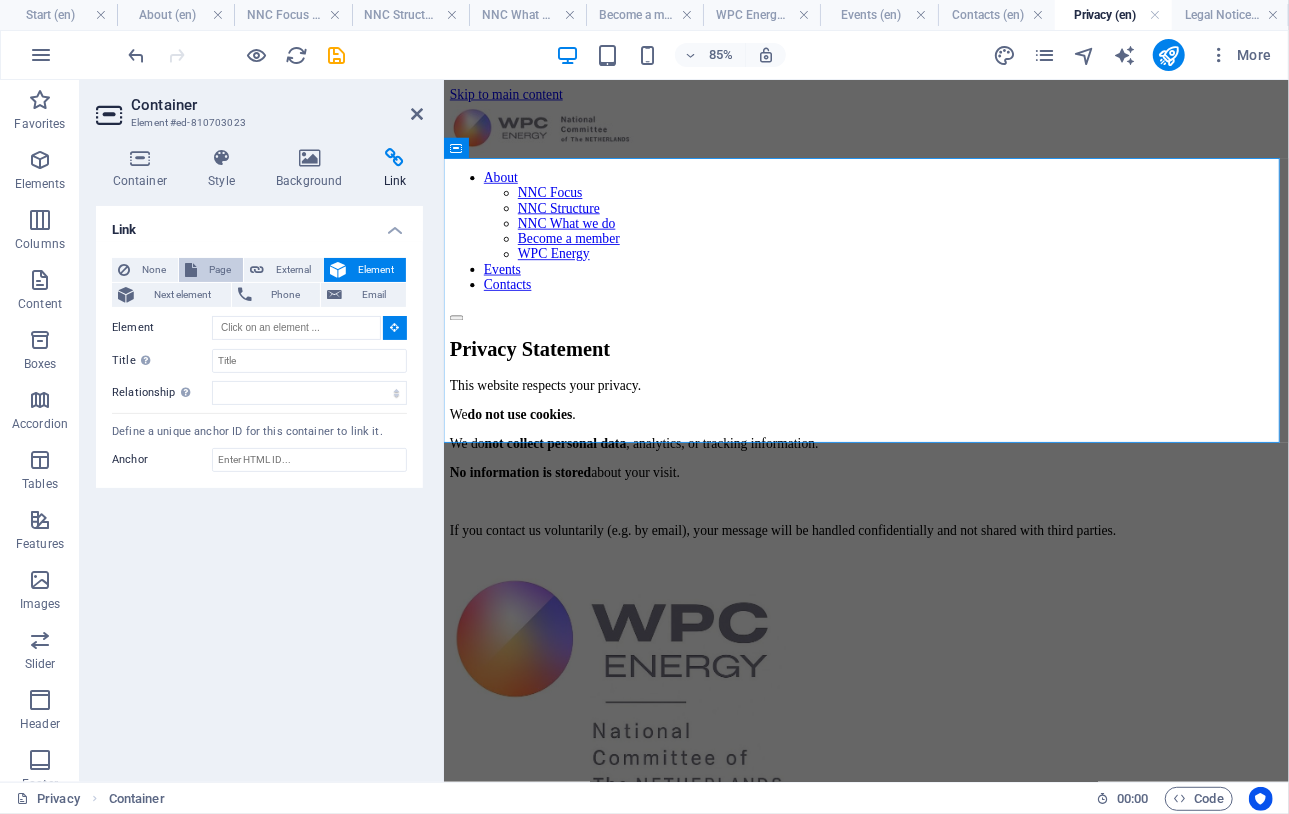 click on "Page" at bounding box center [220, 270] 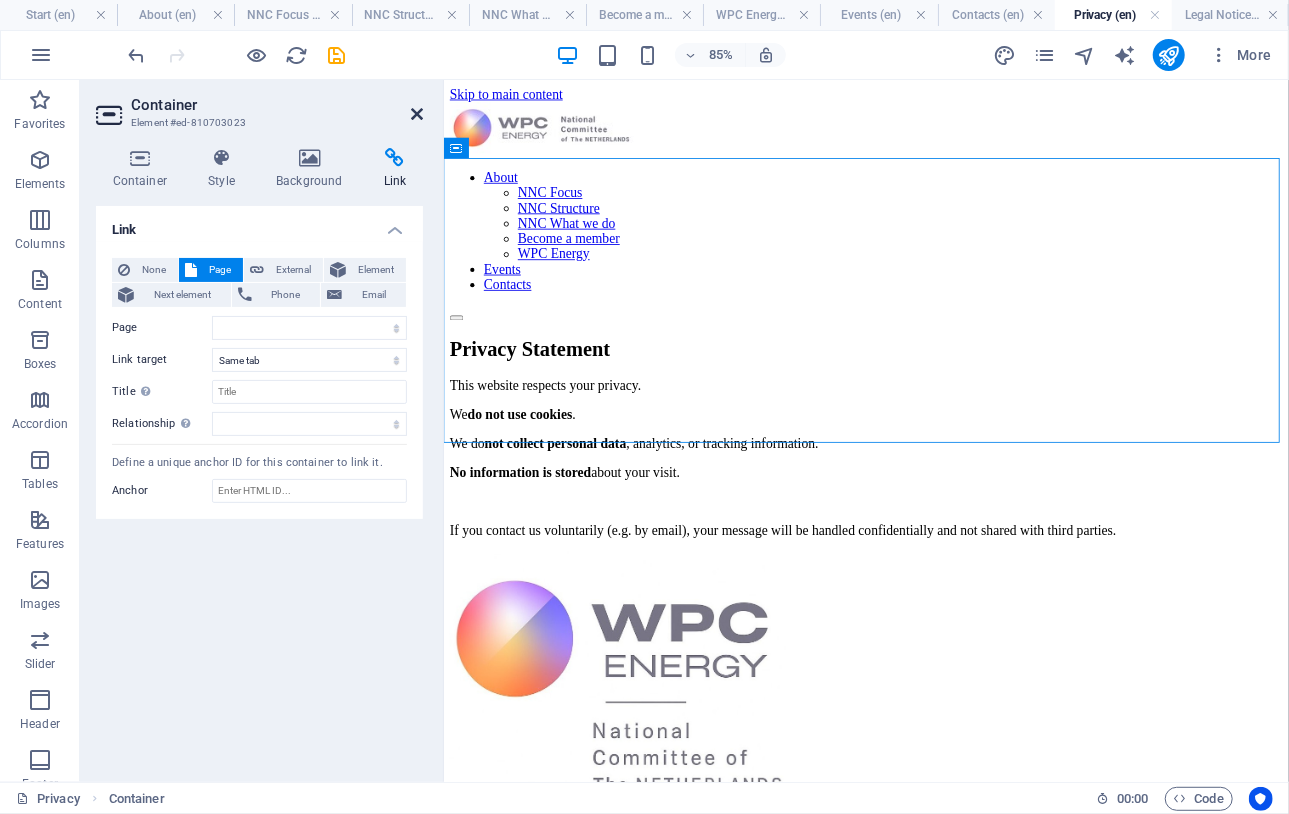 click at bounding box center [417, 114] 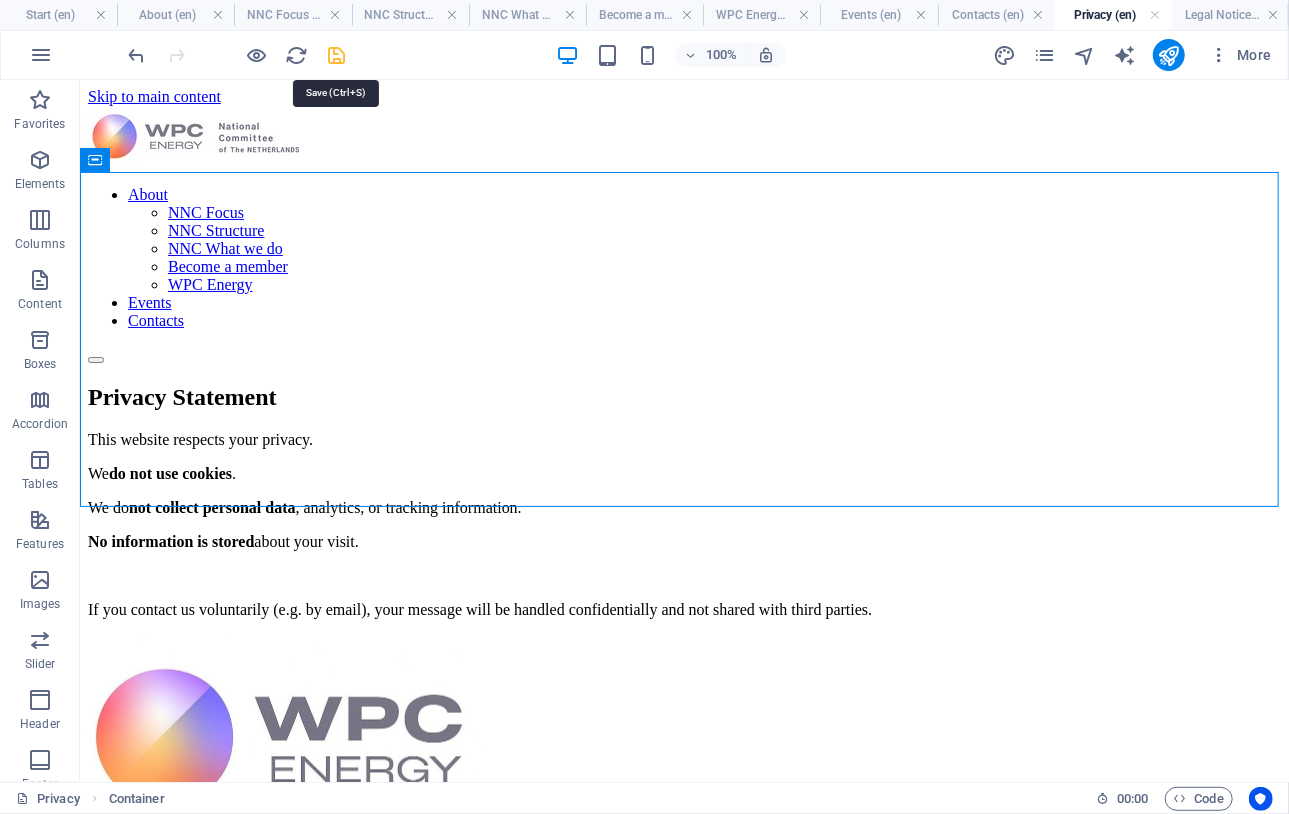 click at bounding box center [337, 55] 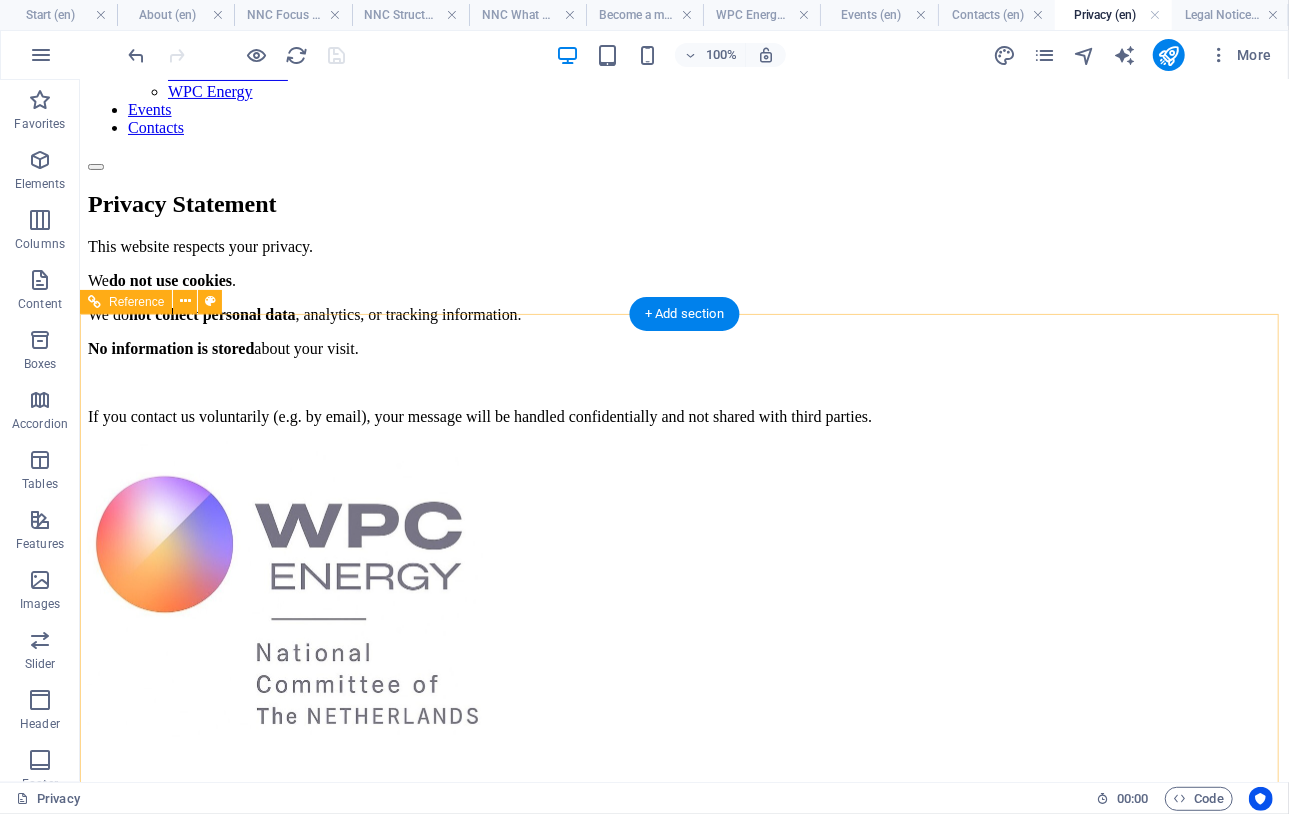 scroll, scrollTop: 267, scrollLeft: 0, axis: vertical 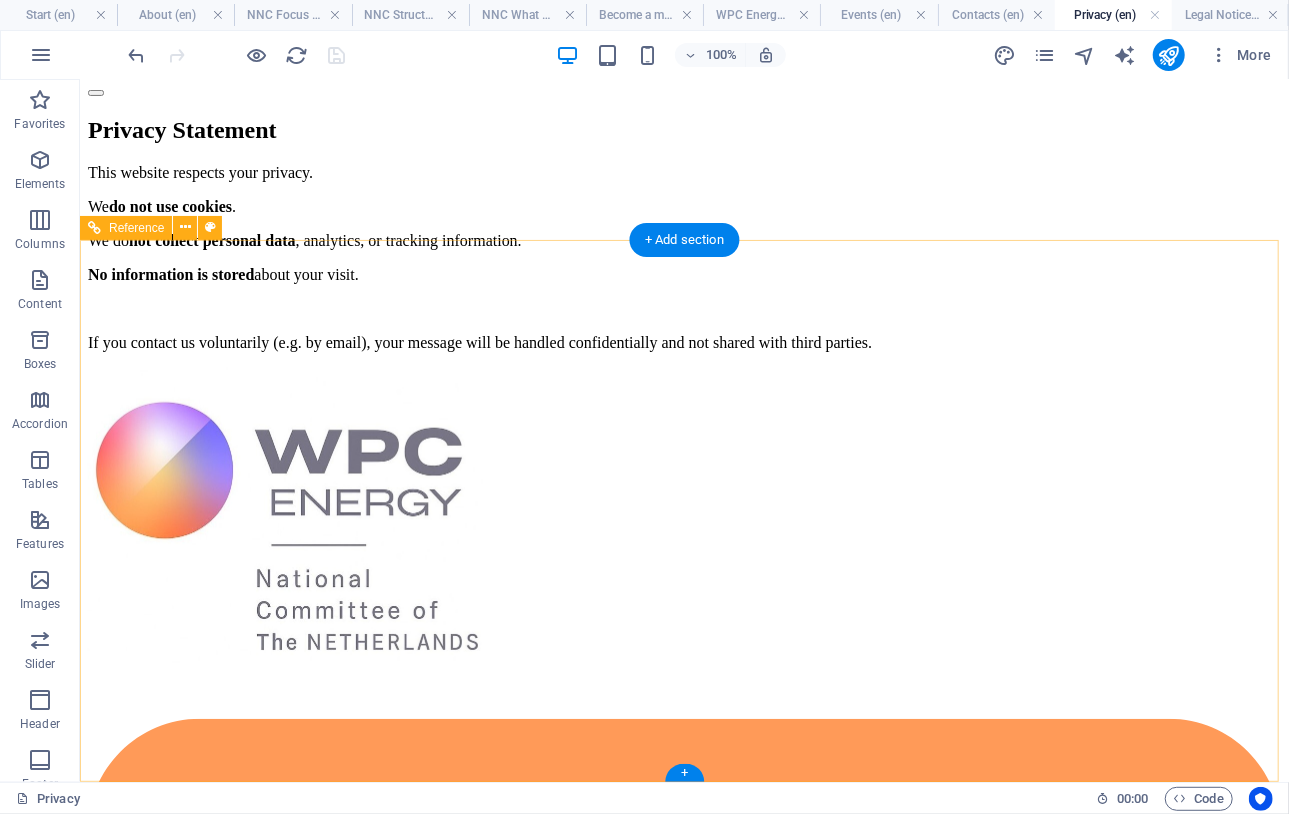 click on "Legal Notice  |  Privacy Policy" at bounding box center [683, 2121] 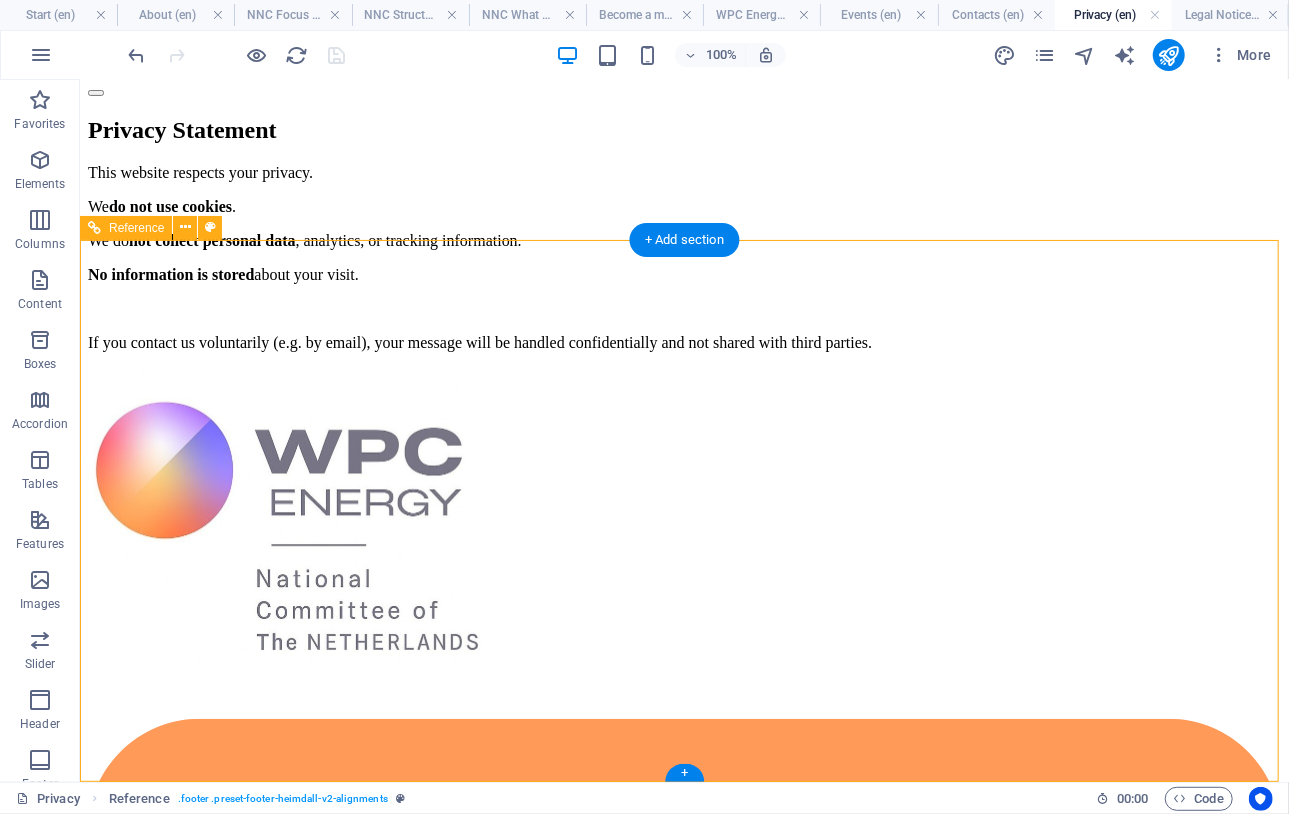 click on "Legal Notice  |  Privacy Policy" at bounding box center (683, 2121) 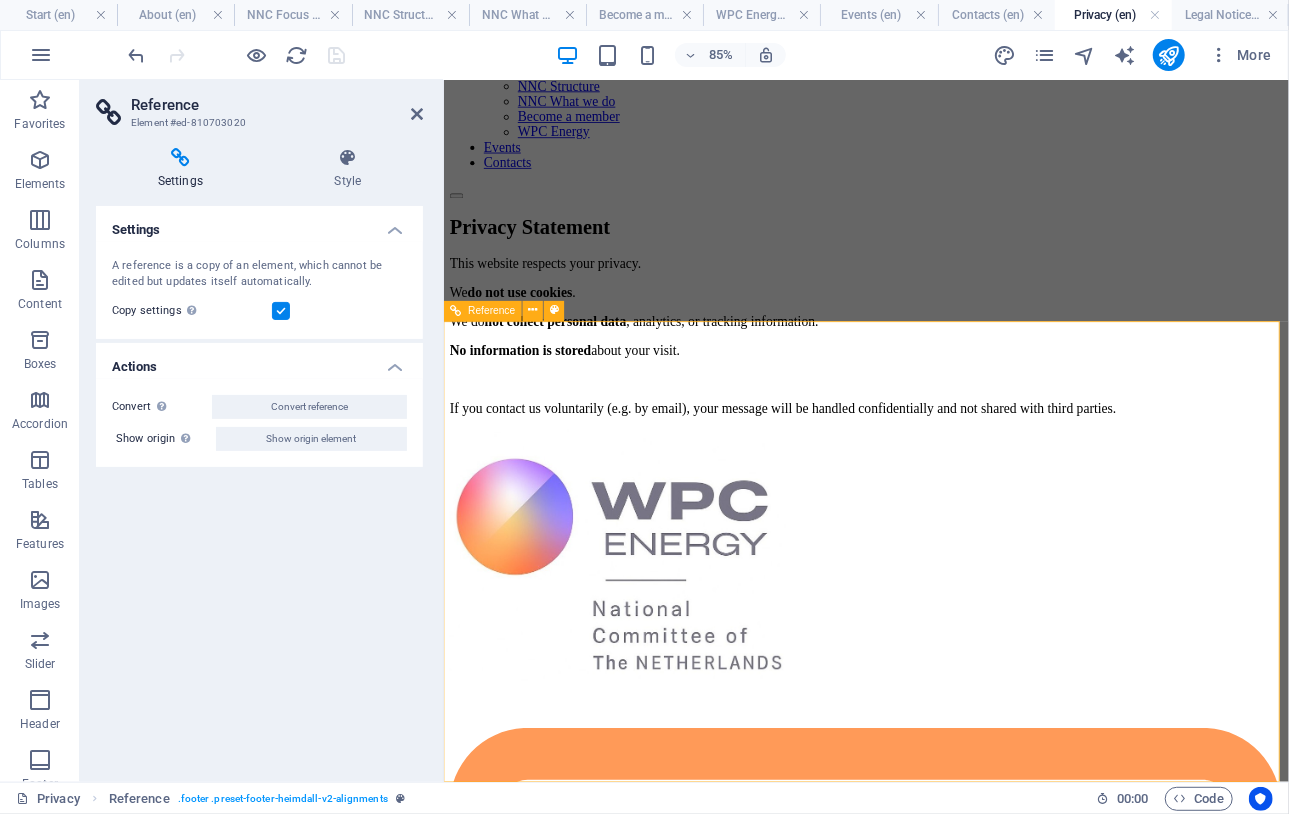 click on "Legal Notice  |  Privacy Policy" at bounding box center [940, 2083] 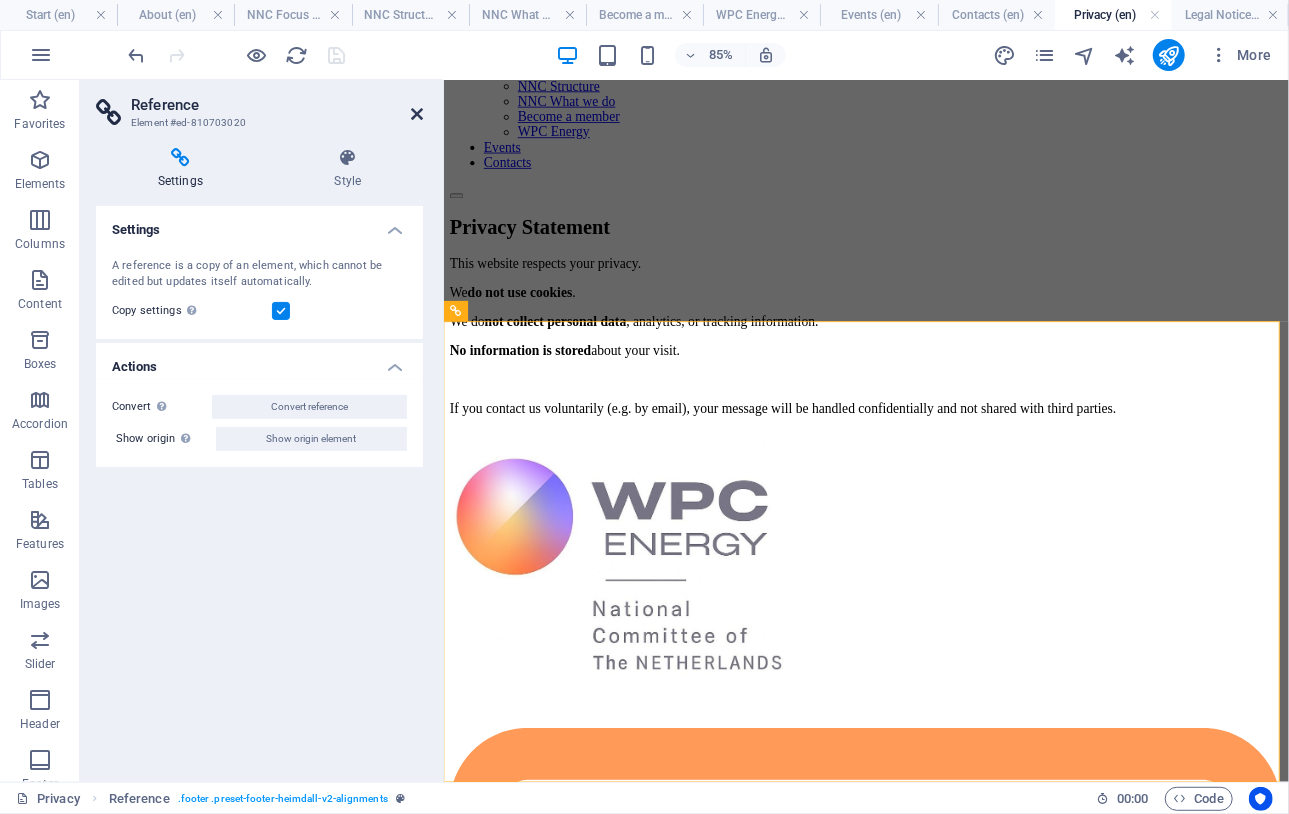 click at bounding box center [417, 114] 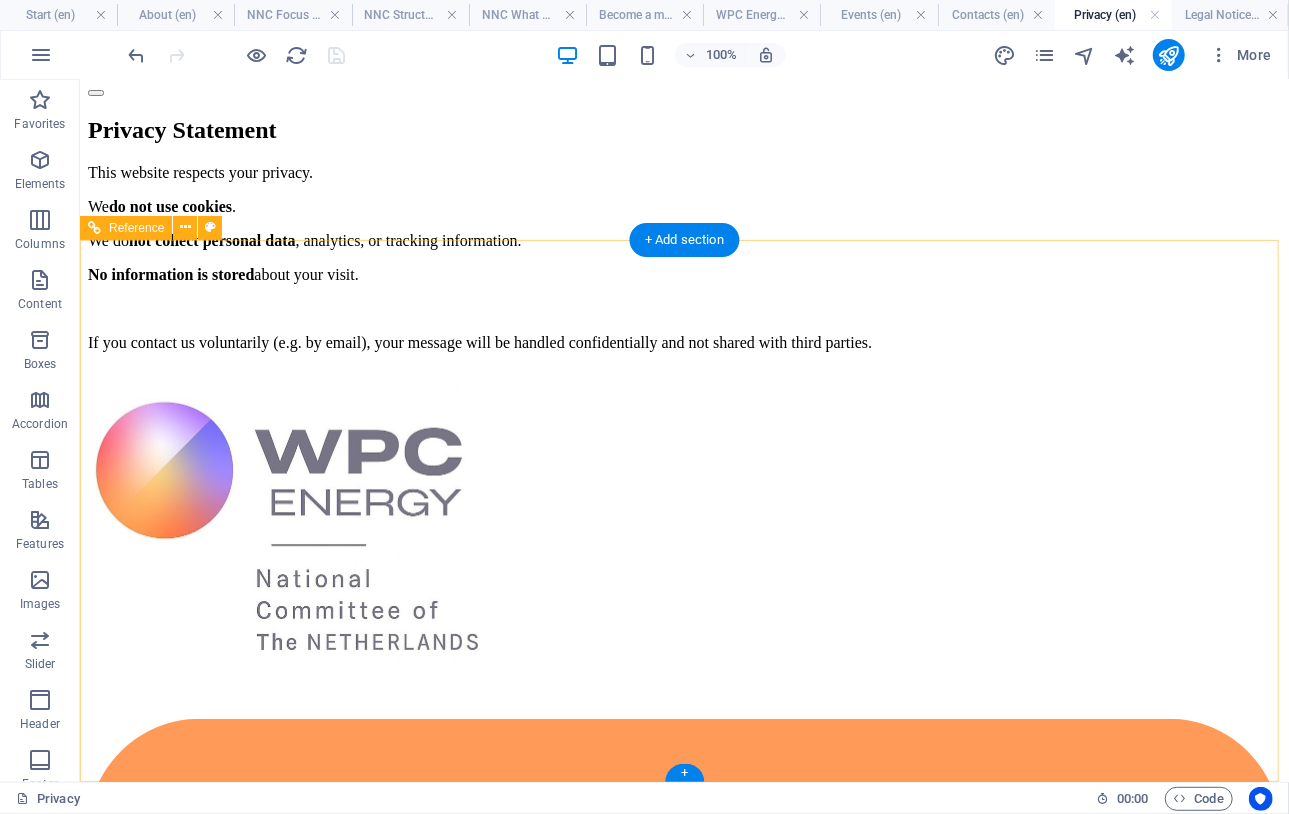 click on "Legal Notice  |  Privacy Policy" at bounding box center (683, 2121) 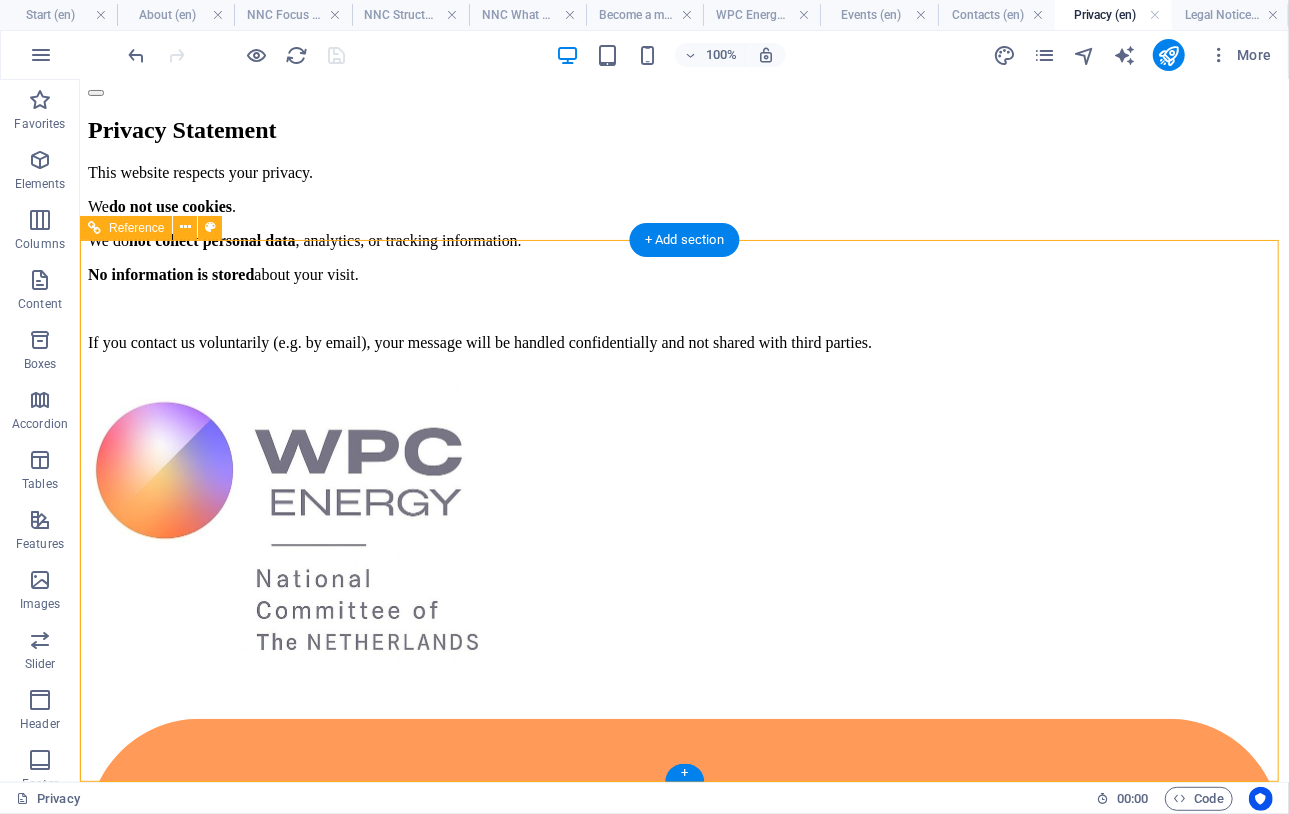 click on "Legal Notice  |  Privacy Policy" at bounding box center (683, 2121) 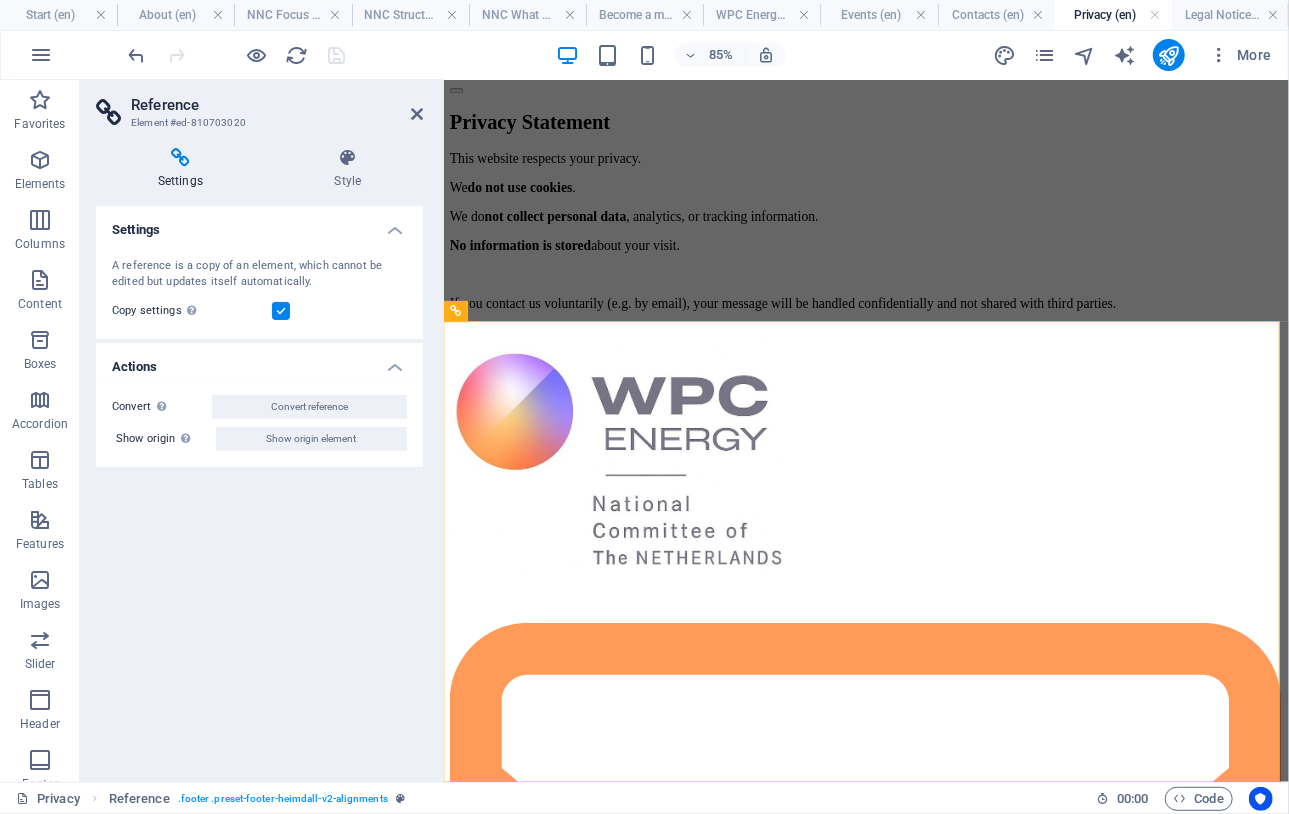 scroll, scrollTop: 143, scrollLeft: 0, axis: vertical 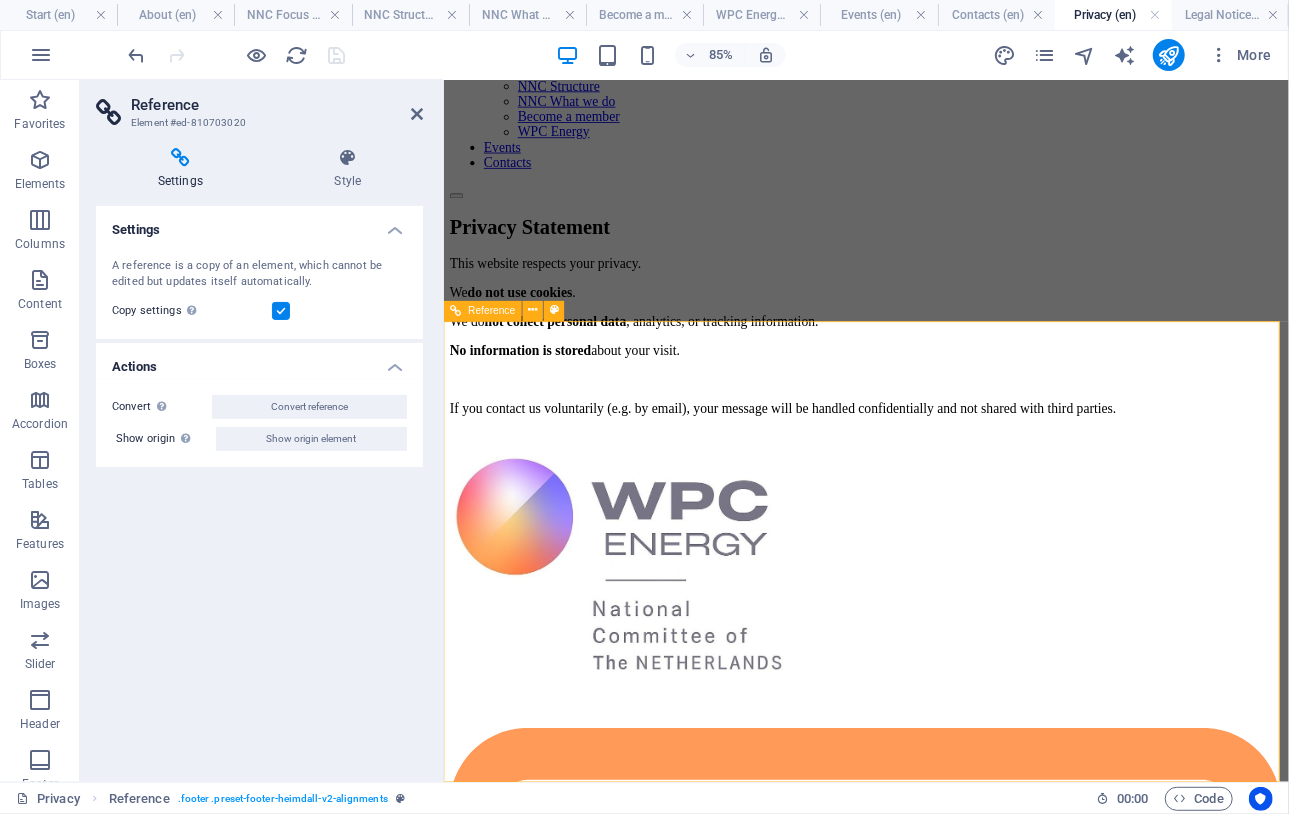 click on "Legal Notice  |  Privacy Policy" at bounding box center [940, 2083] 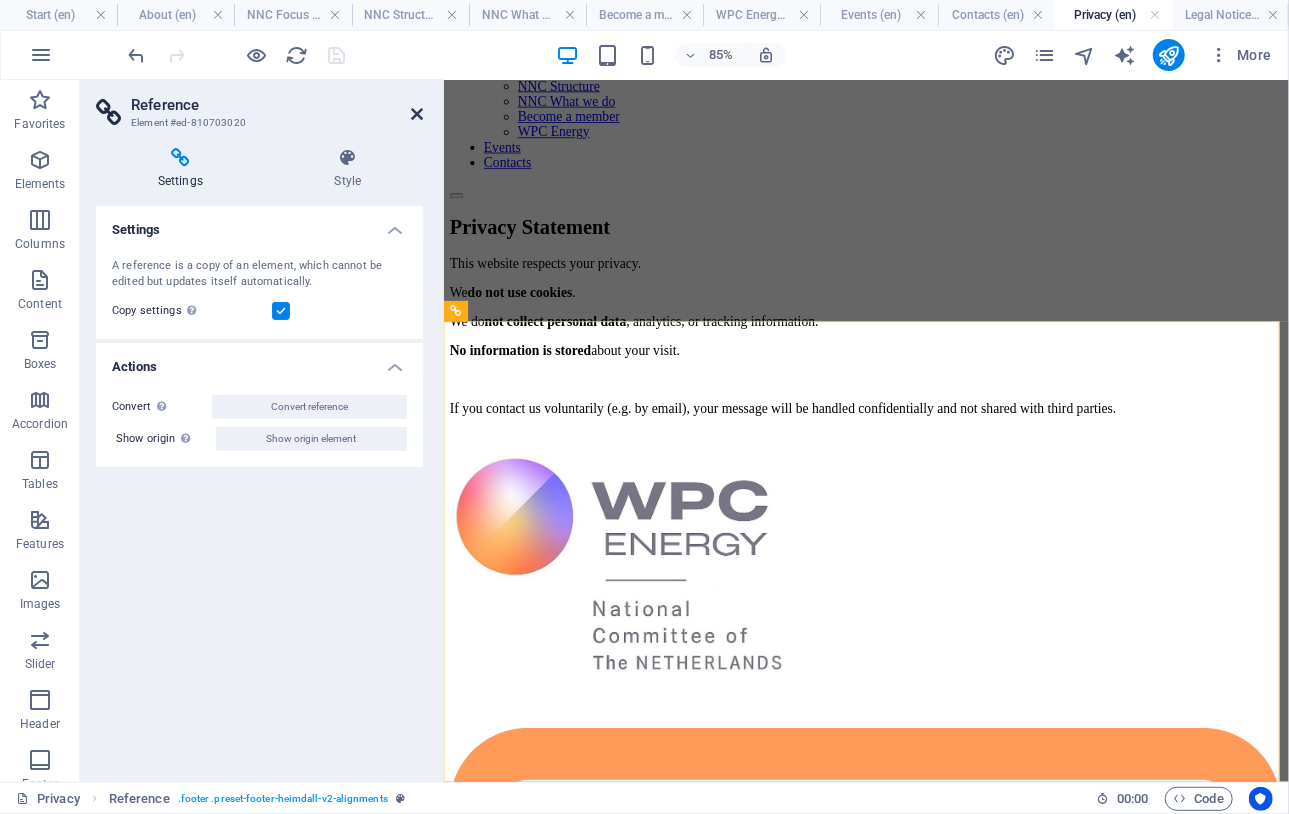 click at bounding box center [417, 114] 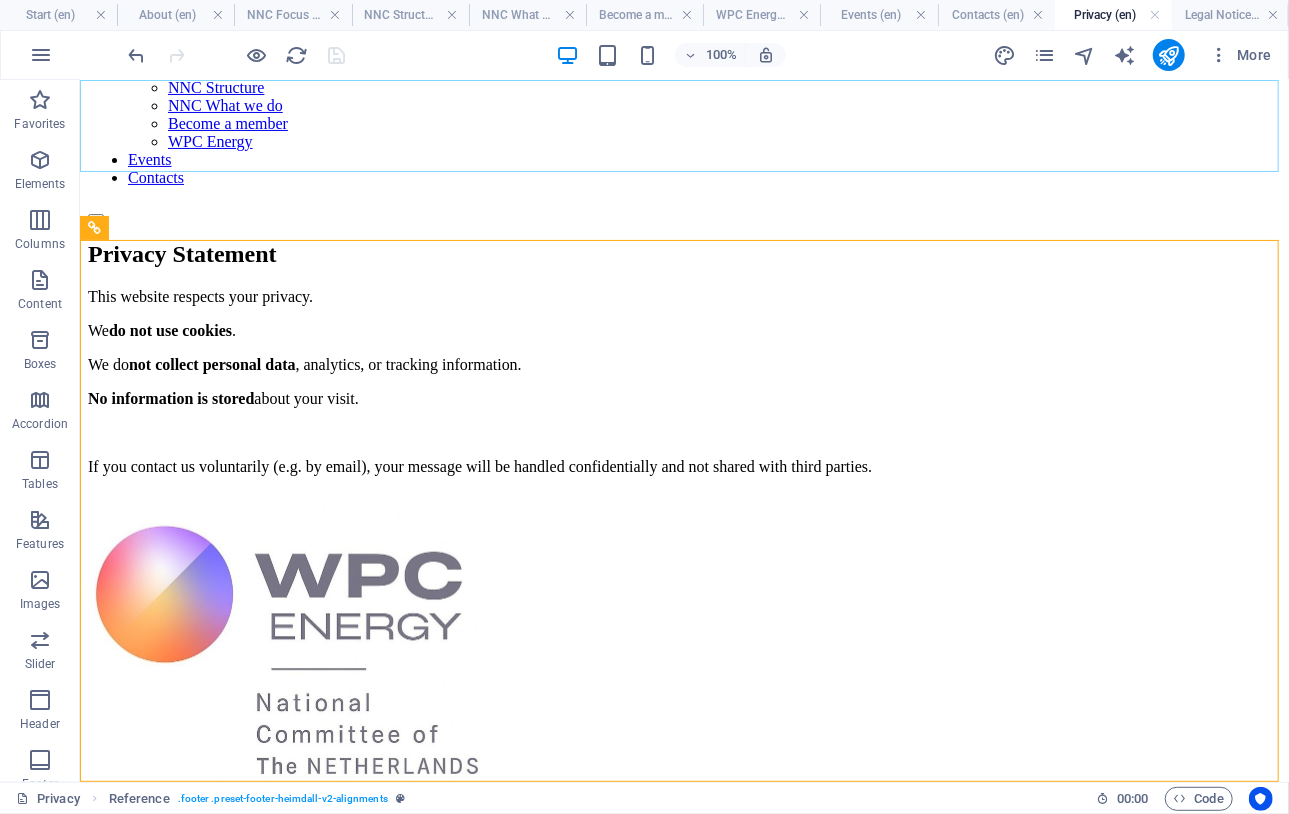 scroll, scrollTop: 267, scrollLeft: 0, axis: vertical 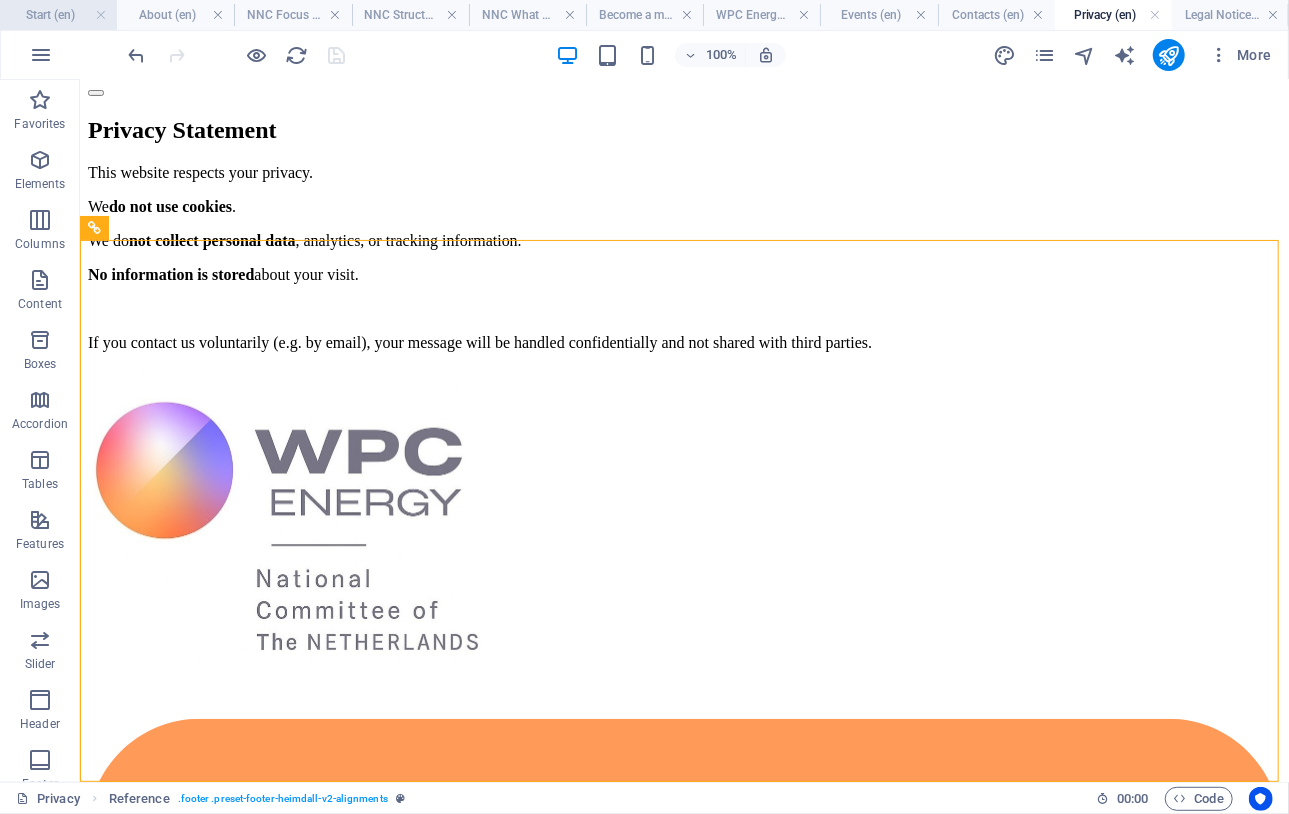 click on "Start (en)" at bounding box center [58, 15] 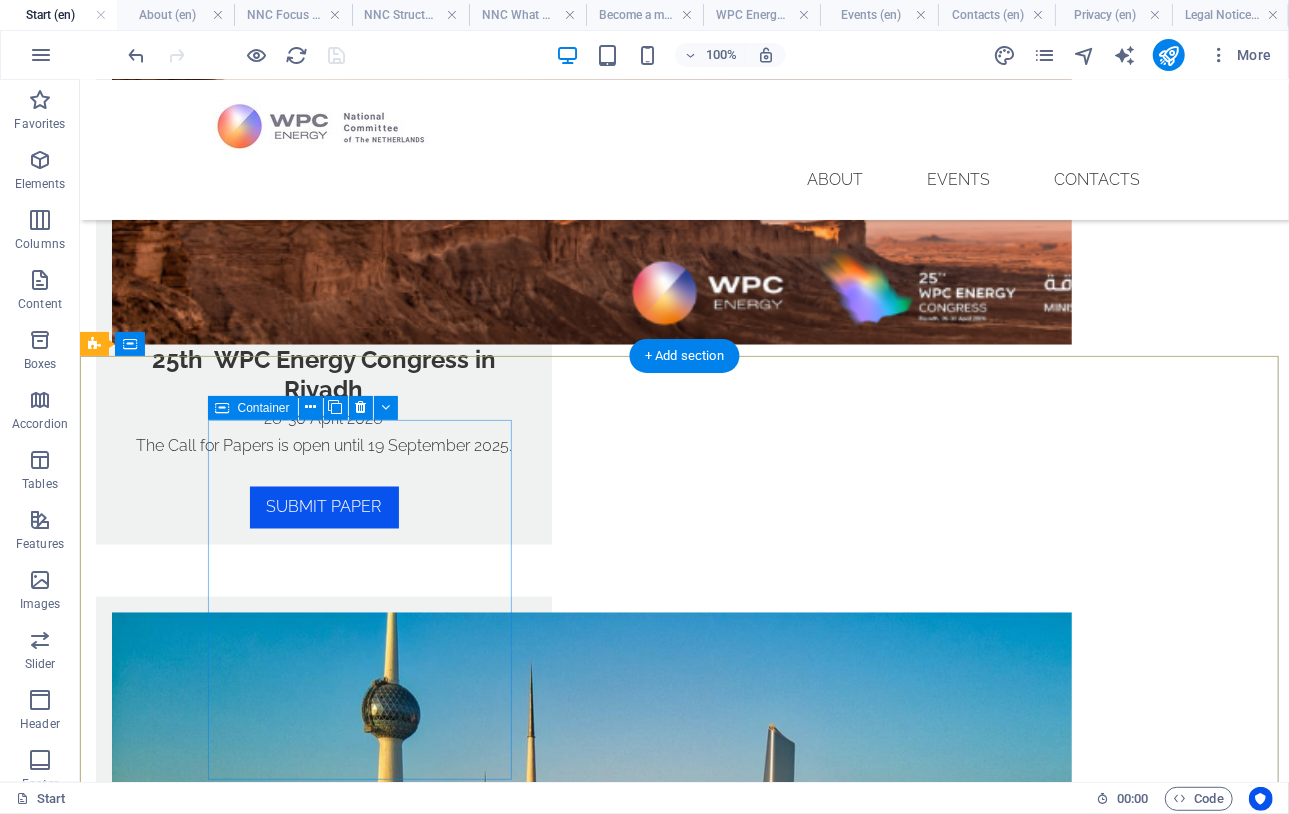 scroll, scrollTop: 1582, scrollLeft: 0, axis: vertical 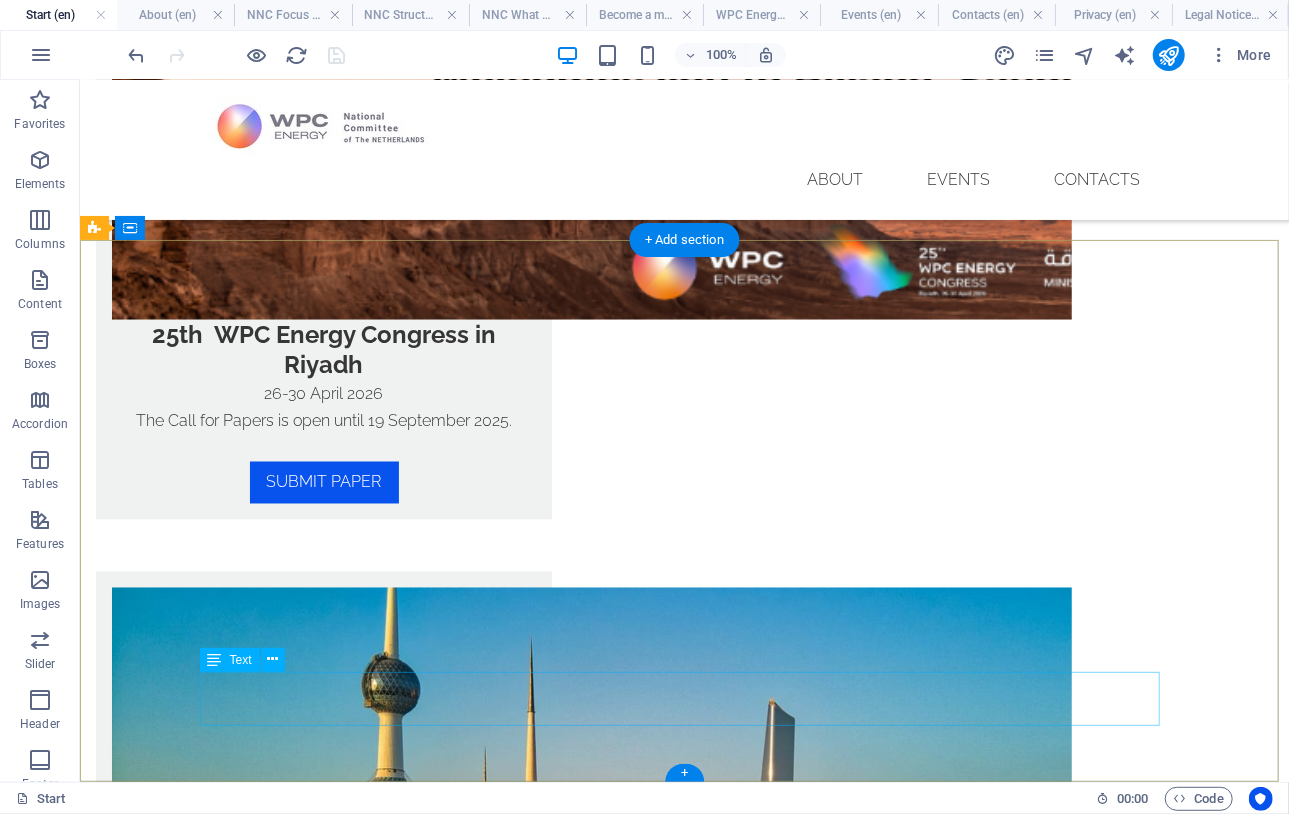 click on "Legal Notice  |  Privacy Policy" at bounding box center (567, 3997) 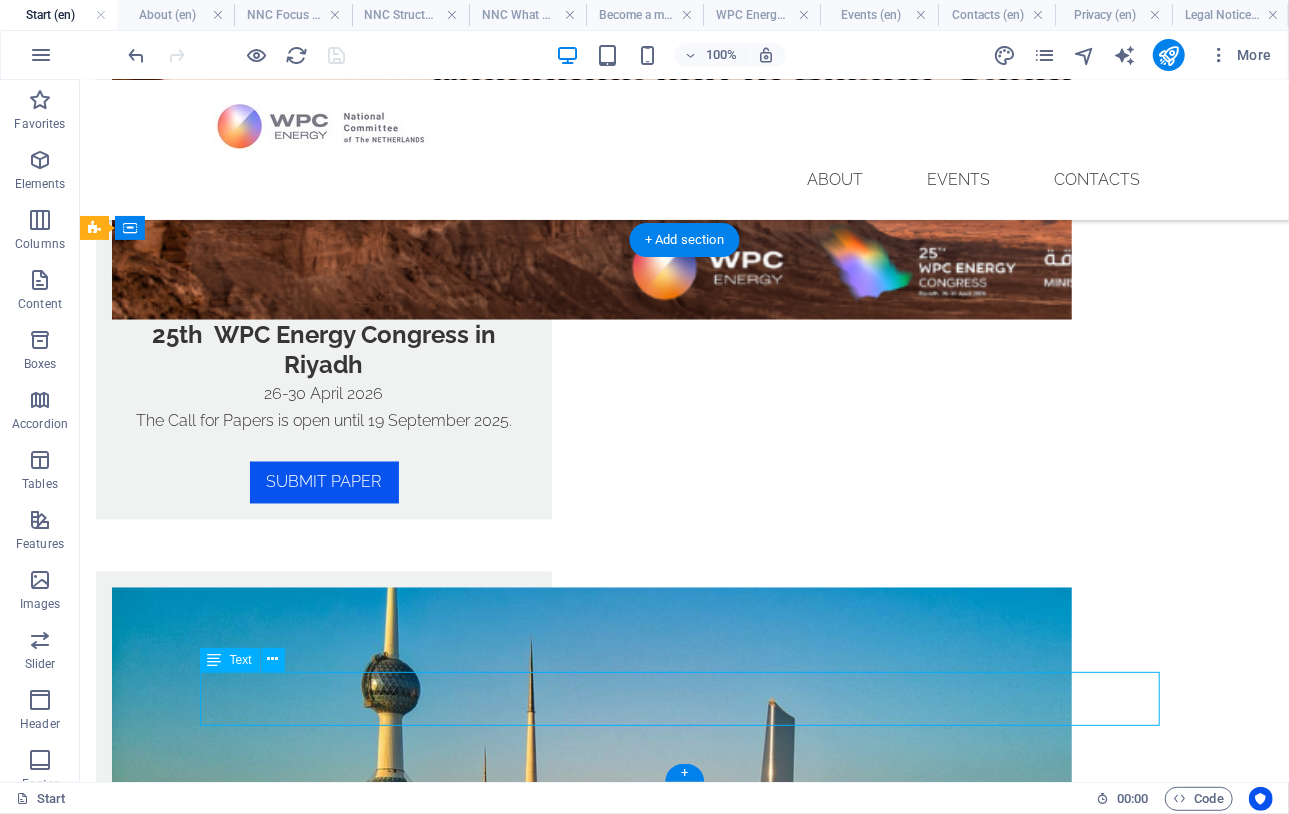 click on "Legal Notice  |  Privacy Policy" at bounding box center [567, 3997] 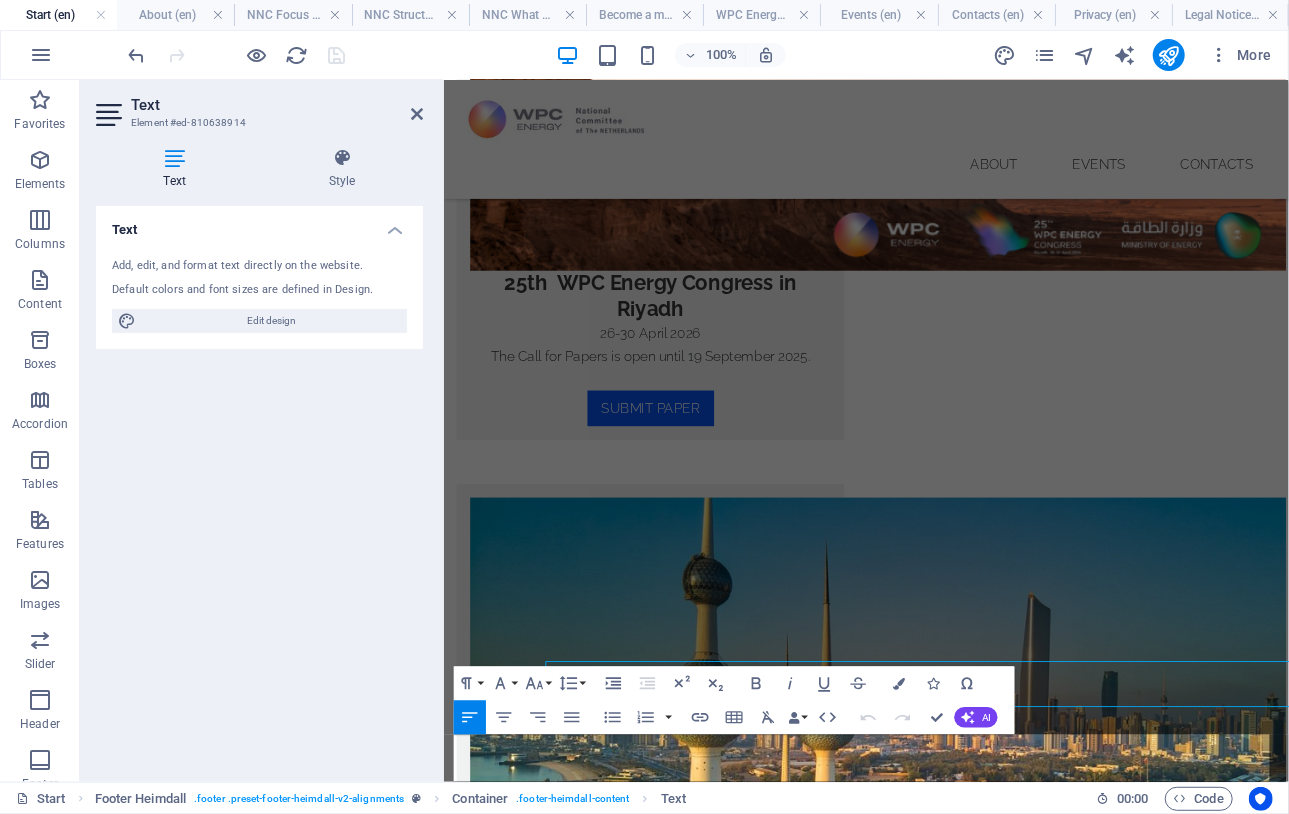 scroll, scrollTop: 1491, scrollLeft: 0, axis: vertical 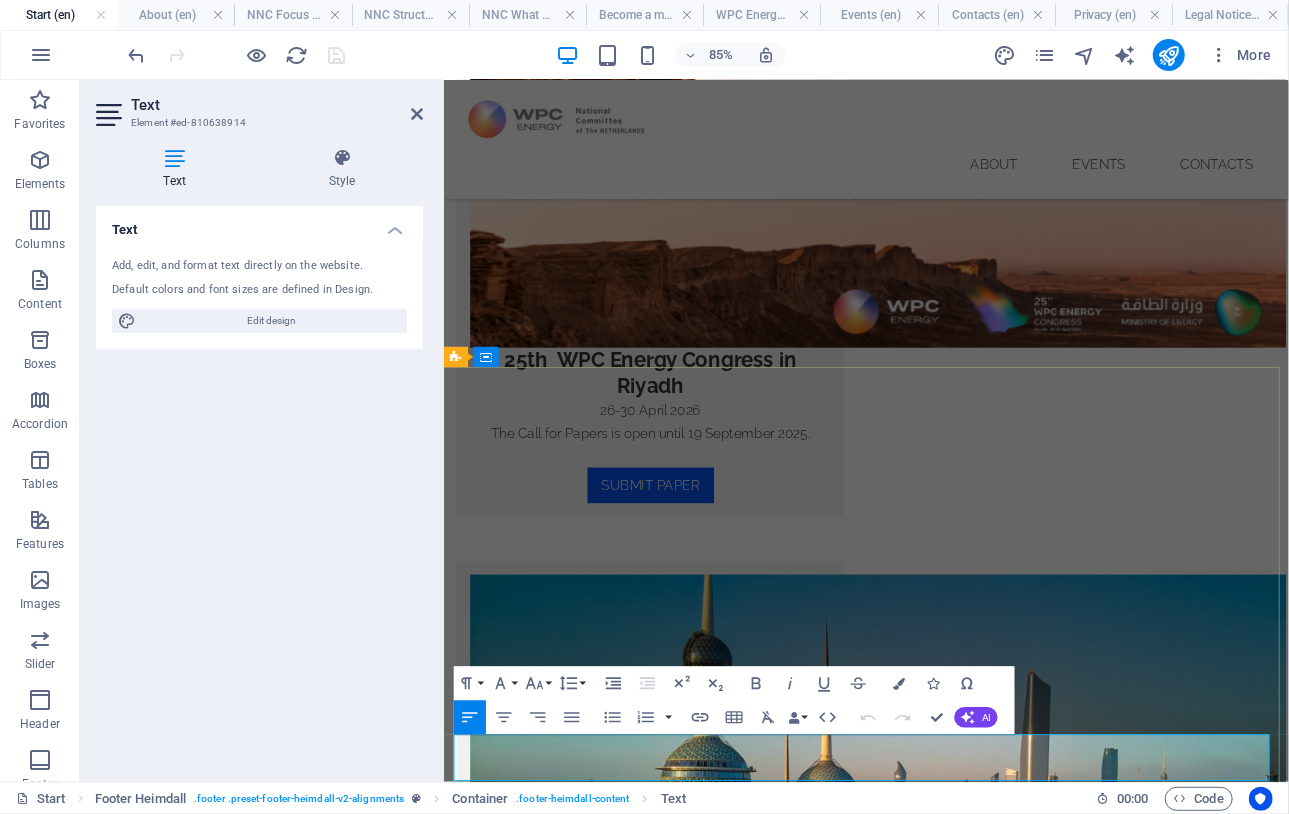 click on "Legal Notice" at bounding box center (497, 3974) 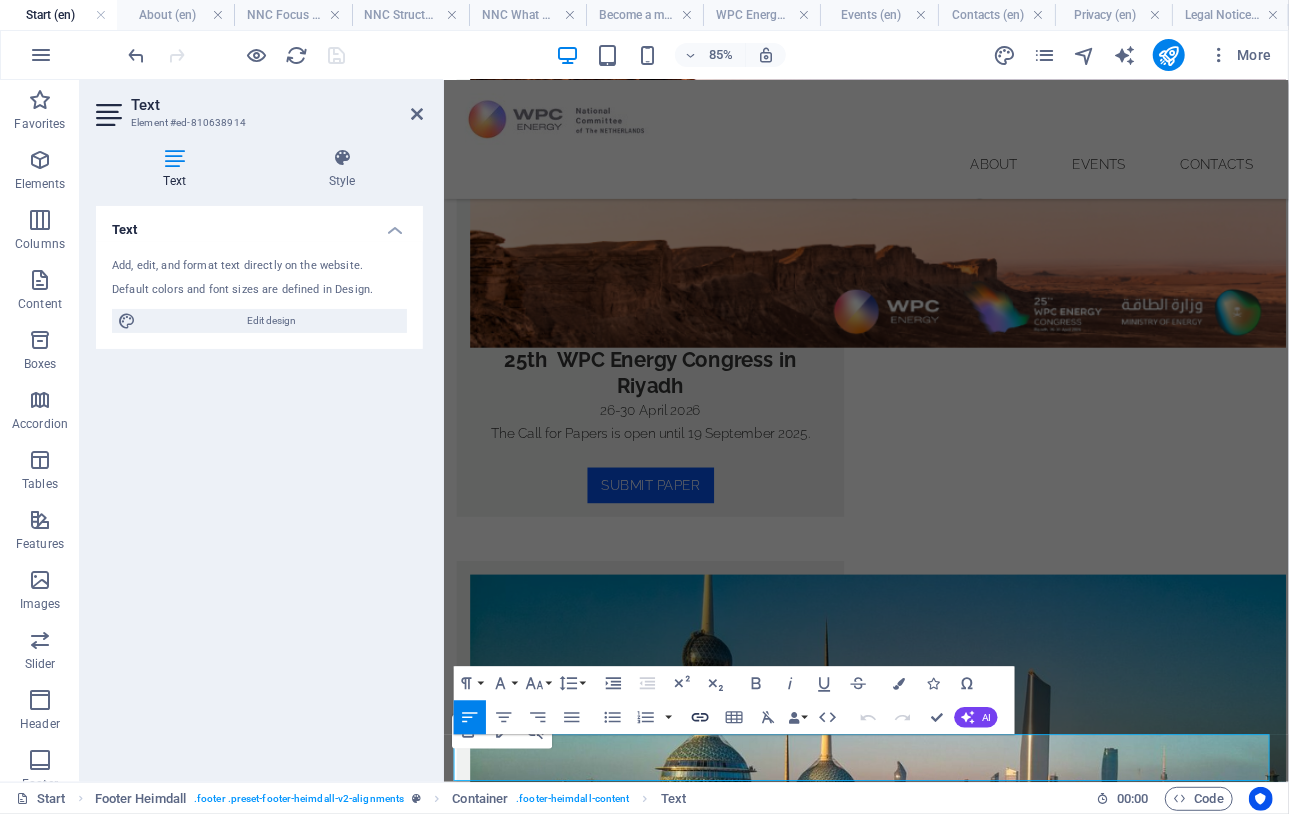 click 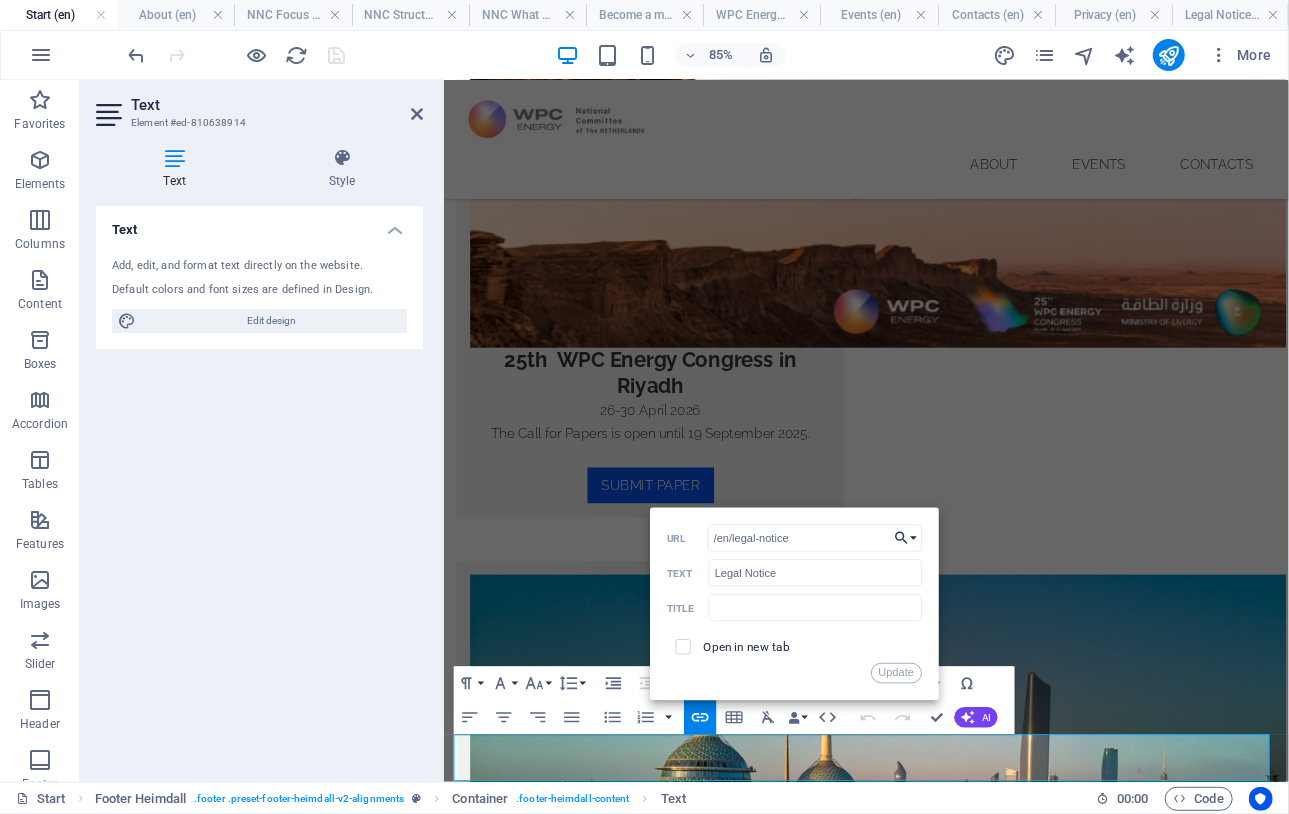 click 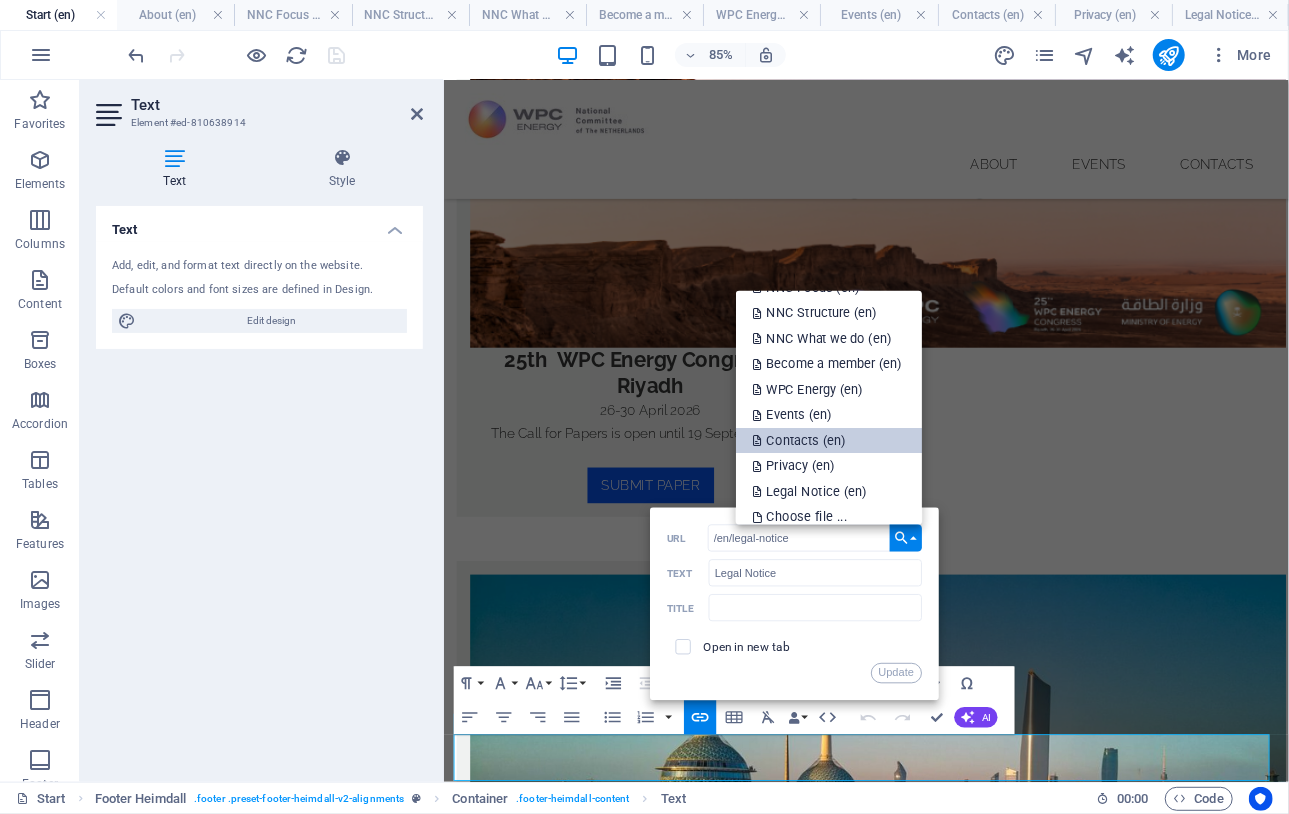 scroll, scrollTop: 100, scrollLeft: 0, axis: vertical 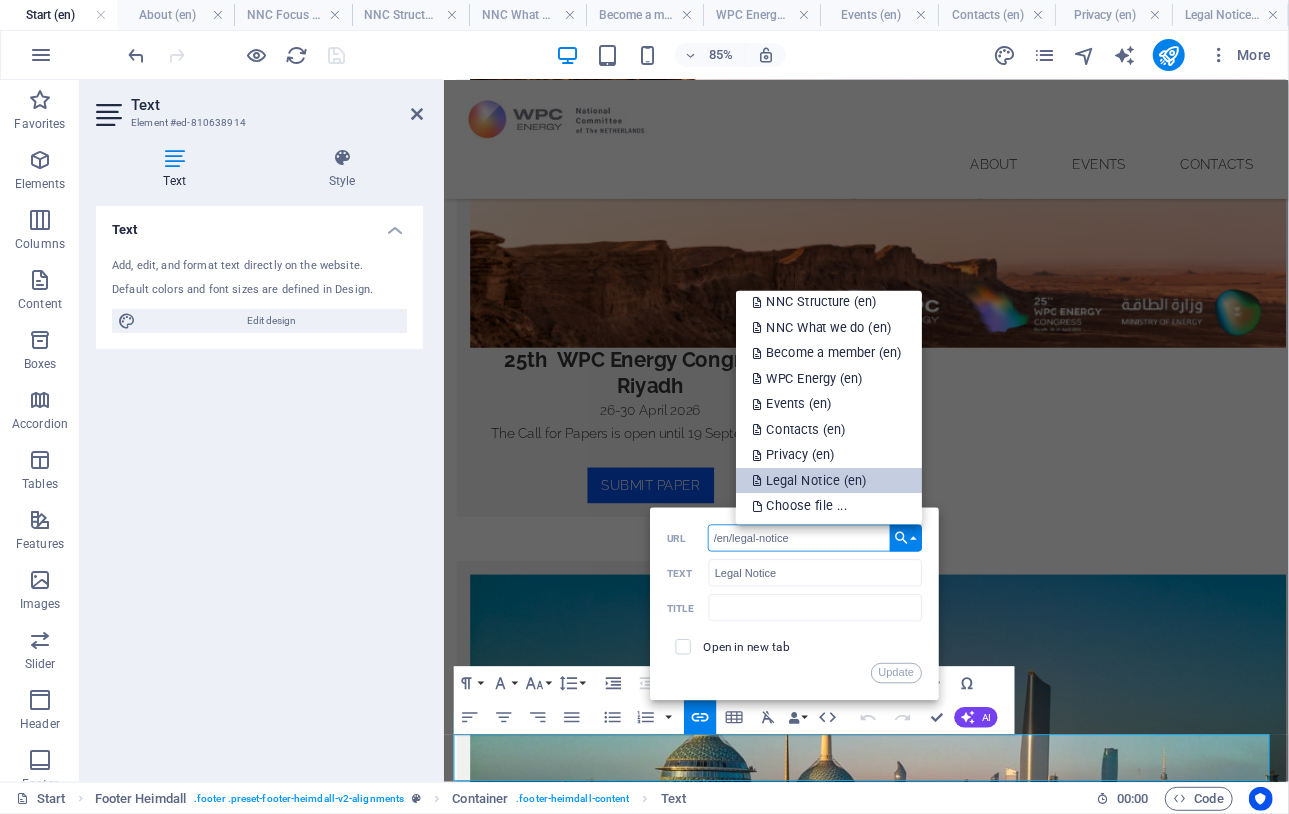 click on "Legal Notice (en)" at bounding box center [811, 481] 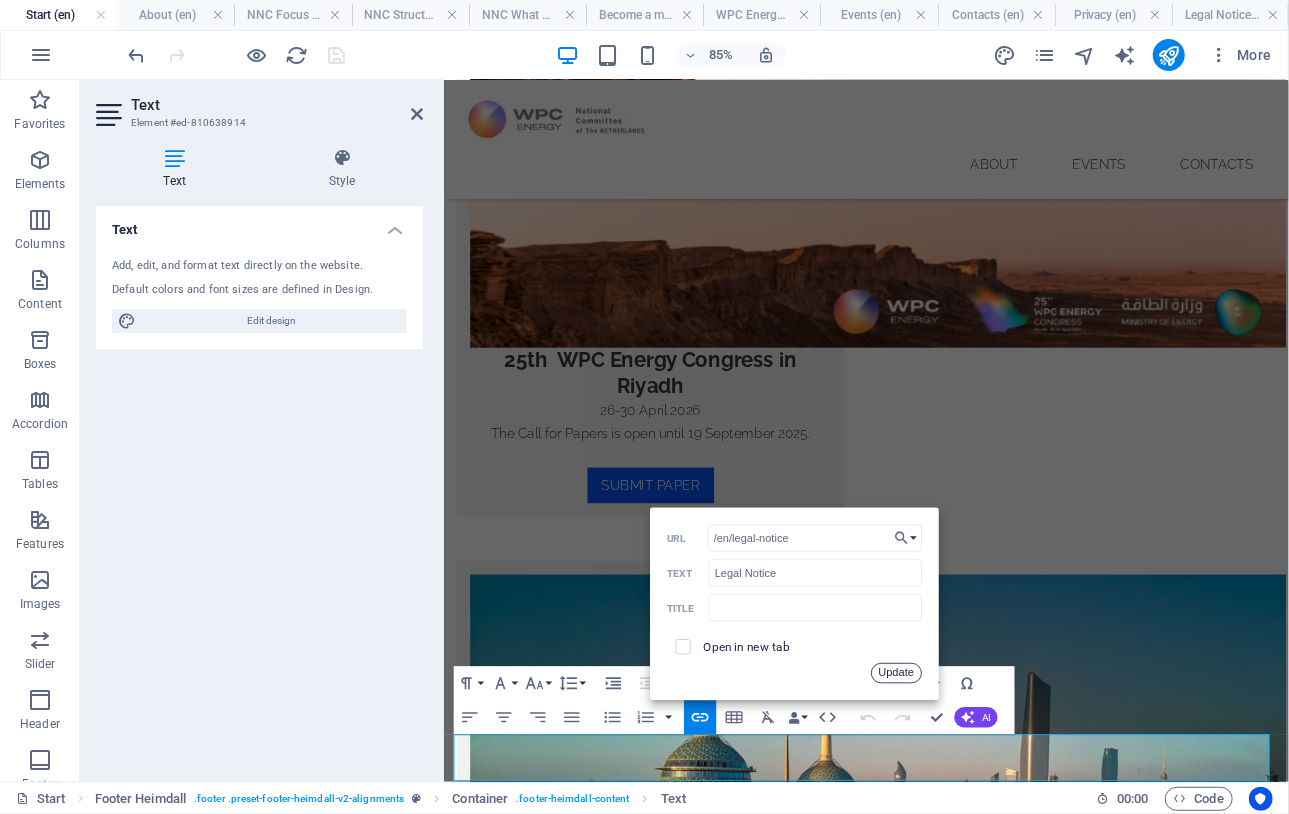 click on "Update" at bounding box center [896, 673] 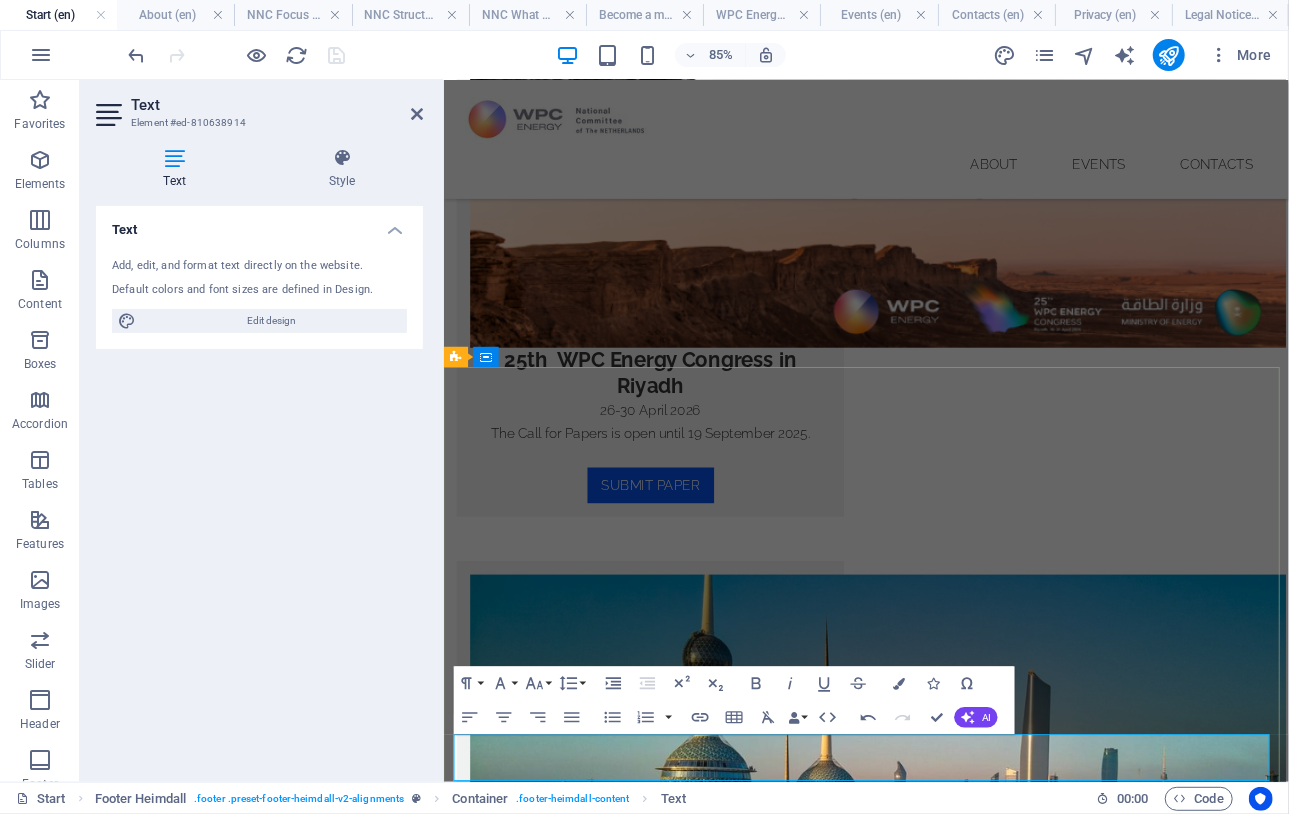 click on "Privacy Policy" at bounding box center [597, 3974] 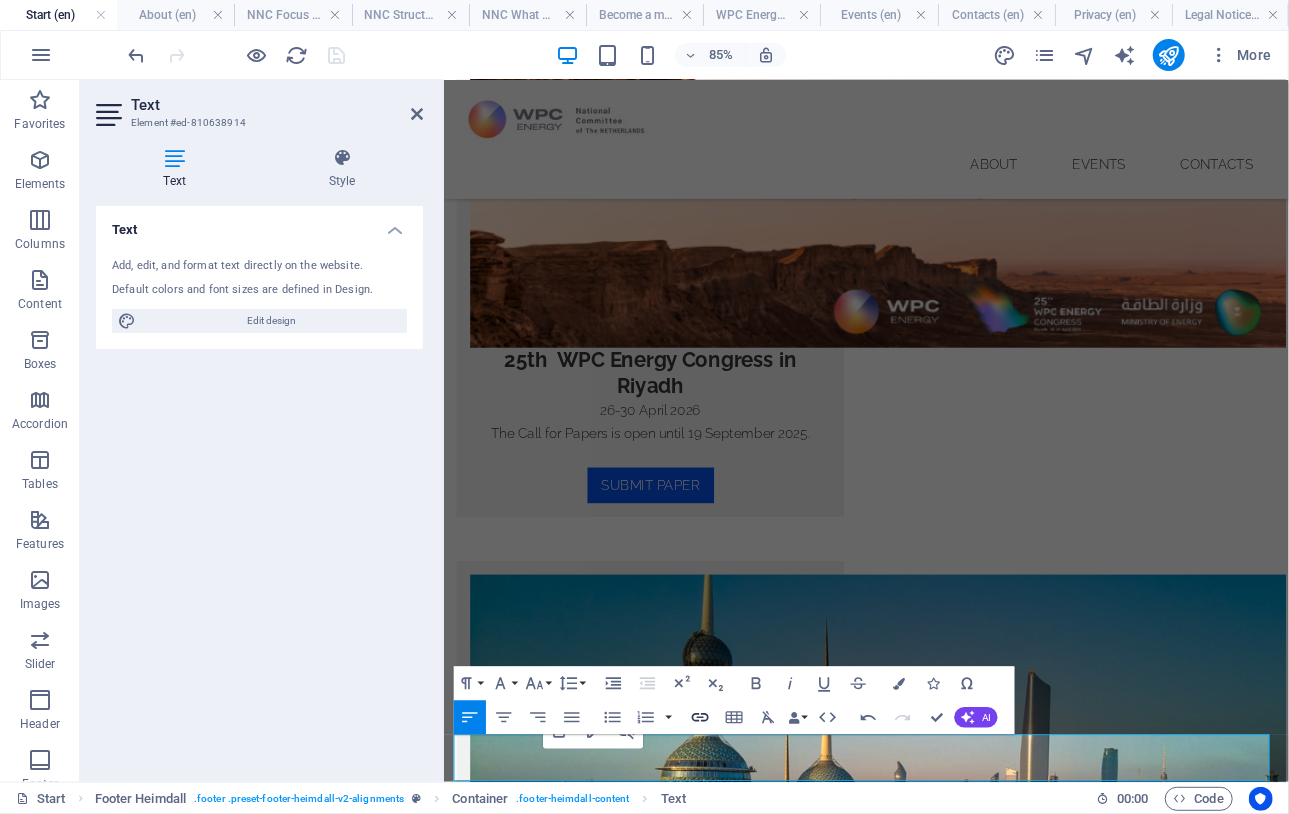 type on "/en/privacy" 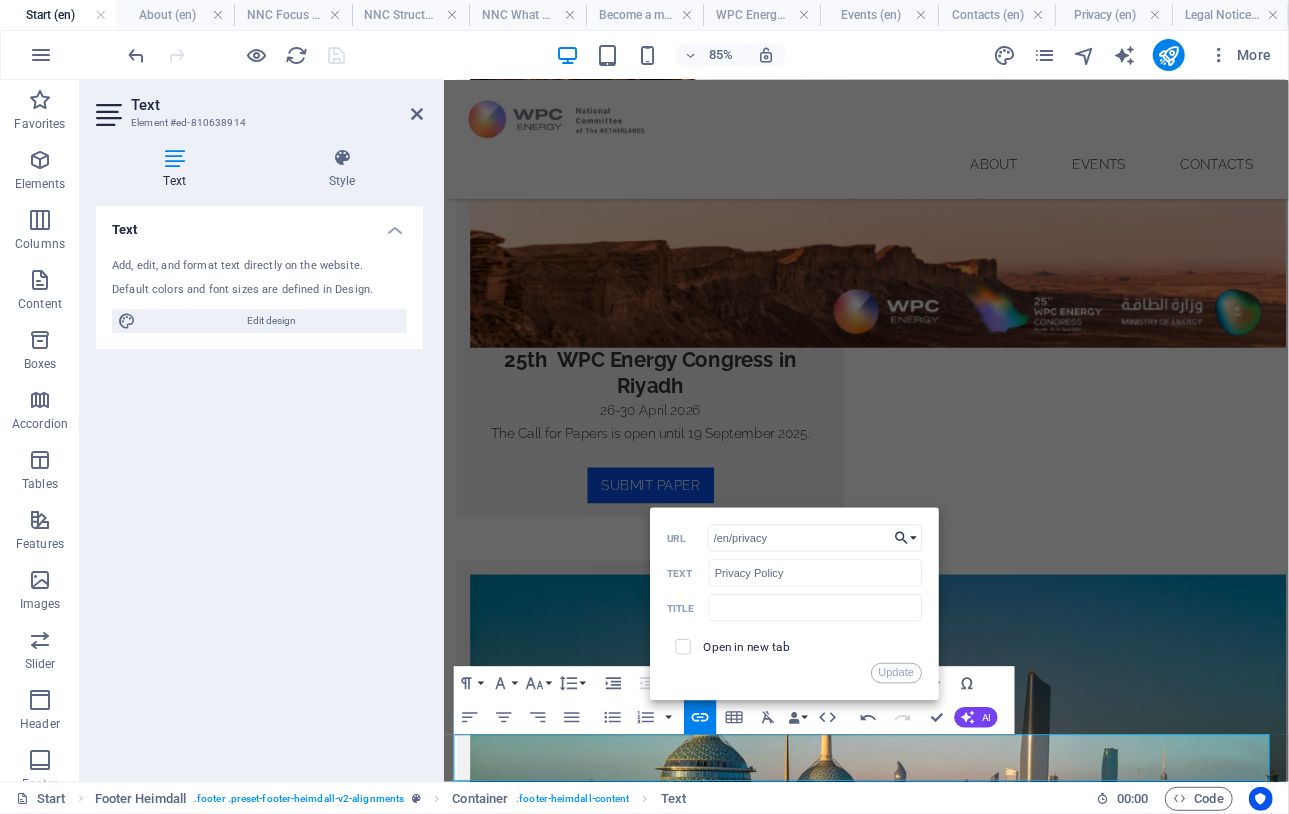 click on "Choose Link" at bounding box center (906, 538) 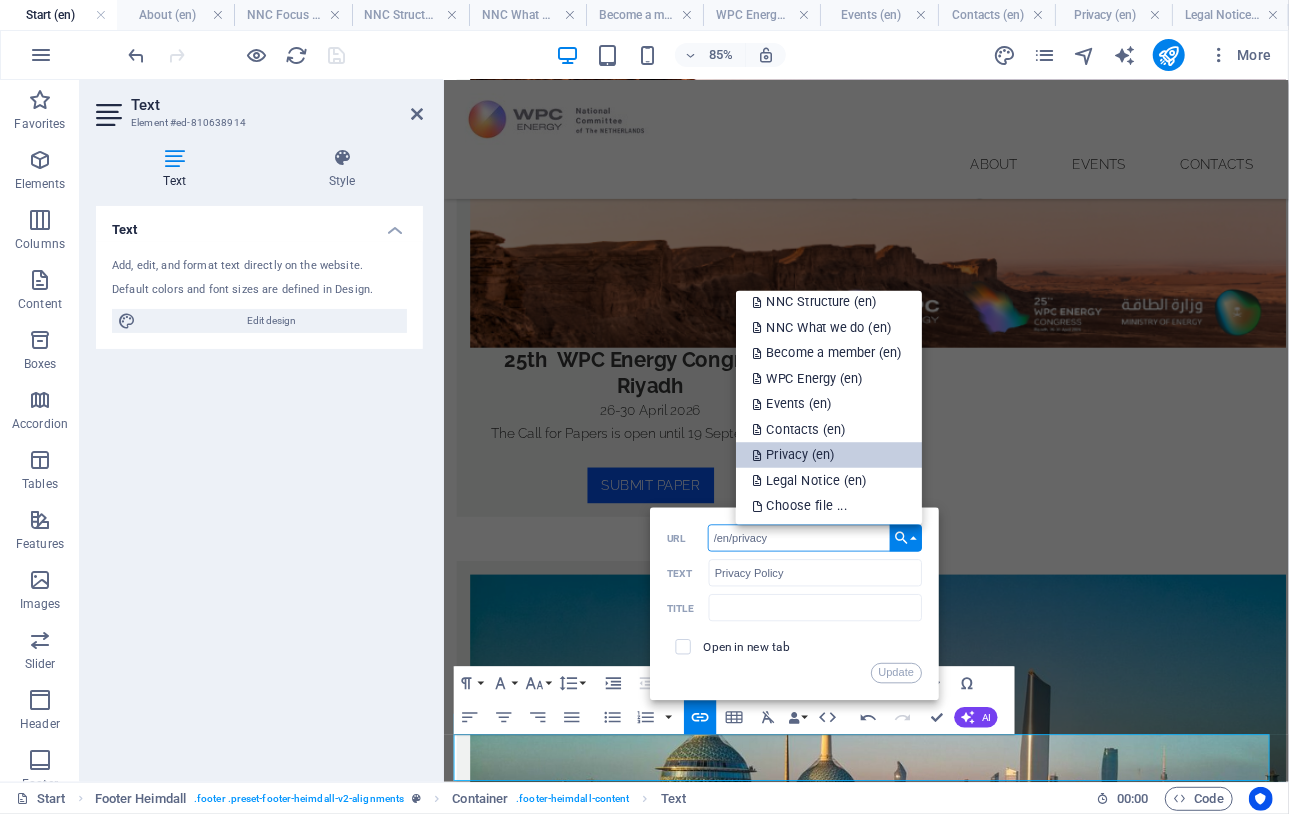 click on "Privacy (en)" at bounding box center (795, 455) 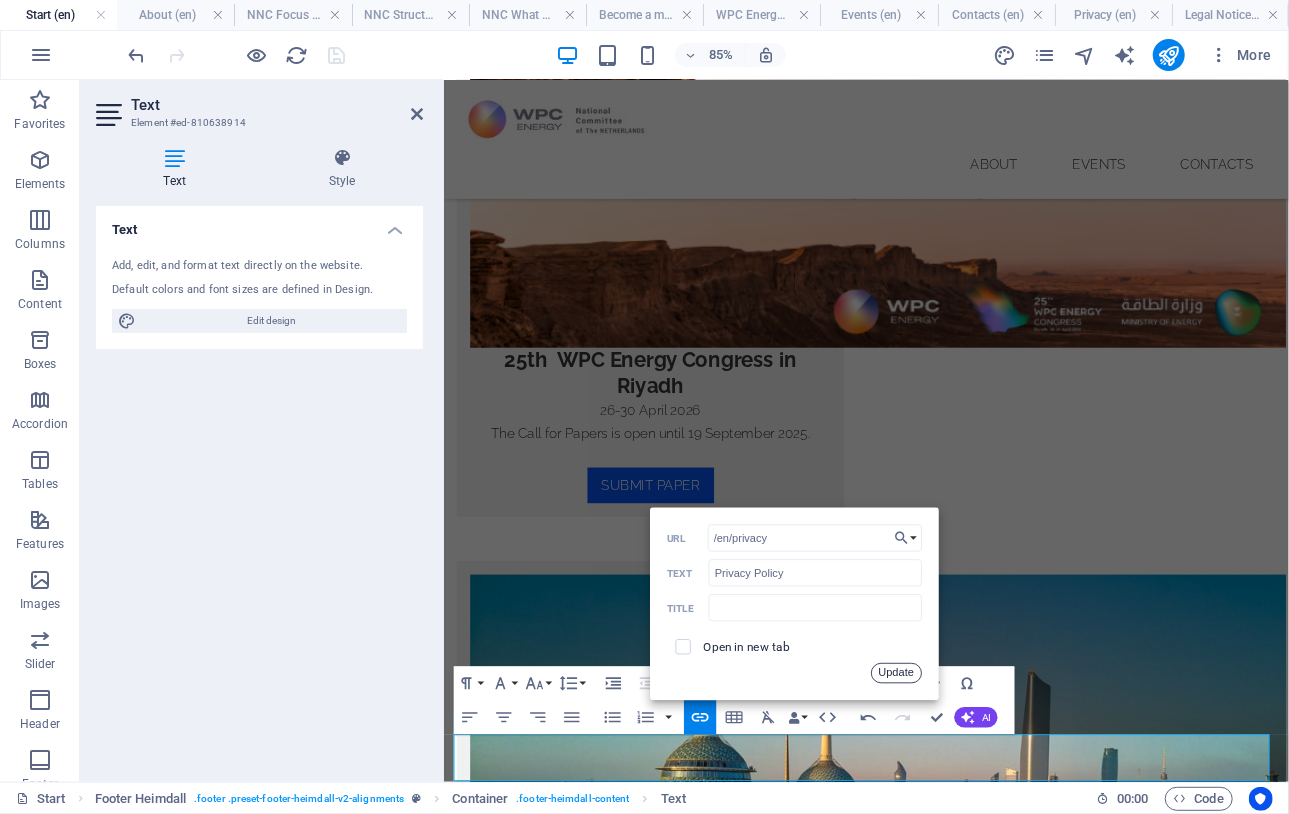 click on "Update" at bounding box center [896, 673] 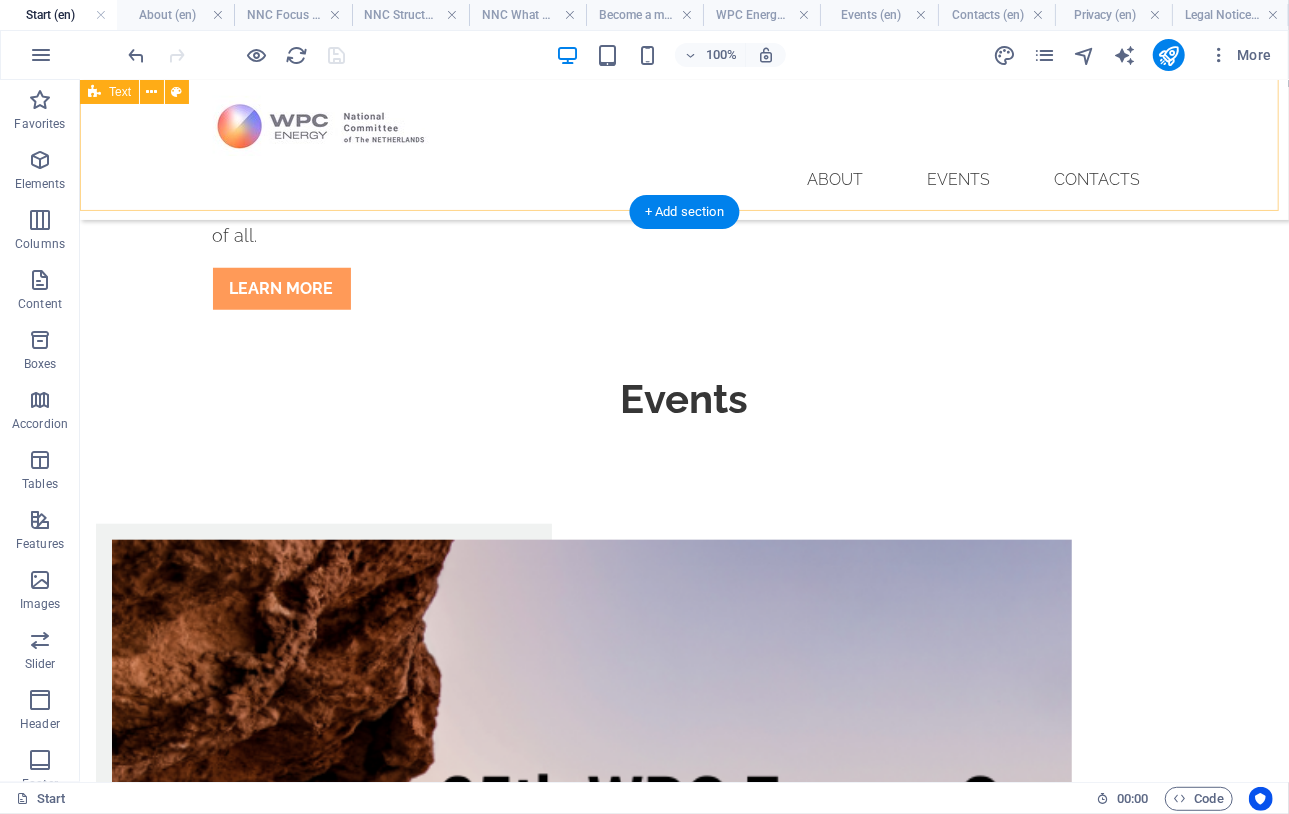 scroll, scrollTop: 649, scrollLeft: 0, axis: vertical 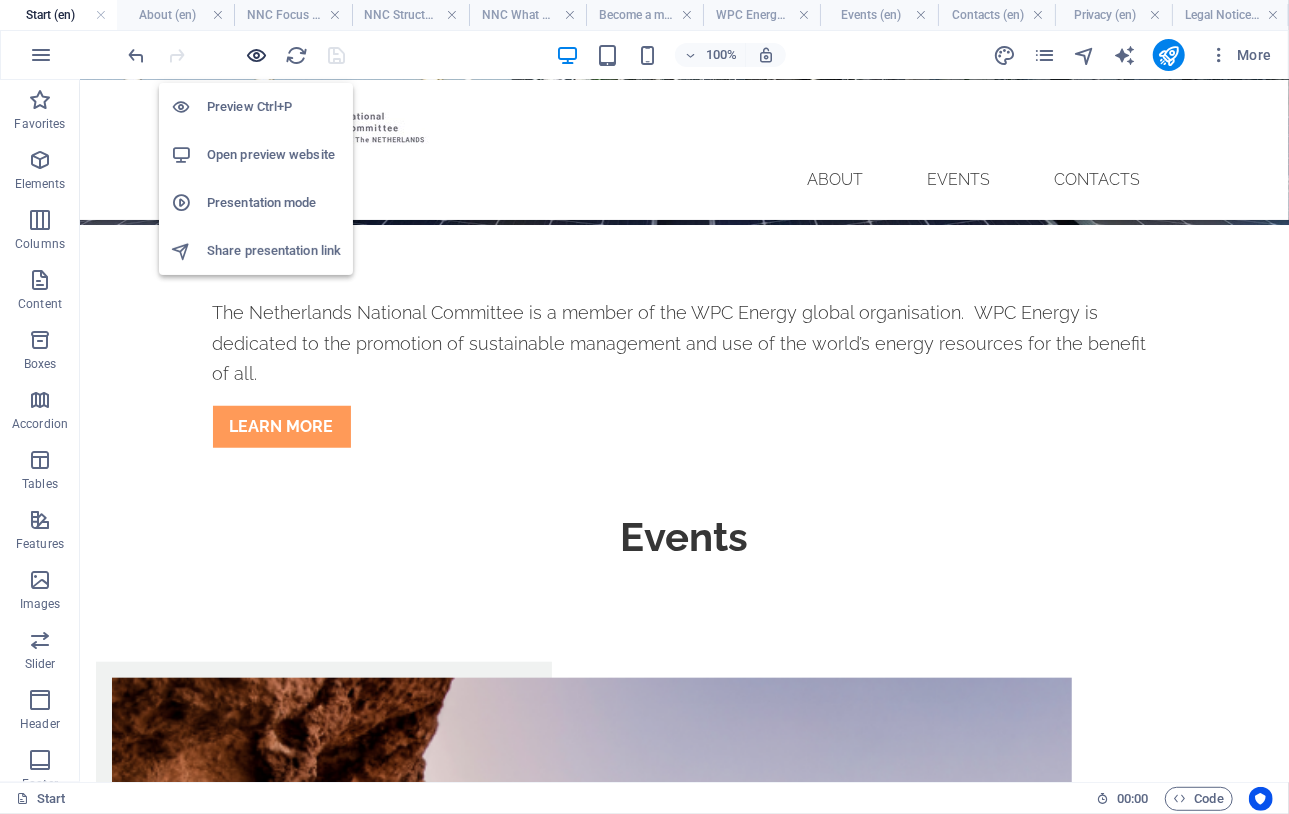 click at bounding box center [257, 55] 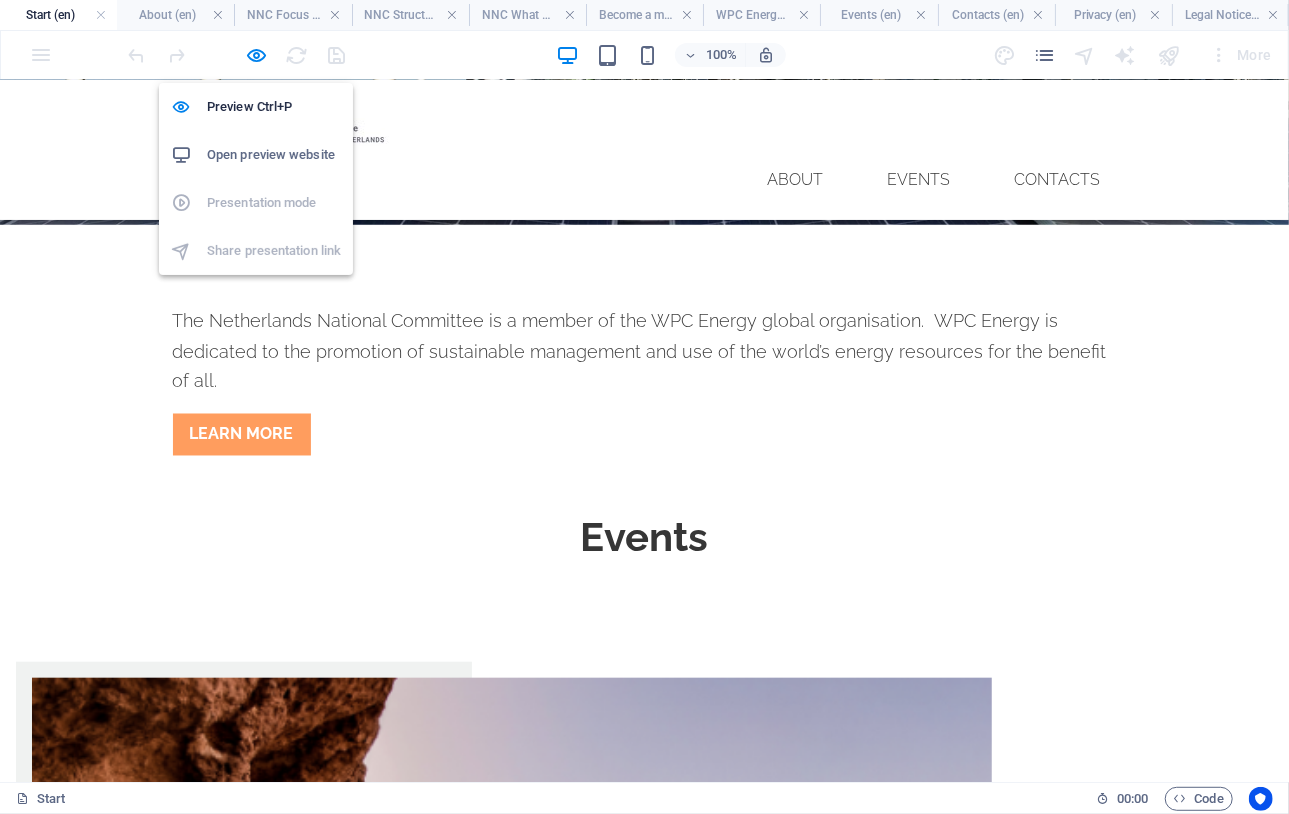 click on "Open preview website" at bounding box center [274, 155] 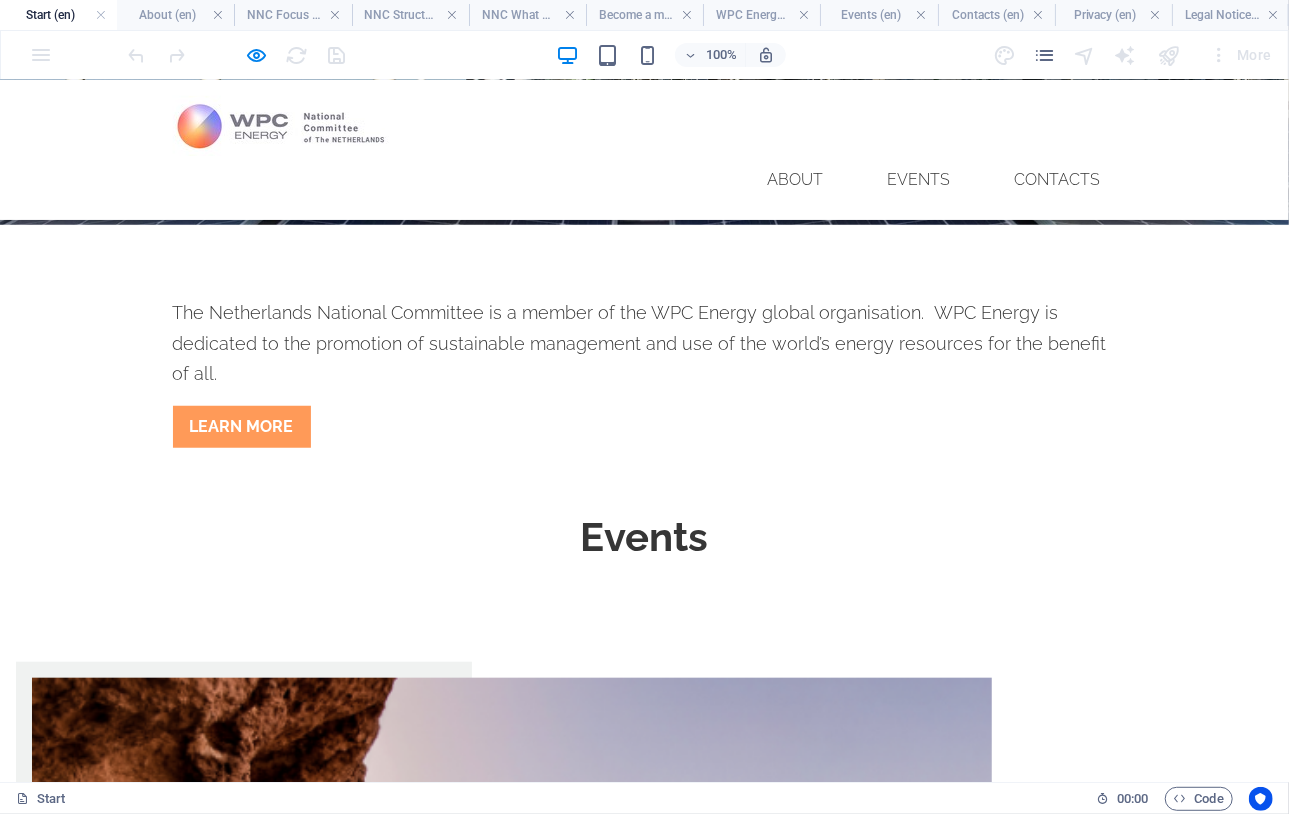click on "The Netherlands National Committee is a member of the WPC Energy global organisation.  WPC Energy is dedicated to the promotion of sustainable management and use of the world’s energy resources for the benefit of all. LEARN MORE" at bounding box center [644, 364] 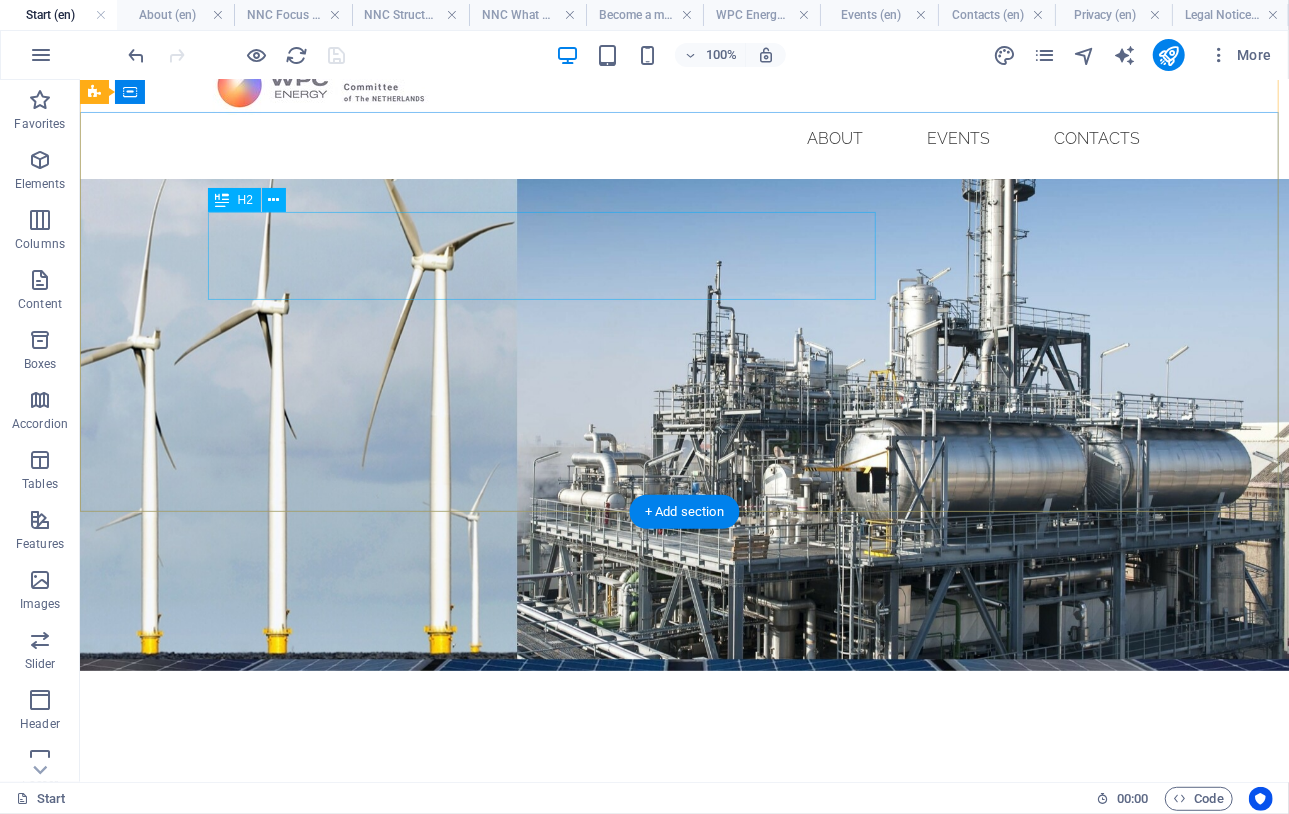 scroll, scrollTop: 0, scrollLeft: 0, axis: both 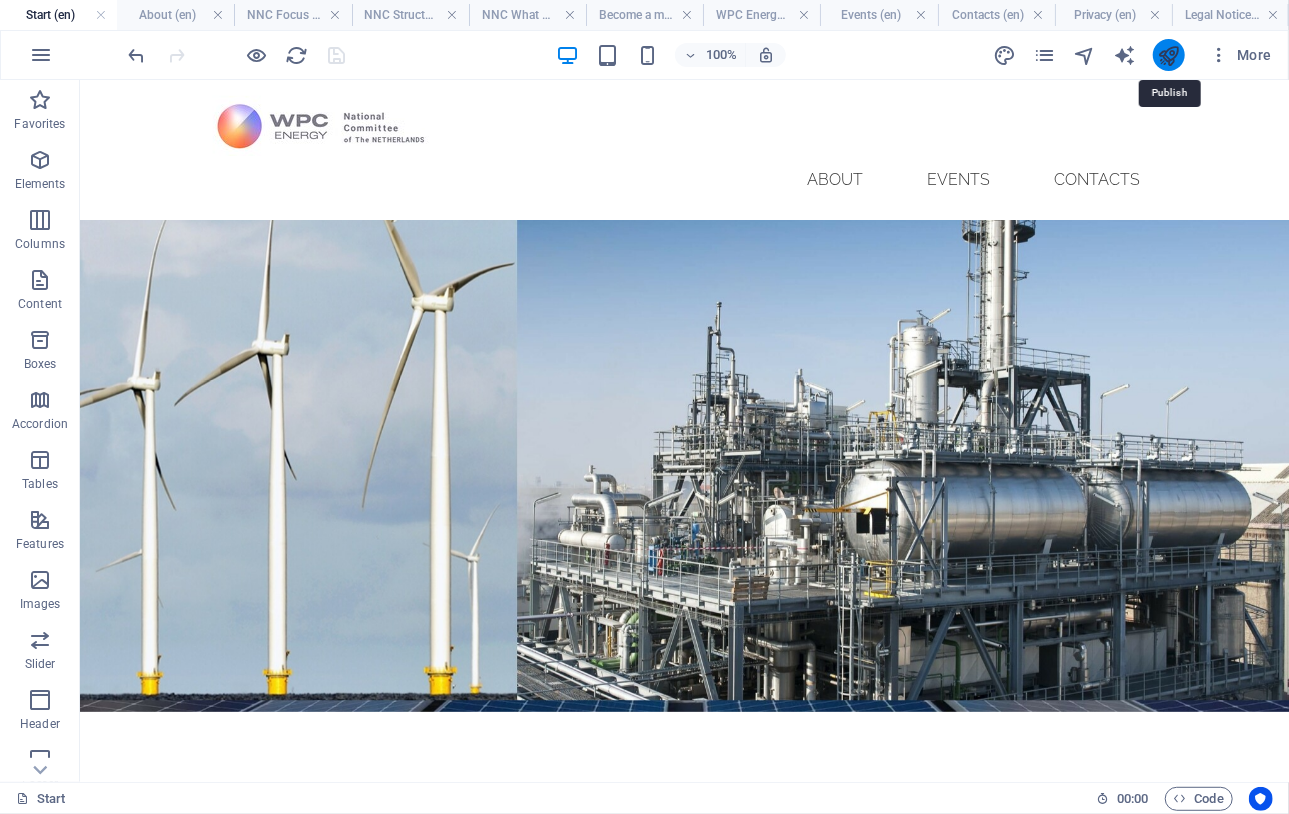 click at bounding box center (1168, 55) 